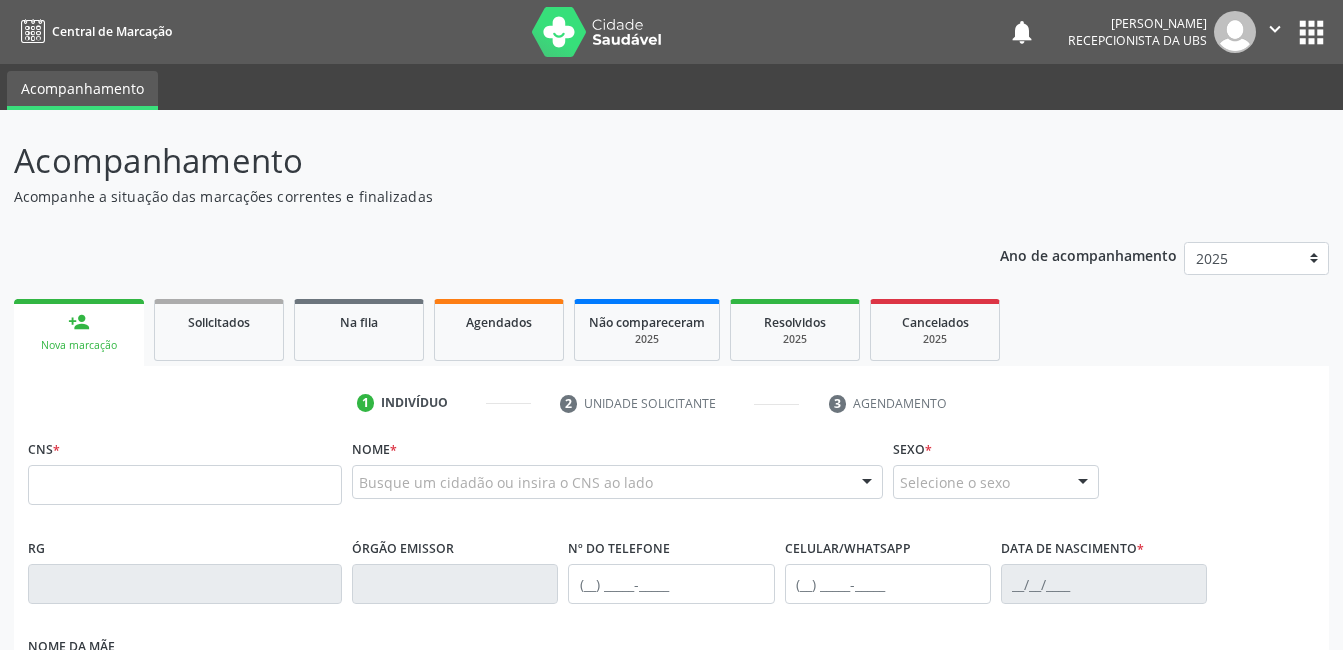 scroll, scrollTop: 0, scrollLeft: 0, axis: both 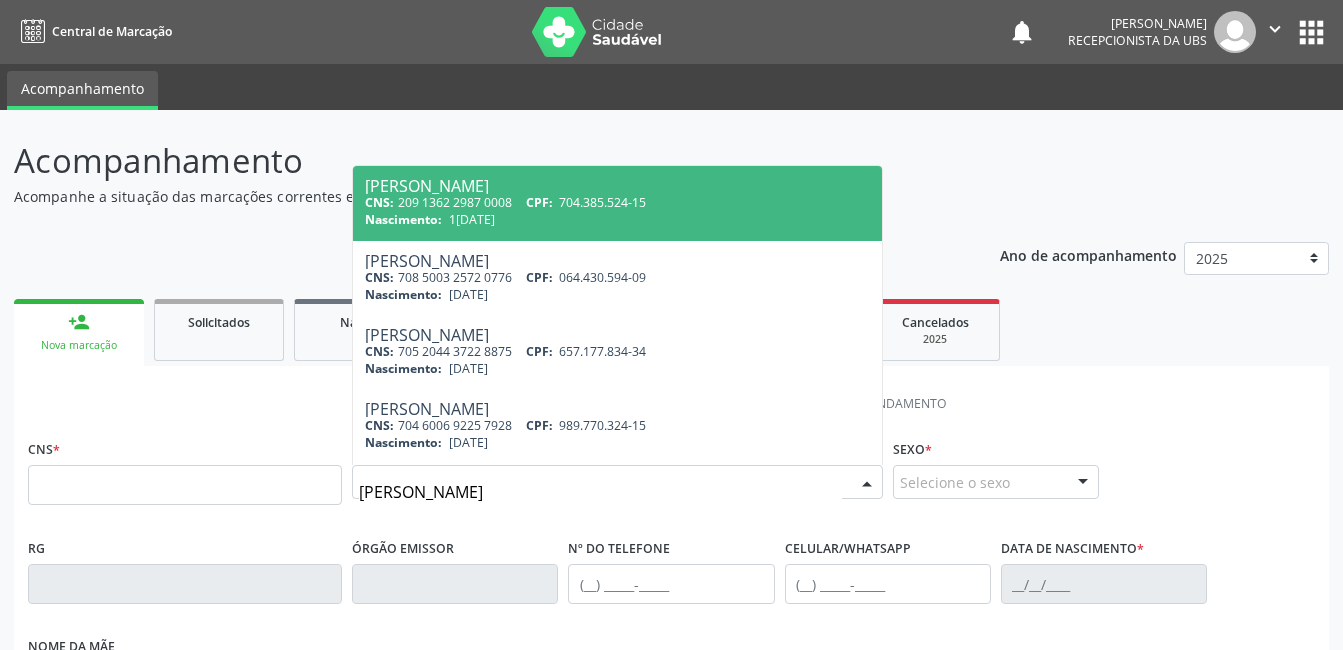 type on "[PERSON_NAME]" 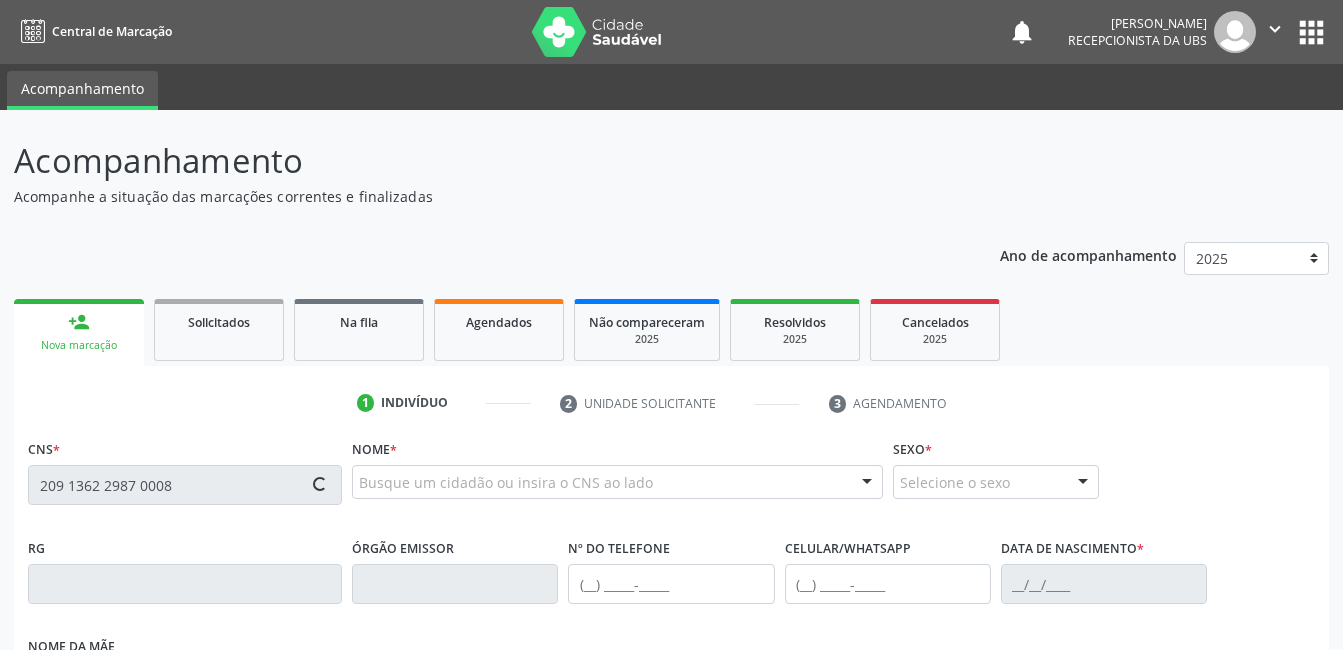 type on "209 1362 2987 0008" 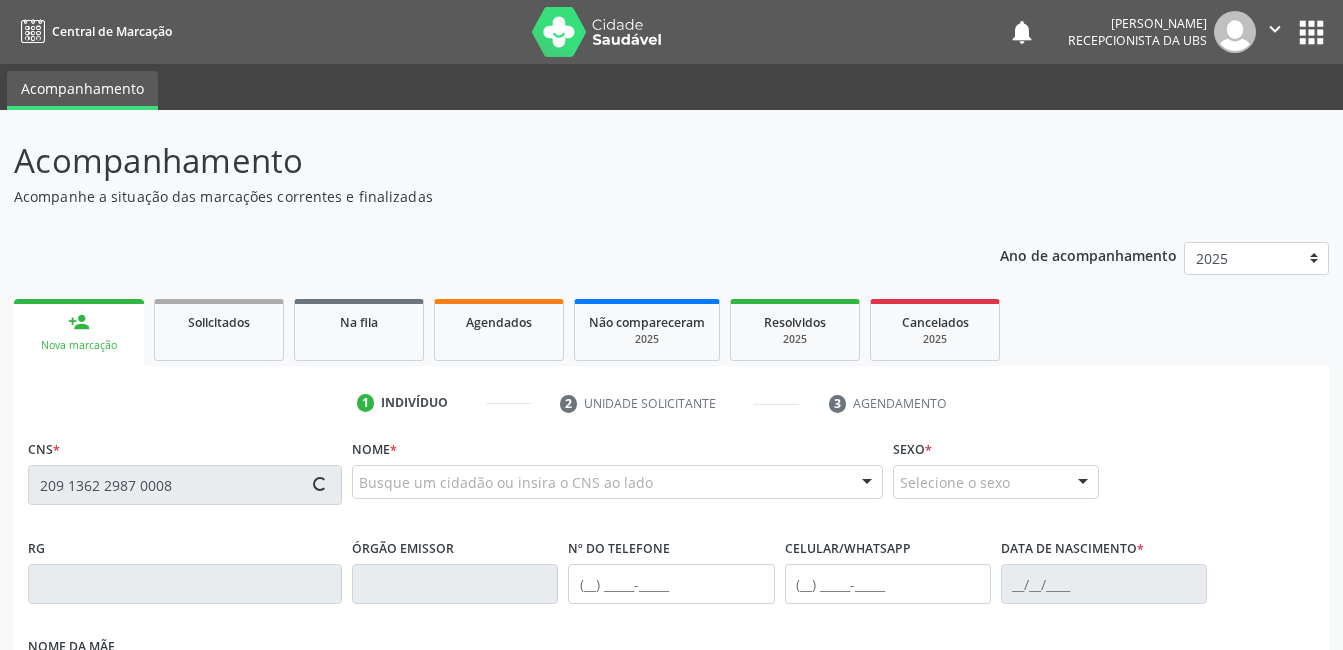 type 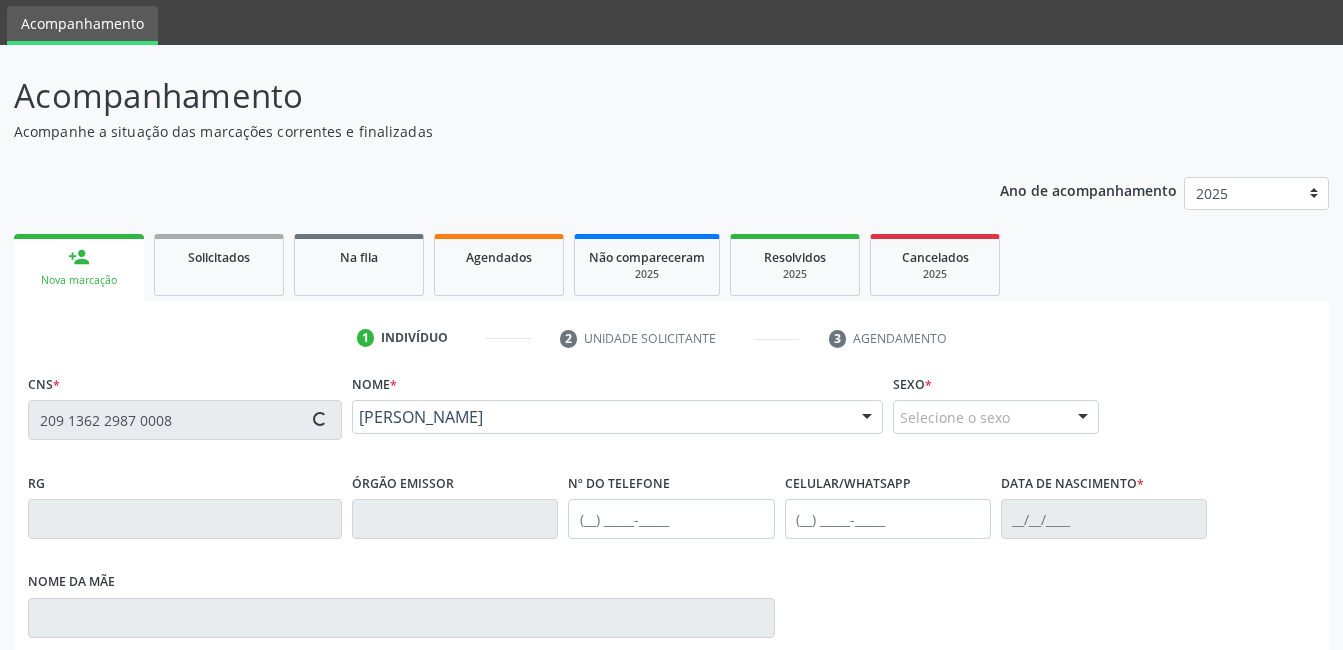 scroll, scrollTop: 100, scrollLeft: 0, axis: vertical 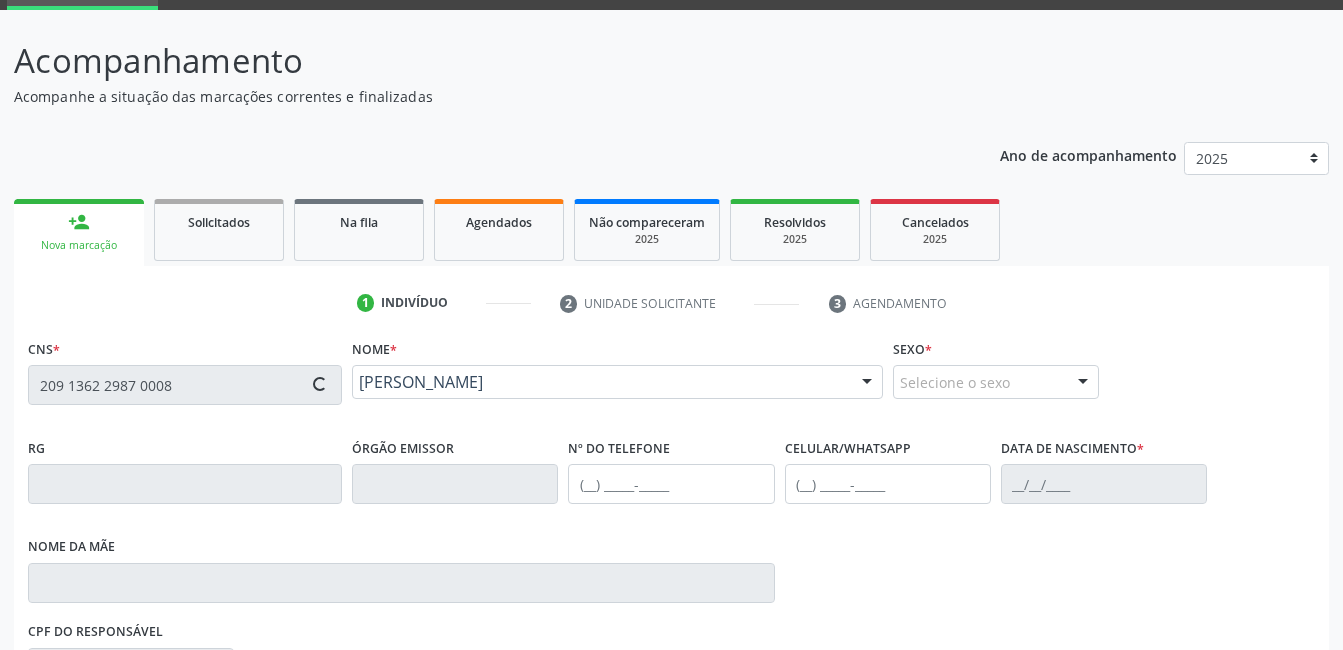type on "[PHONE_NUMBER]" 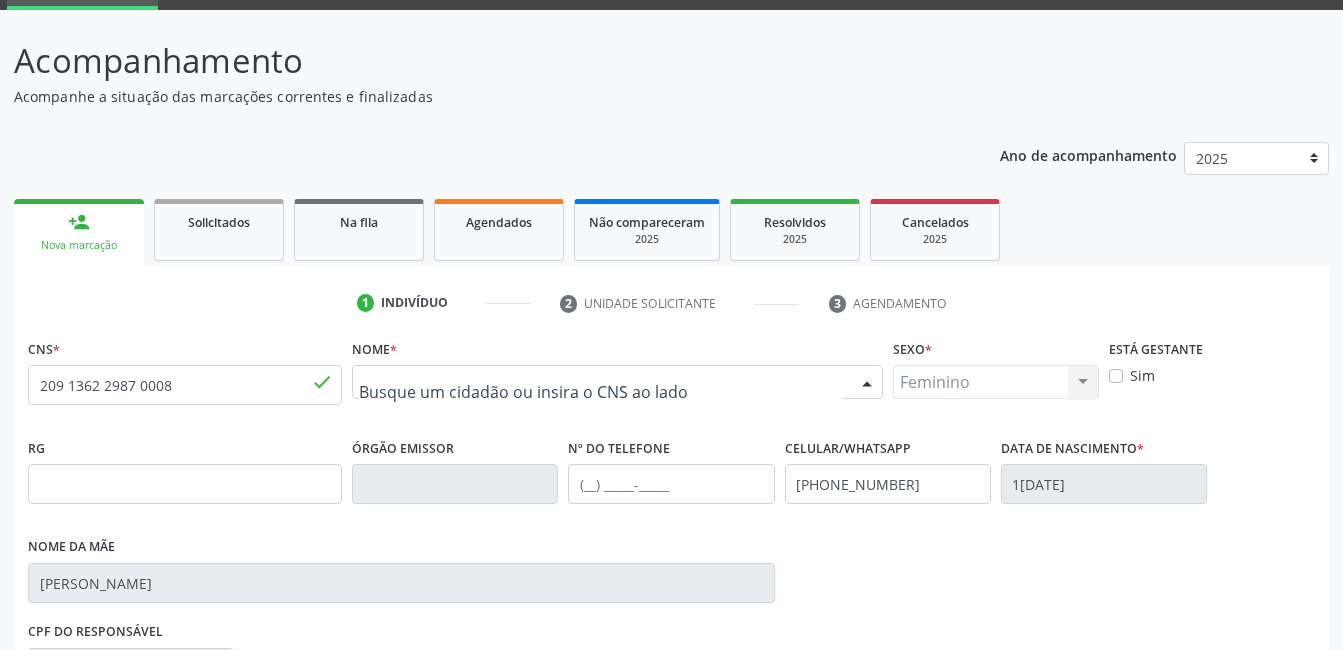 click on "[PERSON_NAME]
CNS:
209 1362 2987 0008
CPF:    --   Nascimento:
1[DATE]
Nenhum resultado encontrado para: "   "
Digite o nome ou CNS para buscar um indivíduo" at bounding box center [617, 382] 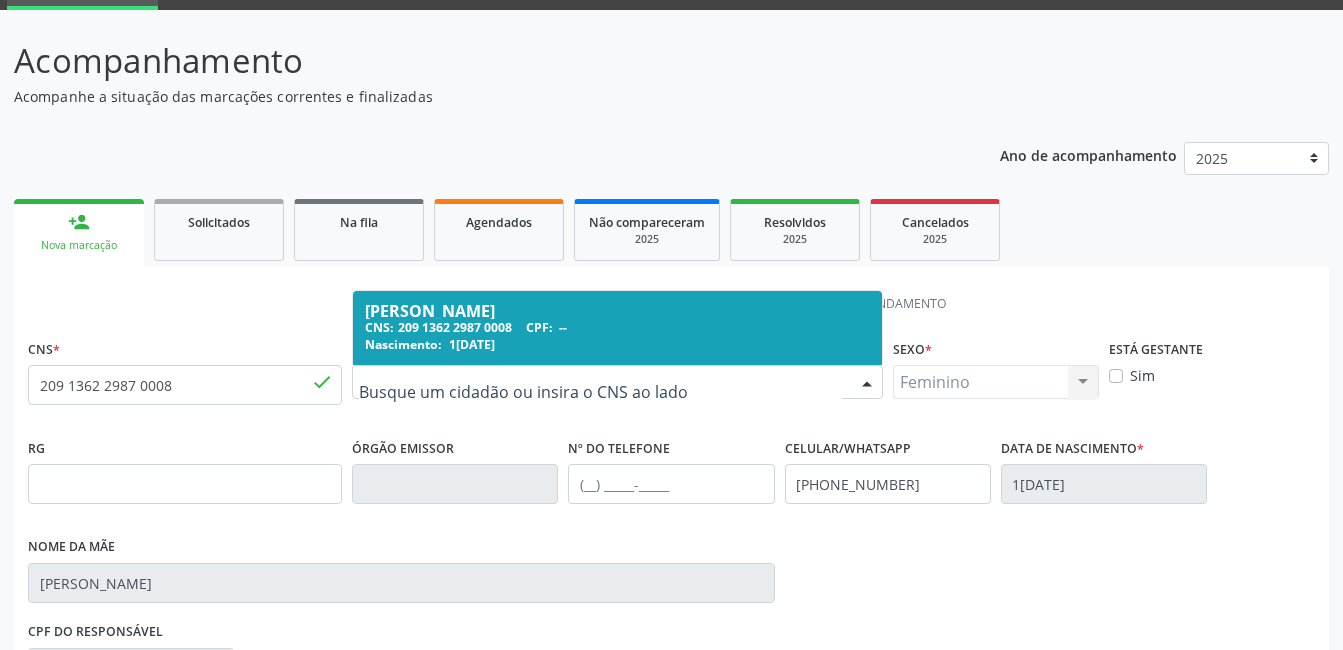 drag, startPoint x: 663, startPoint y: 406, endPoint x: 490, endPoint y: 406, distance: 173 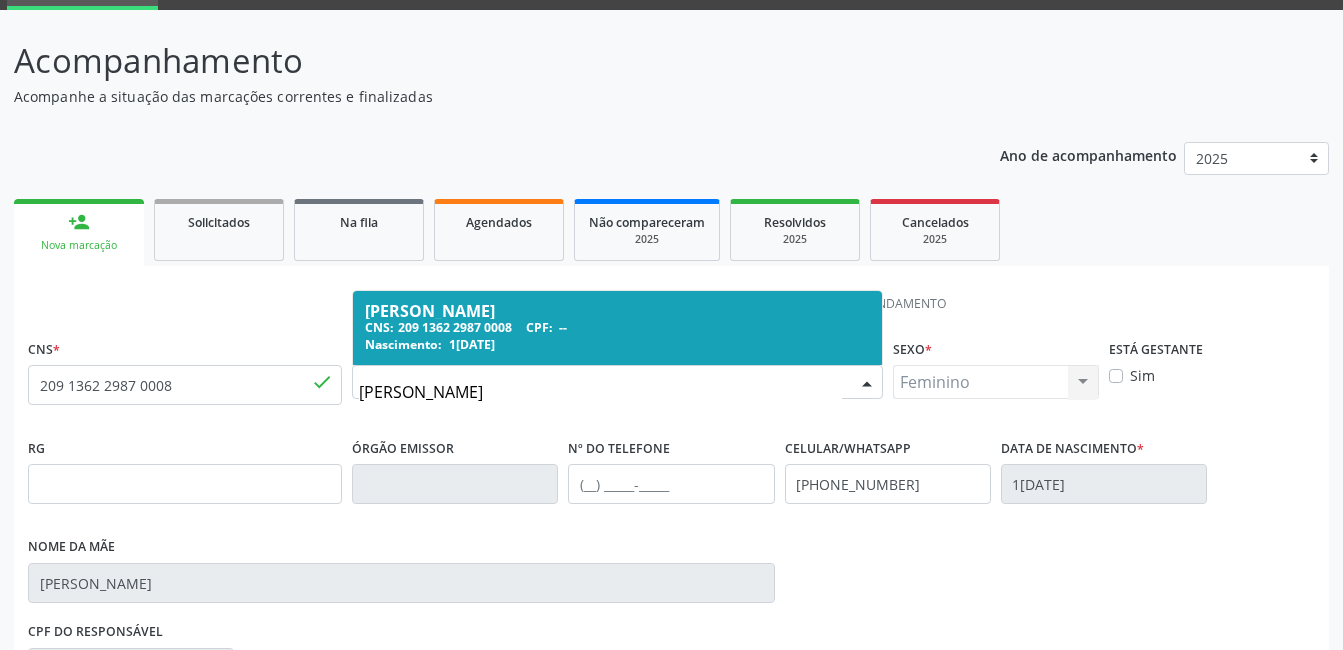 type on "[PERSON_NAME]" 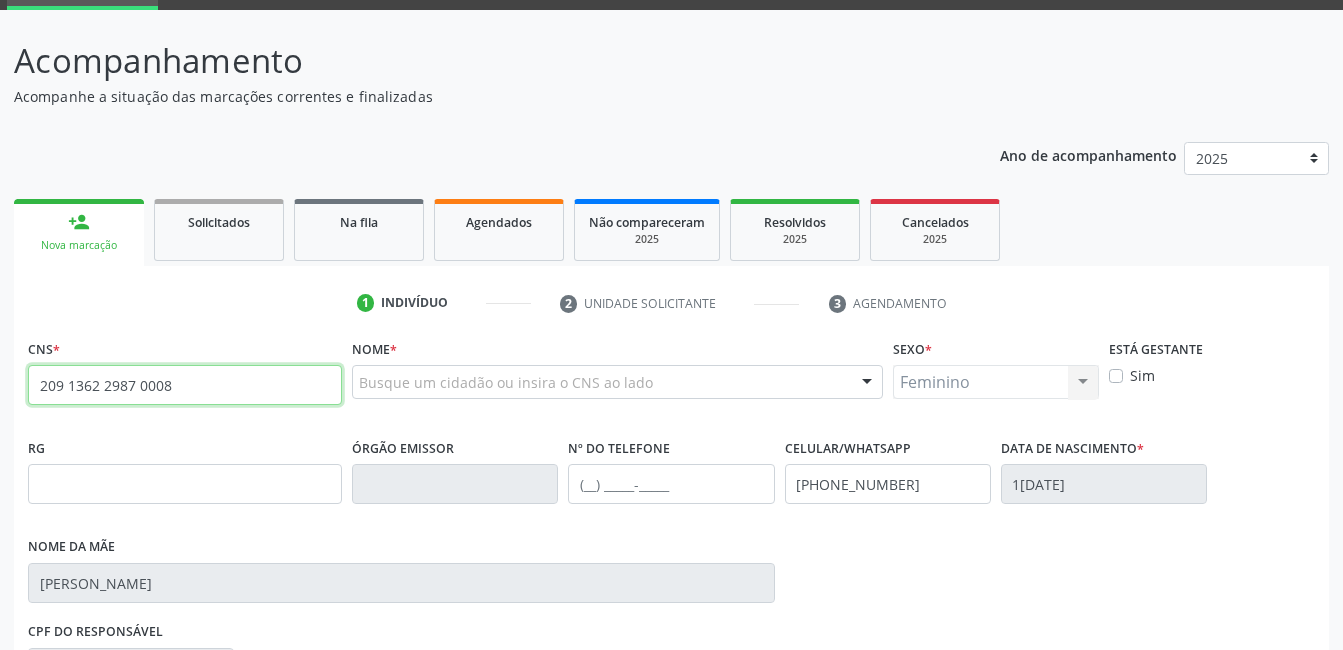 drag, startPoint x: 273, startPoint y: 373, endPoint x: -4, endPoint y: 357, distance: 277.4617 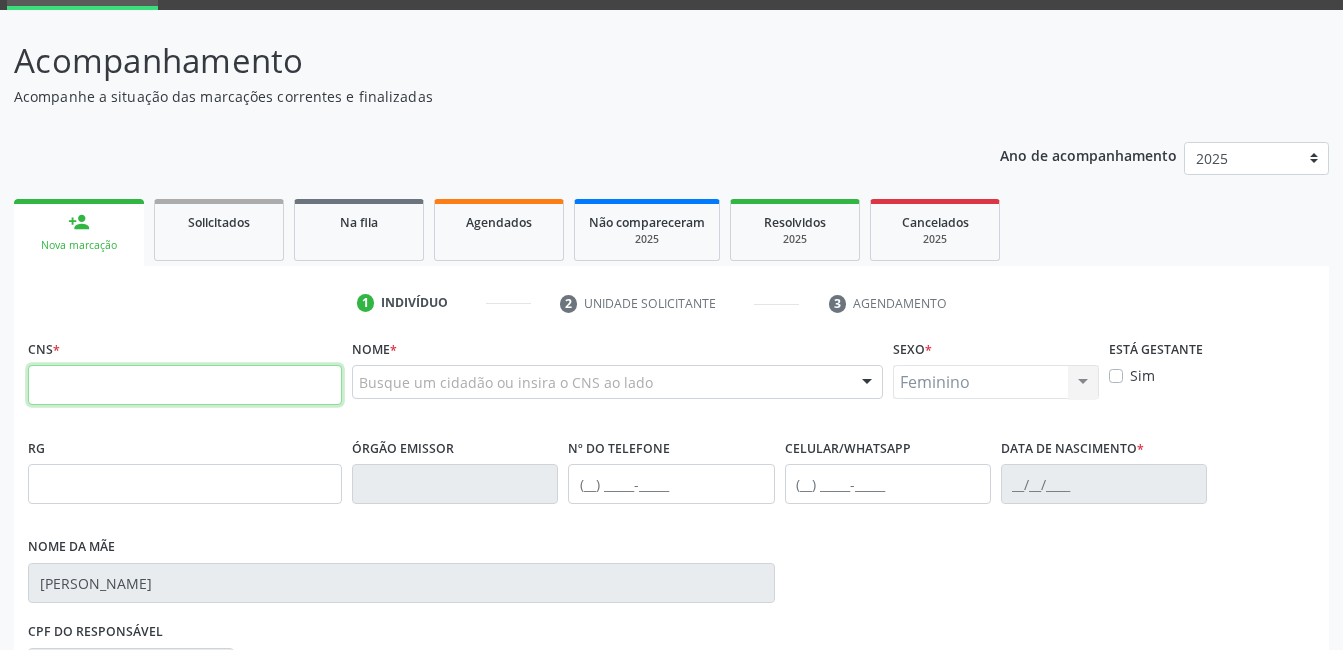 type 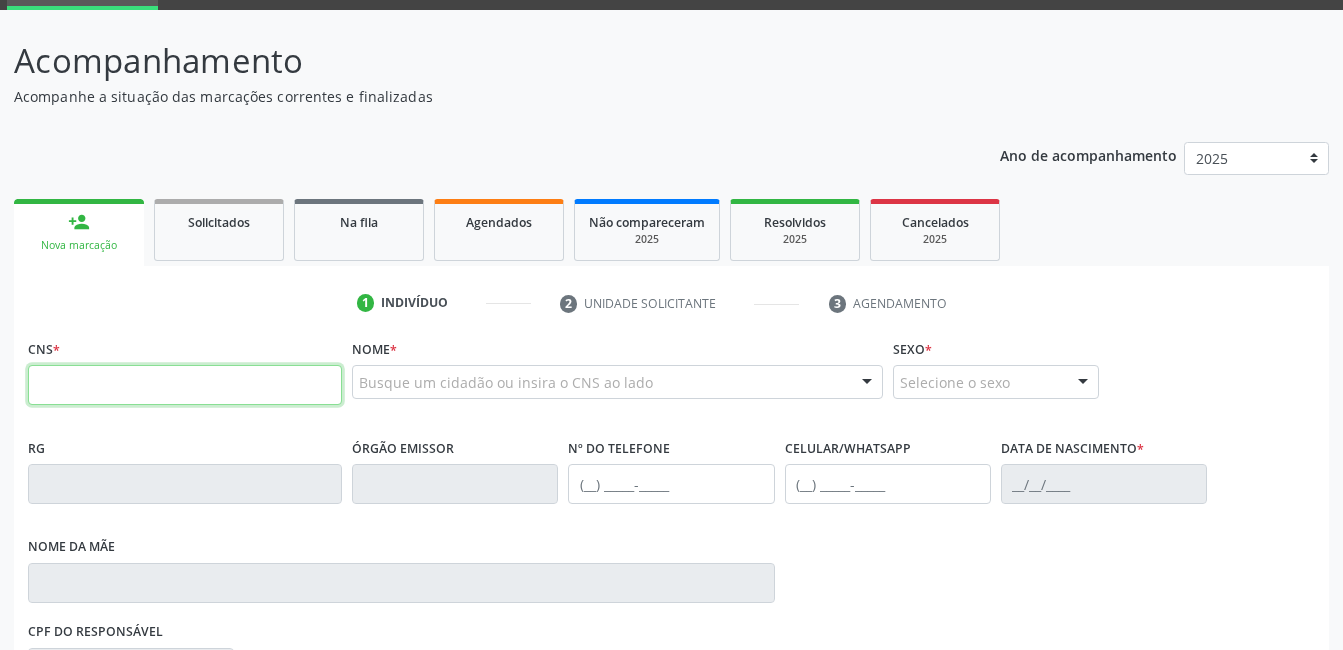 type 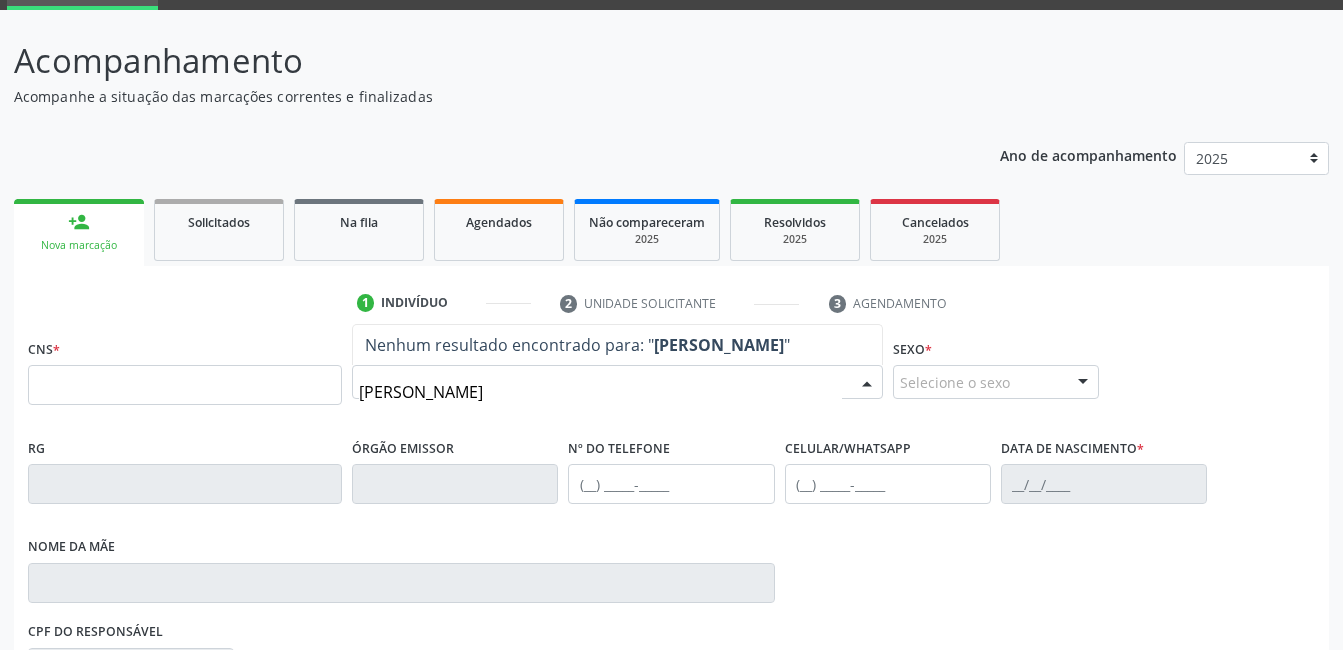 type on "[PERSON_NAME]" 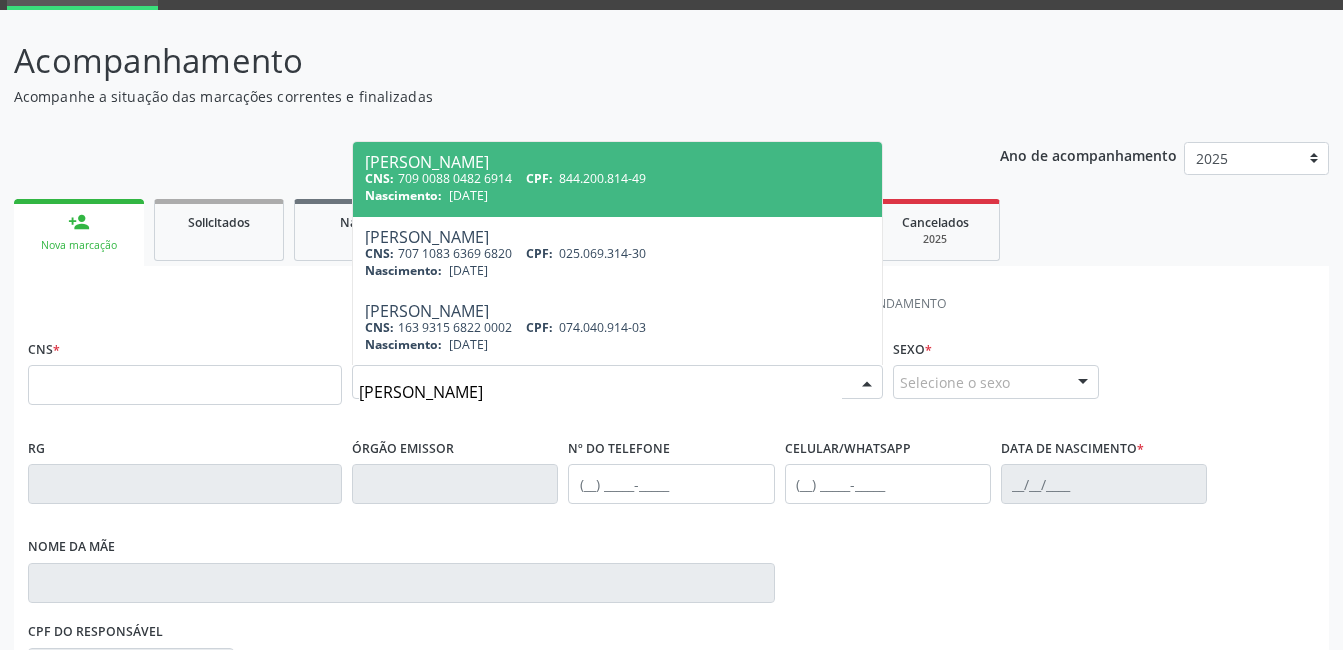 click on "[DATE]" at bounding box center [468, 195] 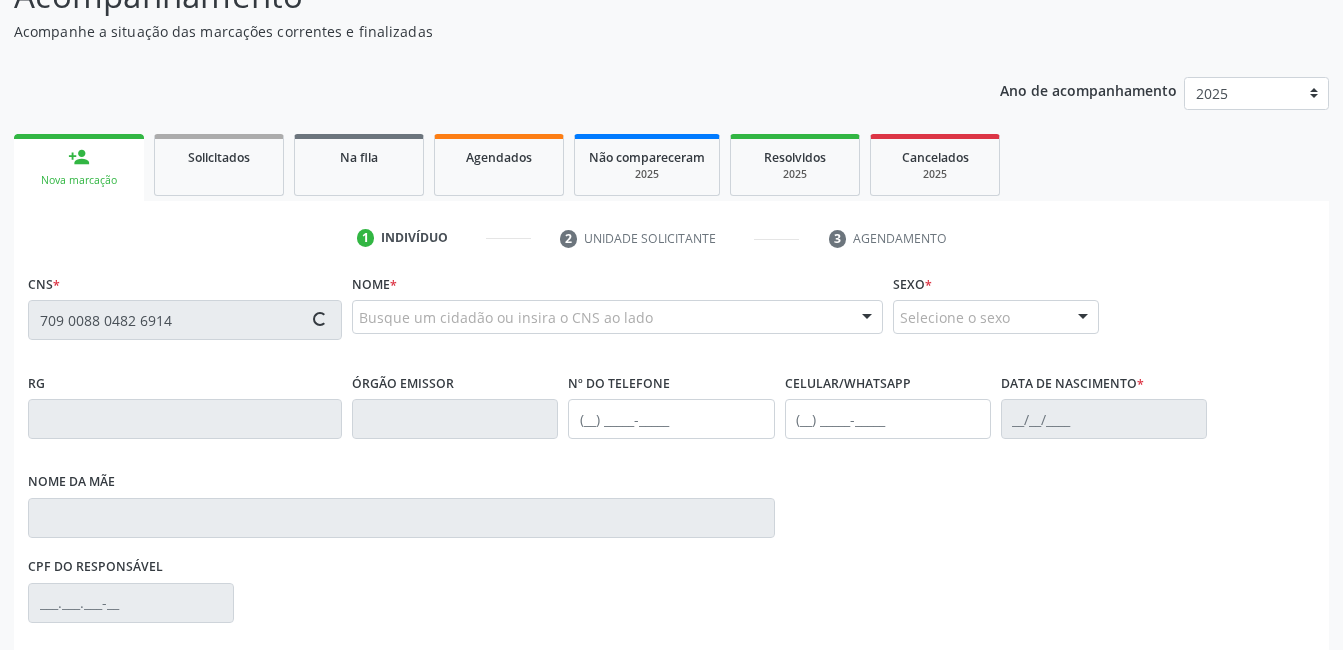 scroll, scrollTop: 200, scrollLeft: 0, axis: vertical 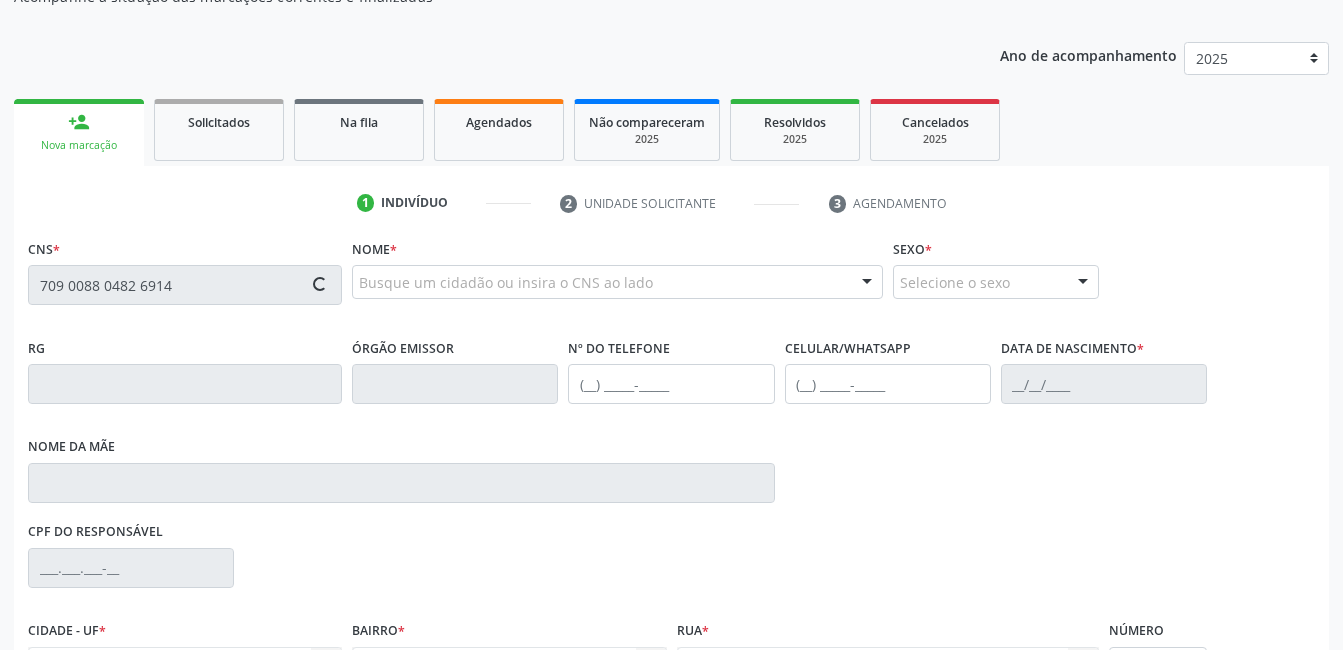 type on "709 0088 0482 6914" 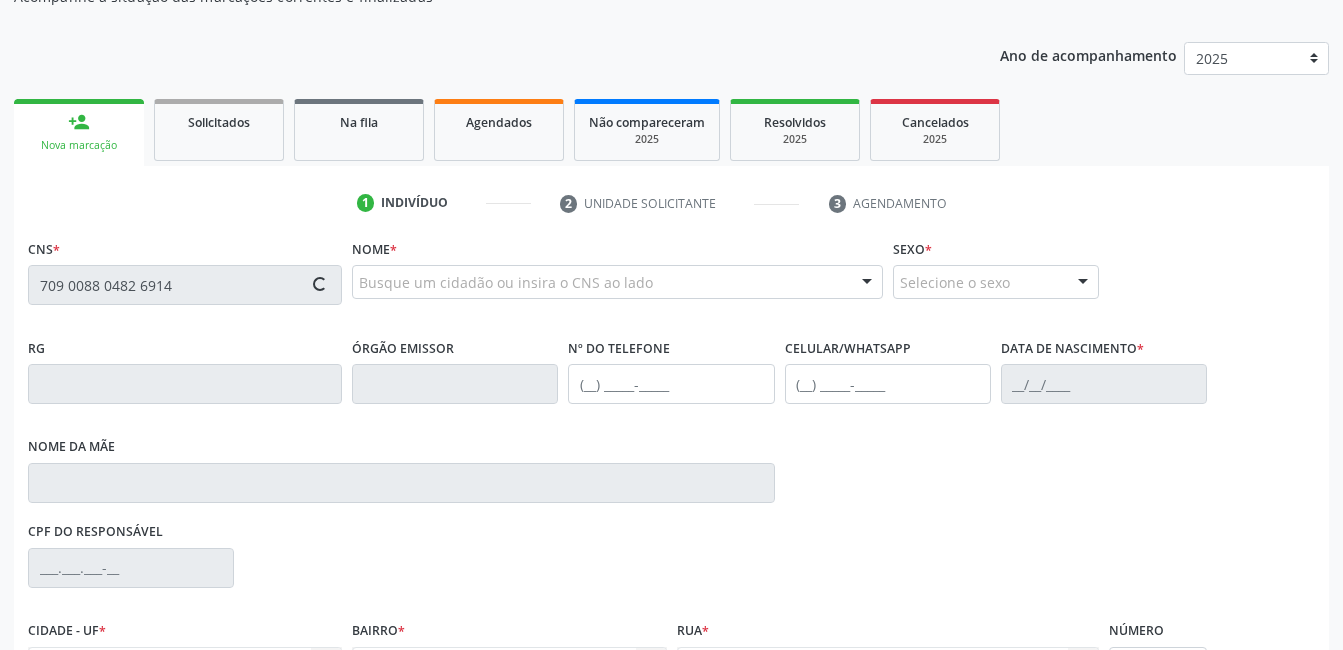 type 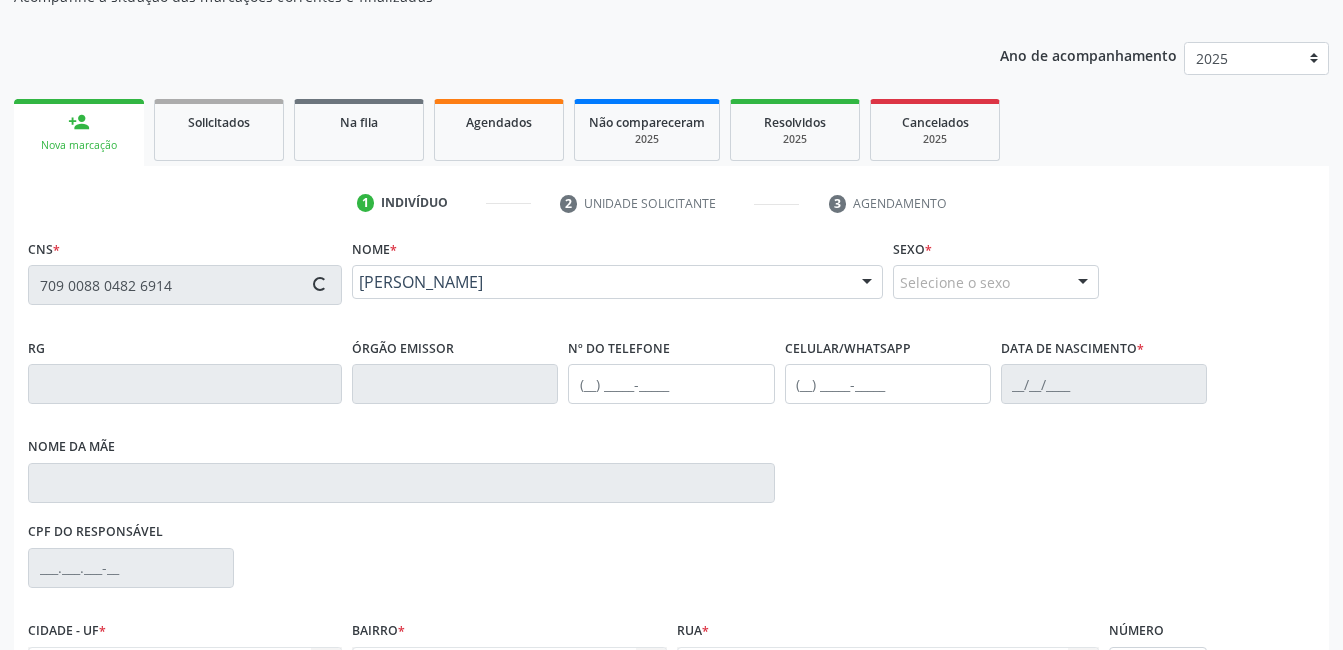 type on "[PHONE_NUMBER]" 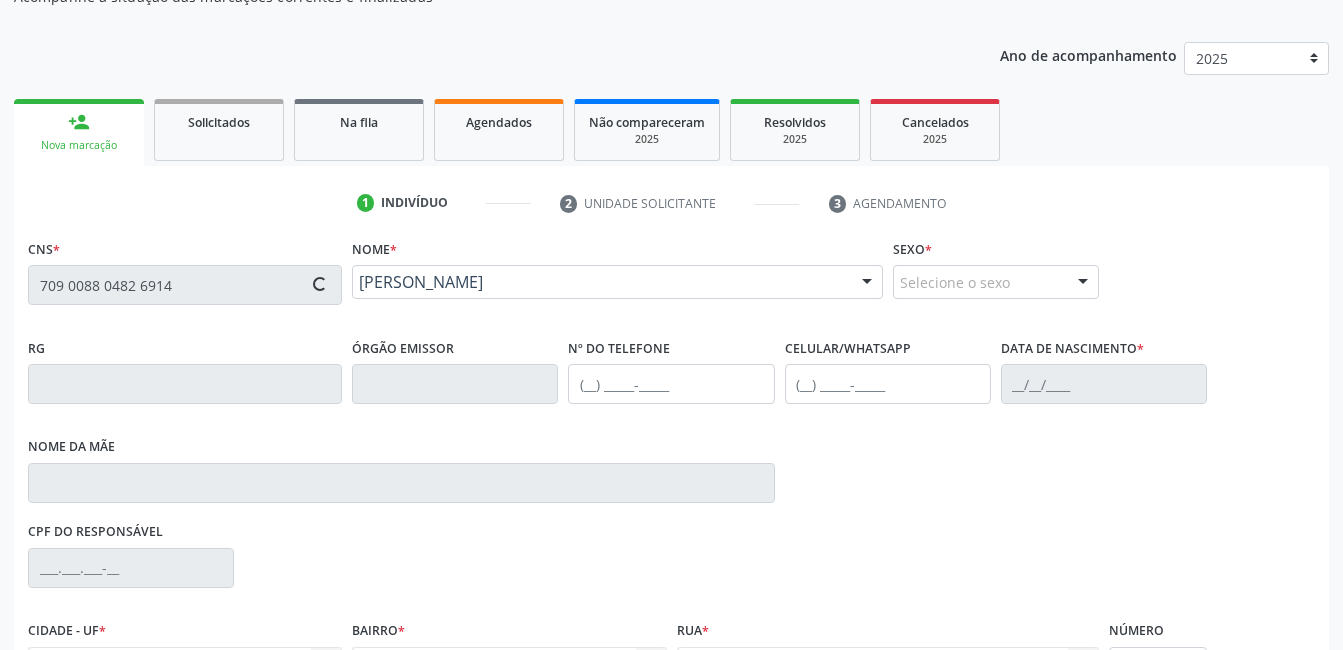 type on "[PHONE_NUMBER]" 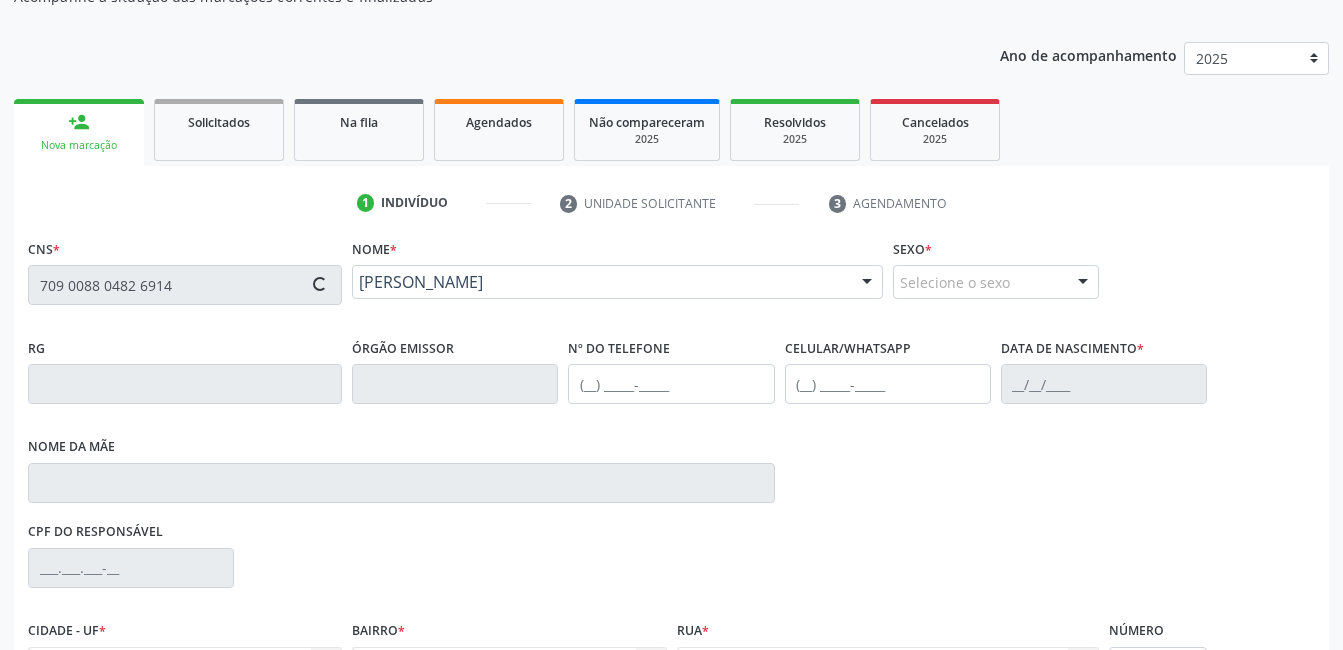 type on "[PERSON_NAME]" 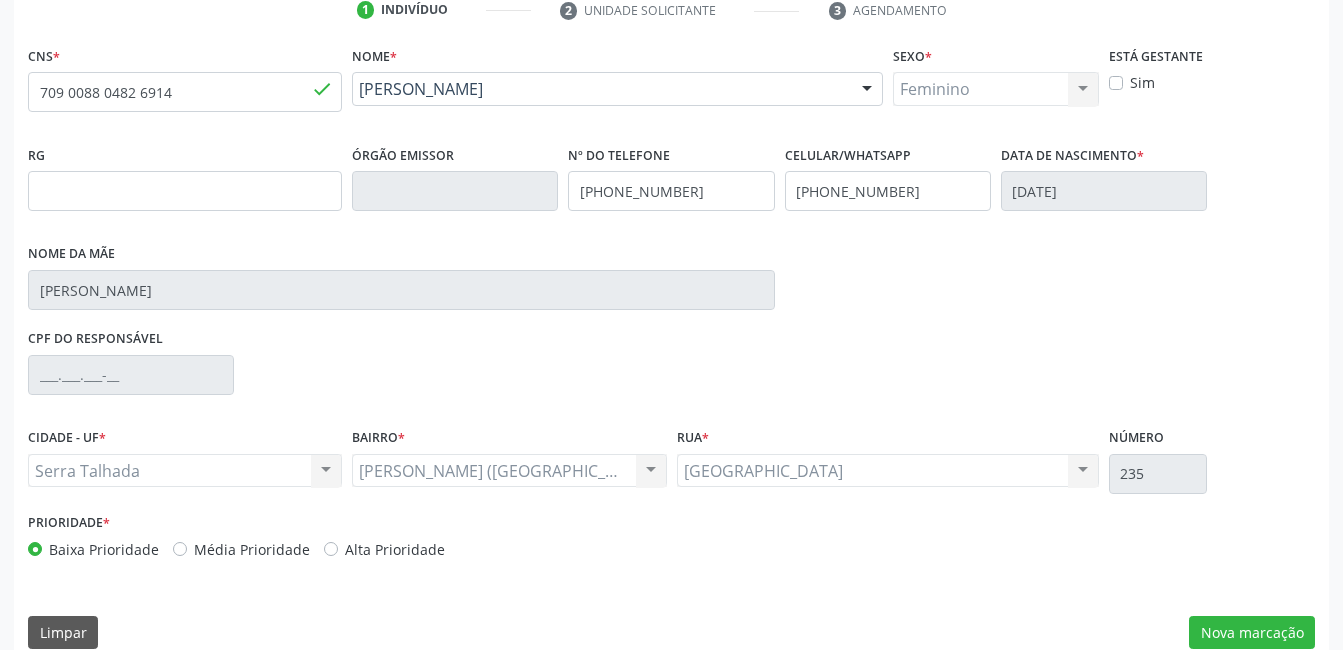 scroll, scrollTop: 420, scrollLeft: 0, axis: vertical 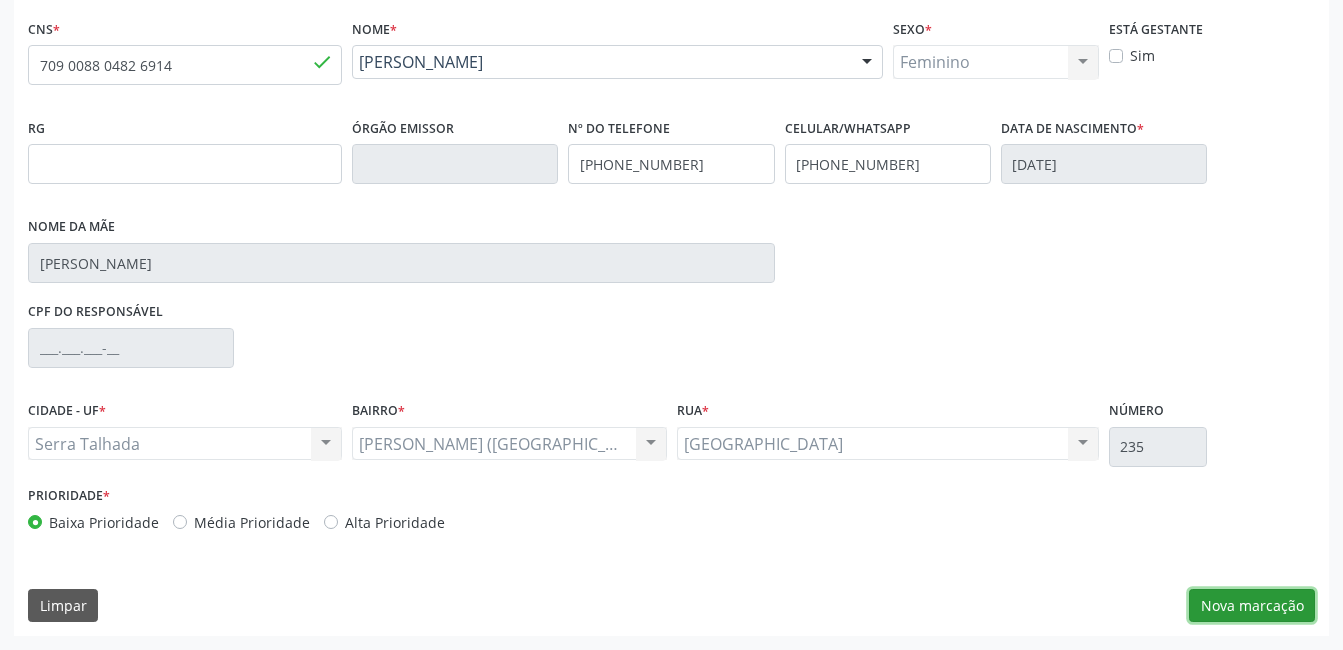 drag, startPoint x: 1233, startPoint y: 604, endPoint x: 1202, endPoint y: 610, distance: 31.575306 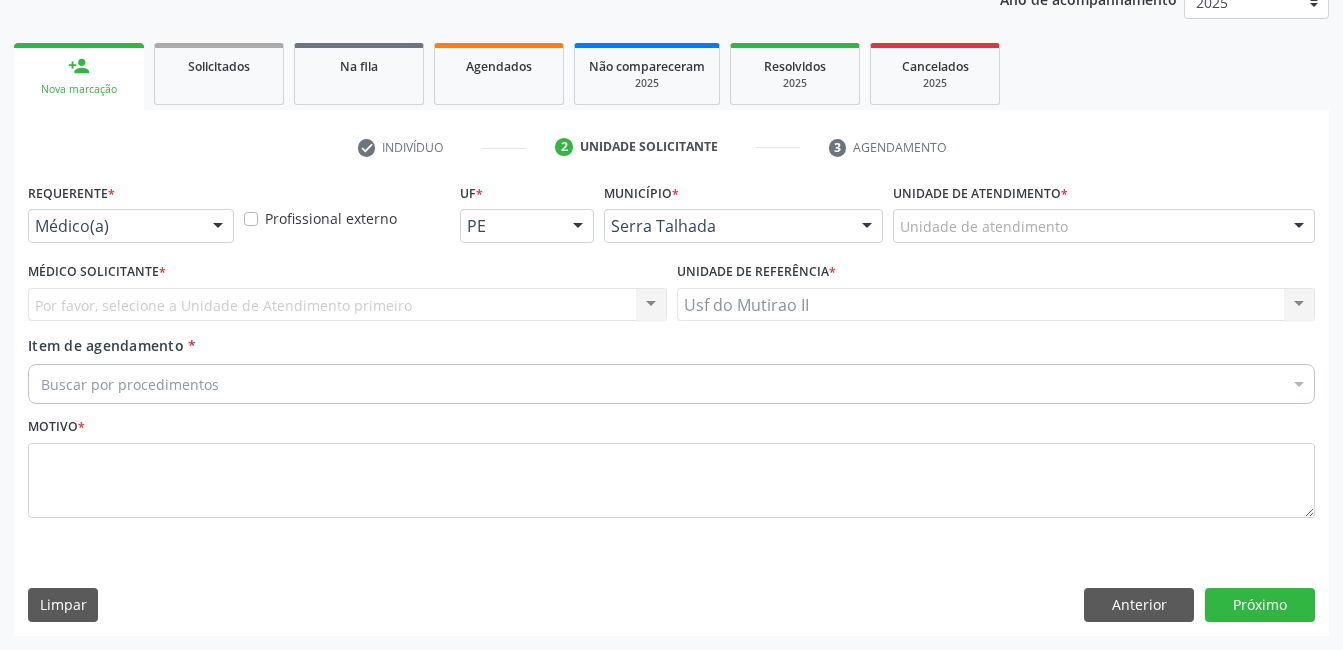 scroll, scrollTop: 256, scrollLeft: 0, axis: vertical 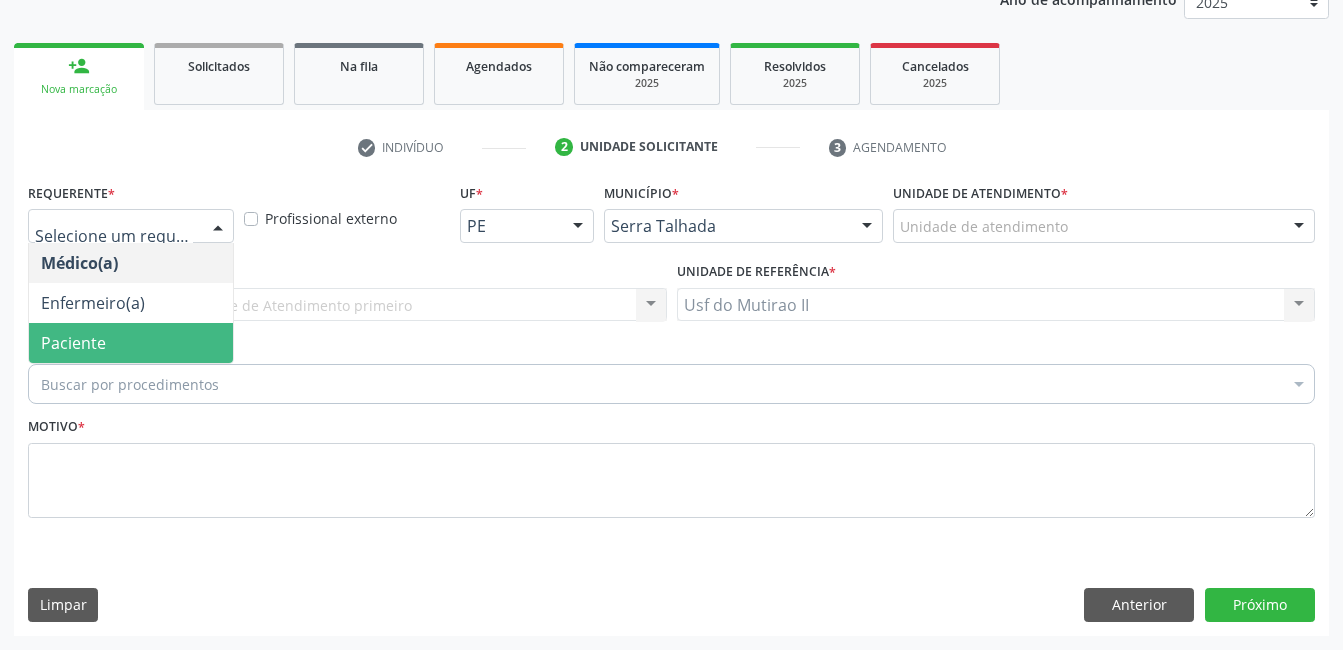 click on "Paciente" at bounding box center [131, 343] 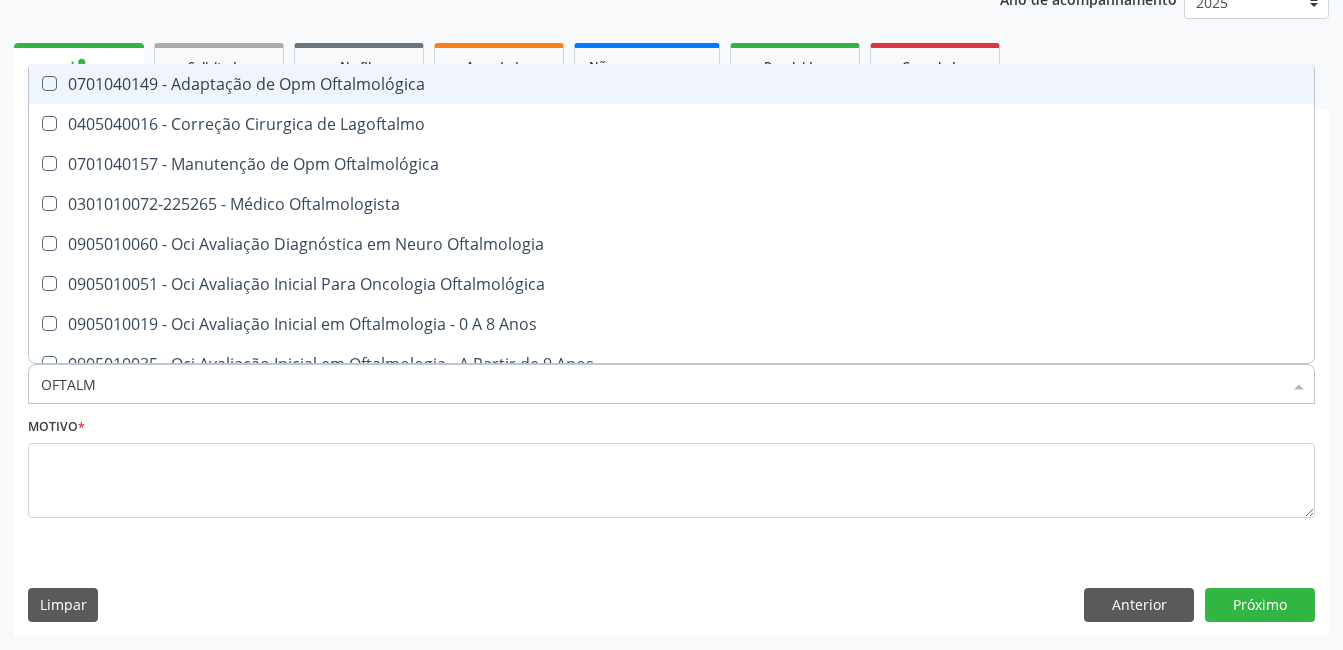 type on "OFTALMO" 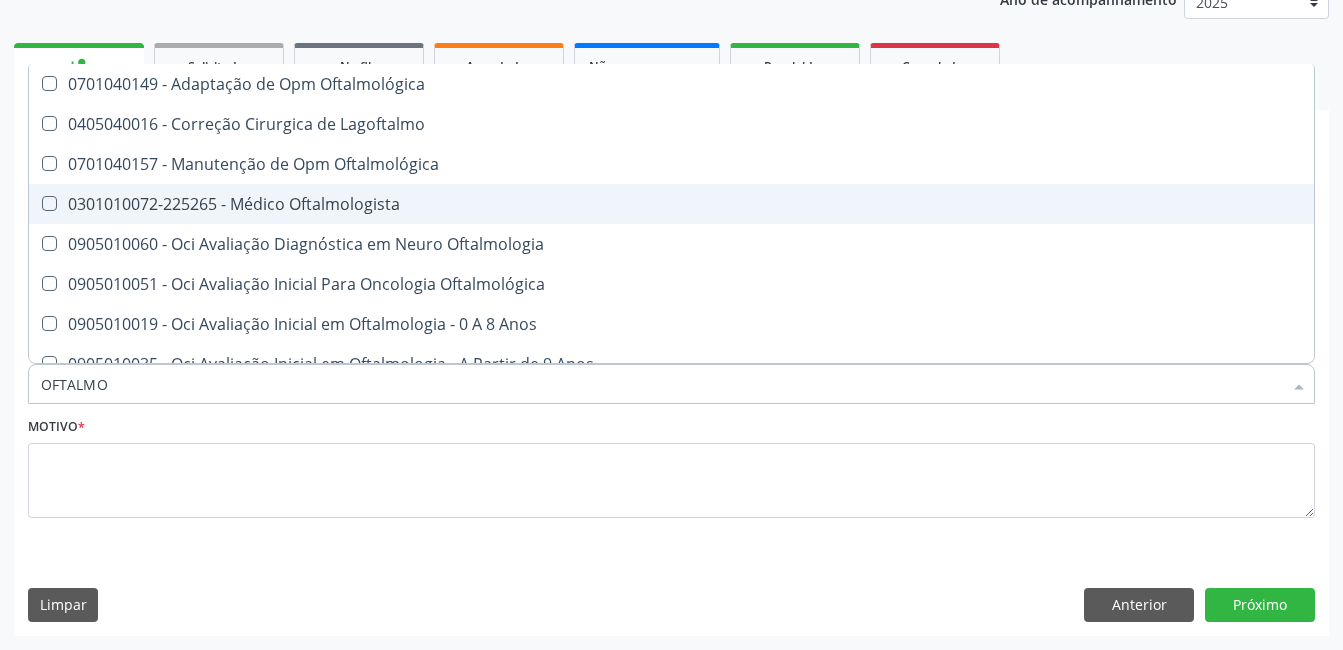 click on "0301010072-225265 - Médico Oftalmologista" at bounding box center [671, 204] 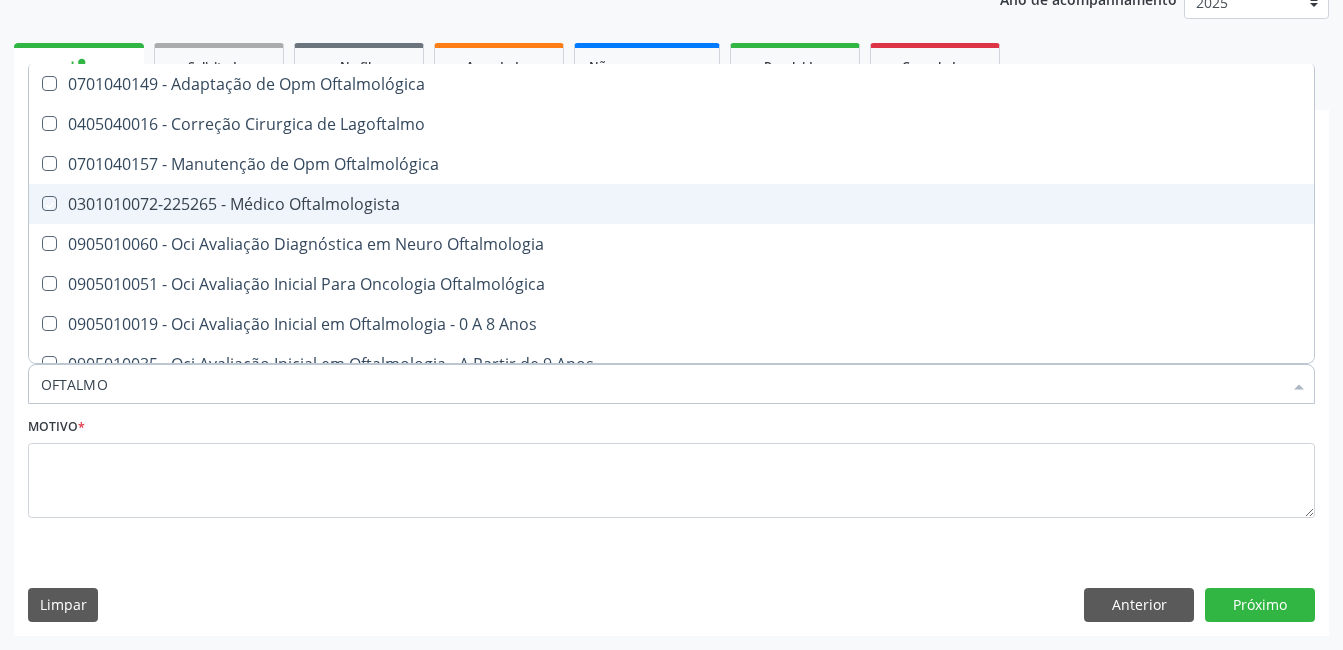 checkbox on "true" 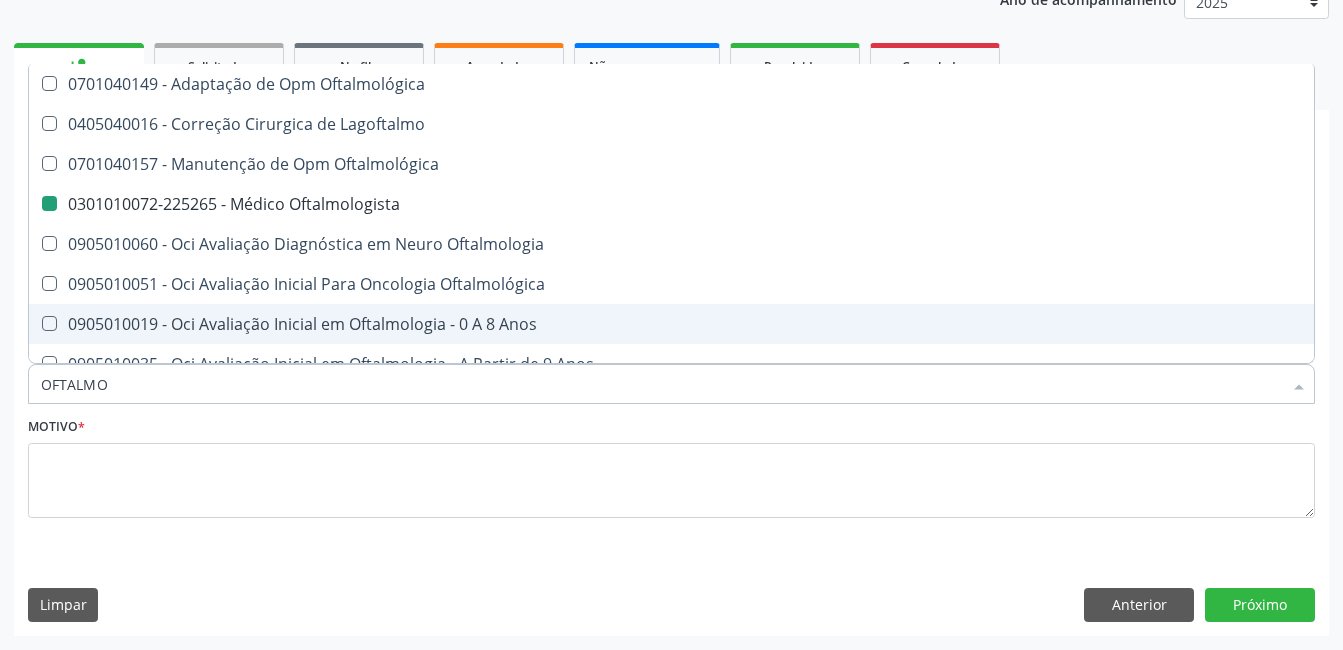 click on "Motivo
*" at bounding box center (671, 472) 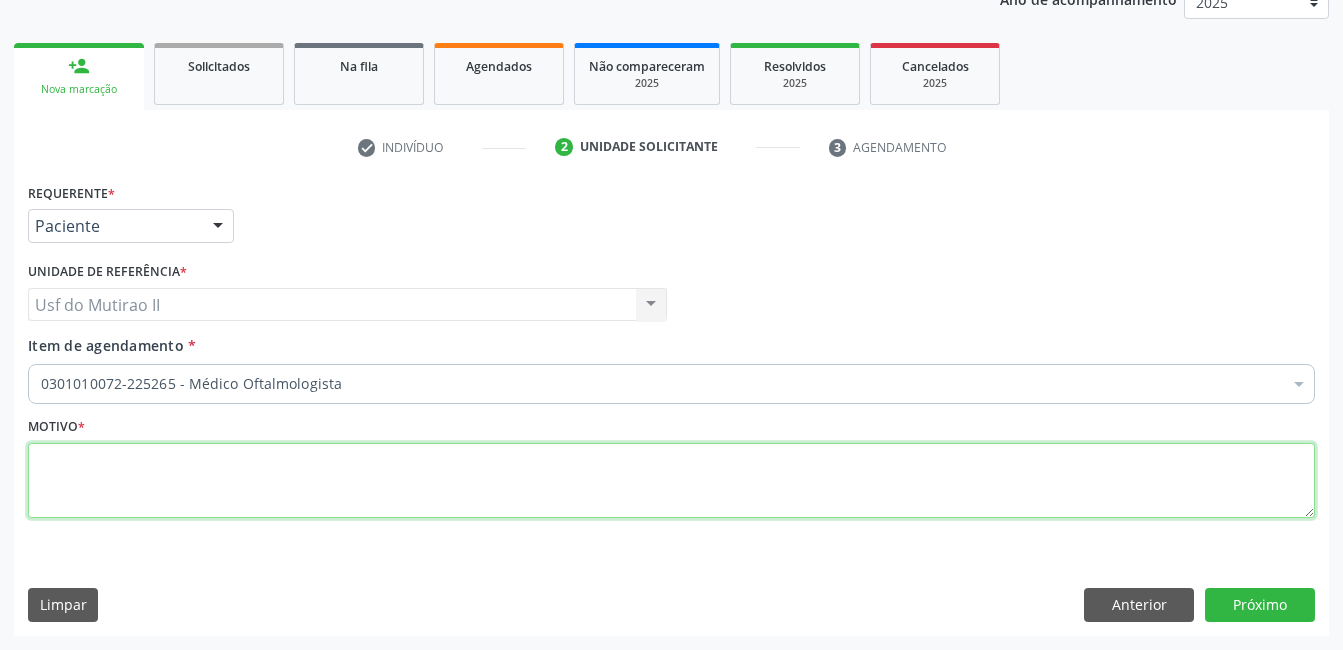click at bounding box center [671, 481] 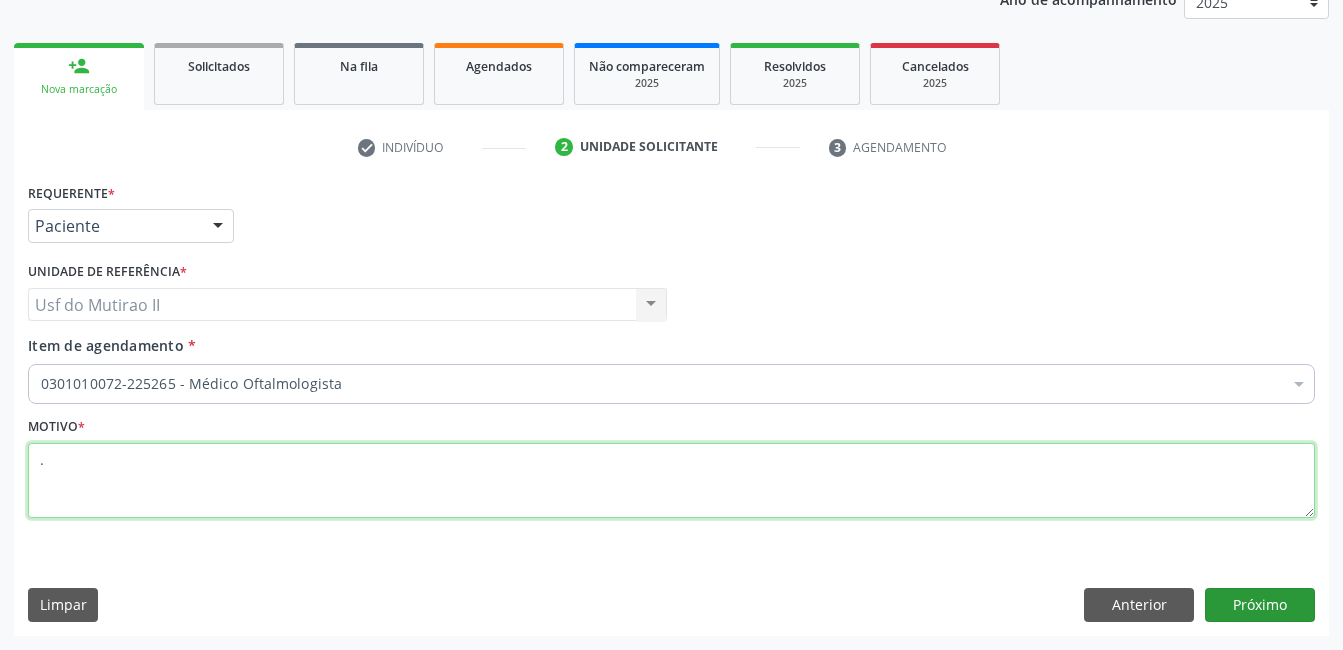 type on "." 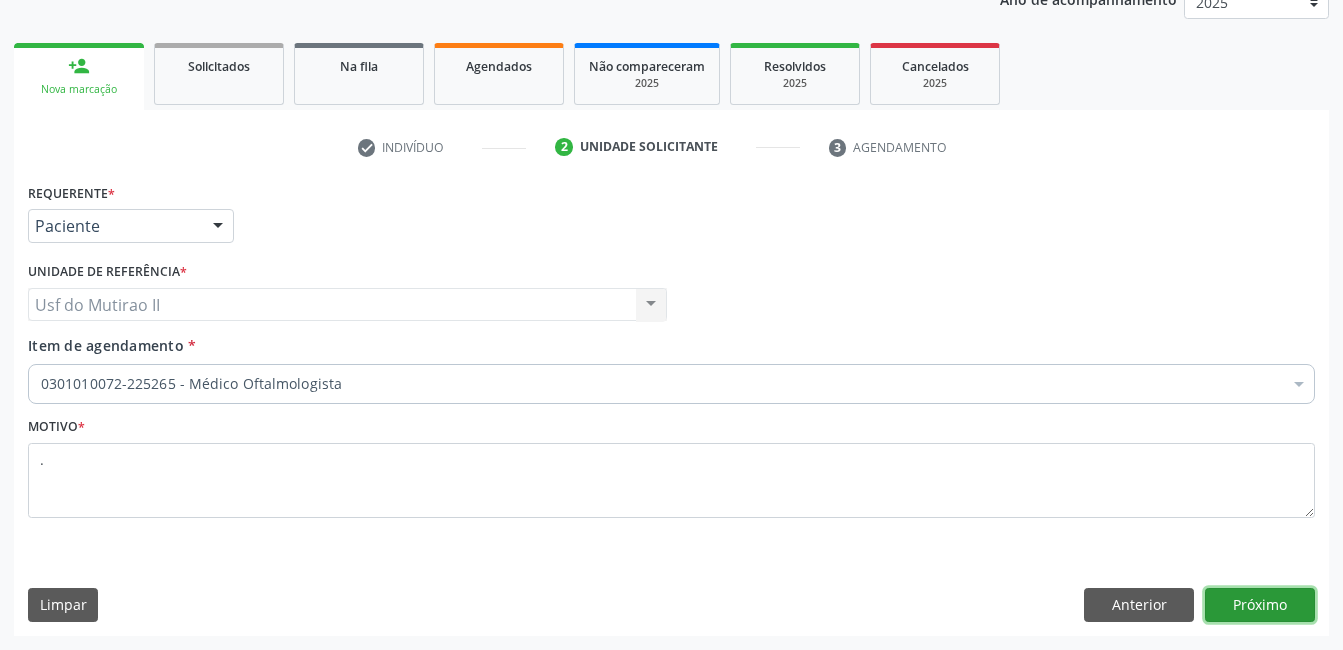 click on "Próximo" at bounding box center (1260, 605) 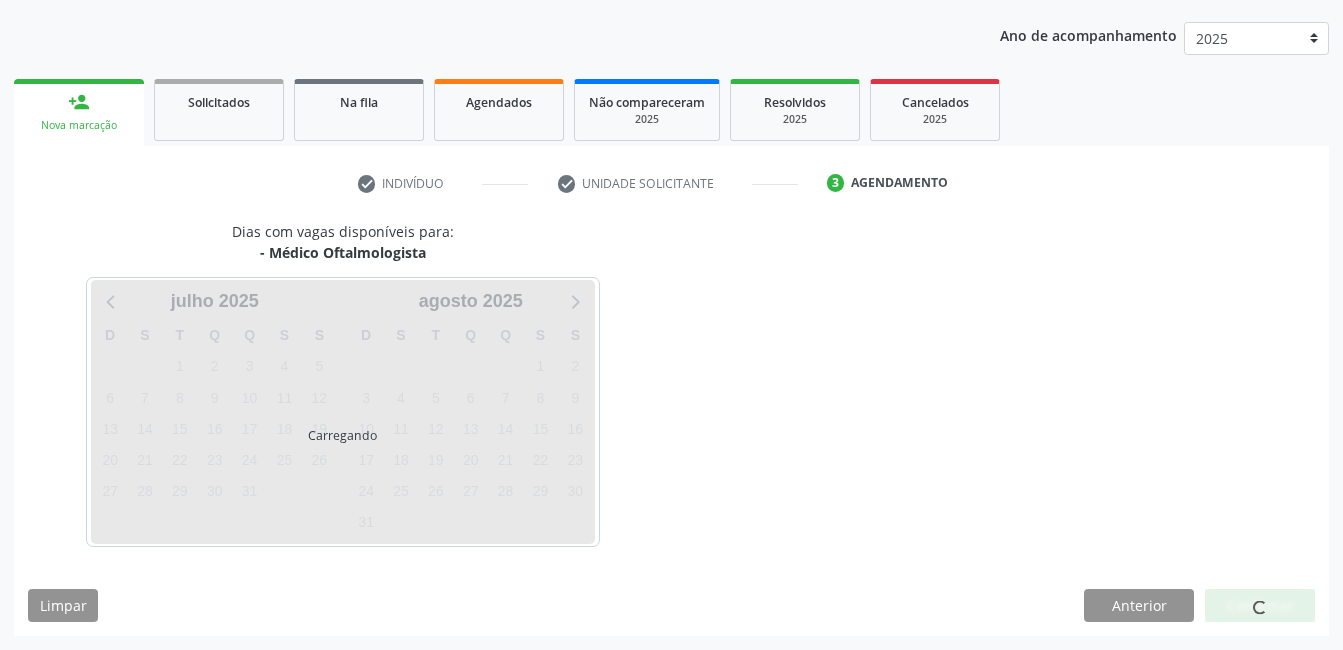 scroll, scrollTop: 220, scrollLeft: 0, axis: vertical 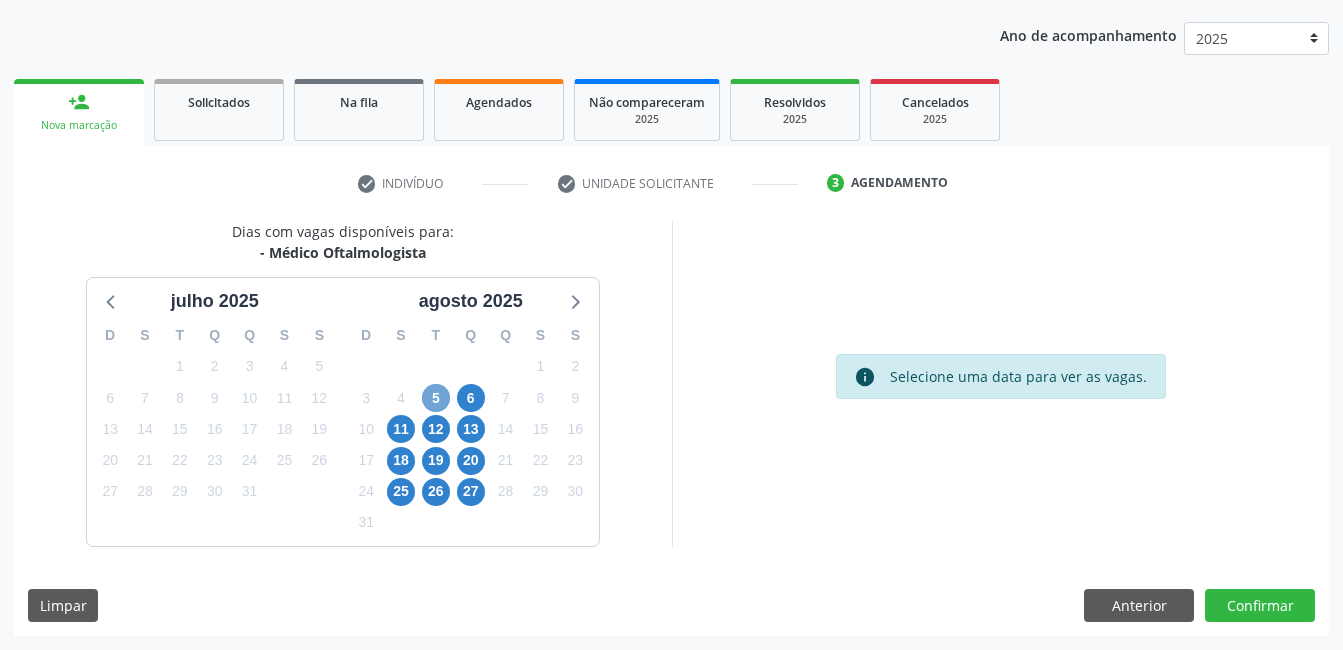 click on "5" at bounding box center (436, 398) 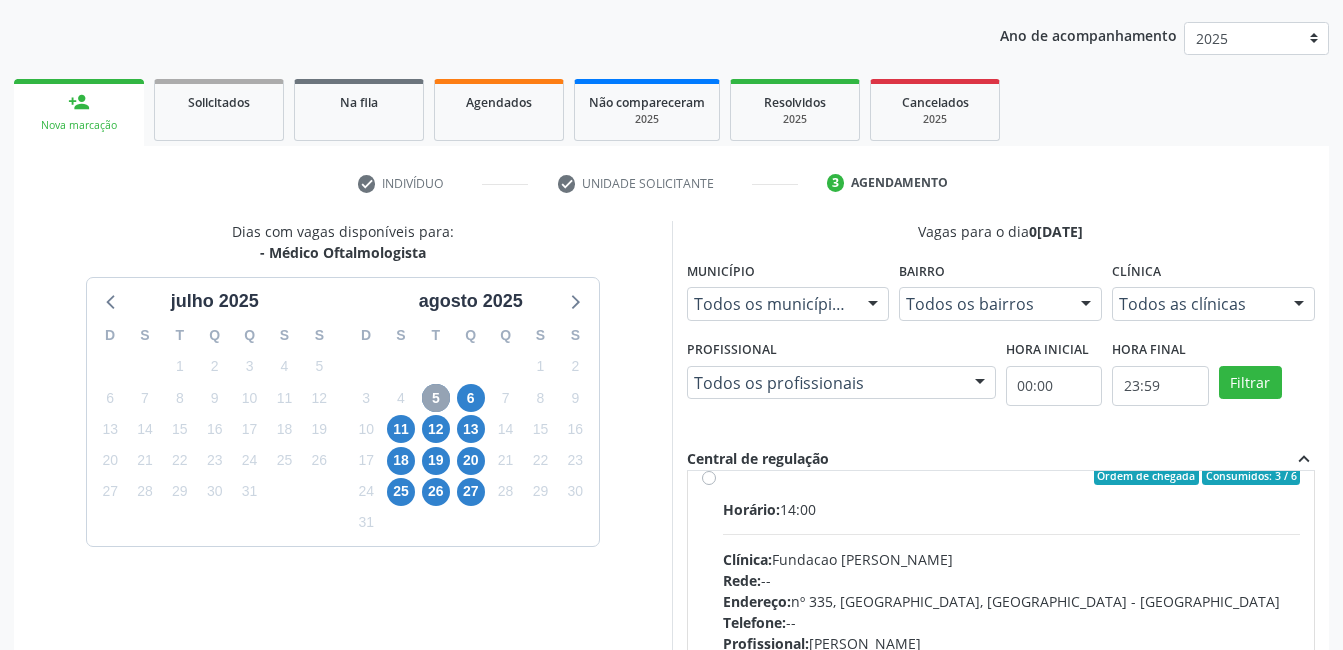 scroll, scrollTop: 1400, scrollLeft: 0, axis: vertical 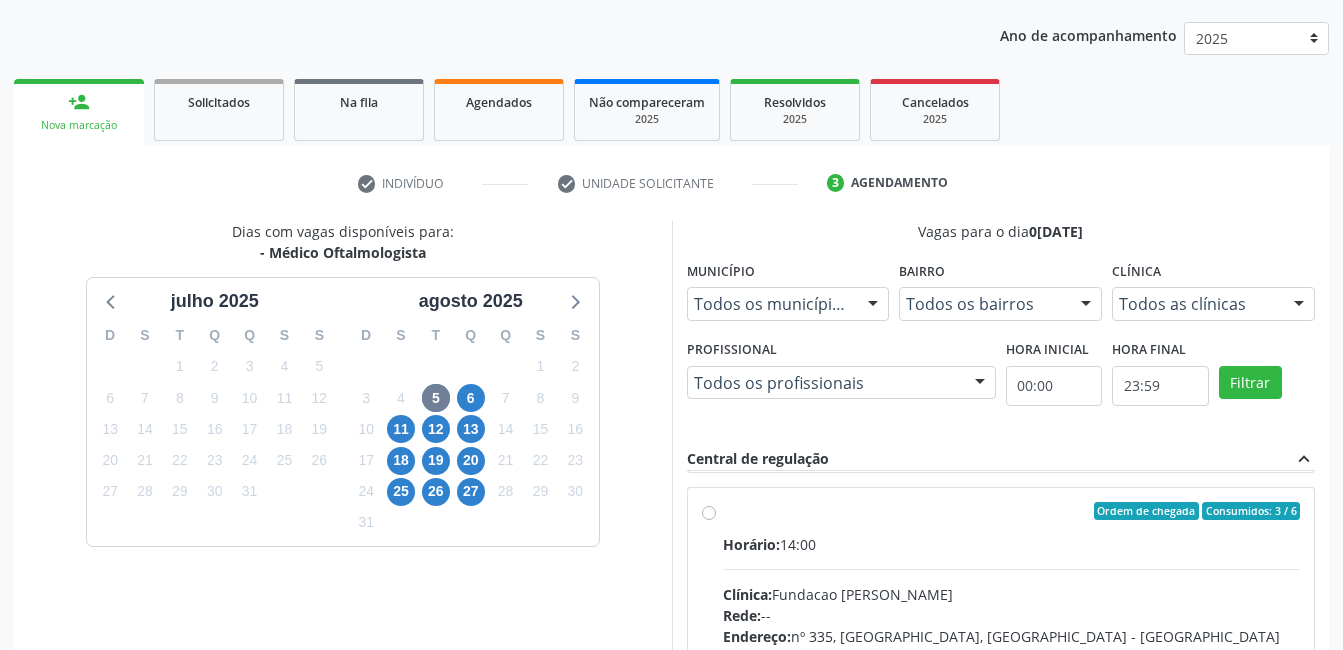click on "Ordem de chegada
Consumidos: 3 / 6
Horário:   14:00
Clínica:  Fundacao [PERSON_NAME]
Rede:
--
Endereço:   [STREET_ADDRESS]
Telefone:   --
Profissional:
[PERSON_NAME]
Informações adicionais sobre o atendimento
Idade de atendimento:
de 0 a 120 anos
Gênero(s) atendido(s):
Masculino e Feminino
Informações adicionais:
--" at bounding box center (1012, 655) 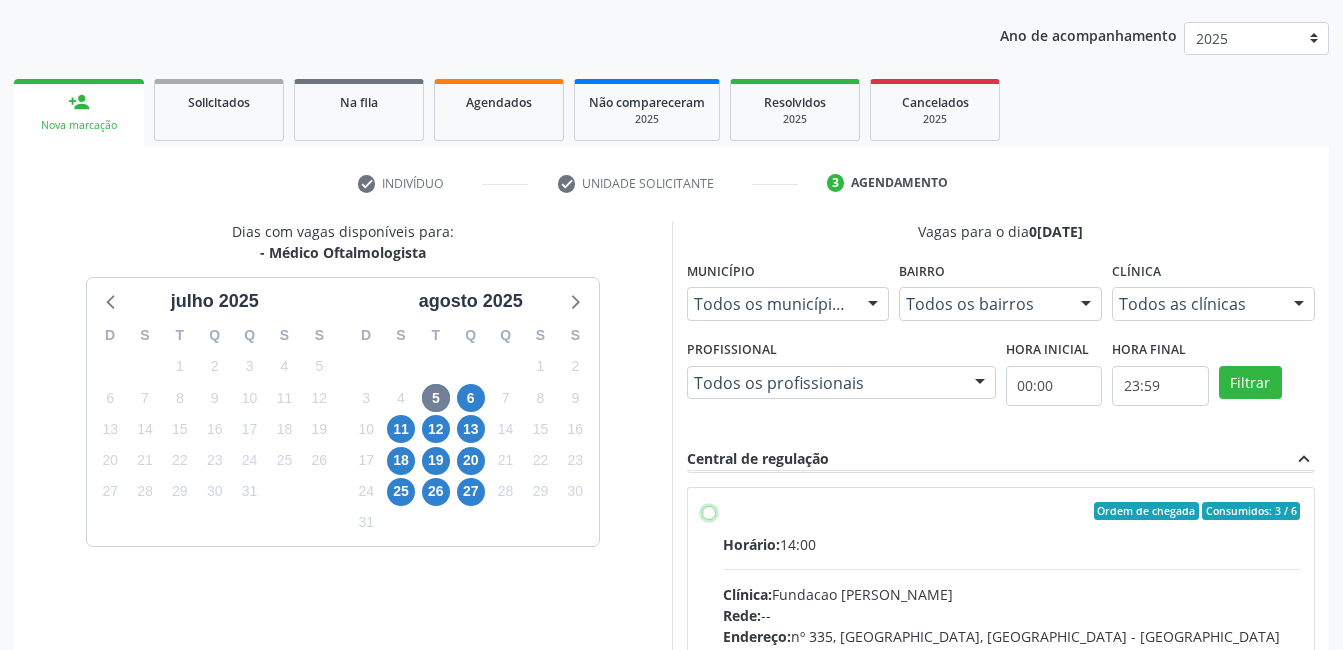 click on "Ordem de chegada
Consumidos: 3 / 6
Horário:   14:00
Clínica:  Fundacao [PERSON_NAME]
Rede:
--
Endereço:   [STREET_ADDRESS]
Telefone:   --
Profissional:
[PERSON_NAME]
Informações adicionais sobre o atendimento
Idade de atendimento:
de 0 a 120 anos
Gênero(s) atendido(s):
Masculino e Feminino
Informações adicionais:
--" at bounding box center [709, 511] 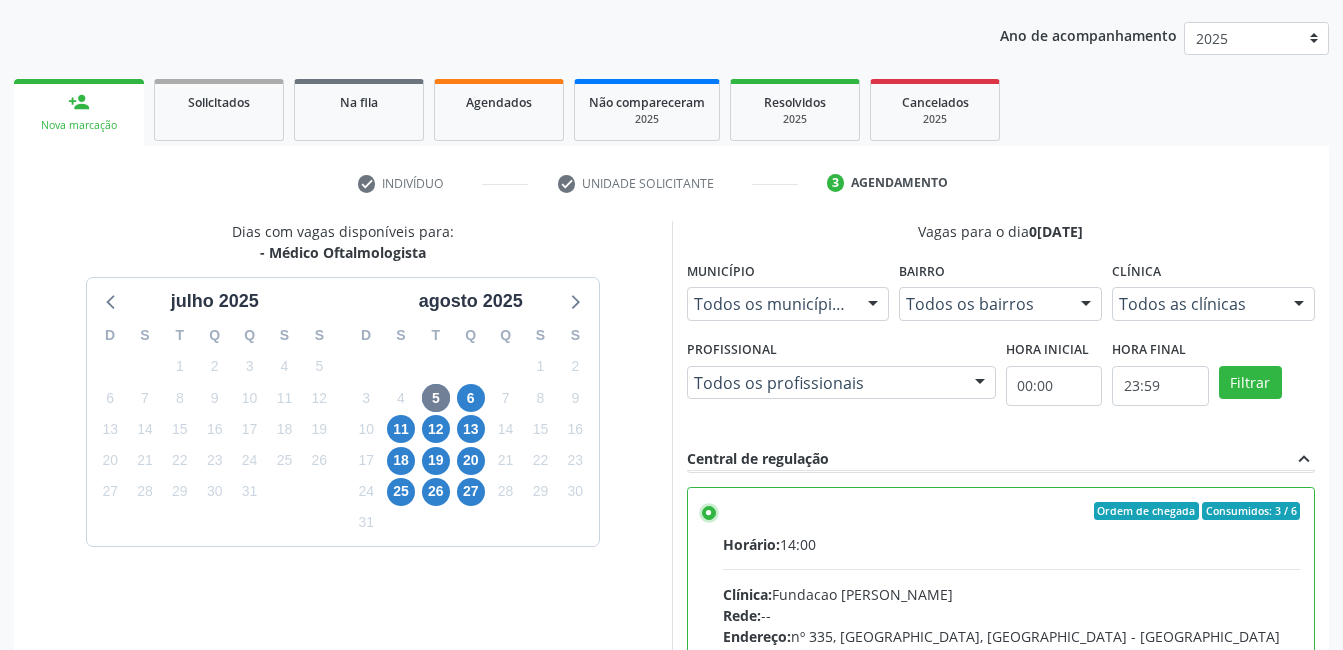 scroll, scrollTop: 545, scrollLeft: 0, axis: vertical 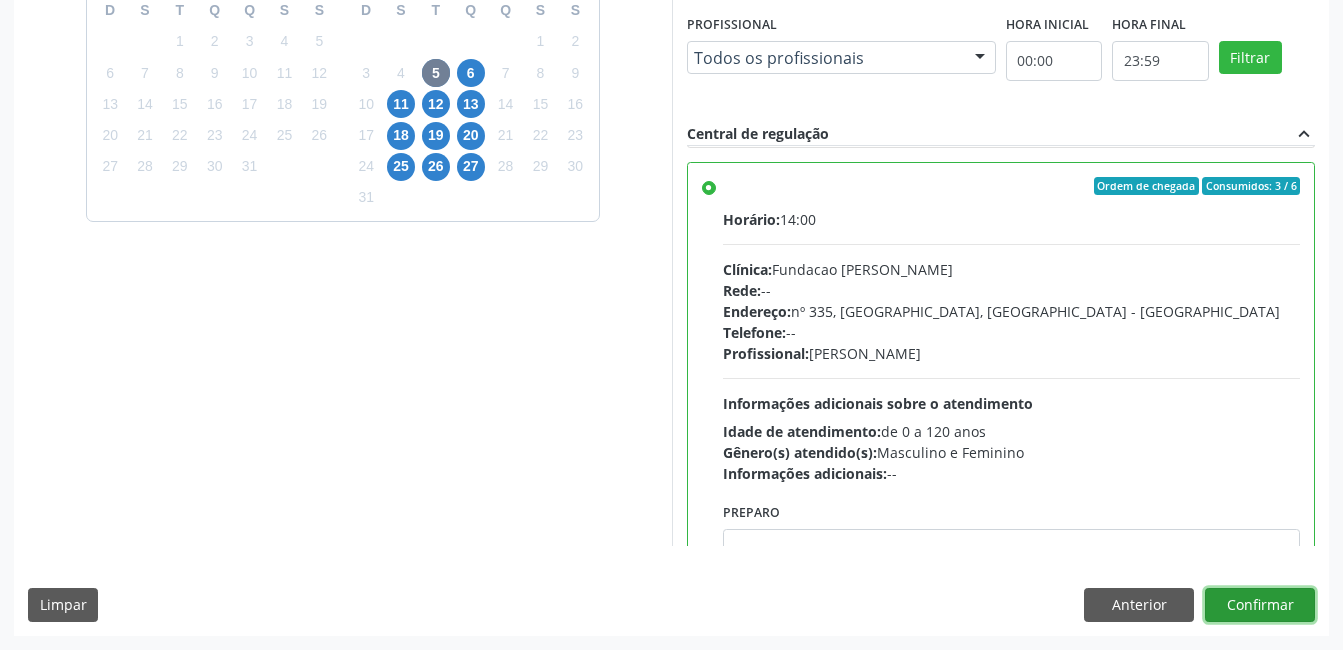 click on "Confirmar" at bounding box center [1260, 605] 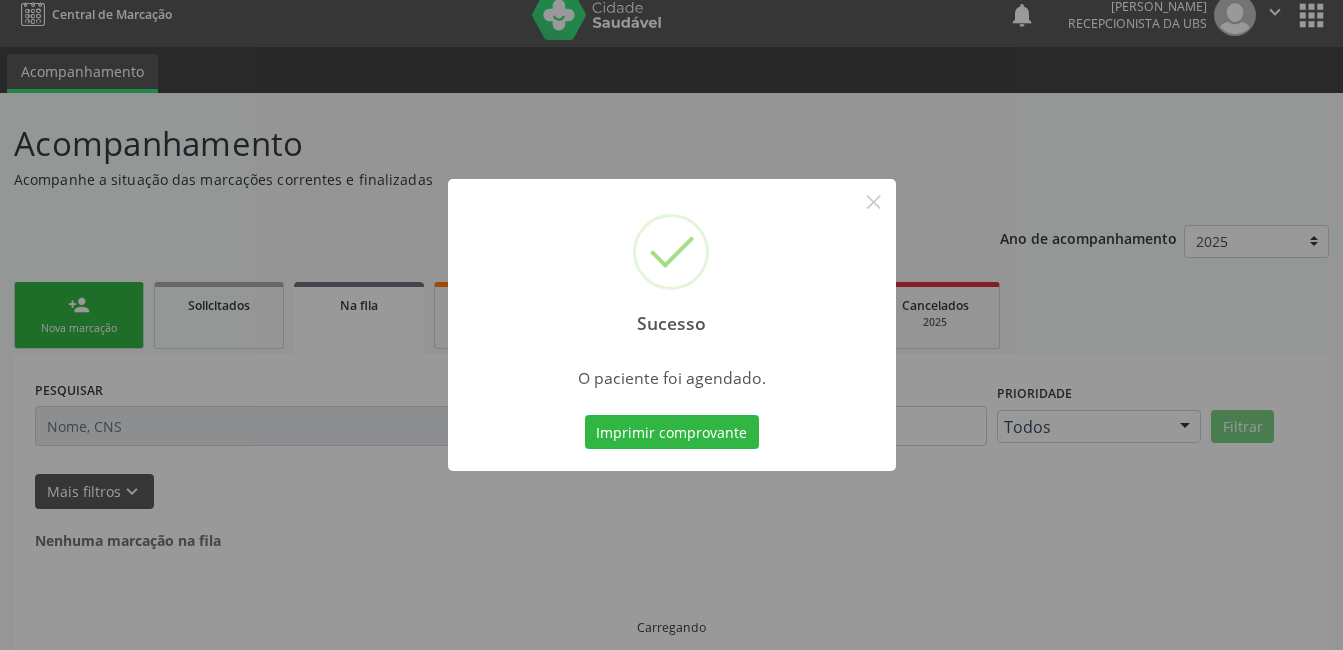 scroll, scrollTop: 0, scrollLeft: 0, axis: both 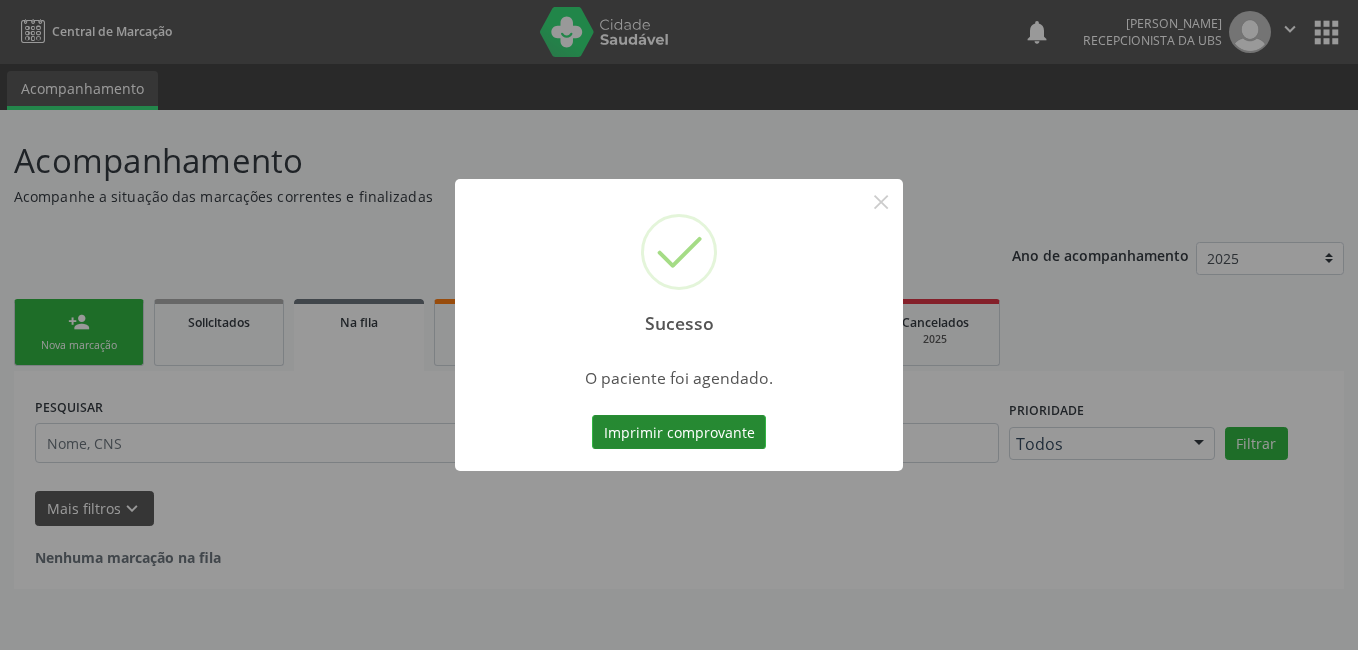 click on "Imprimir comprovante" at bounding box center (679, 432) 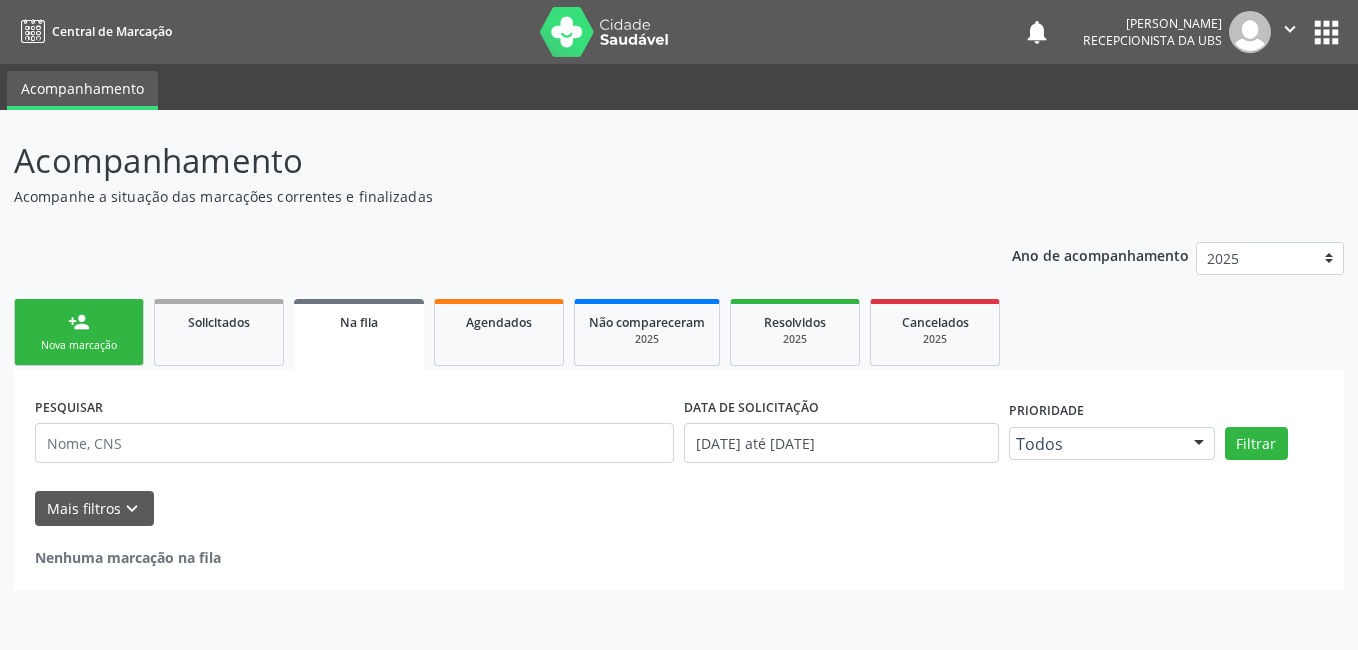 click on "person_add
Nova marcação" at bounding box center [79, 332] 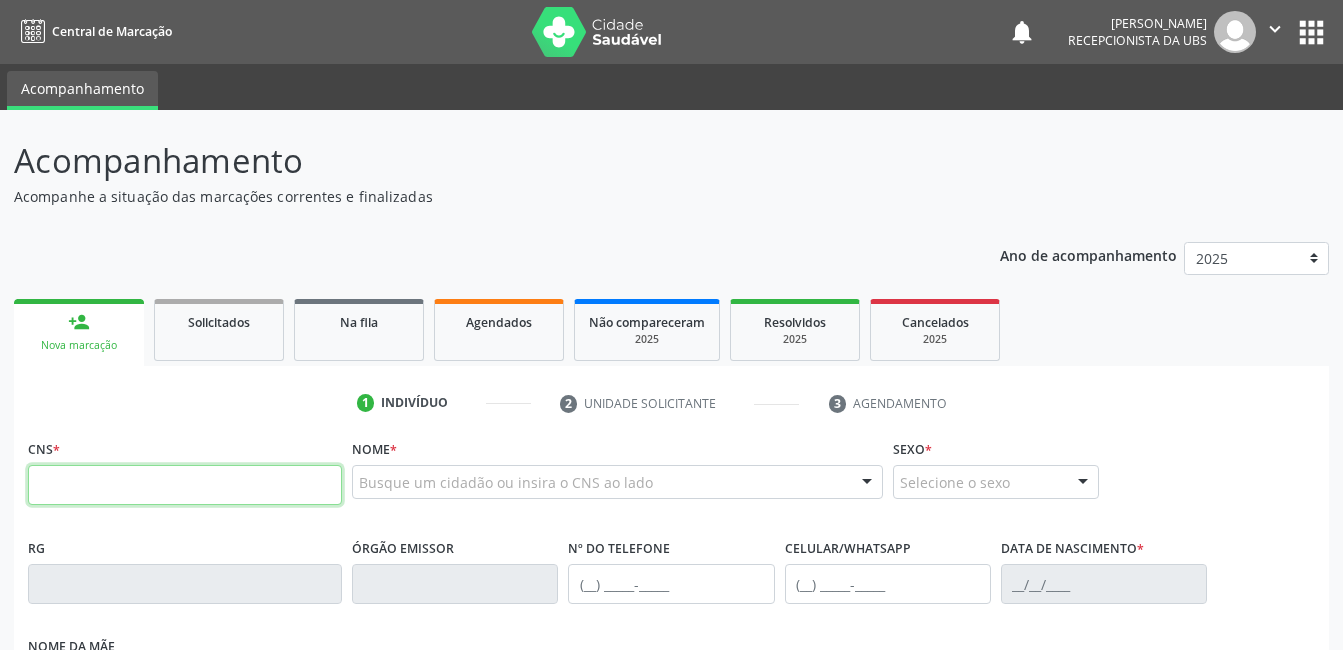 click at bounding box center (185, 485) 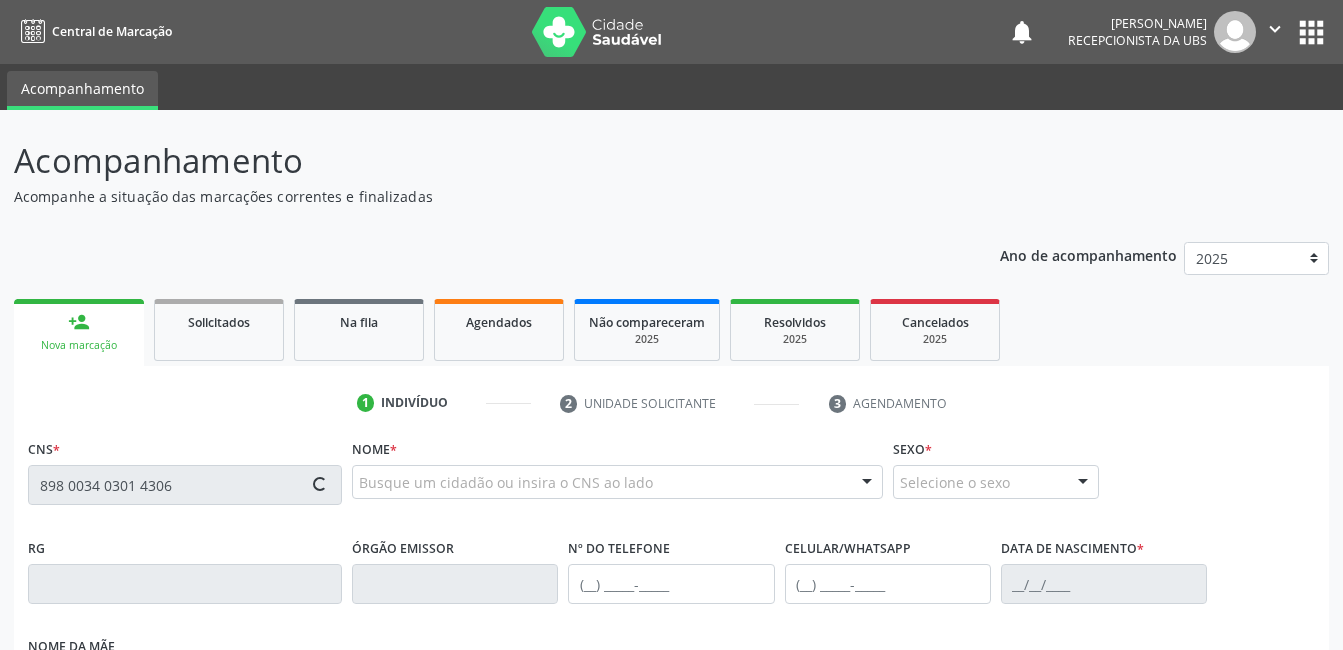 type on "898 0034 0301 4306" 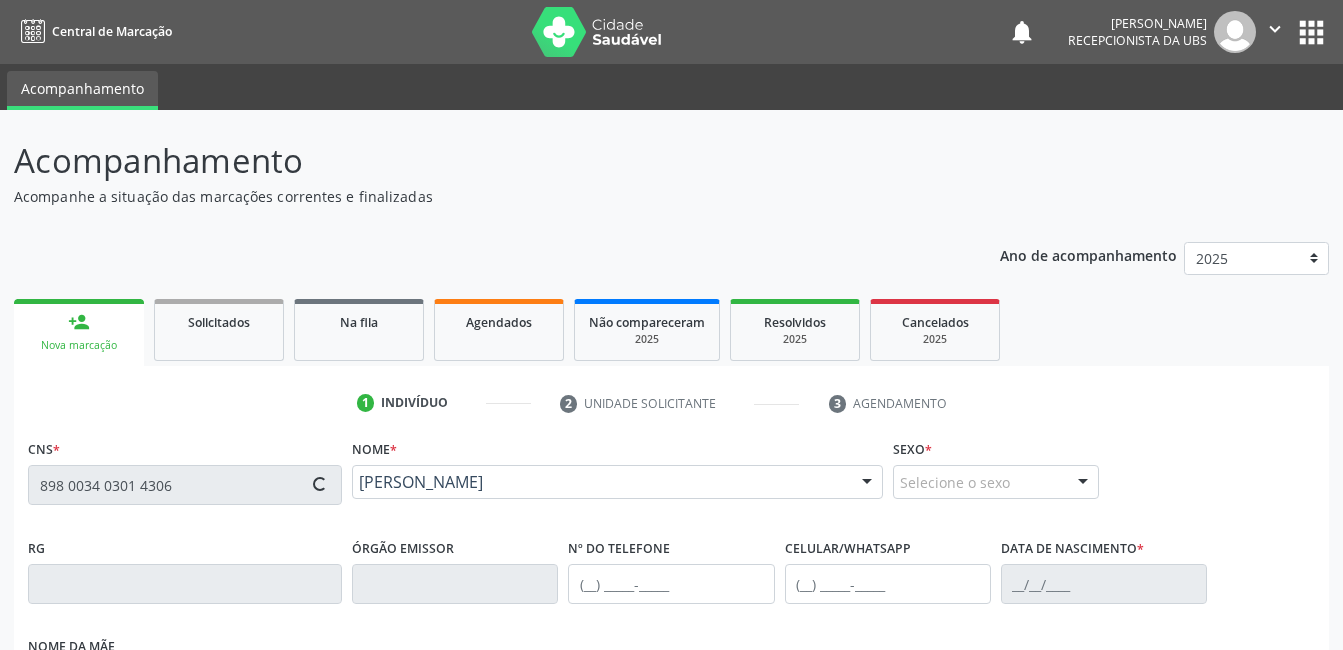 type on "[PHONE_NUMBER]" 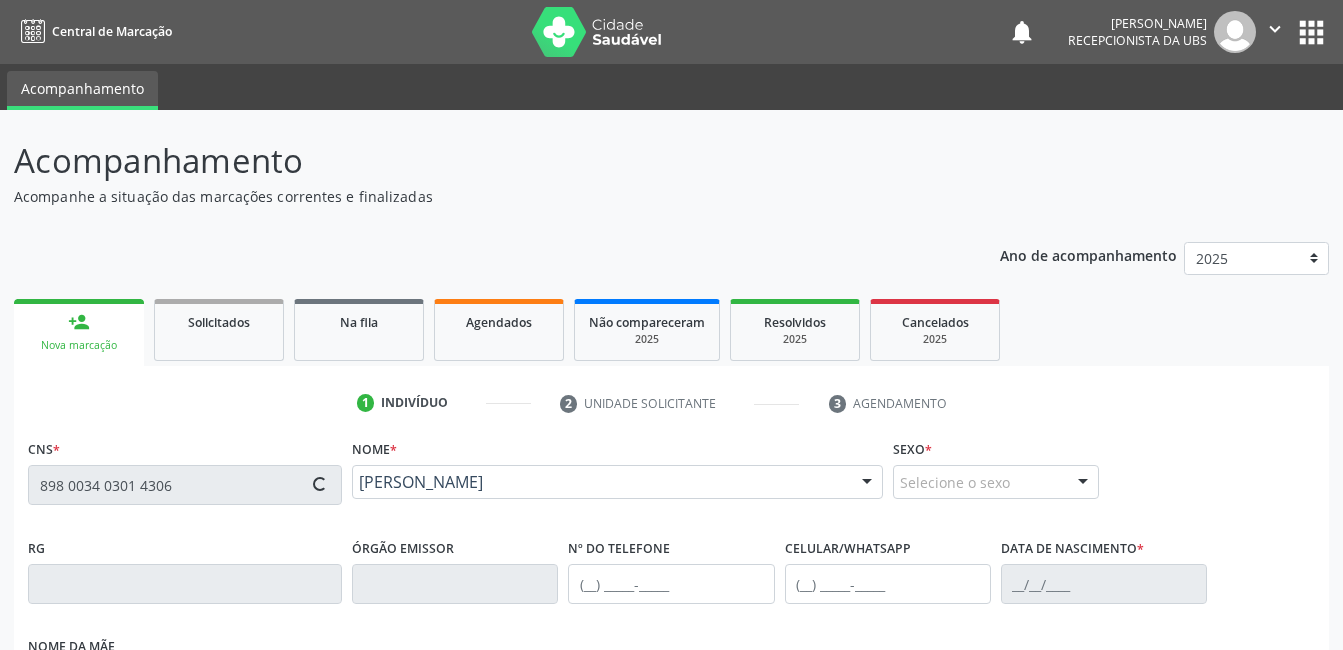 type on "1[DATE]" 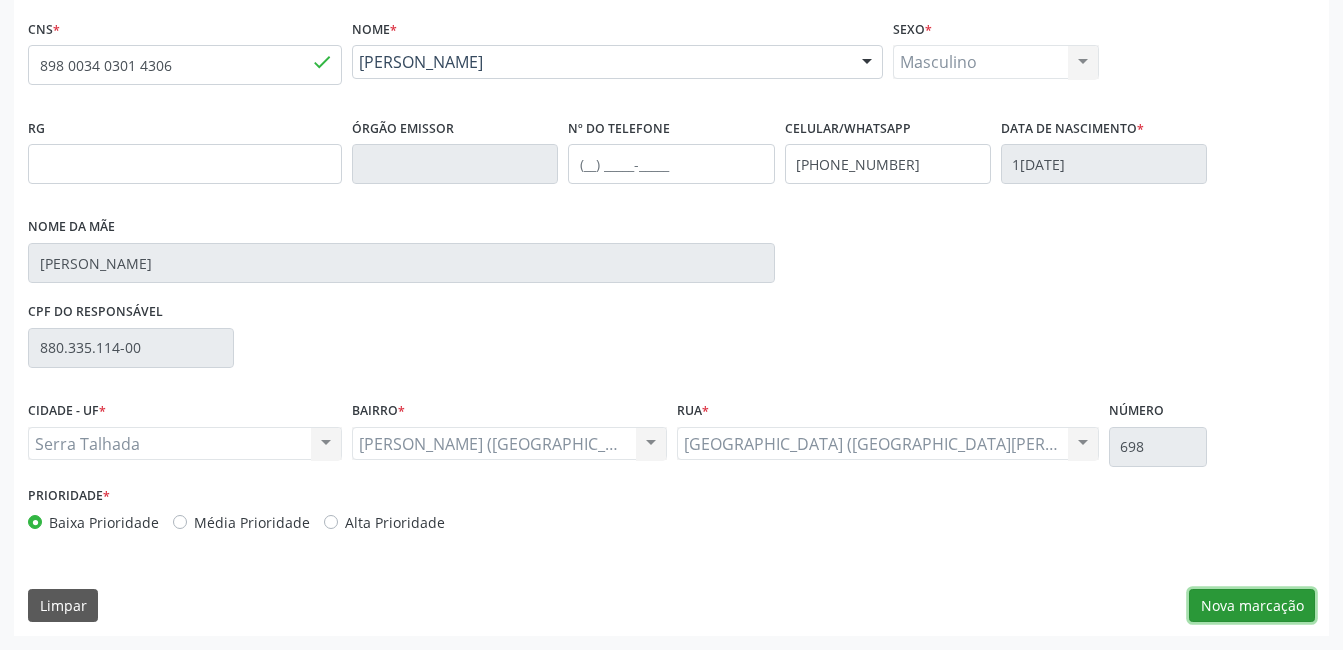 click on "Nova marcação" at bounding box center (1252, 606) 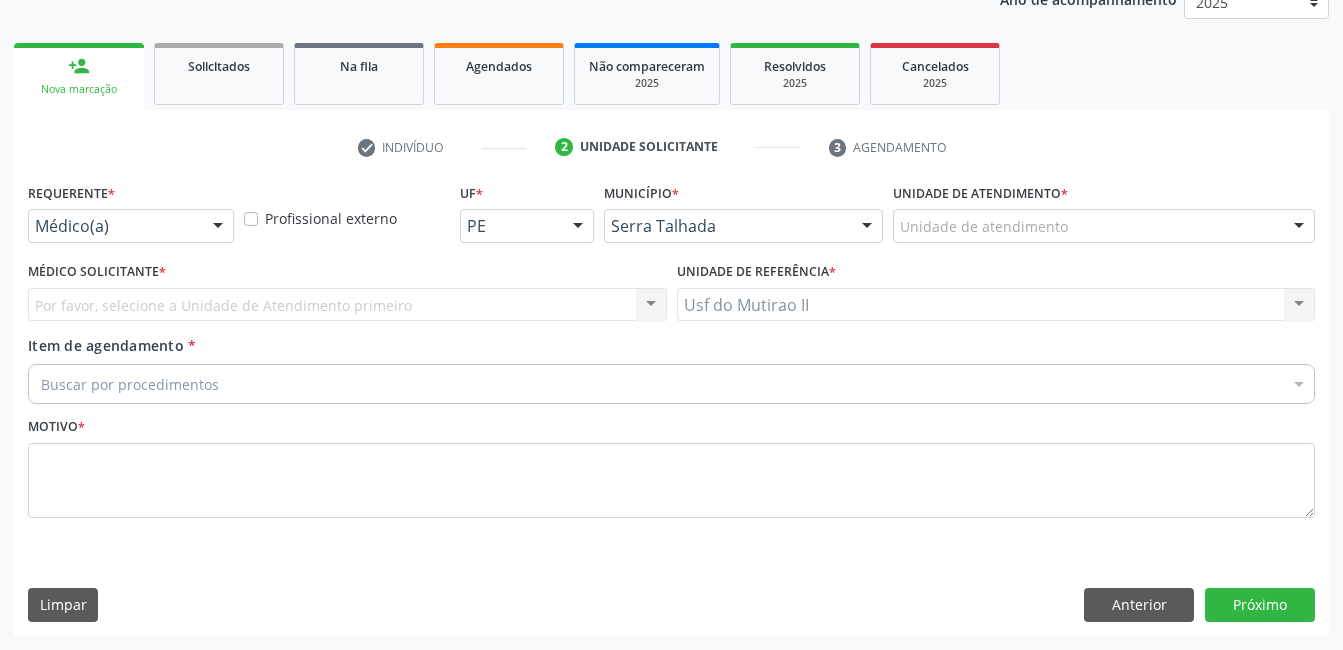 scroll, scrollTop: 256, scrollLeft: 0, axis: vertical 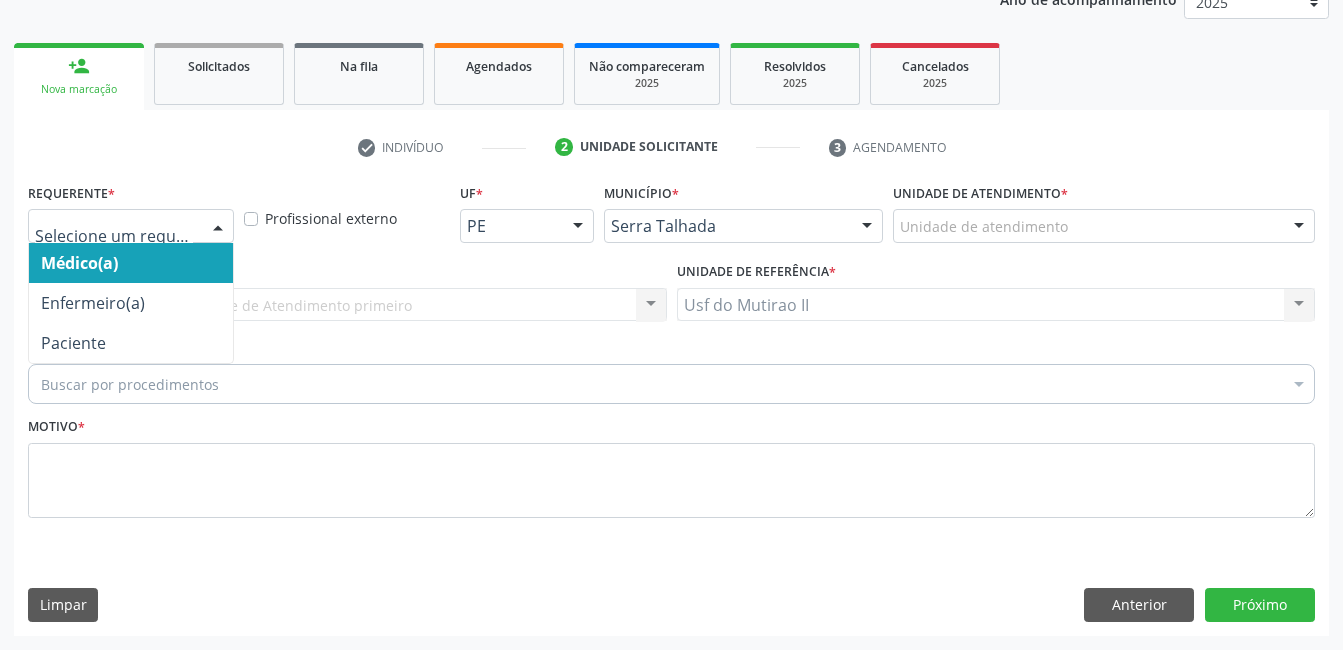 click at bounding box center [218, 227] 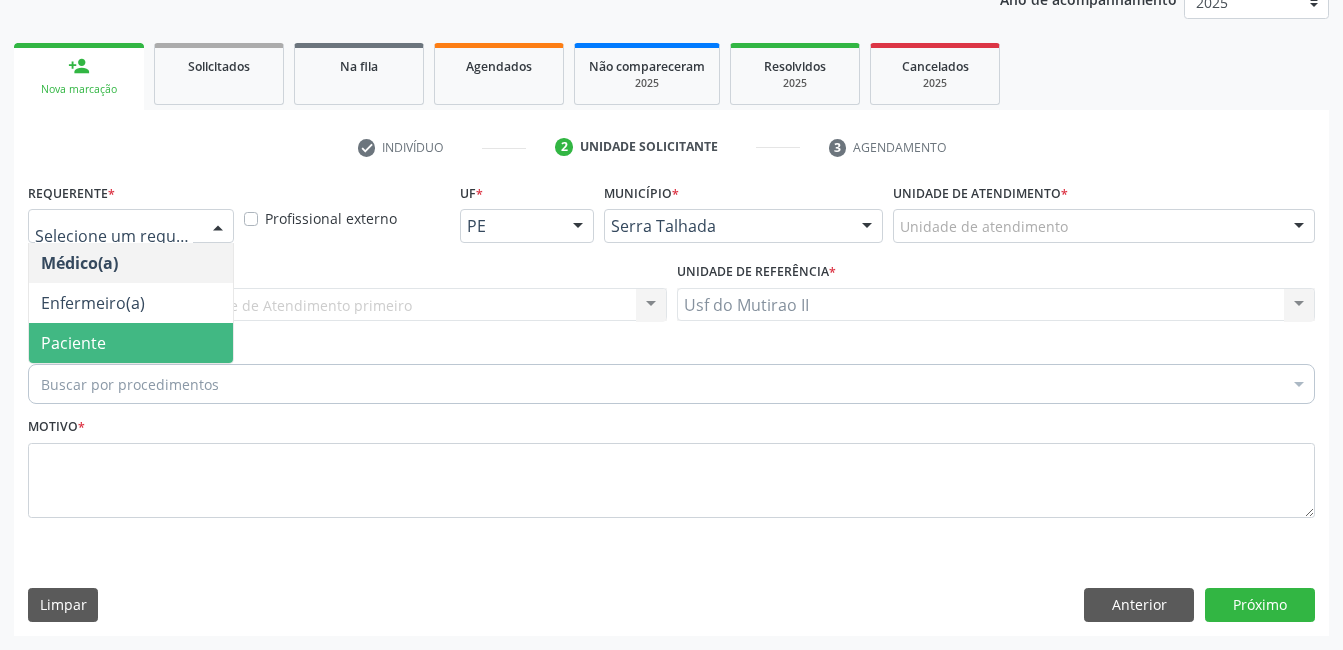 click on "Paciente" at bounding box center [131, 343] 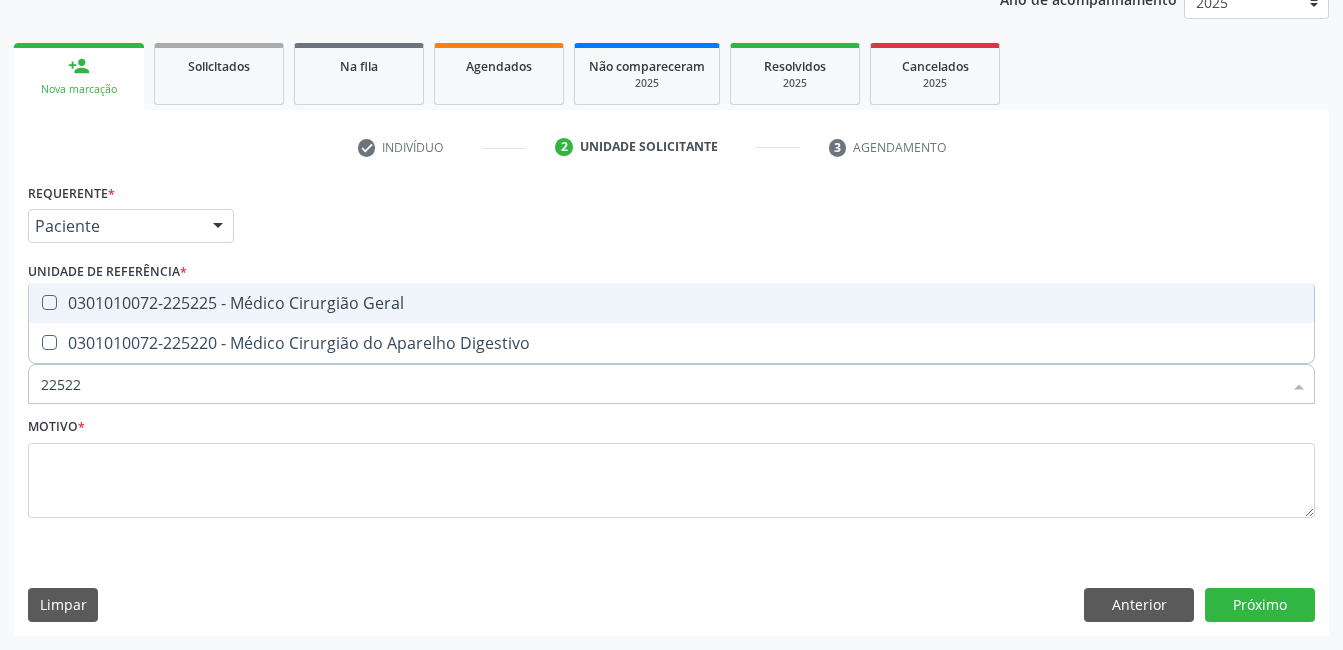 type on "225225" 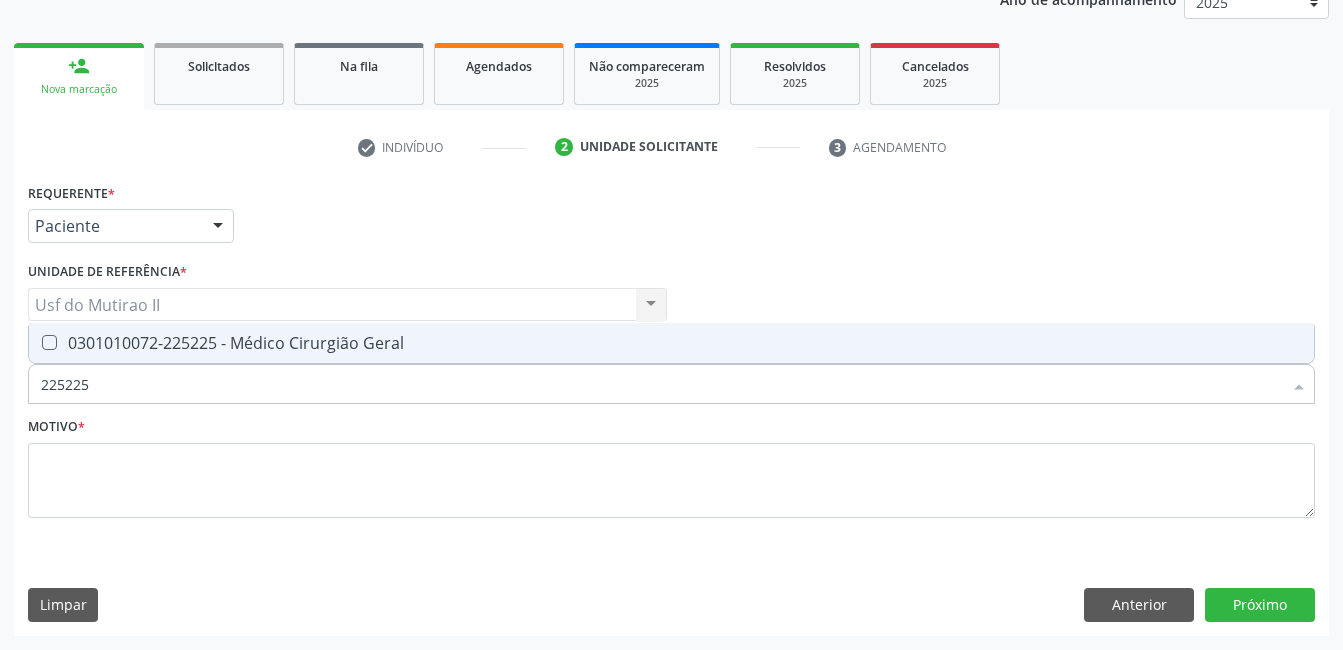 click on "0301010072-225225 - Médico Cirurgião Geral" at bounding box center [671, 343] 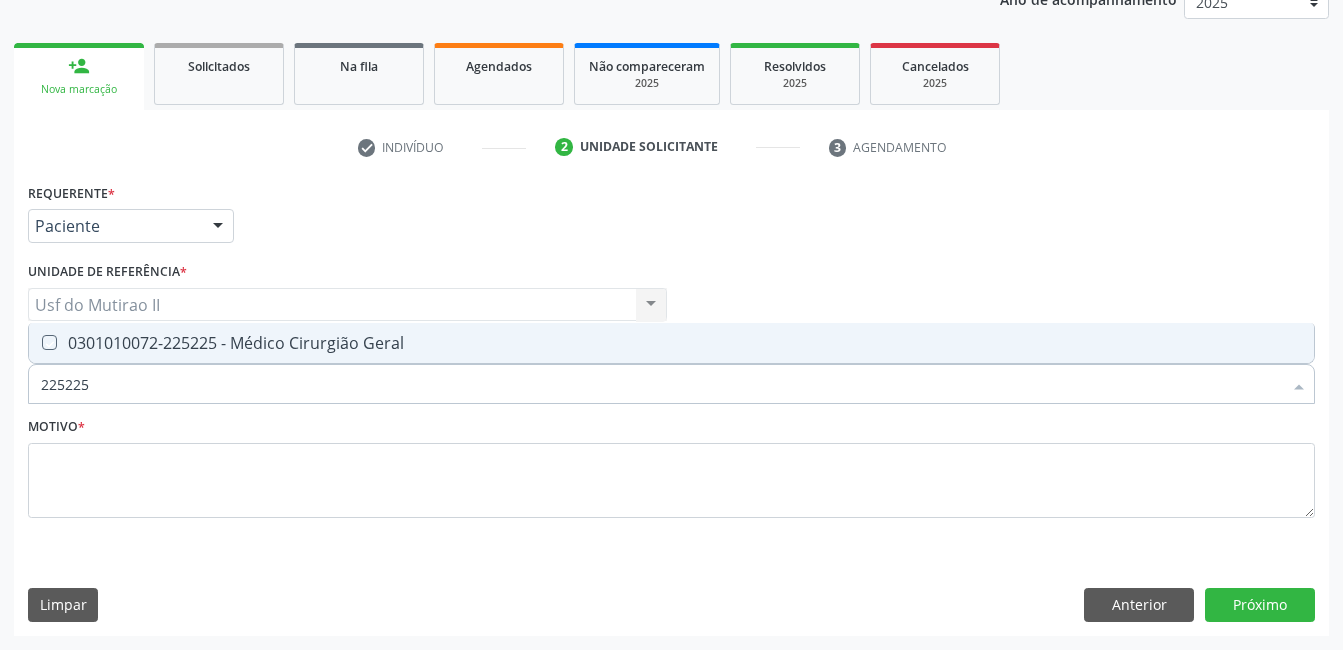 checkbox on "true" 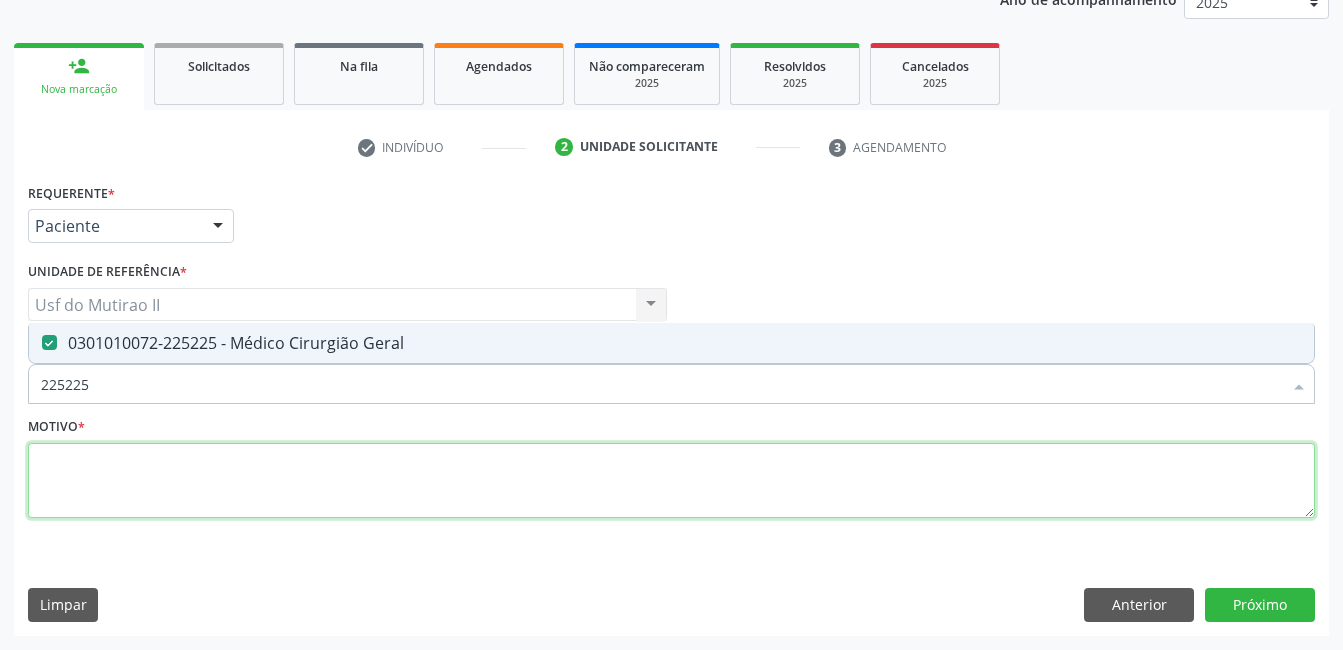 click at bounding box center [671, 481] 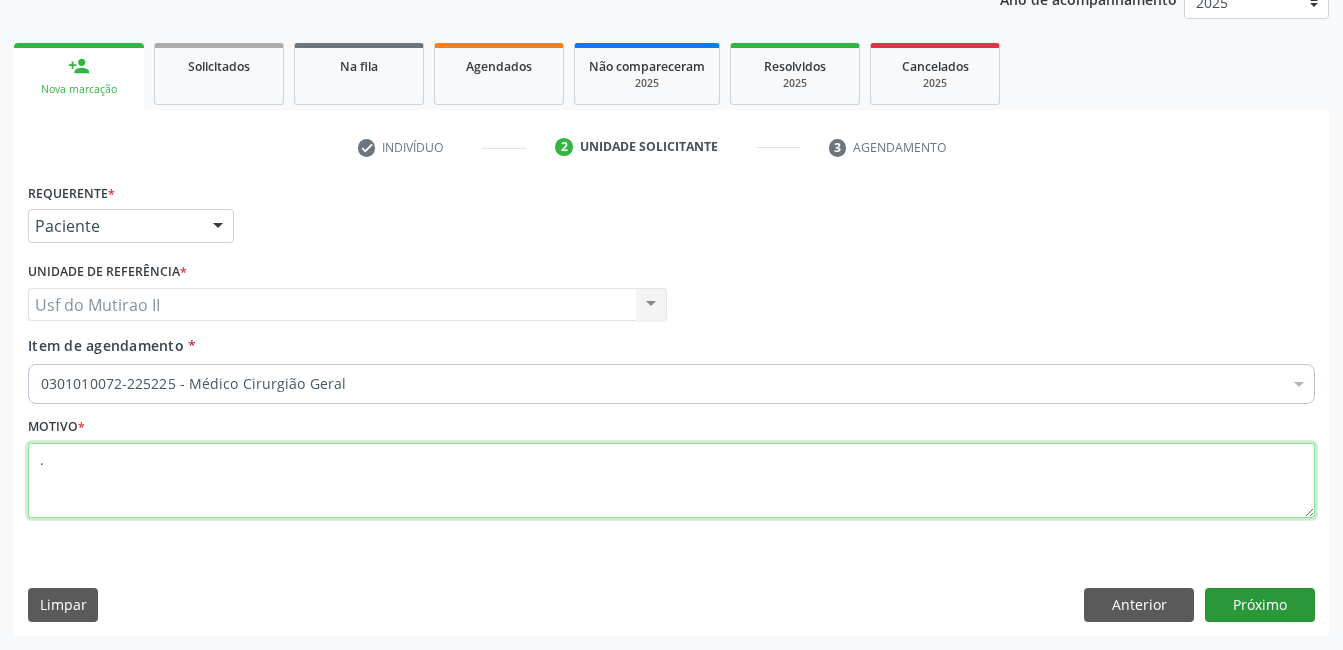 type on "." 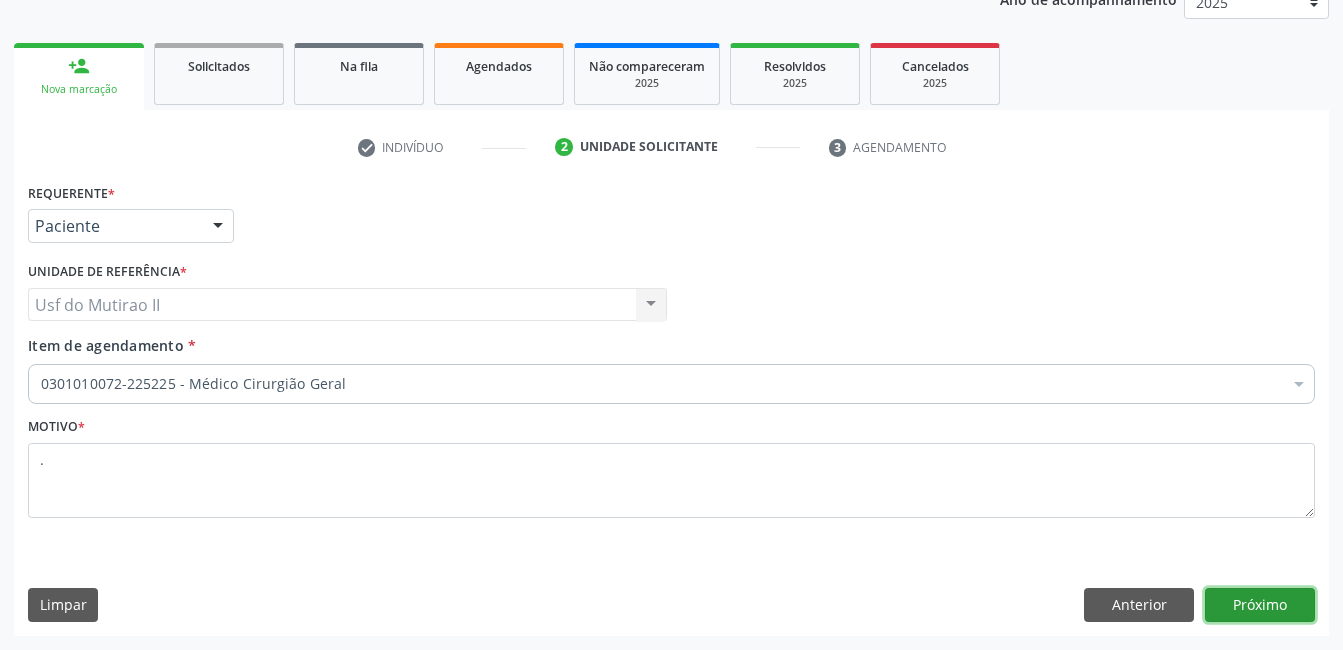 click on "Próximo" at bounding box center [1260, 605] 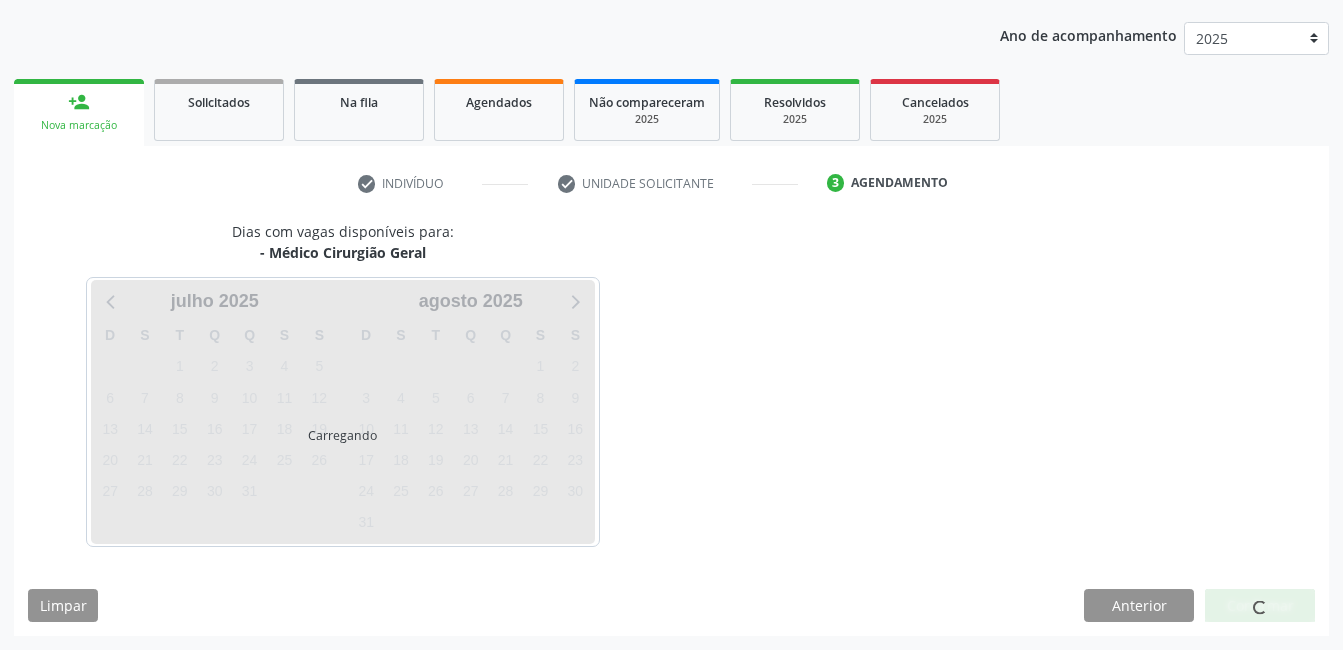 scroll, scrollTop: 220, scrollLeft: 0, axis: vertical 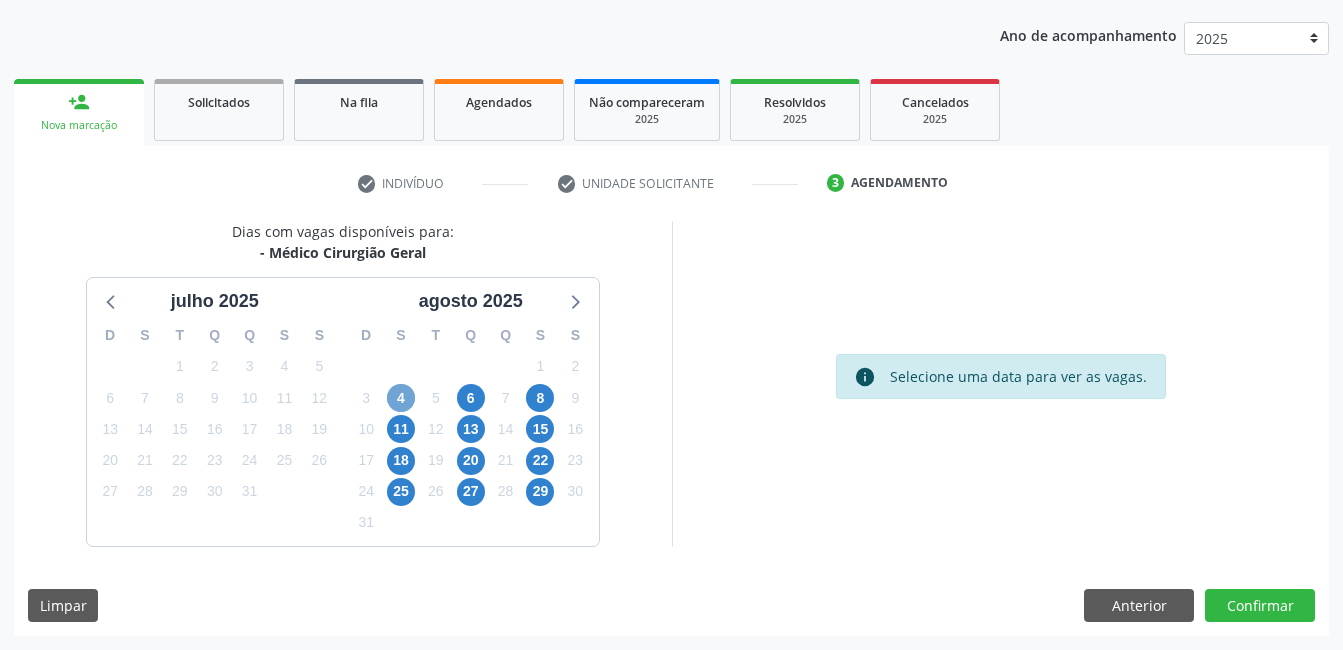 click on "4" at bounding box center [401, 398] 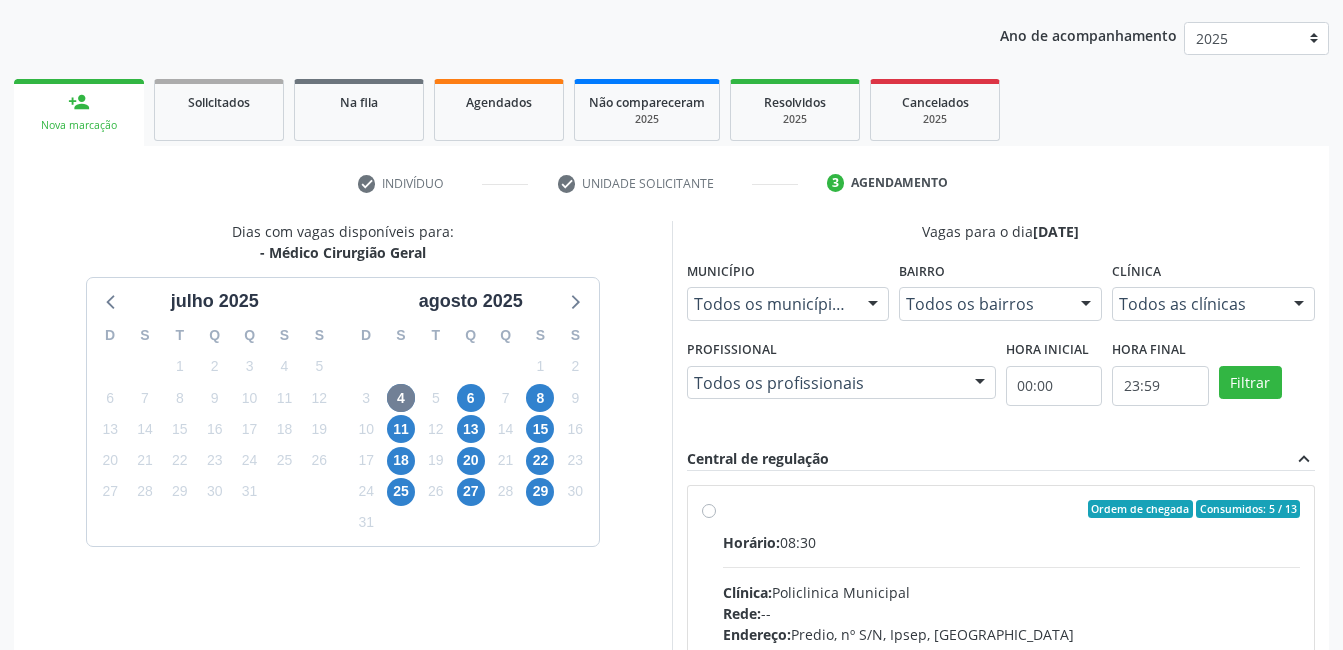 click on "Horário:   08:30" at bounding box center [1012, 542] 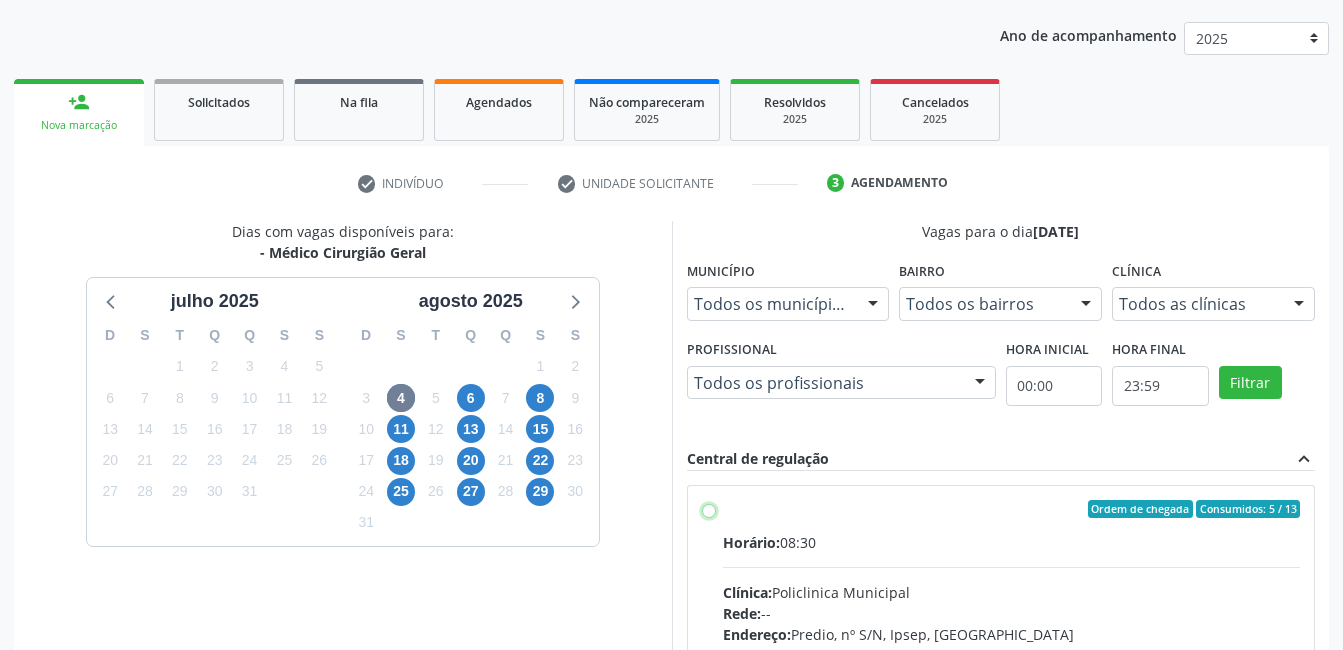 click on "Ordem de chegada
Consumidos: 5 / 13
Horário:   08:30
Clínica:  Policlinica Municipal
Rede:
--
Endereço:   Predio, nº S/N, Ipsep, [GEOGRAPHIC_DATA] - PE
Telefone:   --
Profissional:
[PERSON_NAME] Felix
Informações adicionais sobre o atendimento
Idade de atendimento:
de 0 a 120 anos
Gênero(s) atendido(s):
Masculino e Feminino
Informações adicionais:
--" at bounding box center (709, 509) 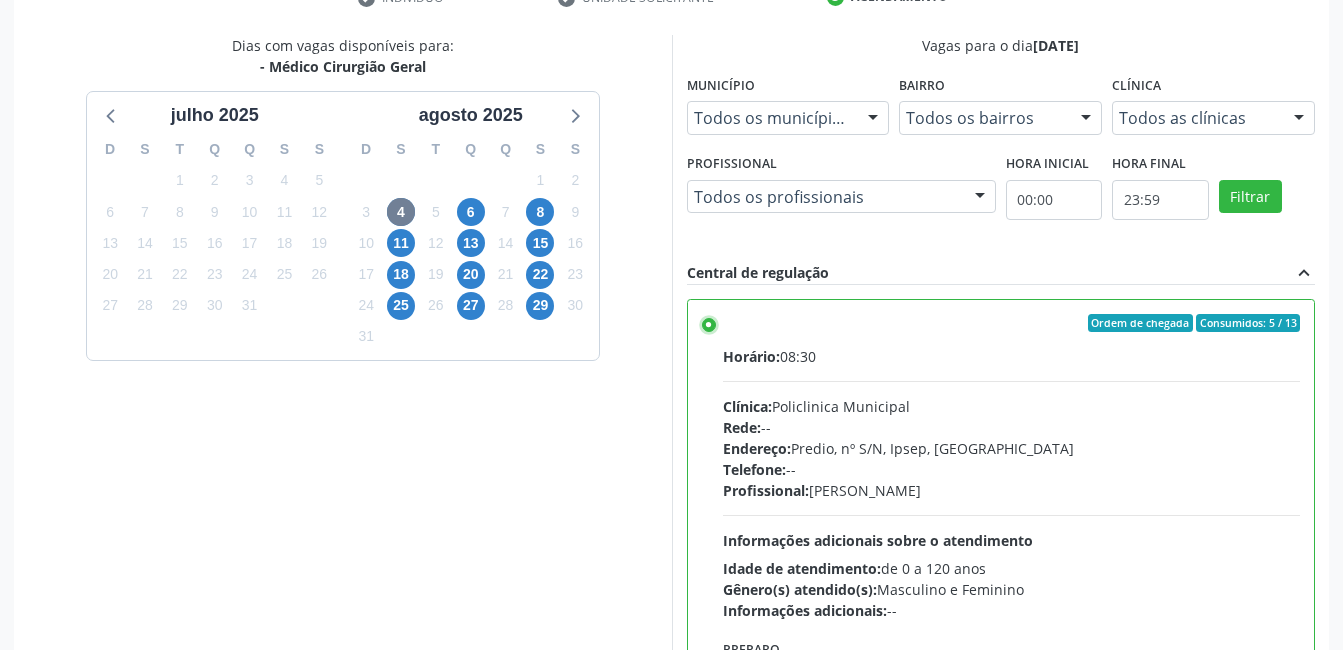 scroll, scrollTop: 545, scrollLeft: 0, axis: vertical 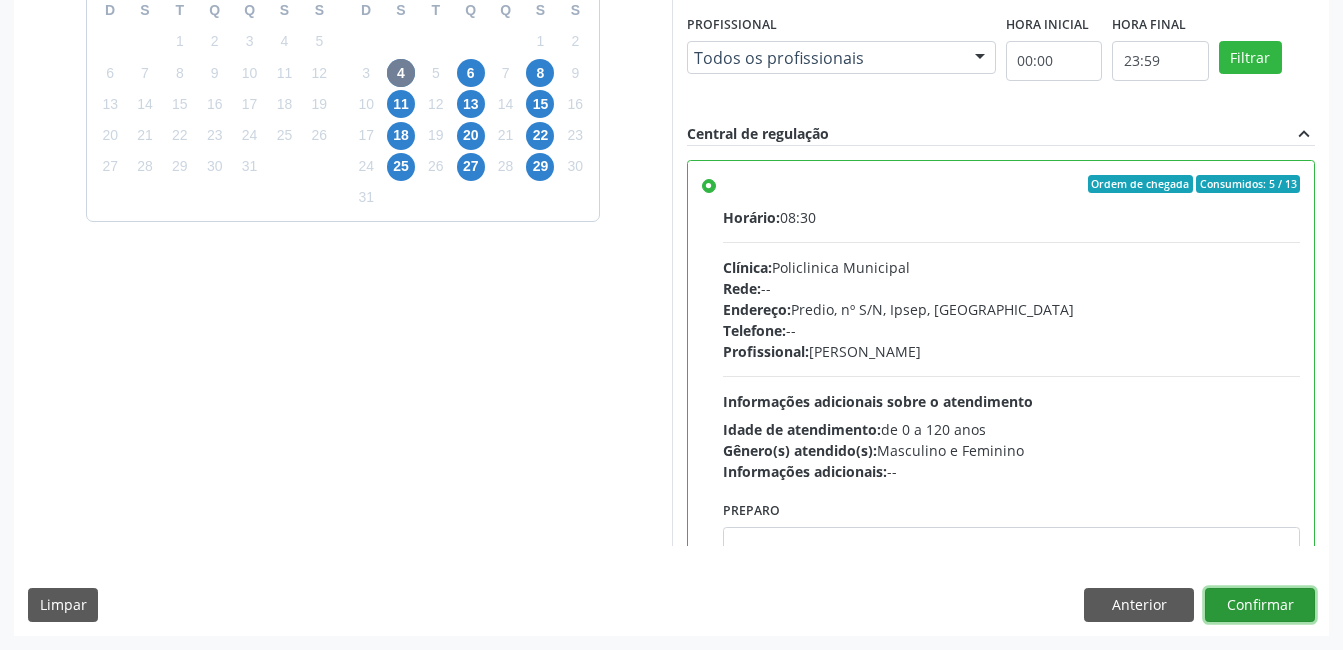 click on "Confirmar" at bounding box center [1260, 605] 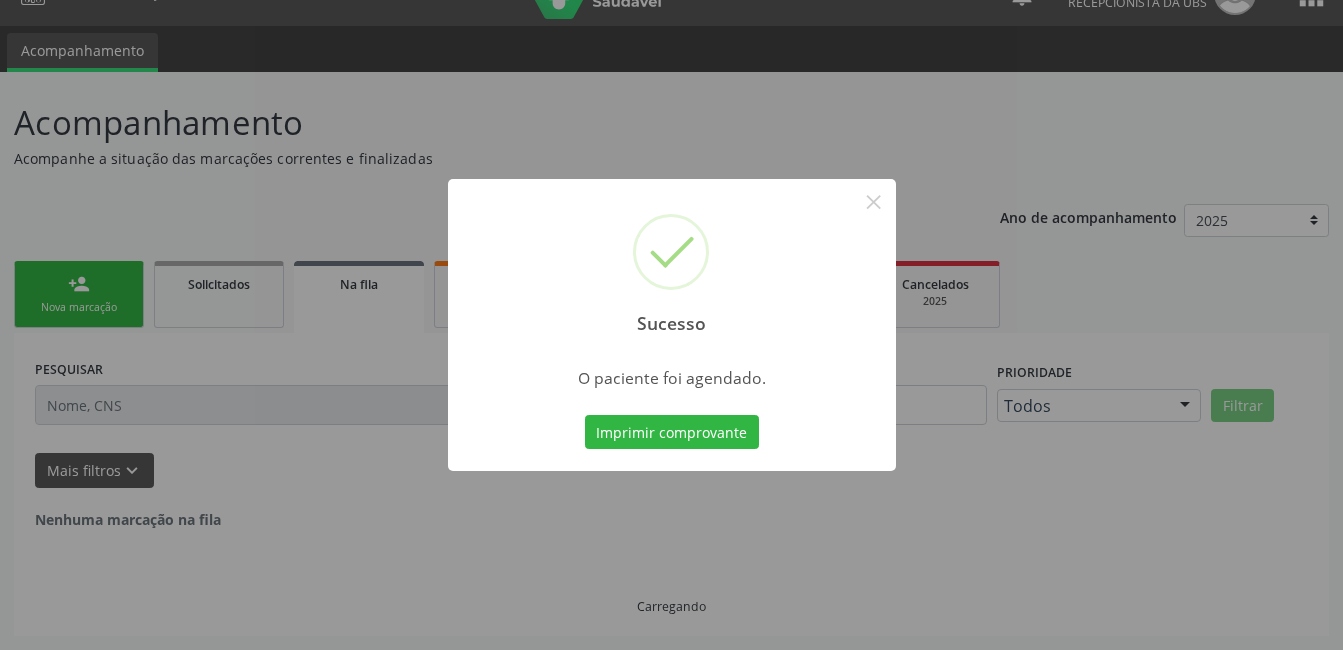 scroll, scrollTop: 0, scrollLeft: 0, axis: both 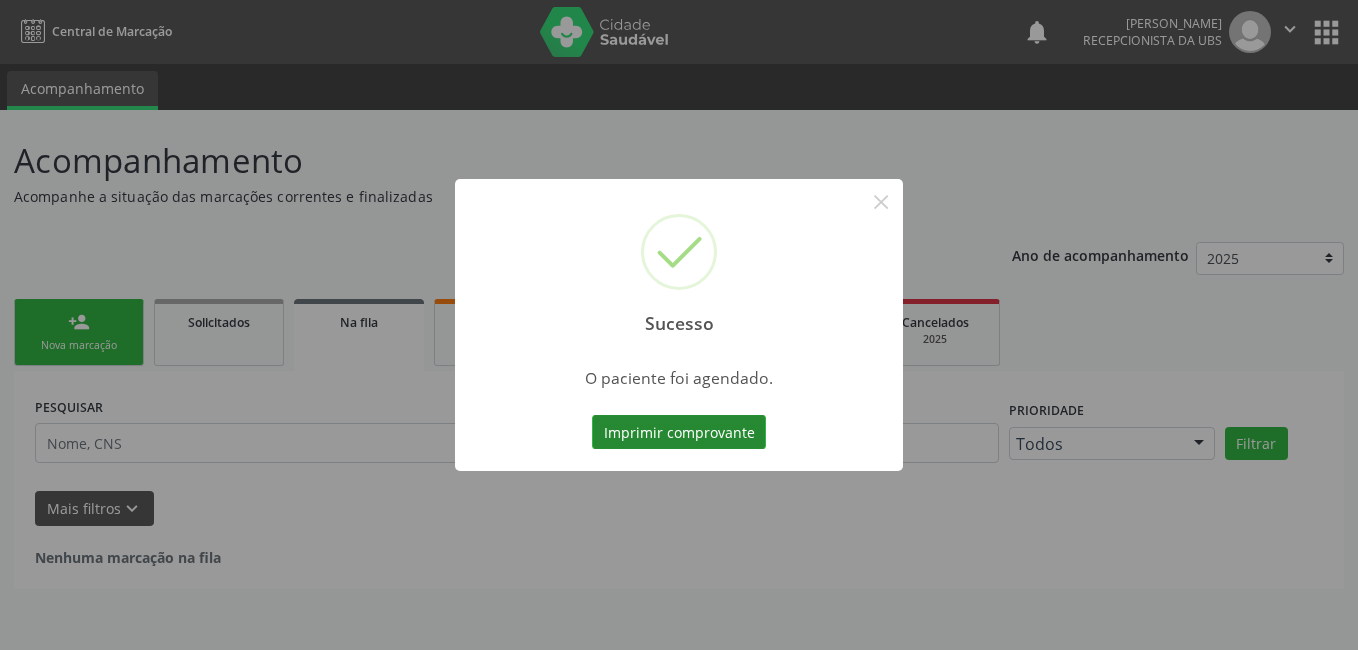 click on "Imprimir comprovante" at bounding box center (679, 432) 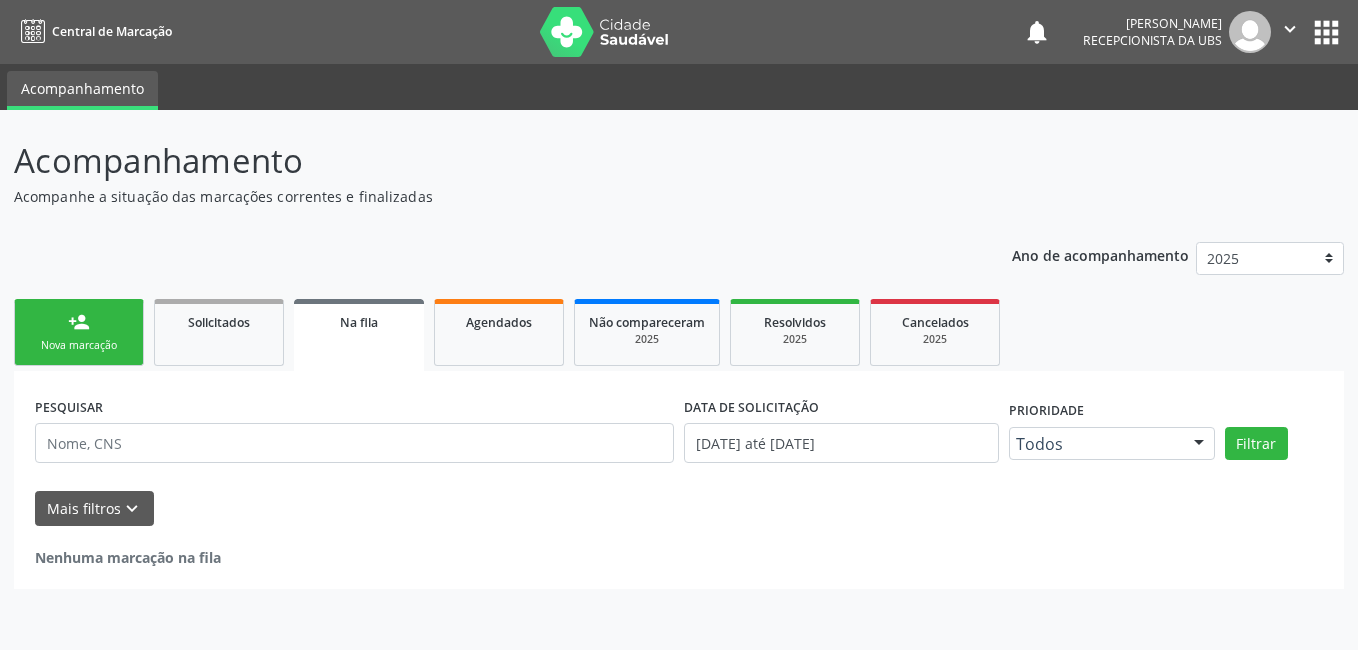 click on "Nova marcação" at bounding box center (79, 345) 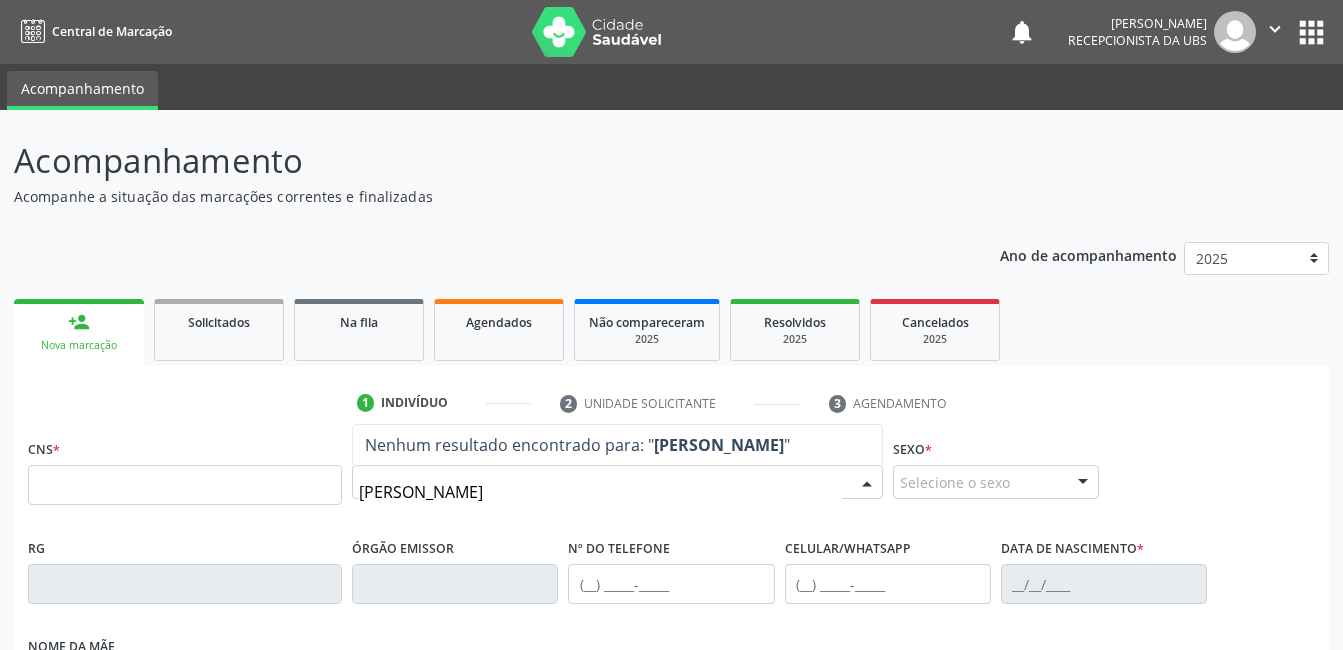 type on "[PERSON_NAME]" 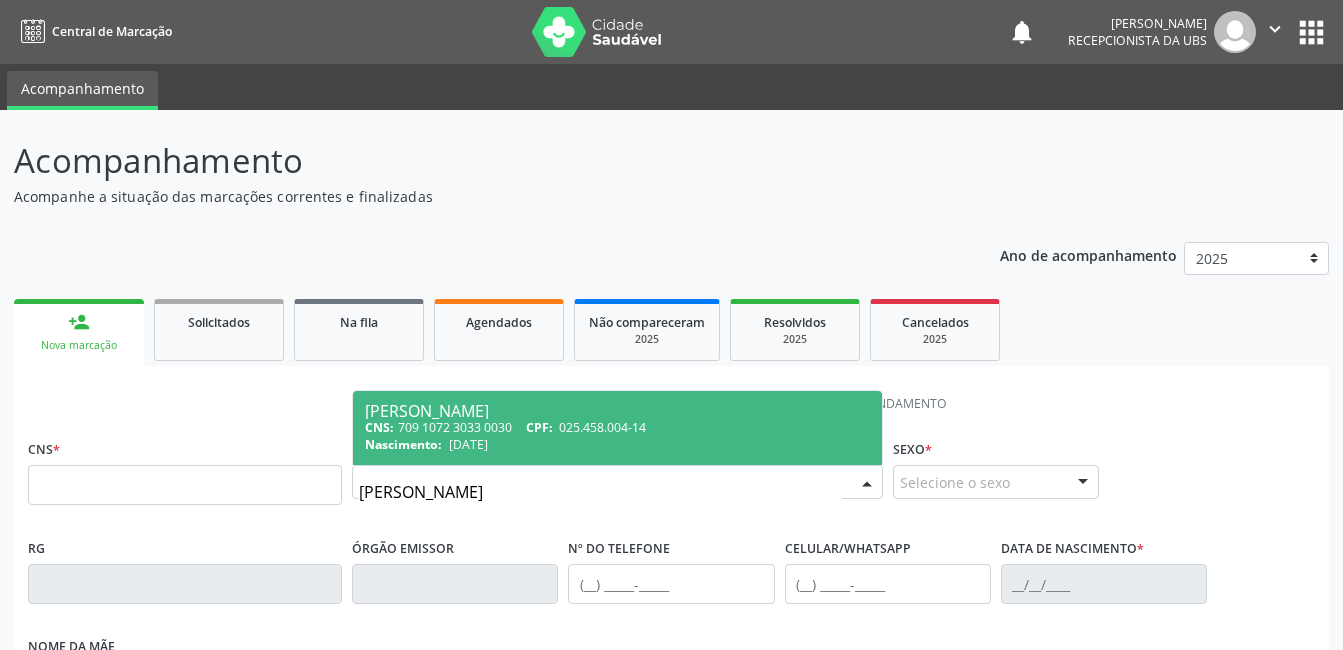 click on "CNS:
709 1072 3033 0030
CPF:
025.458.004-14" at bounding box center (617, 427) 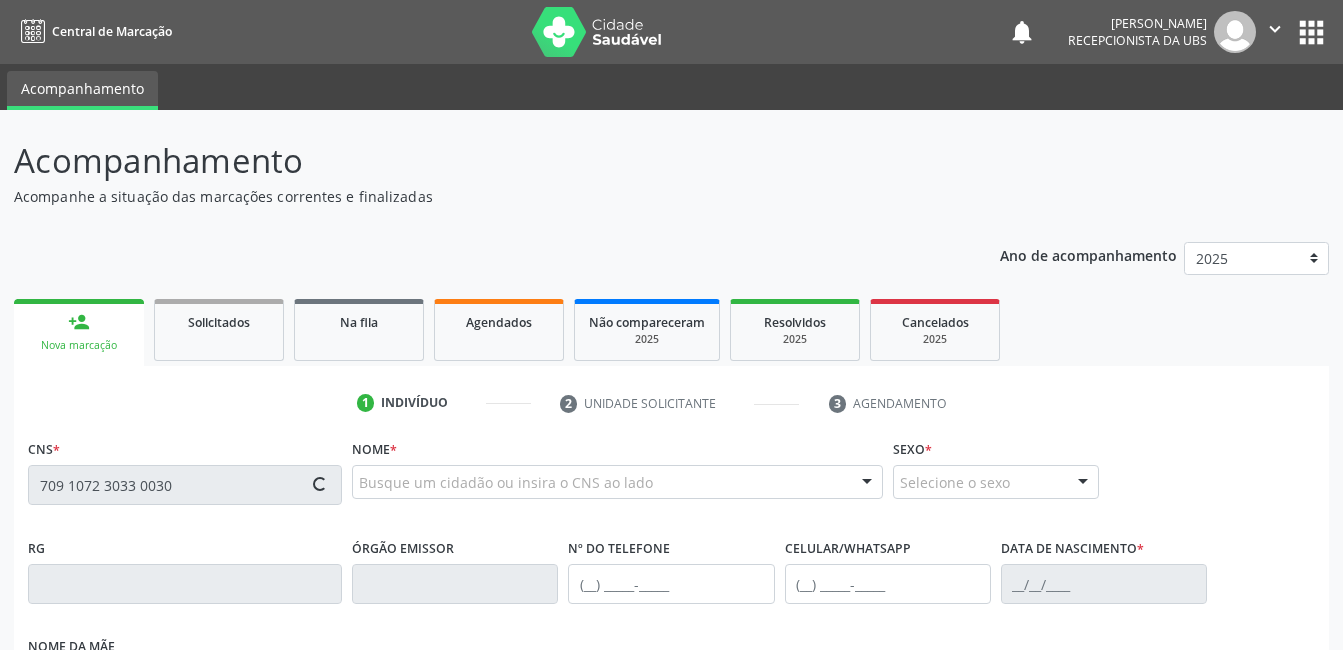 type on "709 1072 3033 0030" 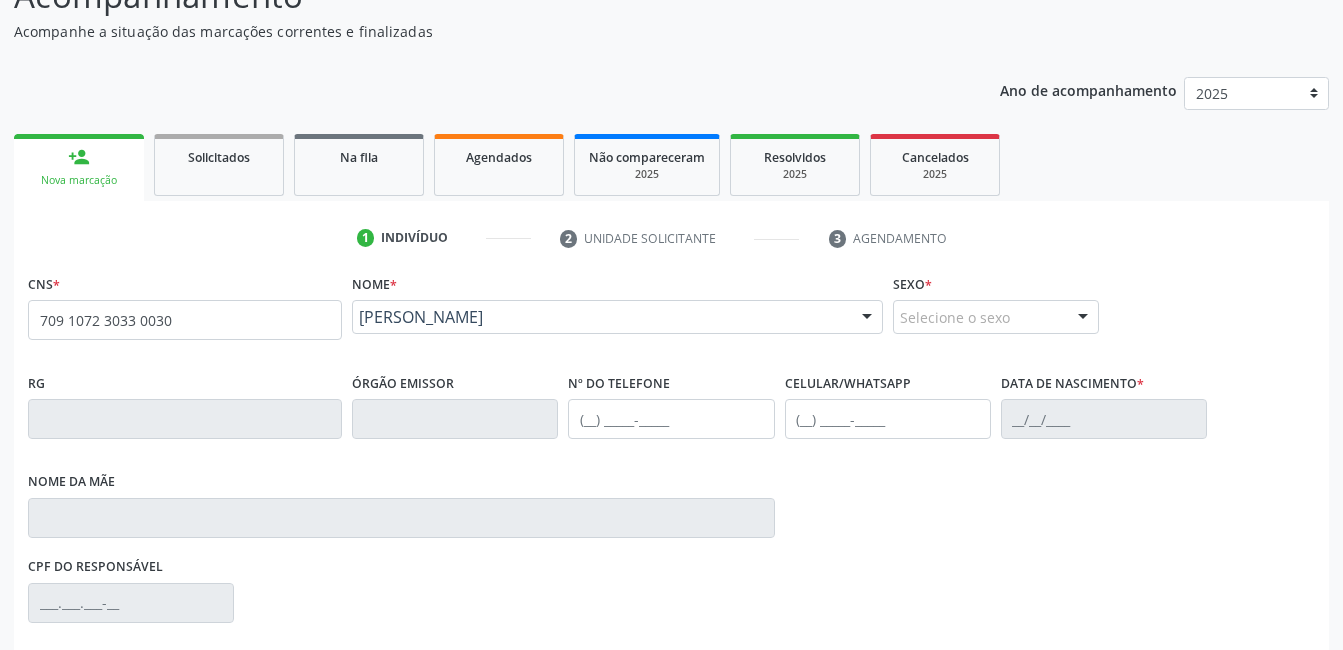 scroll, scrollTop: 200, scrollLeft: 0, axis: vertical 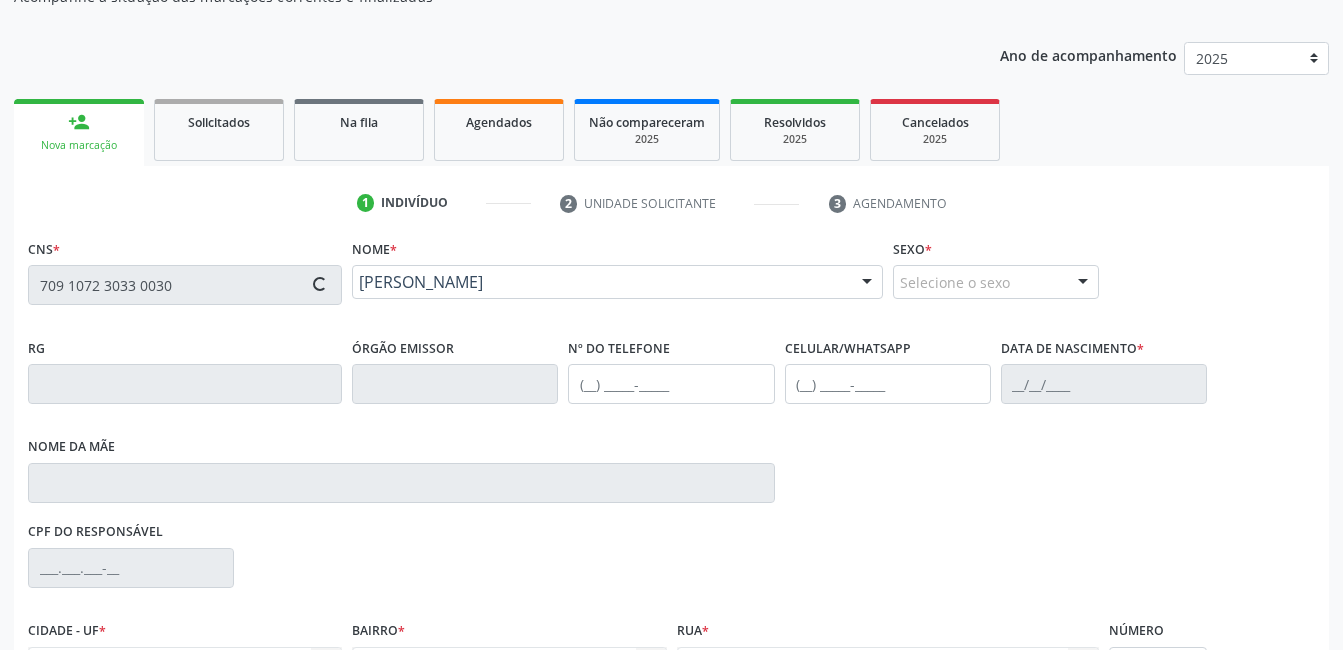 type on "[PHONE_NUMBER]" 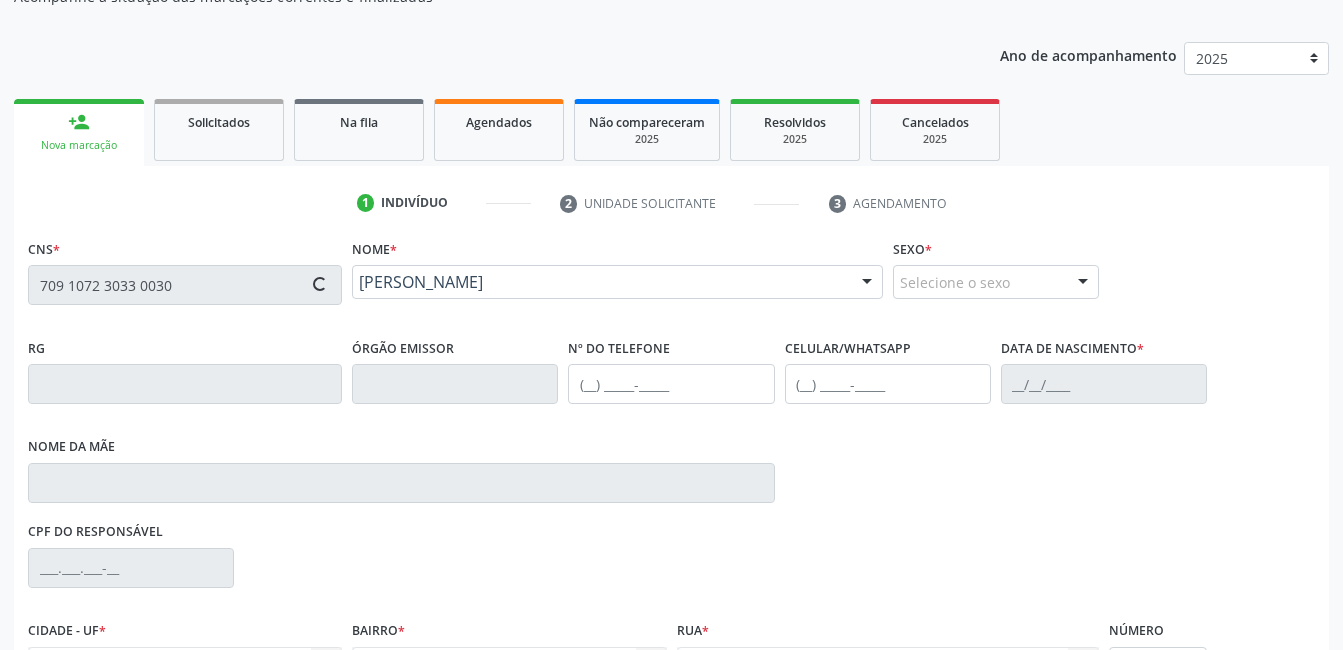type on "[DATE]" 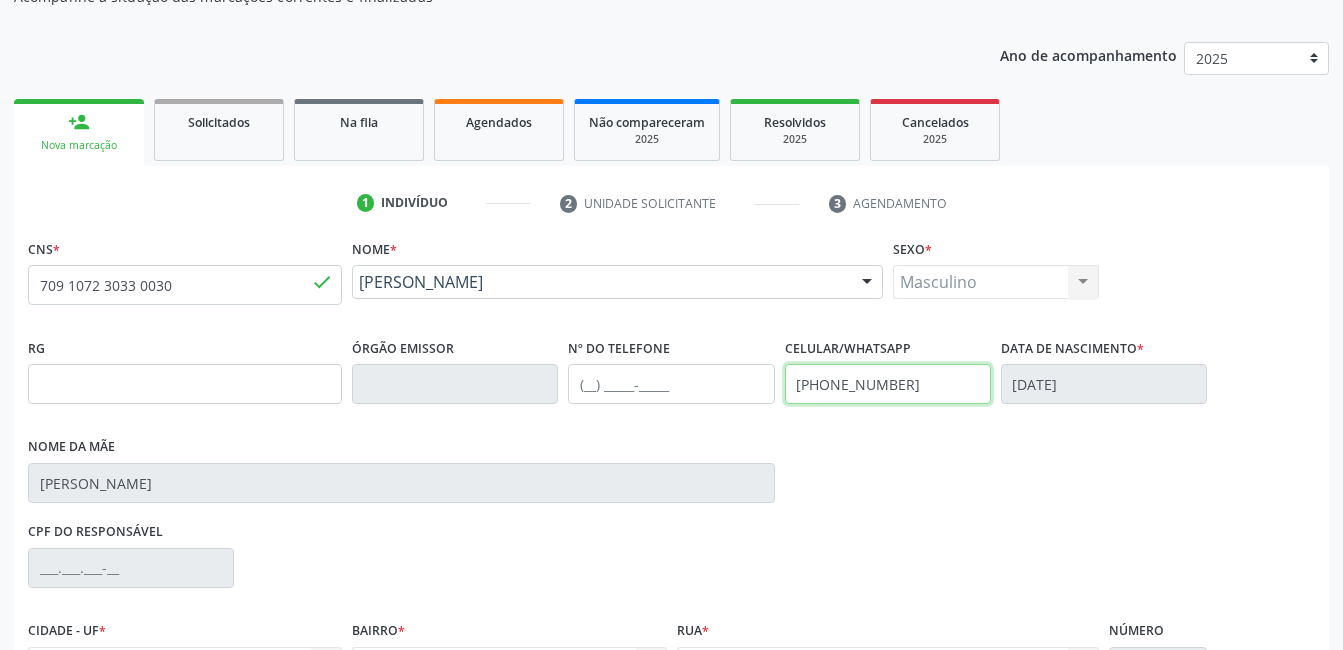 drag, startPoint x: 915, startPoint y: 388, endPoint x: 728, endPoint y: 394, distance: 187.09624 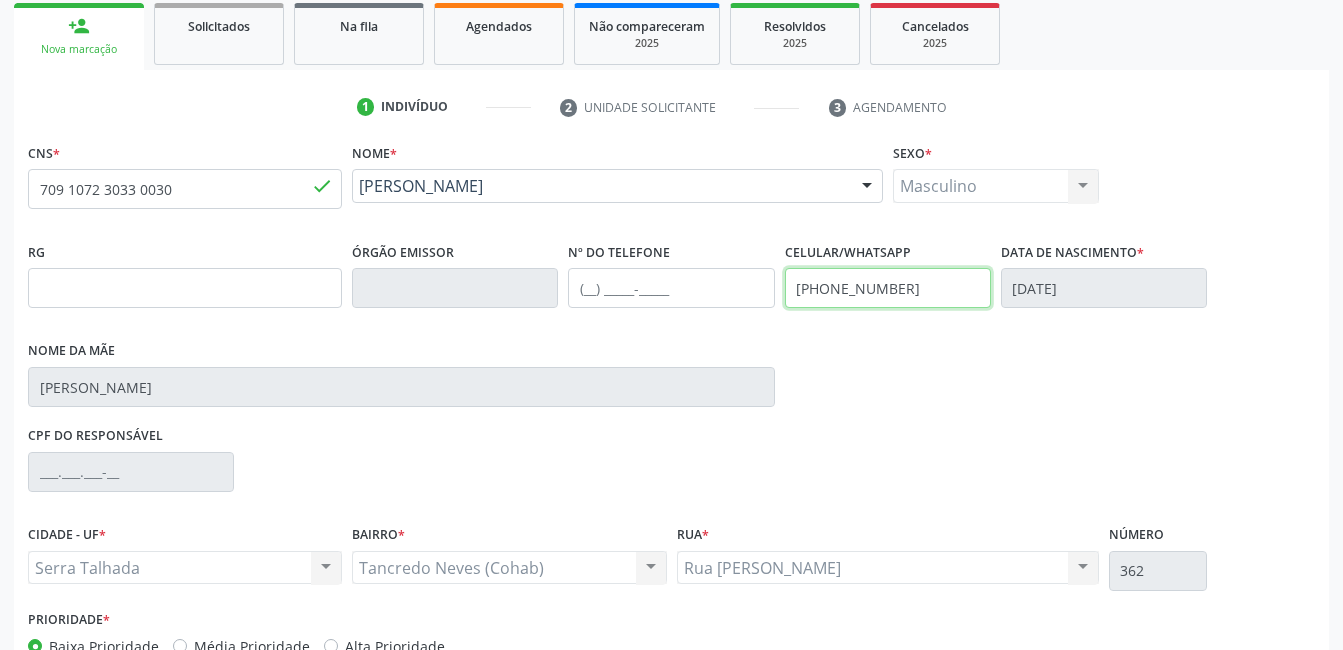 scroll, scrollTop: 420, scrollLeft: 0, axis: vertical 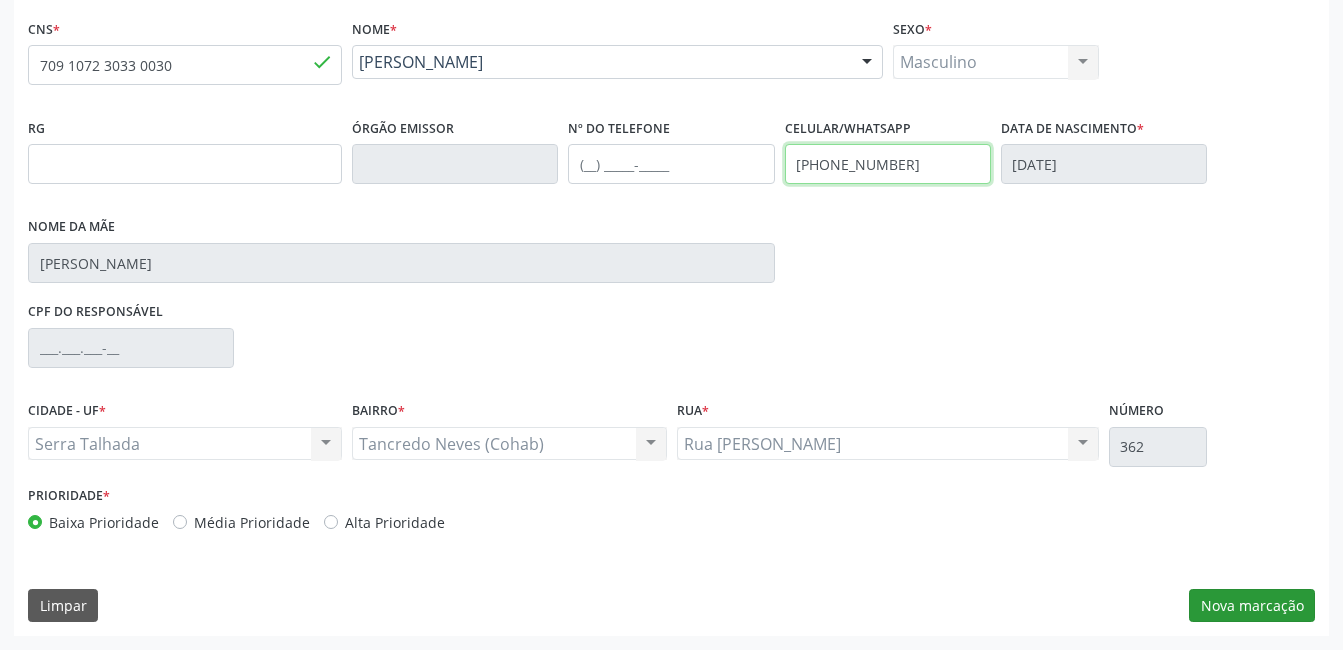 type on "[PHONE_NUMBER]" 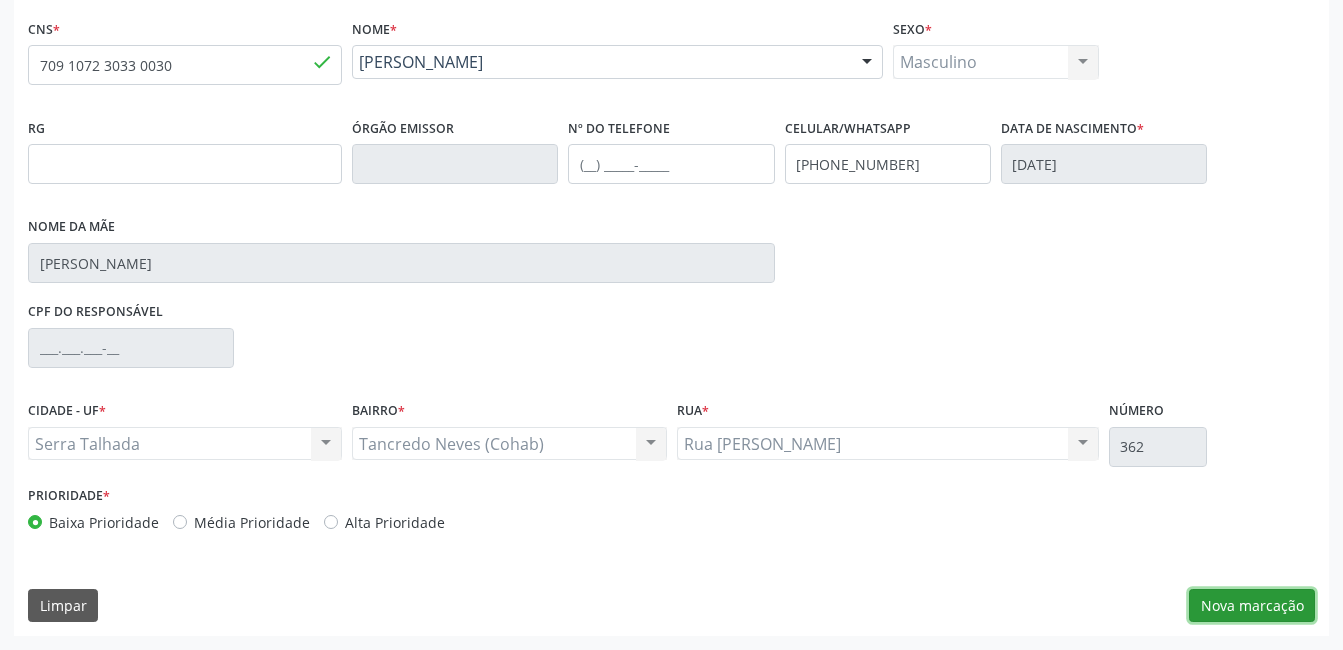 click on "Nova marcação" at bounding box center (1252, 606) 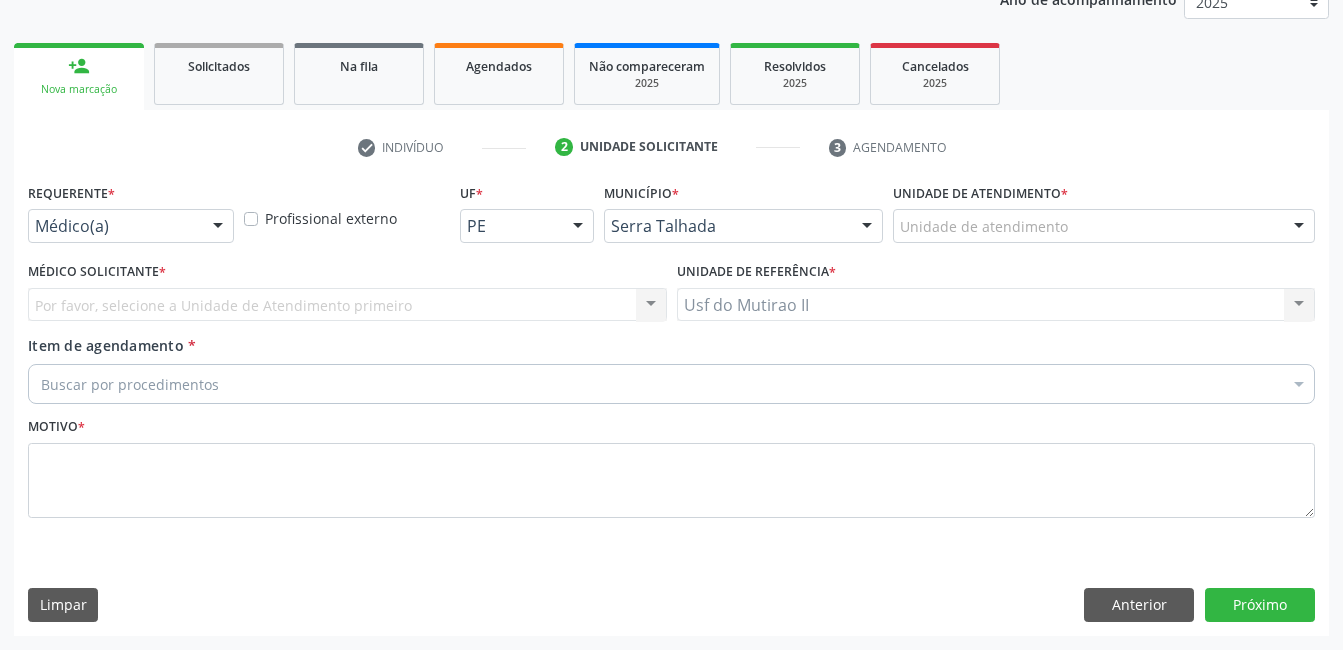 scroll, scrollTop: 256, scrollLeft: 0, axis: vertical 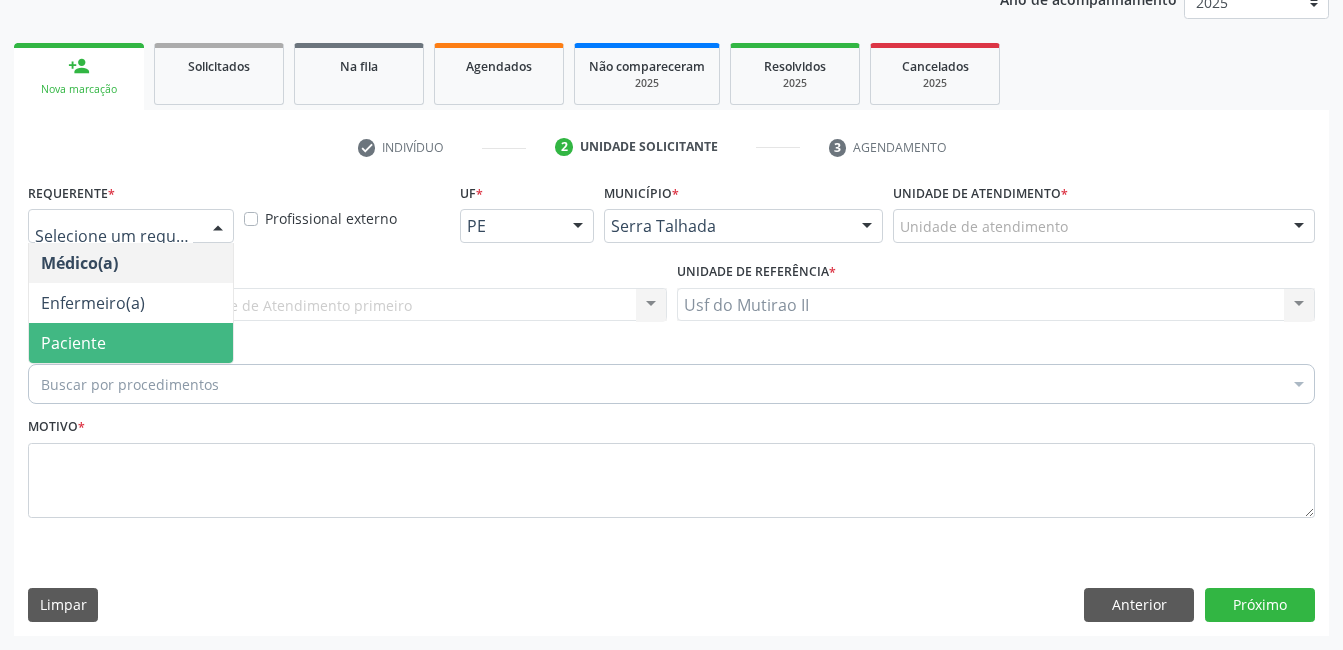 click on "Paciente" at bounding box center (131, 343) 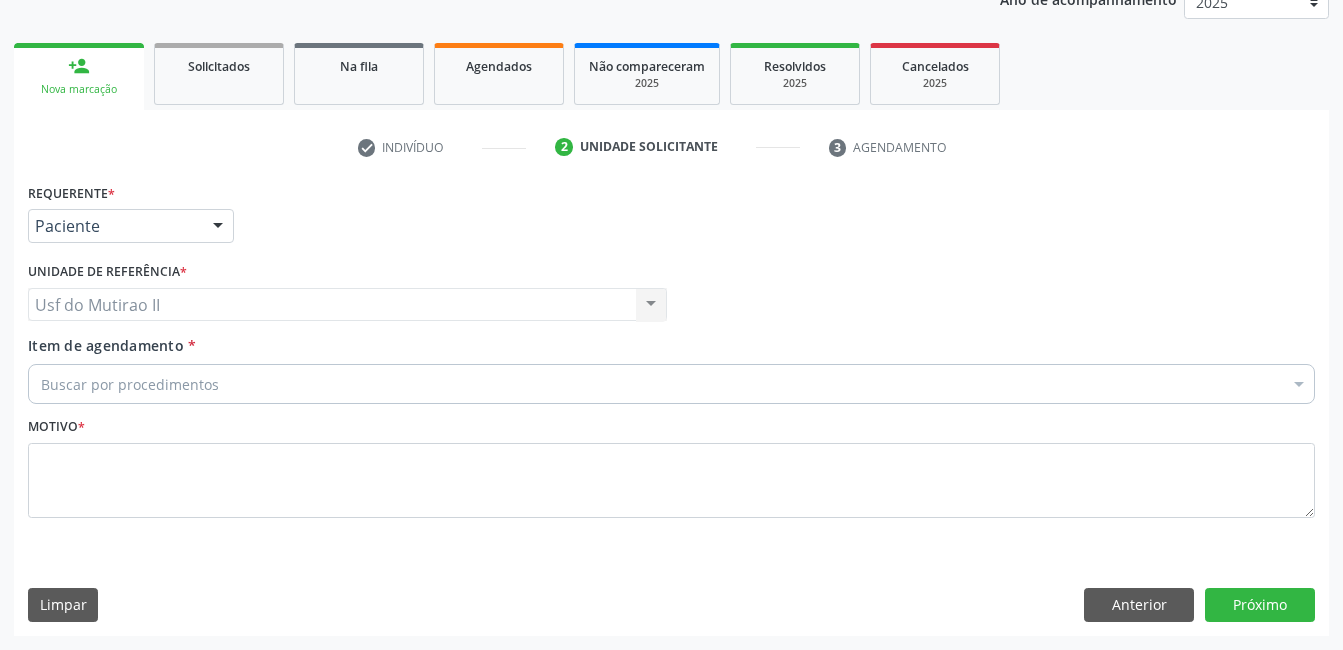 click on "Buscar por procedimentos" at bounding box center (671, 384) 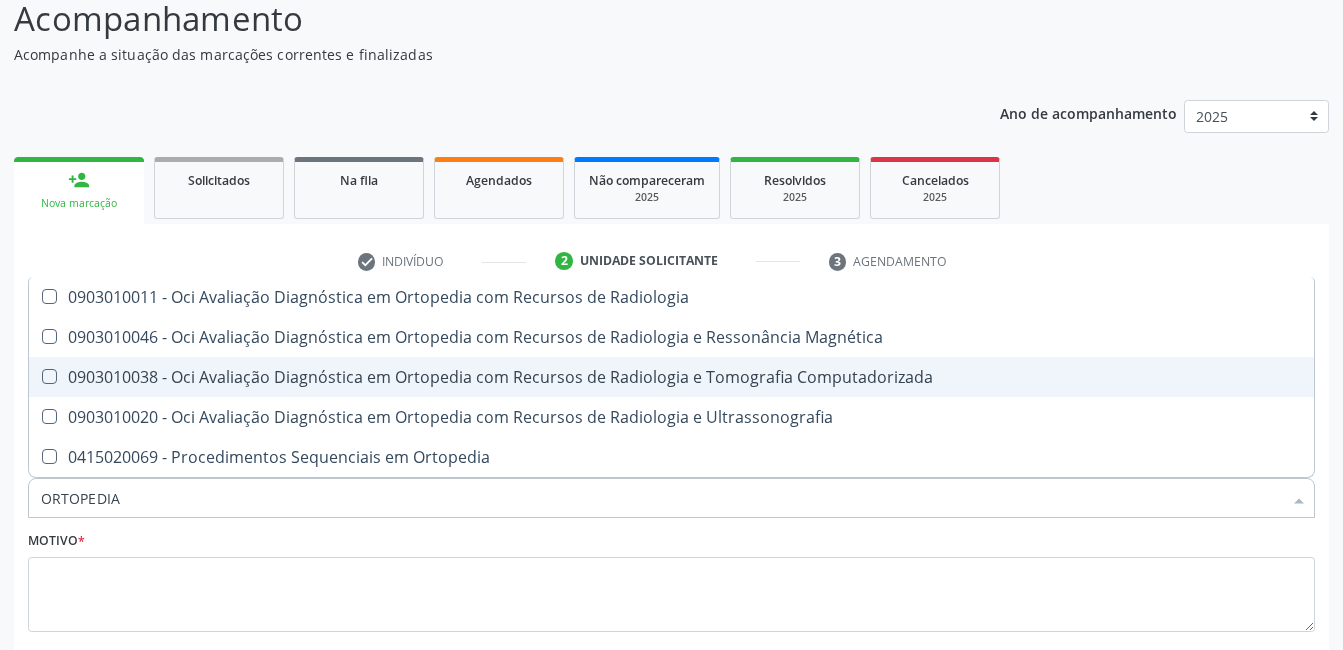 scroll, scrollTop: 256, scrollLeft: 0, axis: vertical 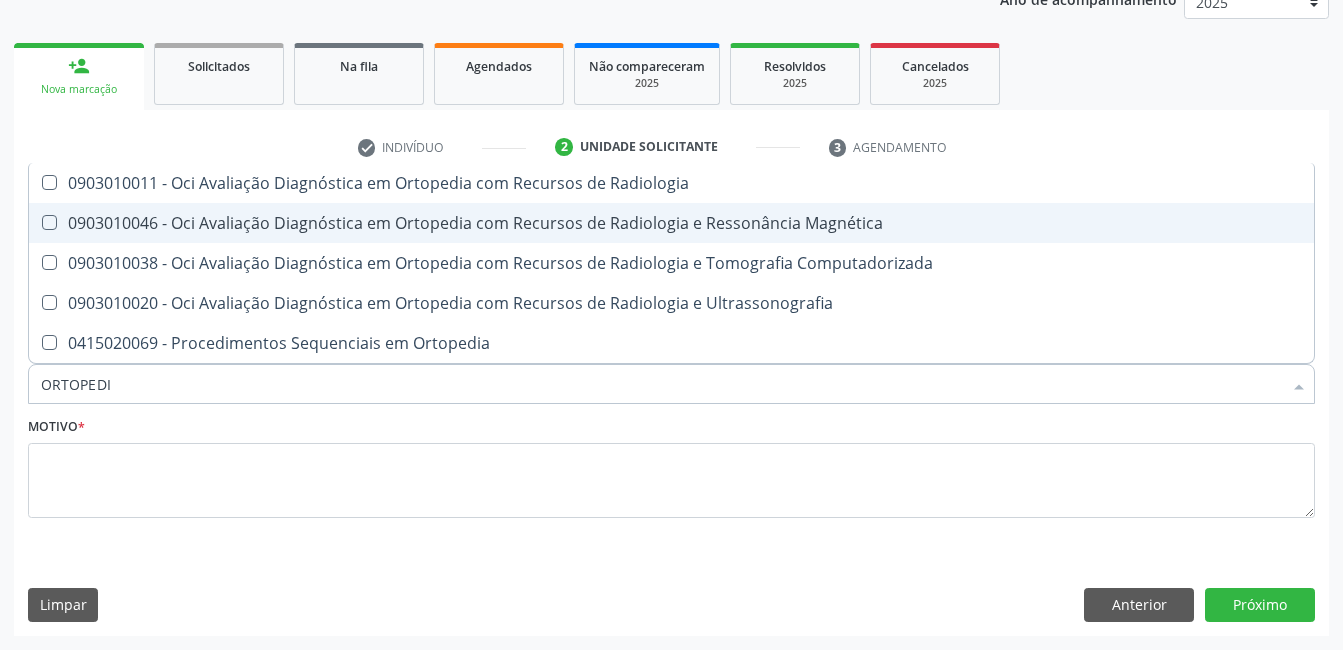 type on "ORTOPED" 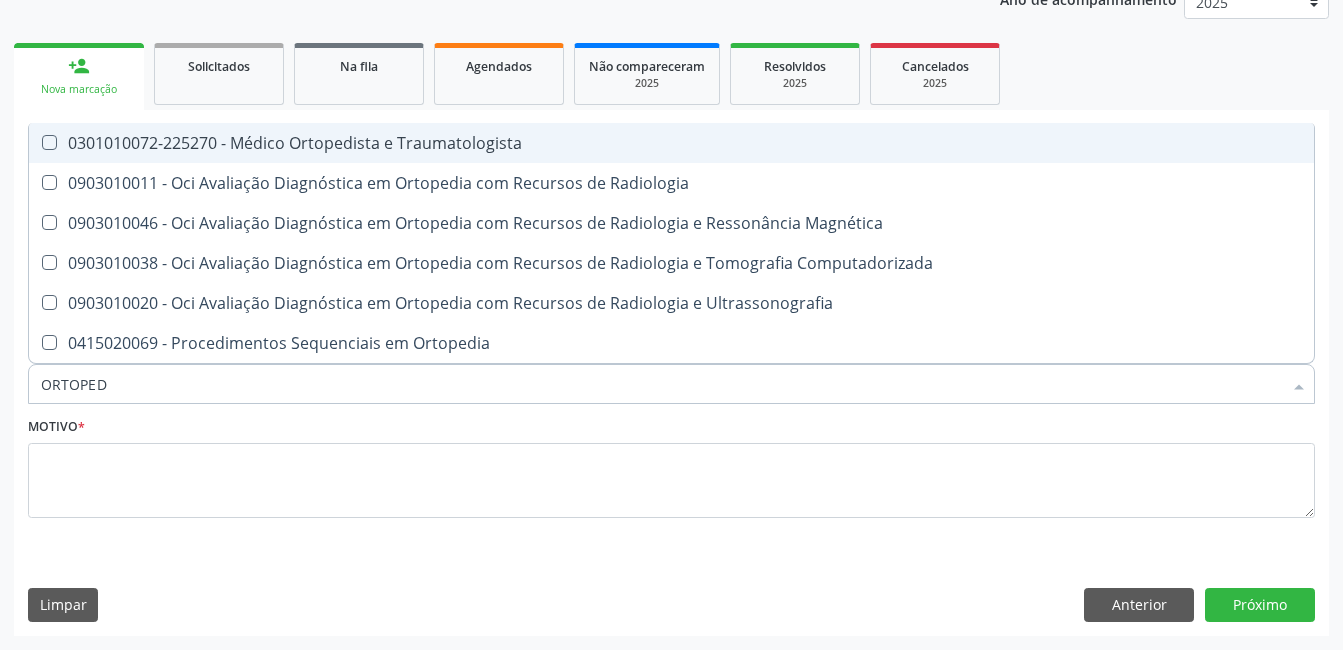 click on "0301010072-225270 - Médico Ortopedista e Traumatologista" at bounding box center (671, 143) 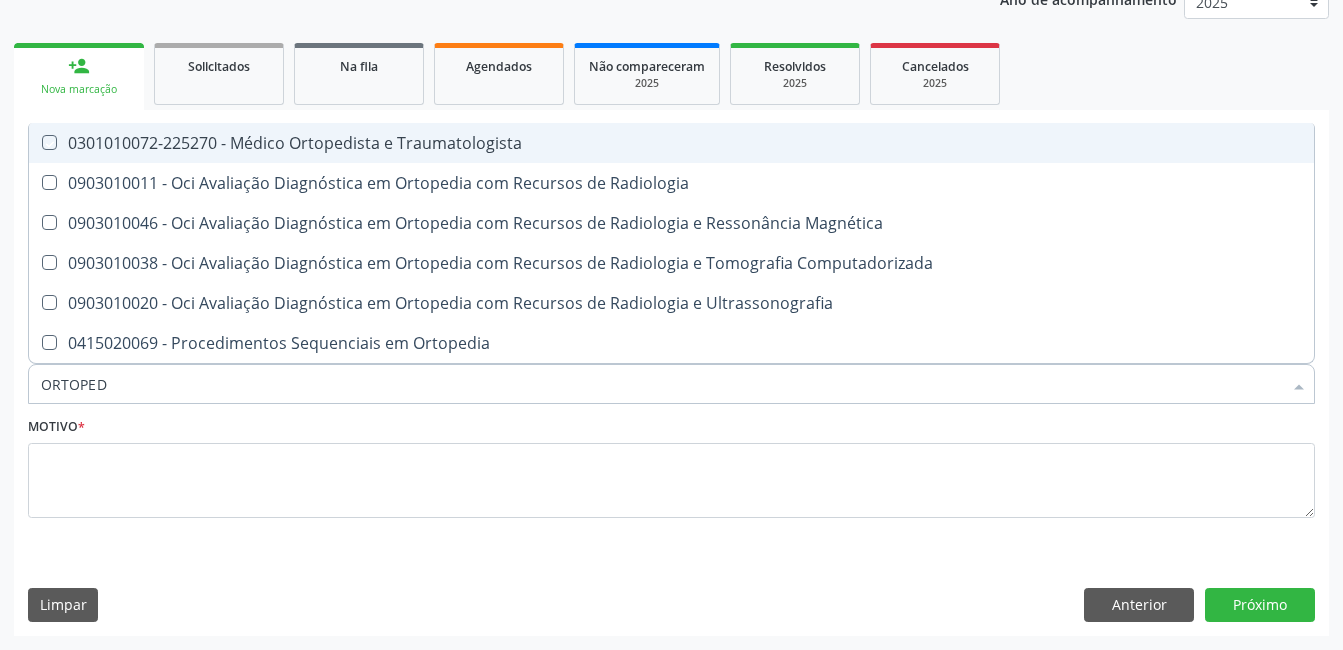 checkbox on "true" 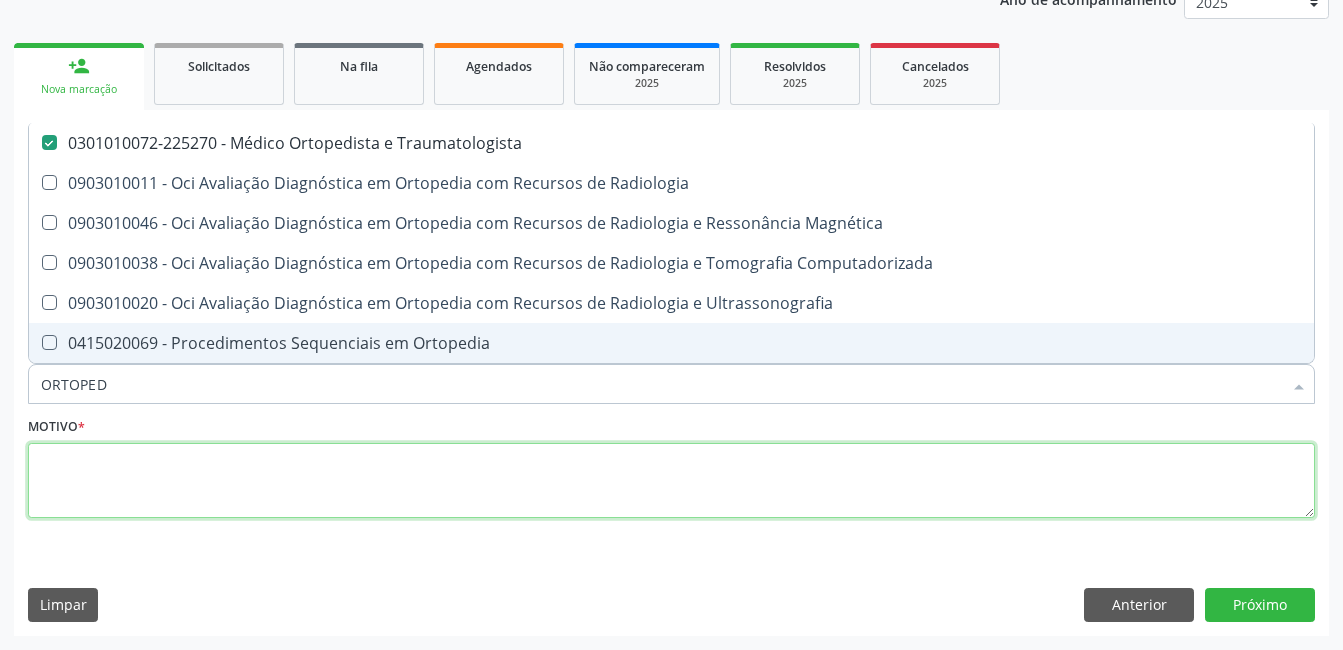 click at bounding box center (671, 481) 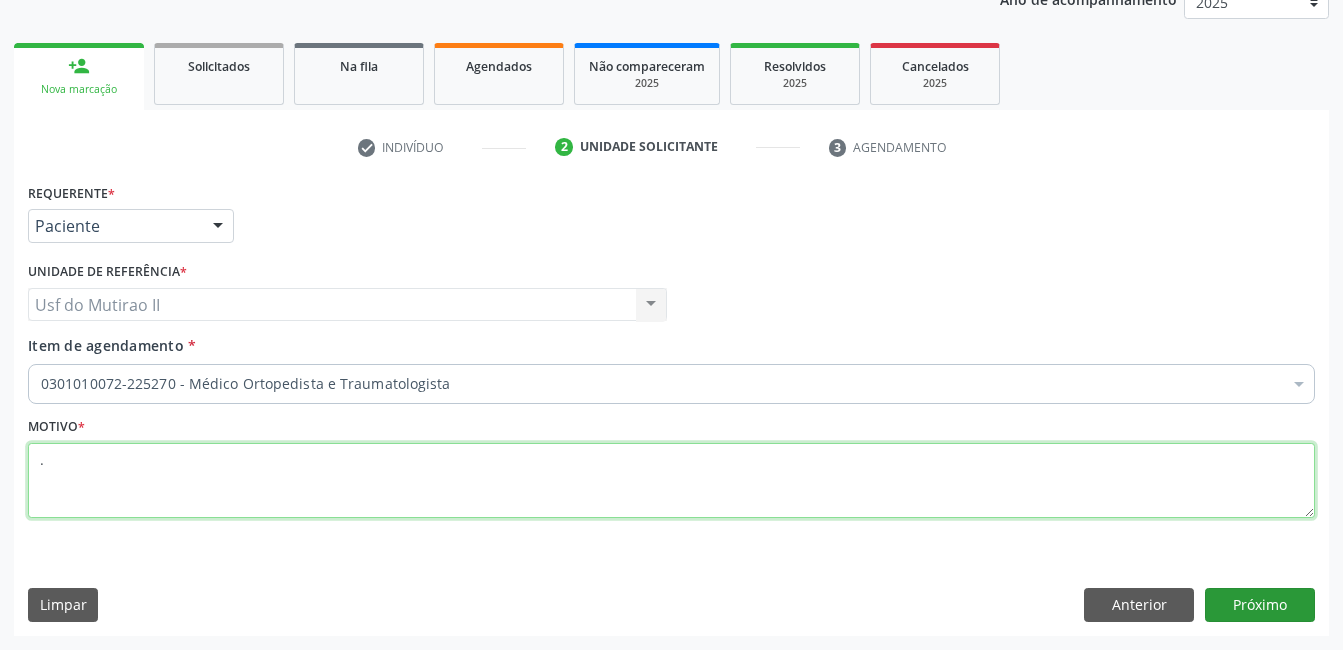 type on "." 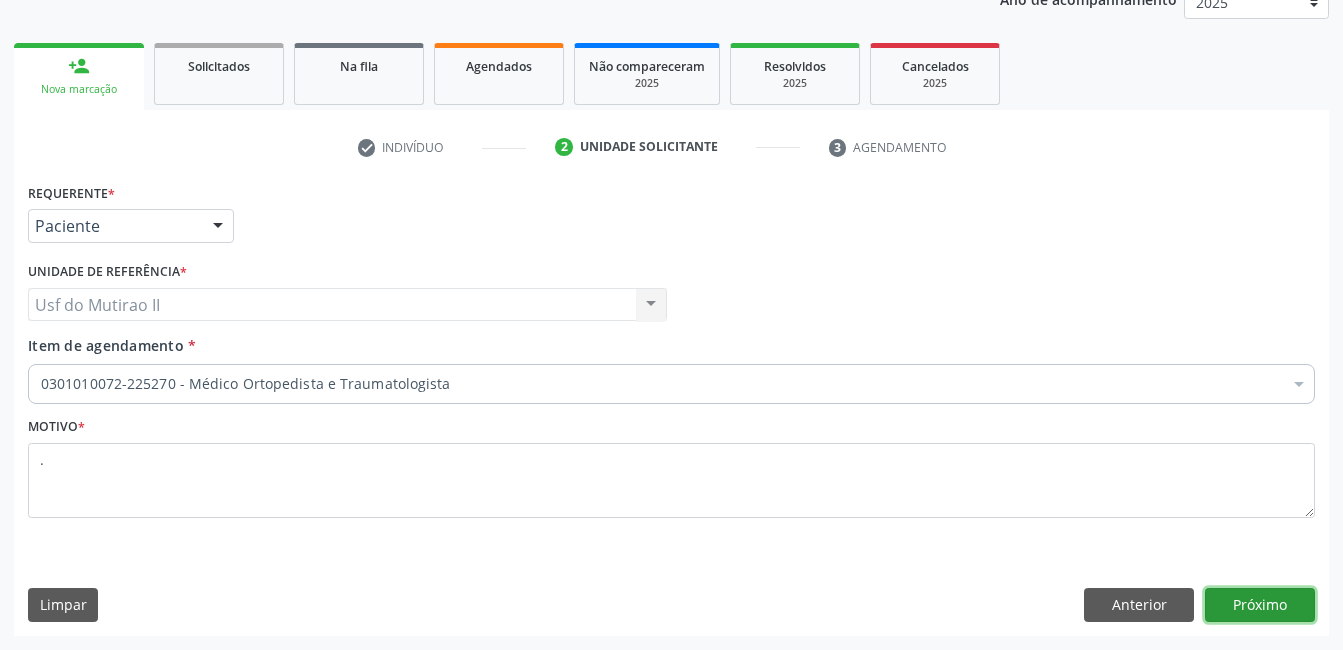 click on "Próximo" at bounding box center [1260, 605] 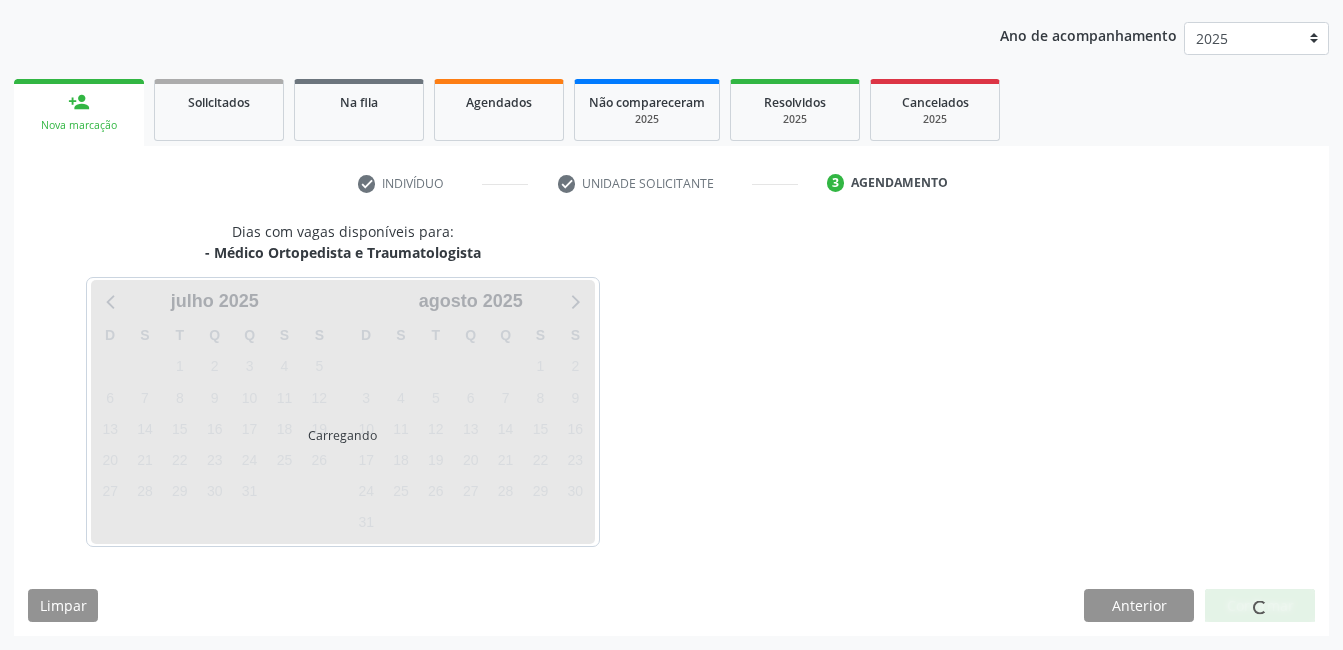 scroll, scrollTop: 220, scrollLeft: 0, axis: vertical 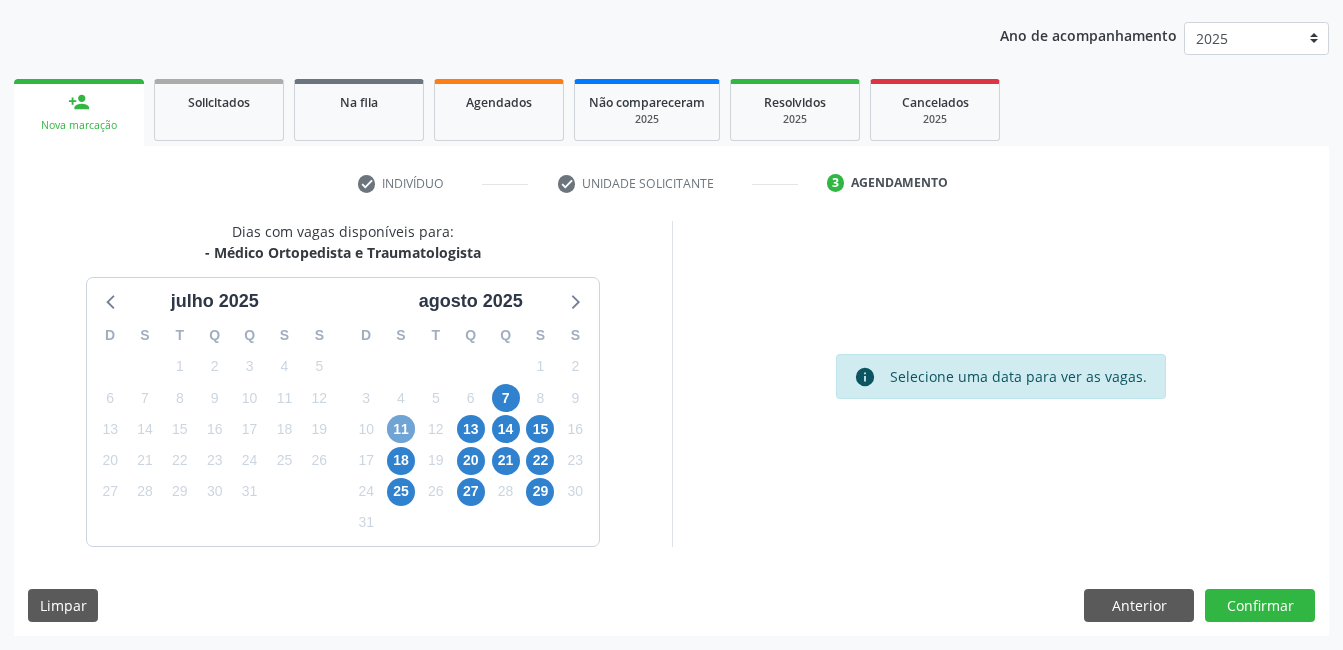 click on "11" at bounding box center (401, 429) 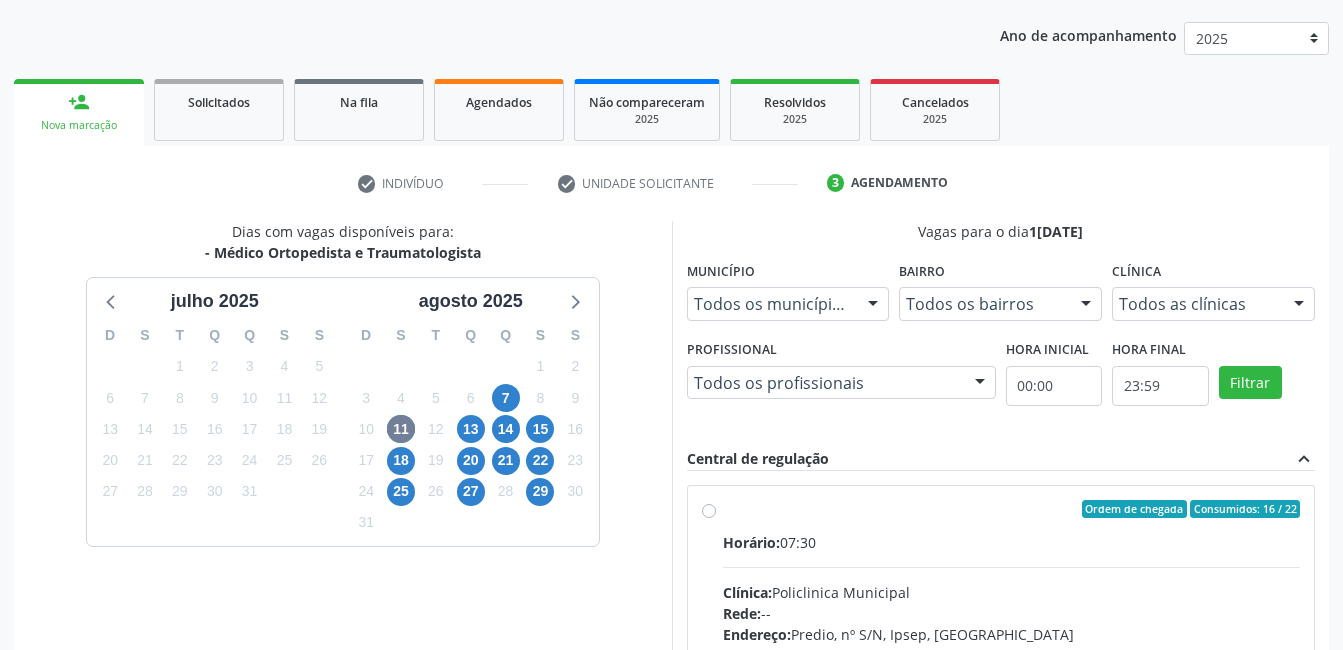 click on "Horário:" at bounding box center [751, 542] 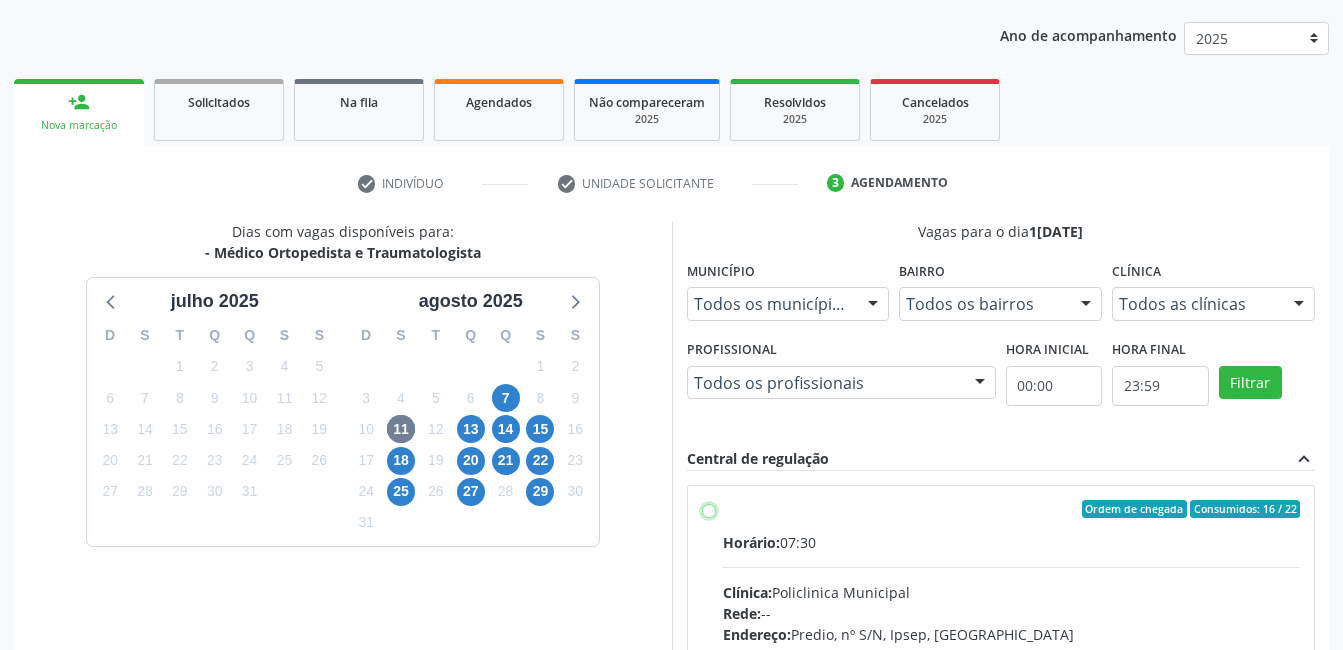 click on "Ordem de chegada
Consumidos: 16 / 22
Horário:   07:30
Clínica:  Policlinica Municipal
Rede:
--
Endereço:   Predio, nº S/N, Ipsep, [GEOGRAPHIC_DATA] - PE
Telefone:   --
Profissional:
[PERSON_NAME]
Informações adicionais sobre o atendimento
Idade de atendimento:
de 0 a 120 anos
Gênero(s) atendido(s):
Masculino e Feminino
Informações adicionais:
--" at bounding box center [709, 509] 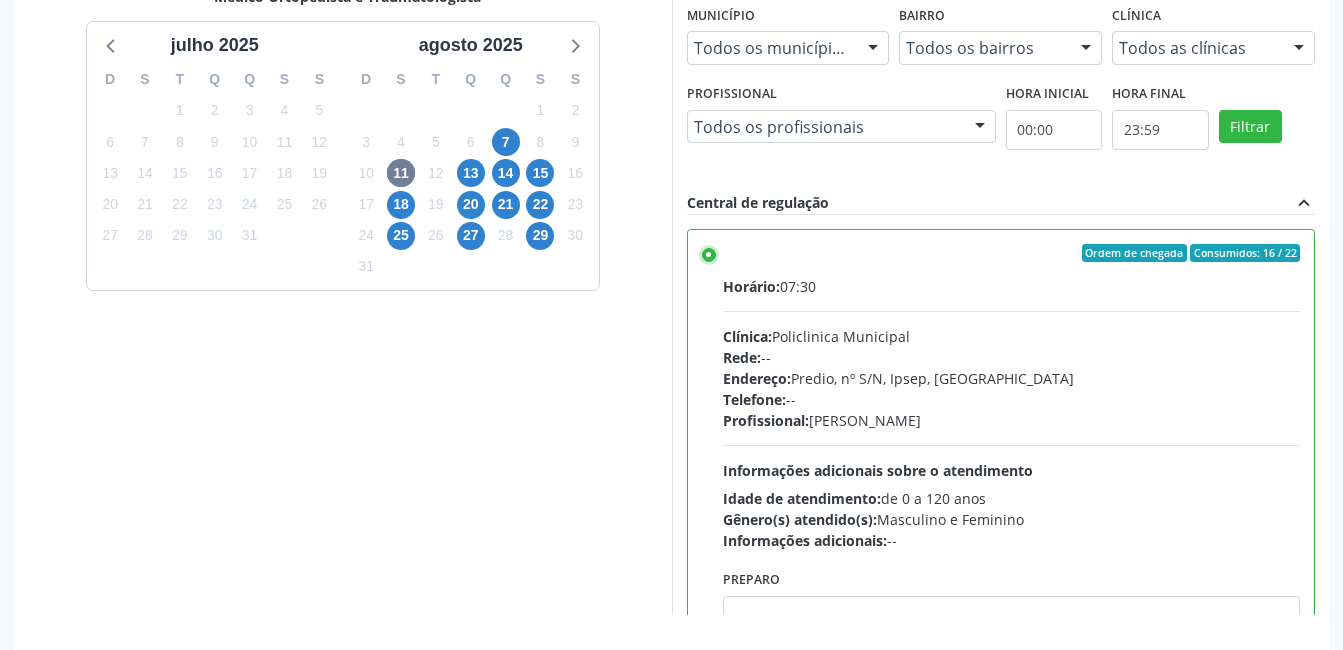 scroll, scrollTop: 493, scrollLeft: 0, axis: vertical 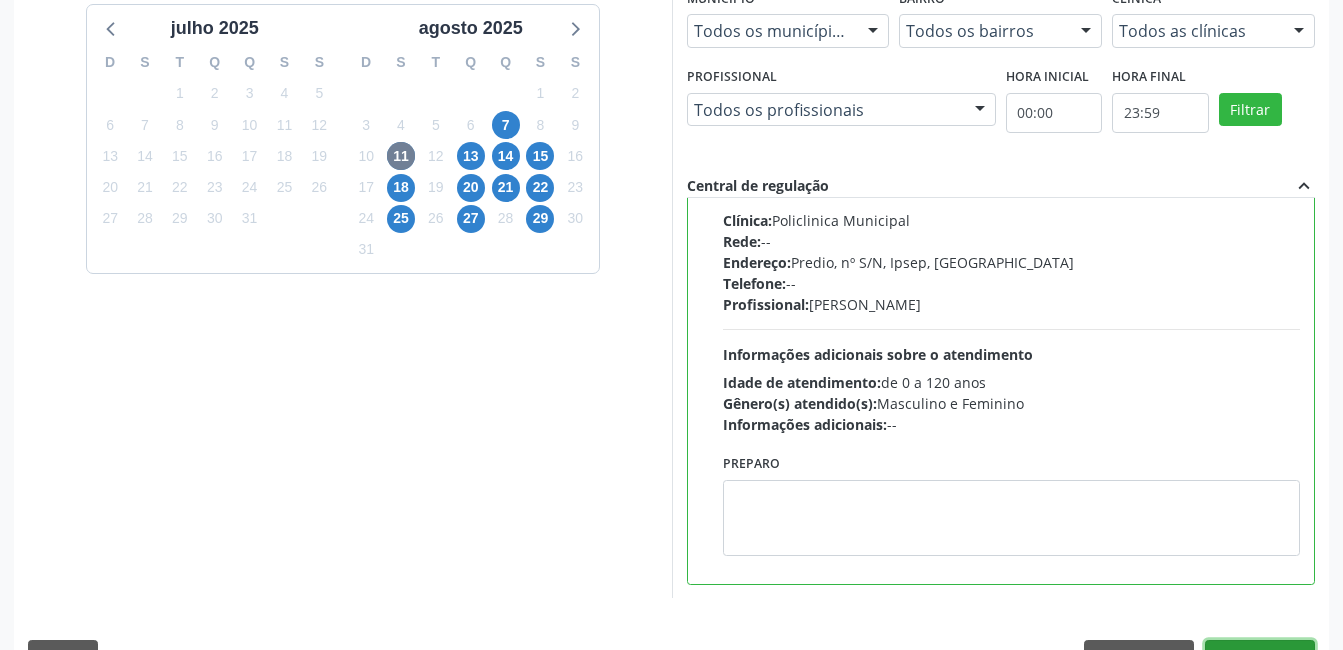 click on "Confirmar" at bounding box center (1260, 657) 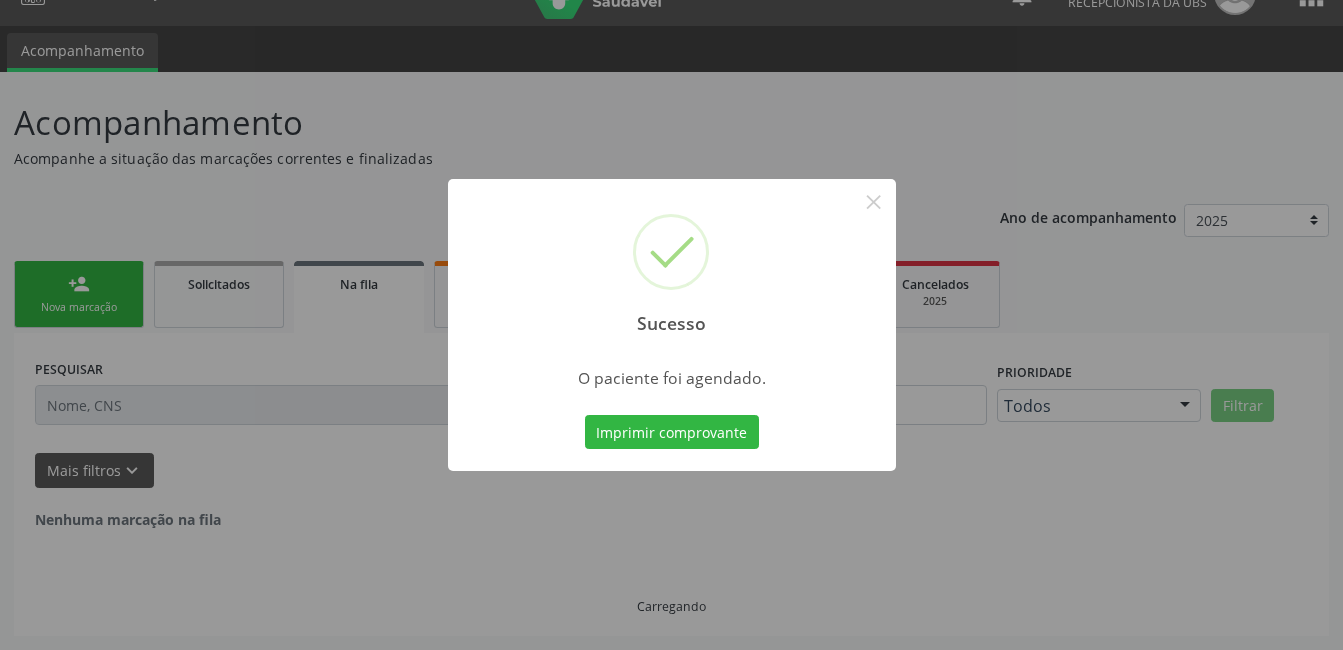 scroll, scrollTop: 0, scrollLeft: 0, axis: both 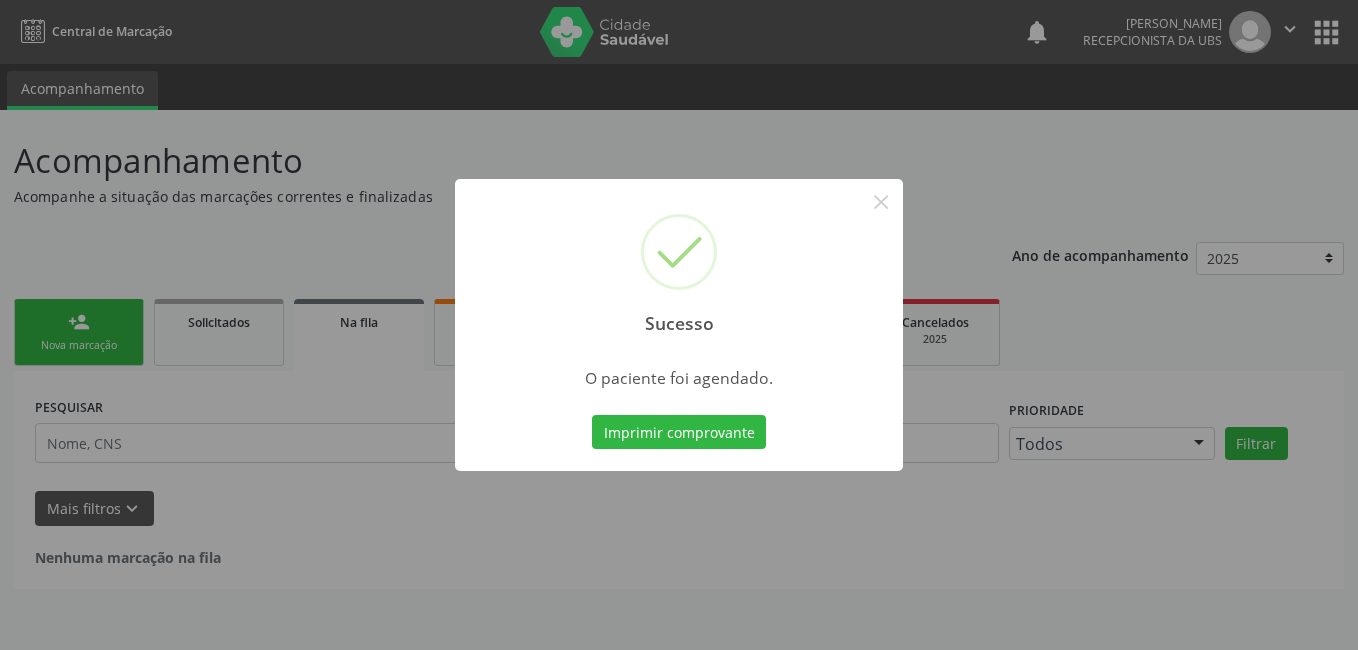 drag, startPoint x: 1357, startPoint y: 429, endPoint x: 1361, endPoint y: 512, distance: 83.09633 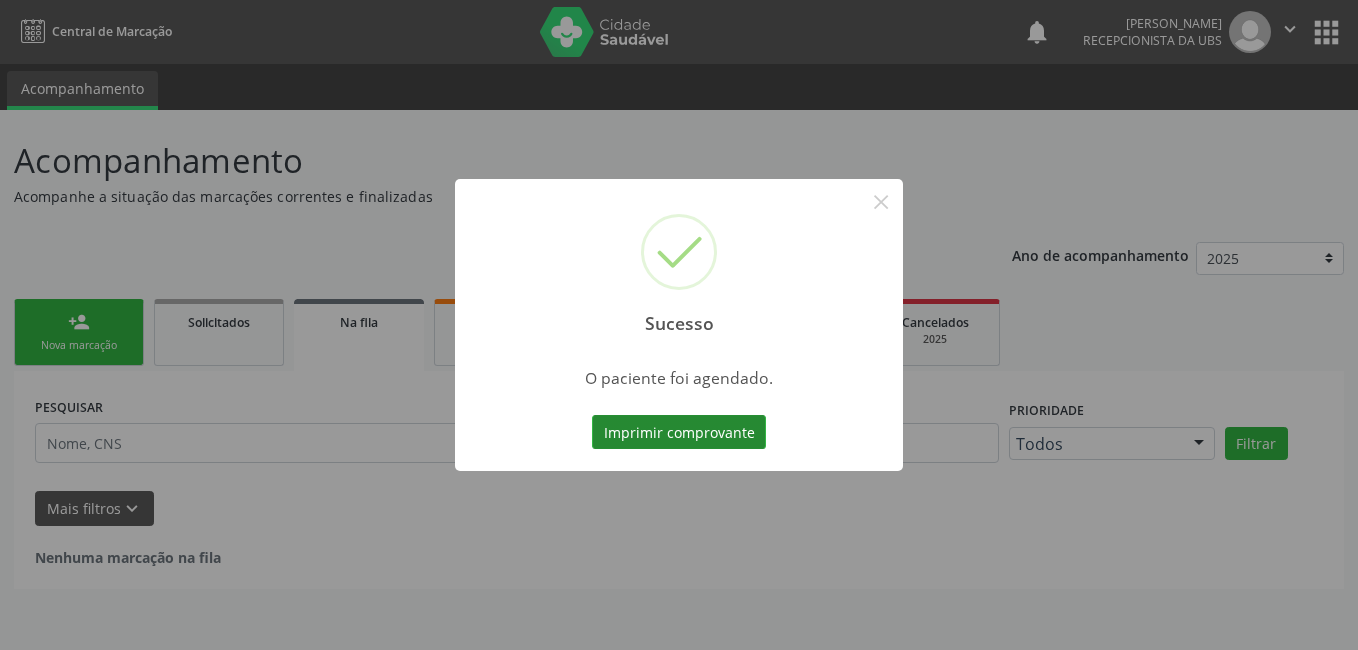click on "Imprimir comprovante" at bounding box center (679, 432) 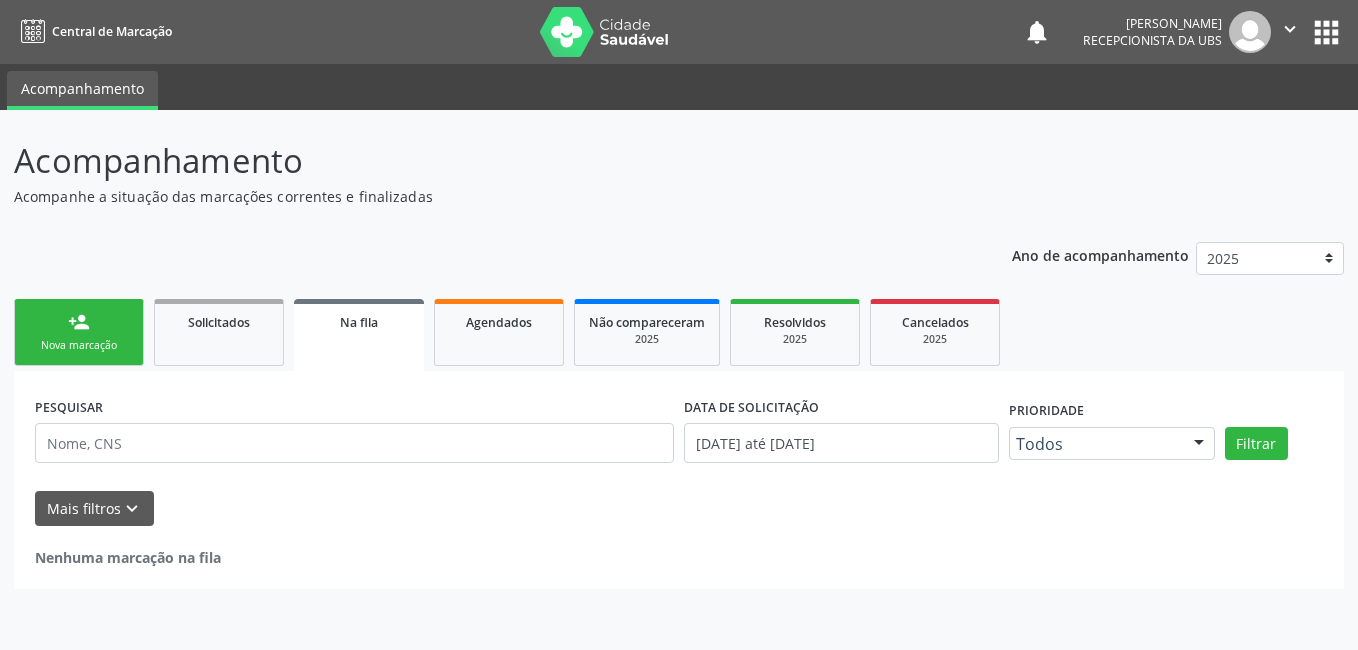click on "Nova marcação" at bounding box center [79, 345] 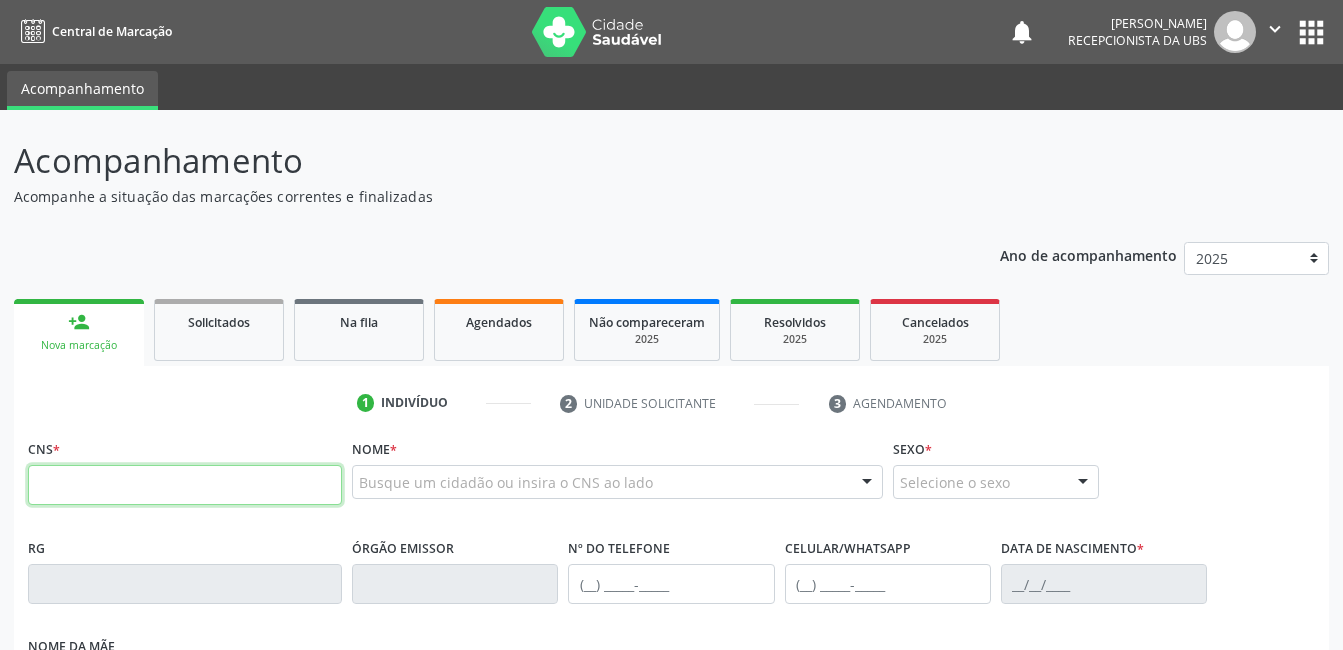 click at bounding box center [185, 485] 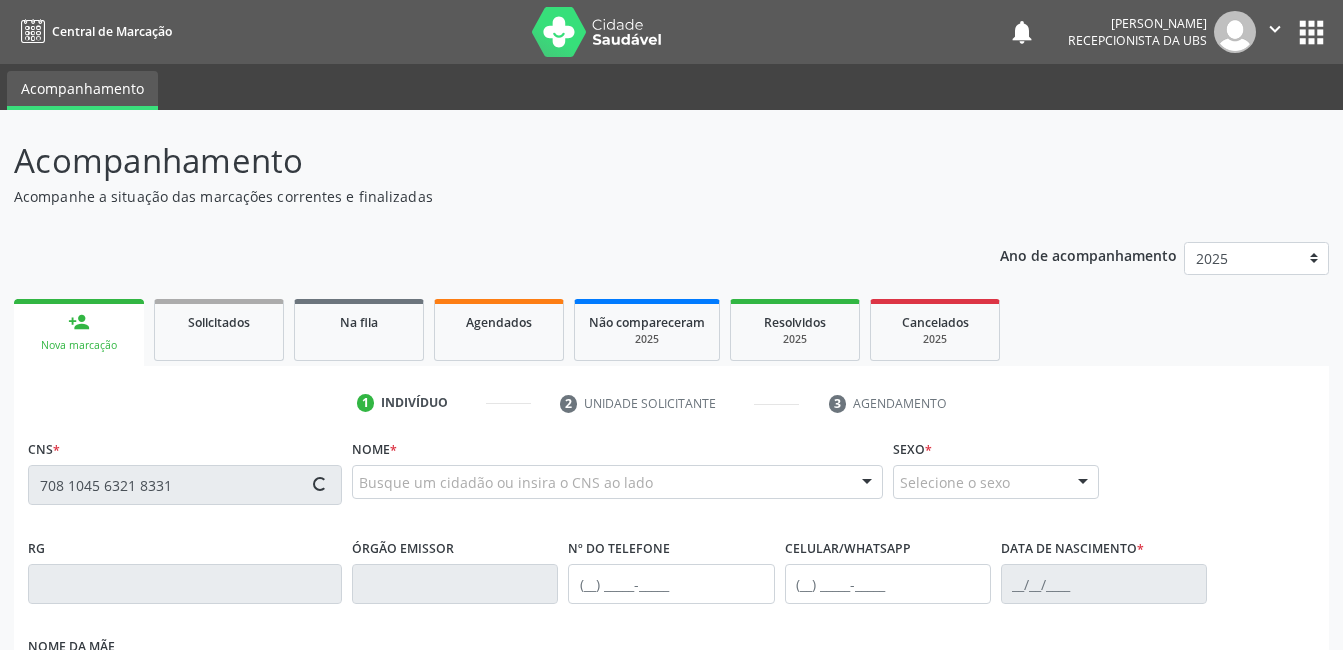 type on "708 1045 6321 8331" 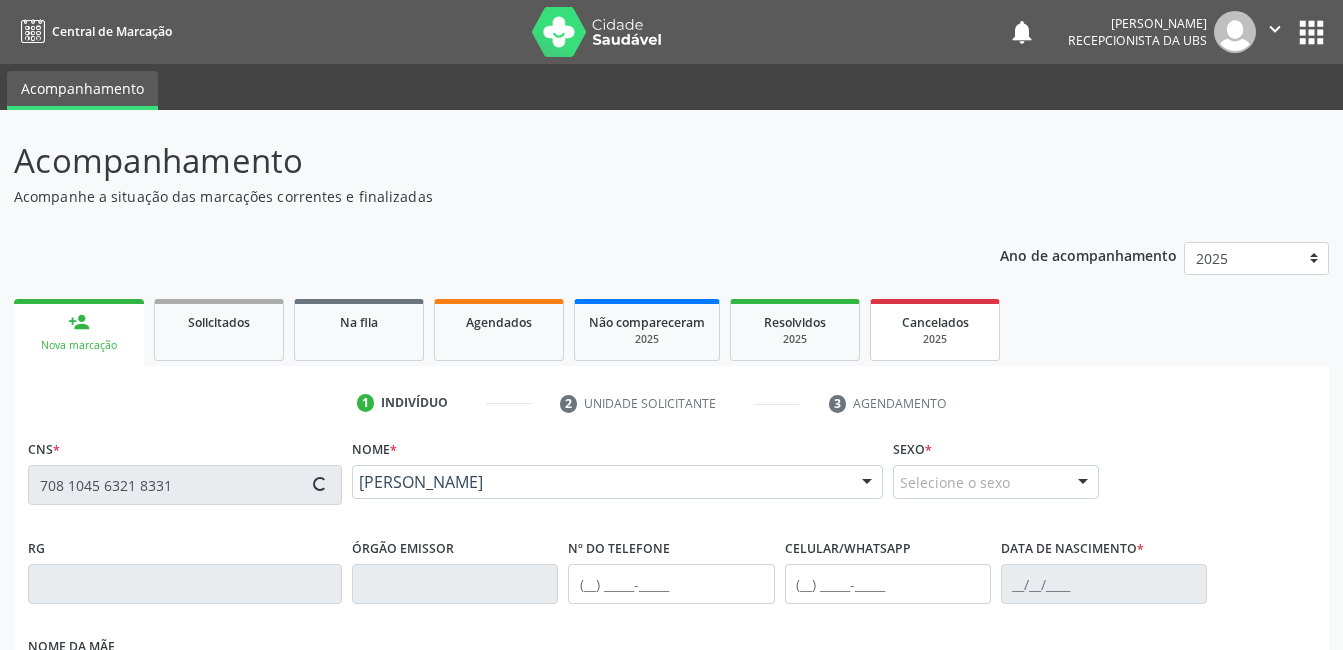 type on "[PHONE_NUMBER]" 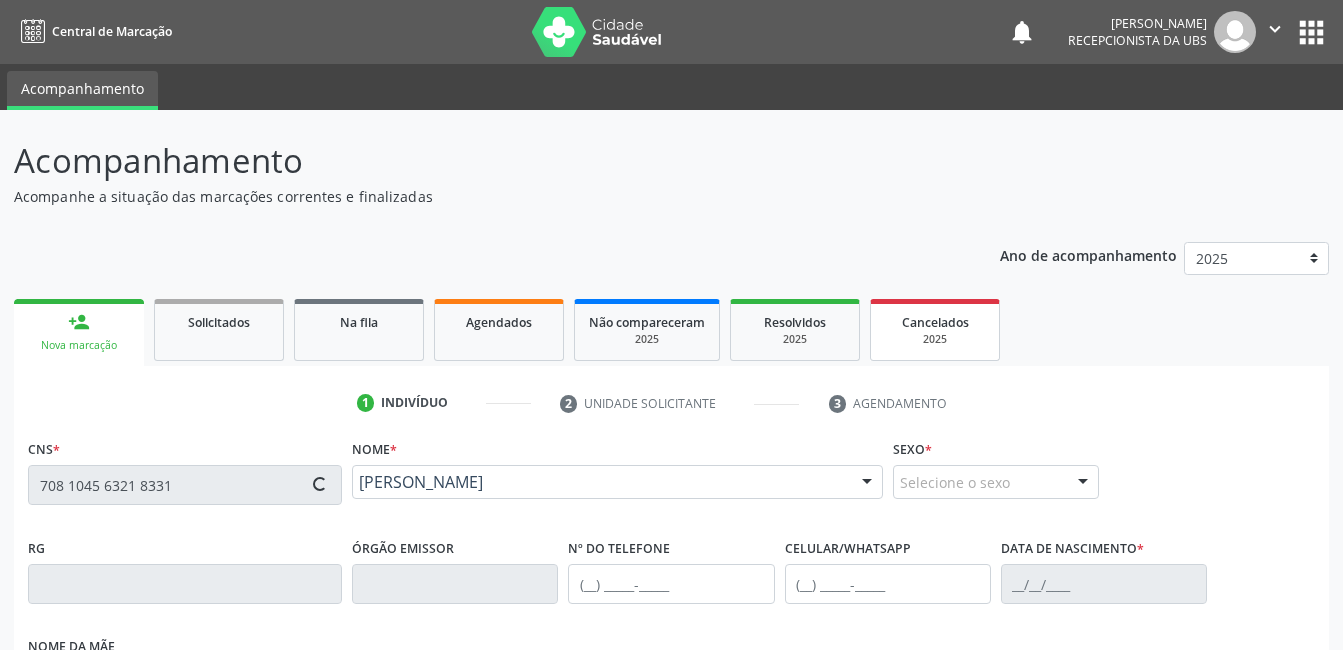 type on "[PHONE_NUMBER]" 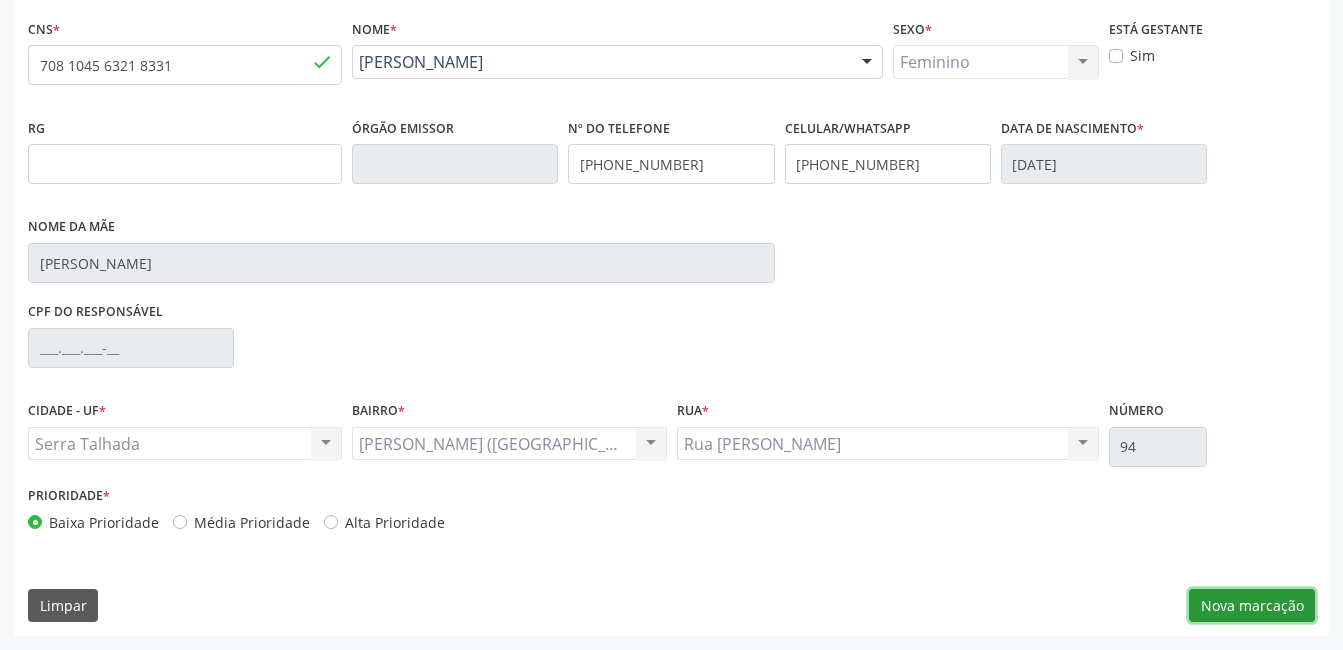 click on "Nova marcação" at bounding box center [1252, 606] 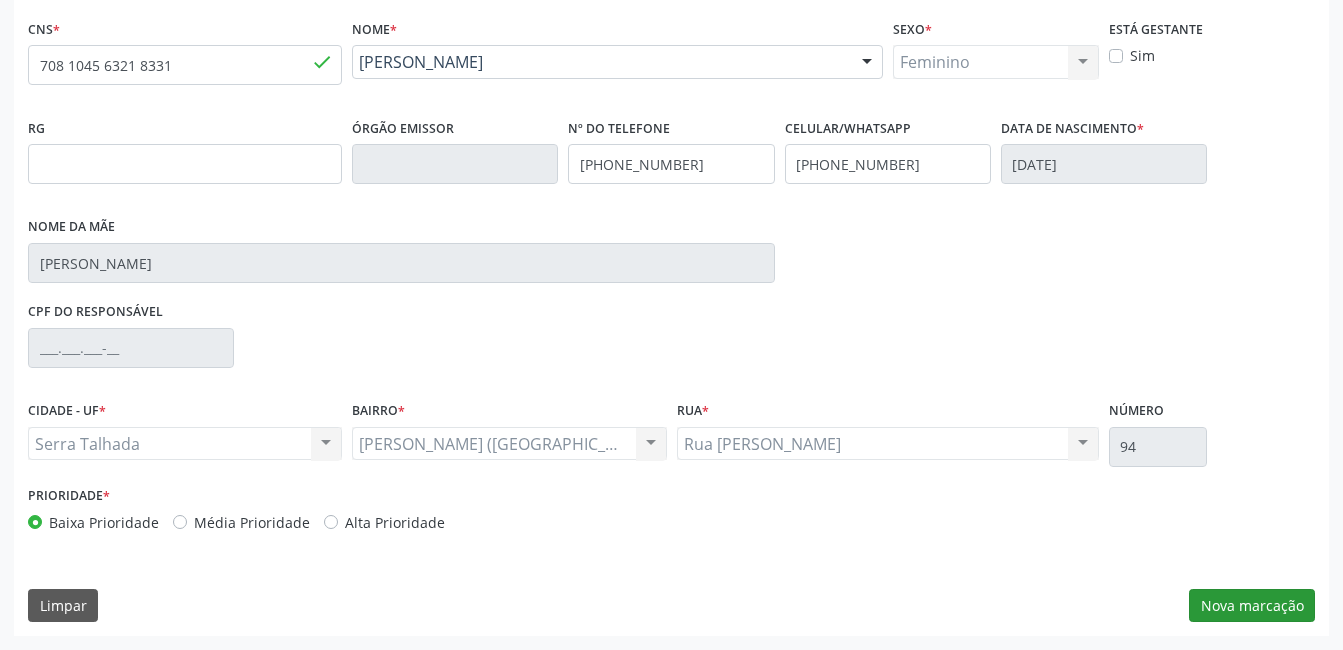 scroll, scrollTop: 256, scrollLeft: 0, axis: vertical 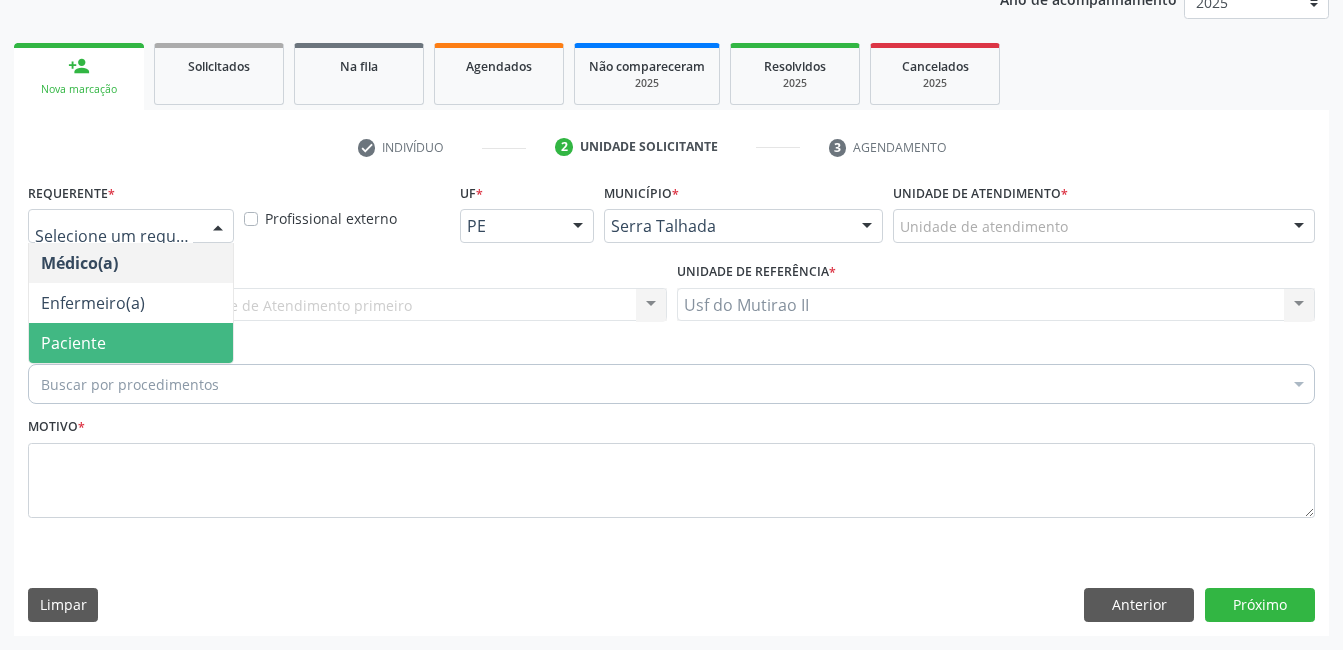 click on "Paciente" at bounding box center [131, 343] 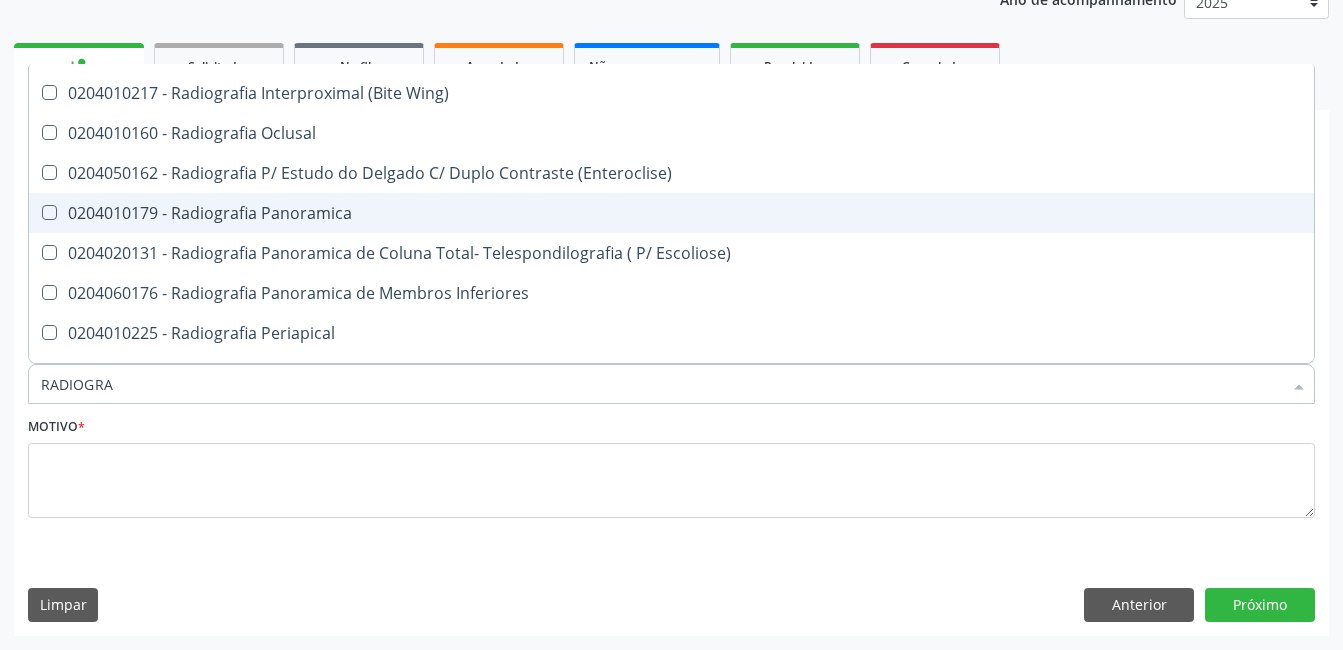 scroll, scrollTop: 0, scrollLeft: 0, axis: both 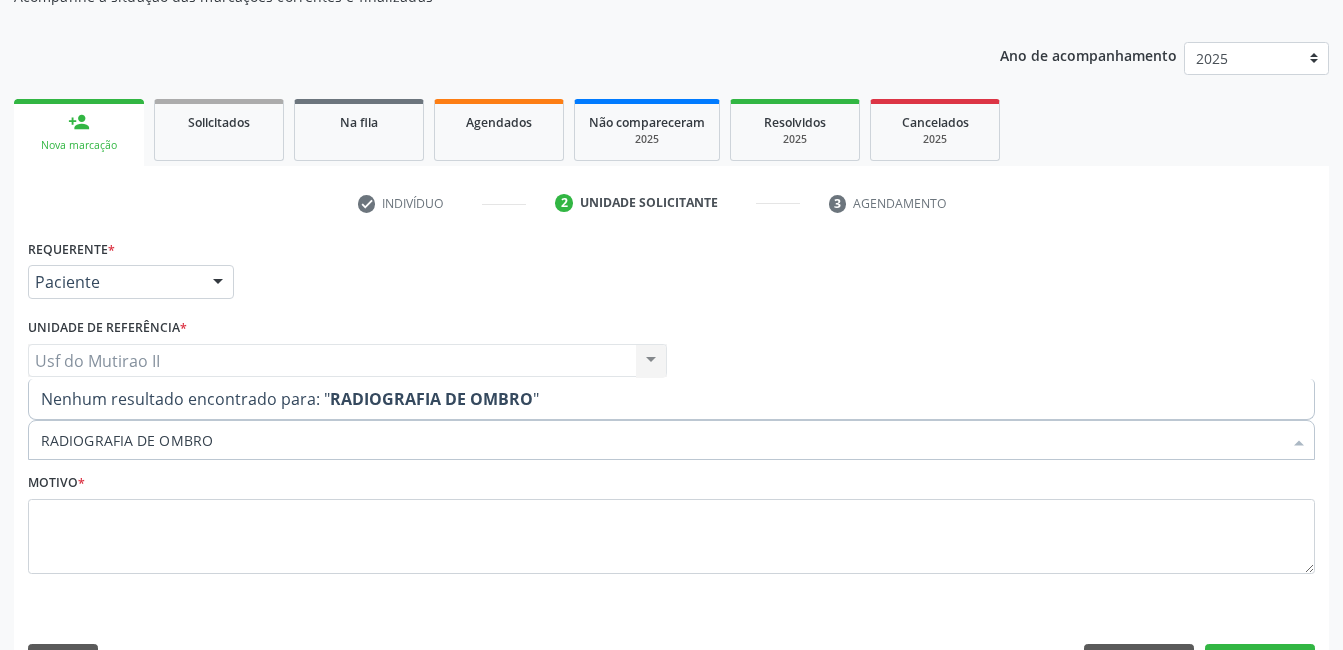 drag, startPoint x: 160, startPoint y: 441, endPoint x: 8, endPoint y: 443, distance: 152.01315 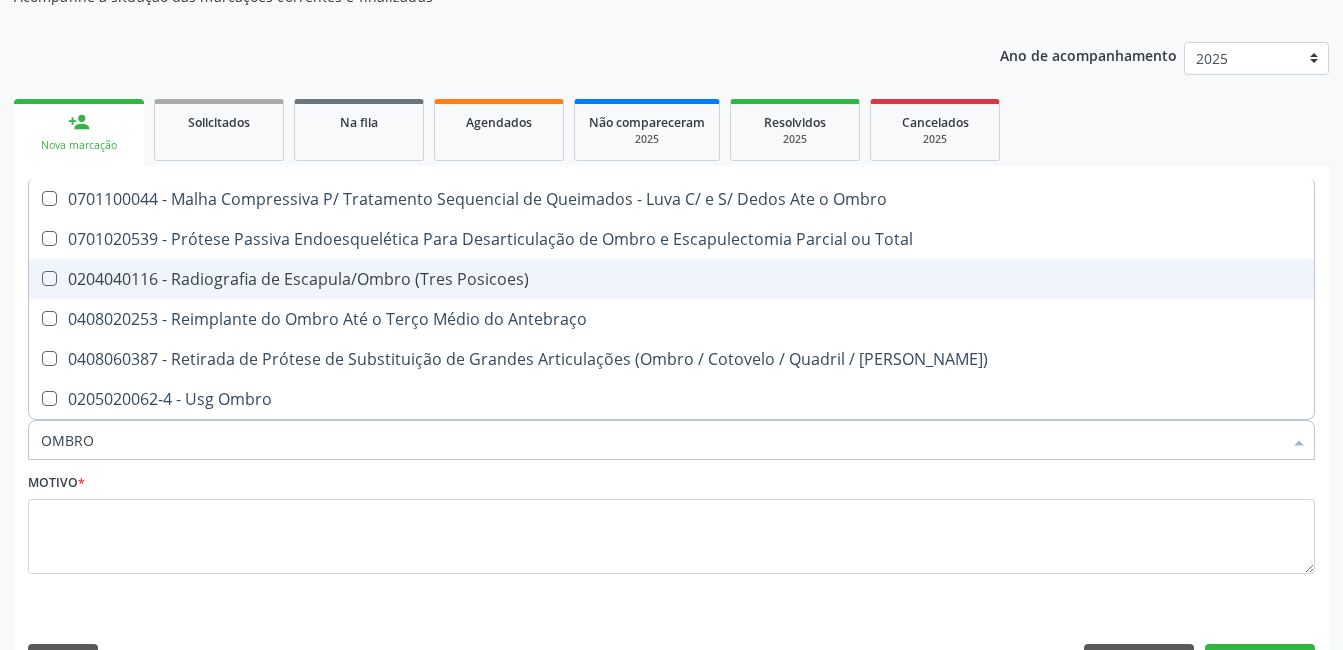 scroll, scrollTop: 256, scrollLeft: 0, axis: vertical 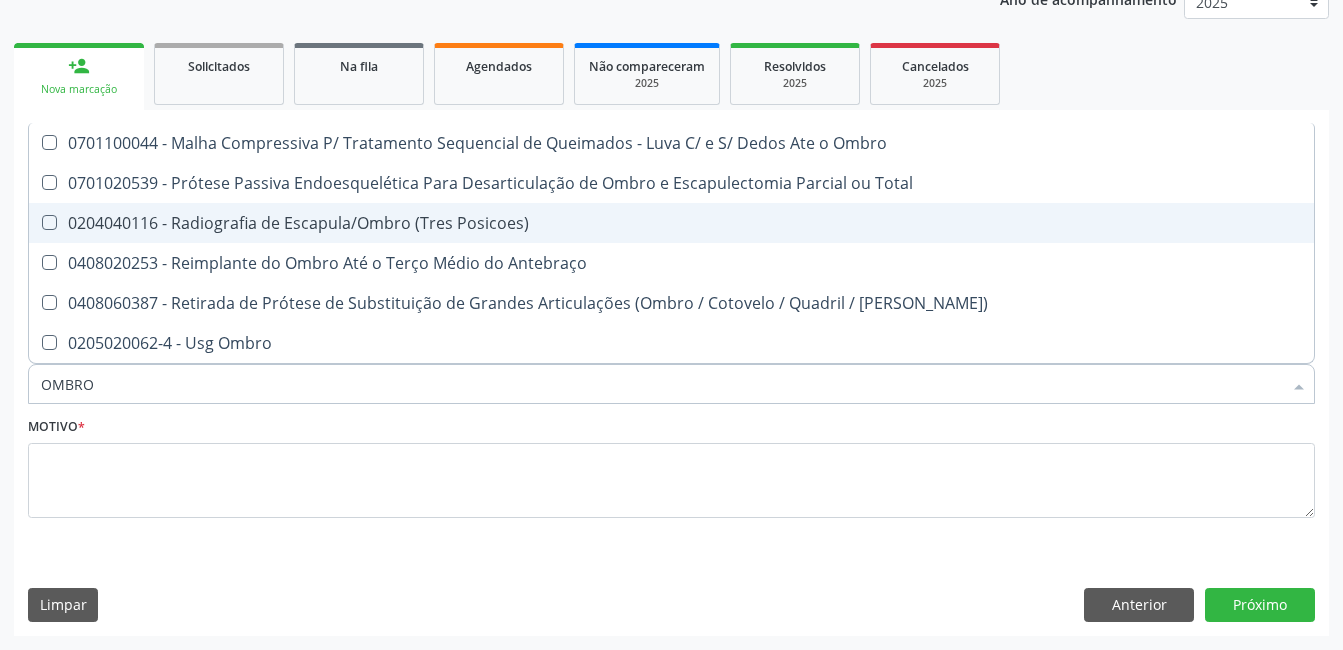 click on "0204040116 - Radiografia de Escapula/Ombro (Tres Posicoes)" at bounding box center [671, 223] 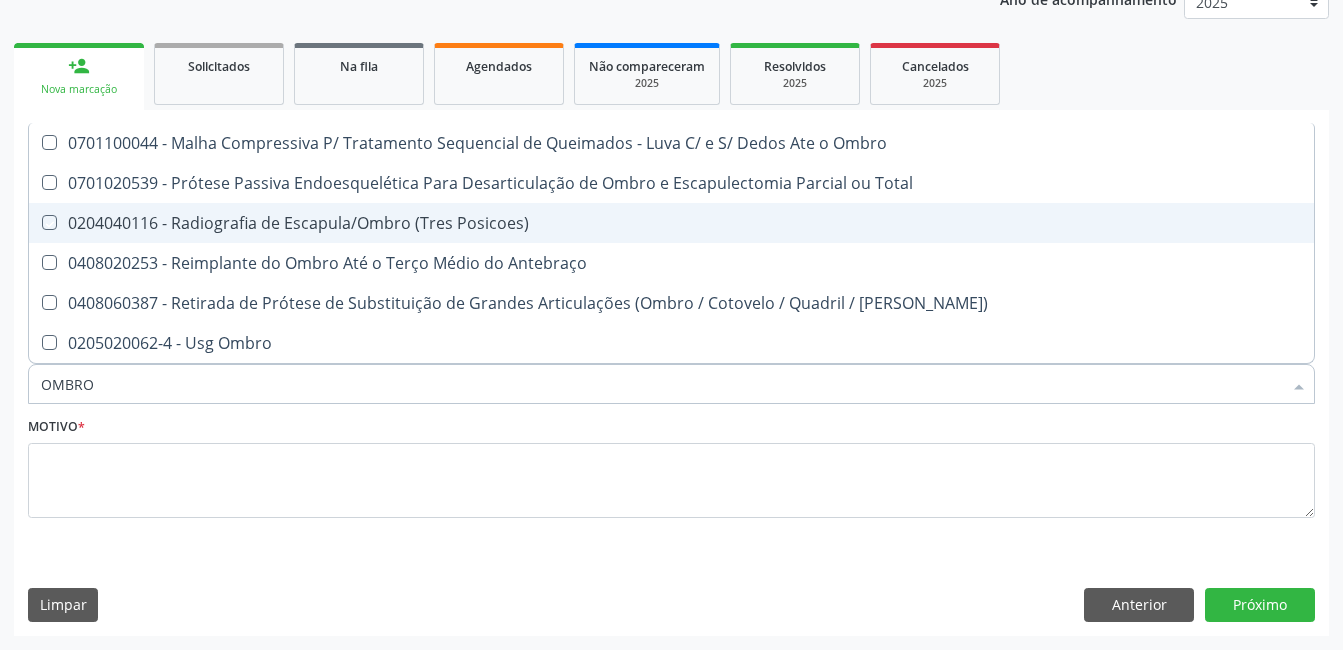checkbox on "true" 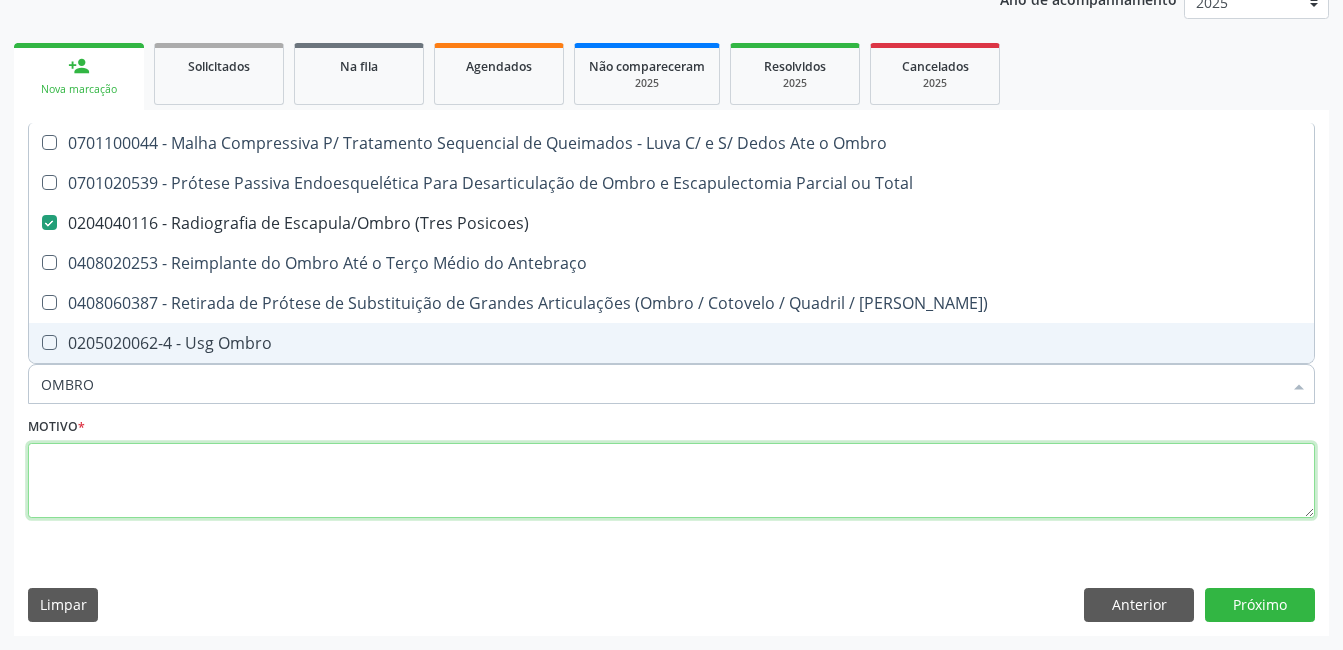 click at bounding box center (671, 481) 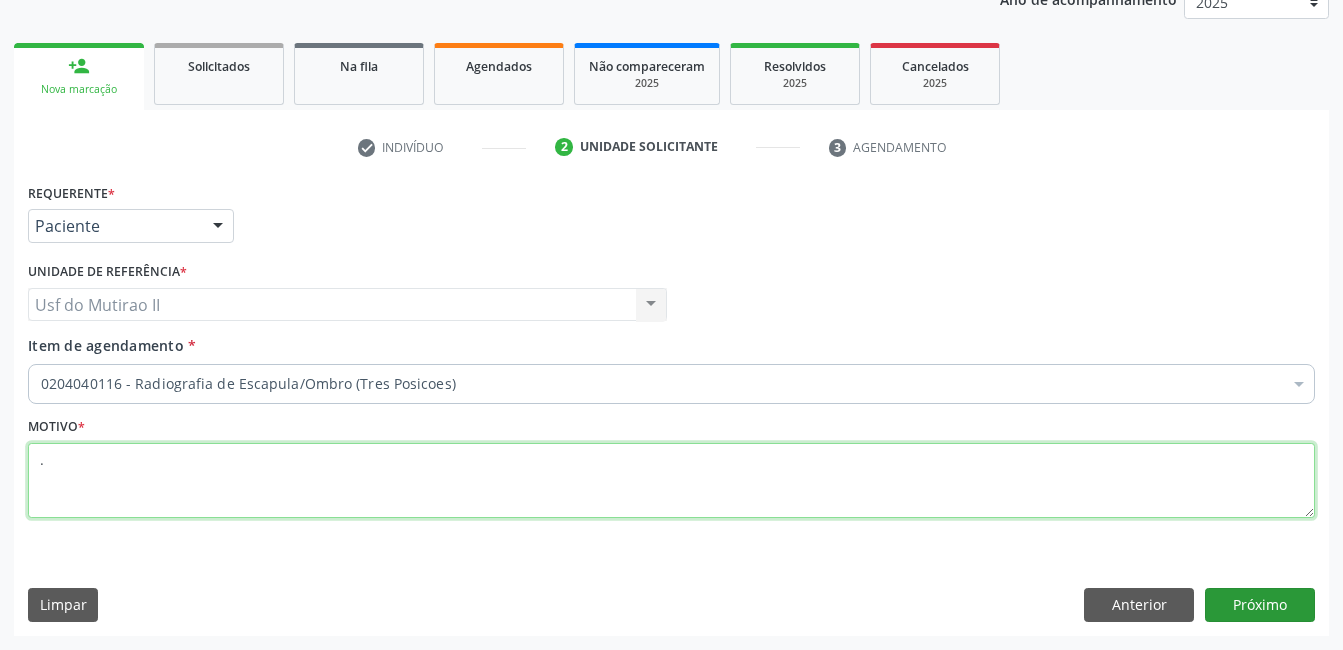 type on "." 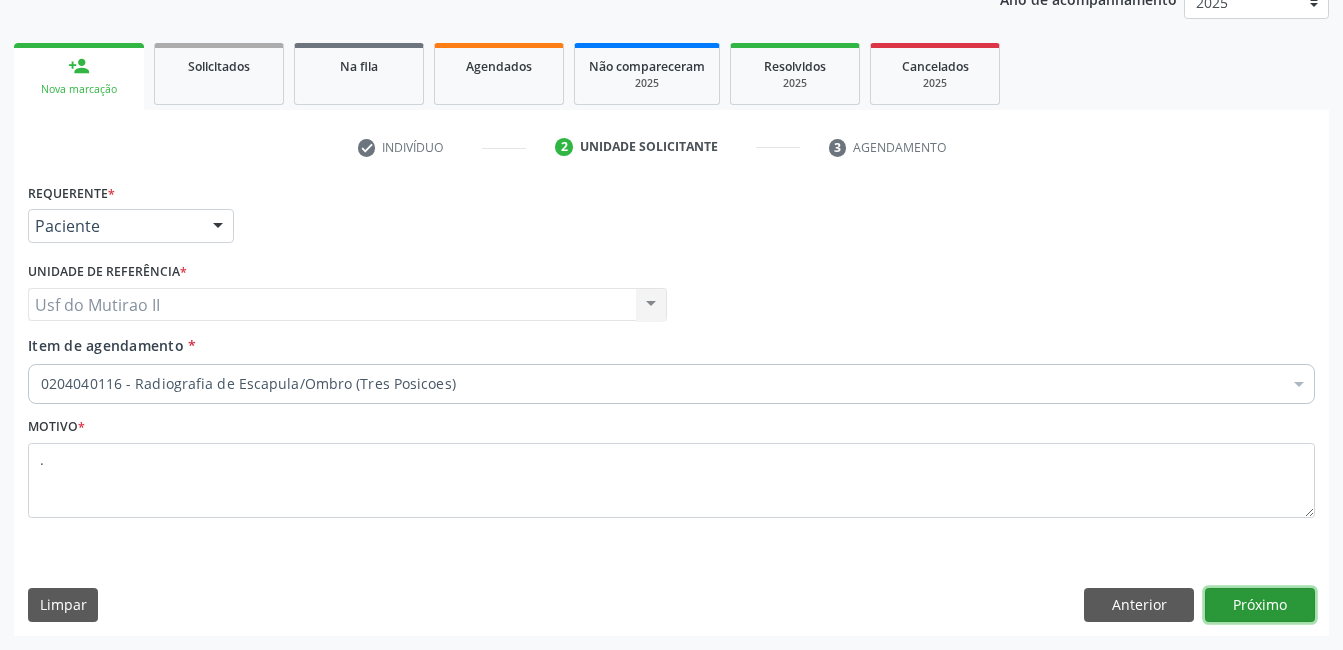 click on "Próximo" at bounding box center (1260, 605) 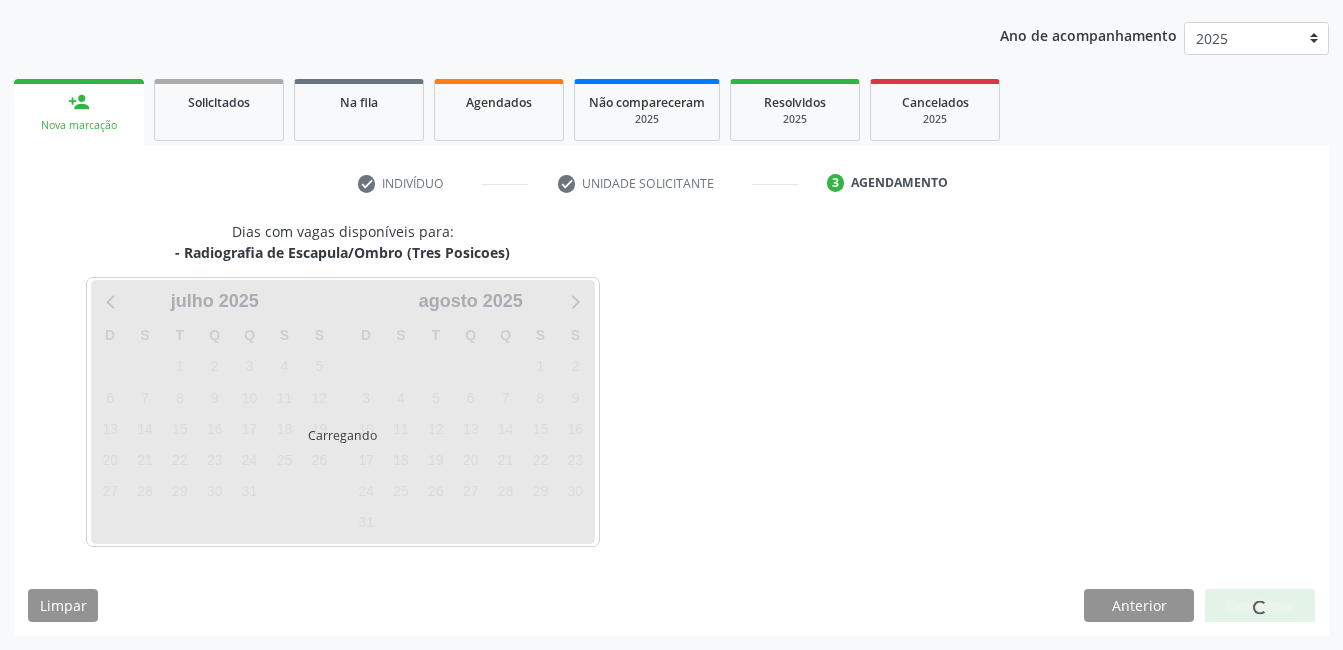 scroll, scrollTop: 220, scrollLeft: 0, axis: vertical 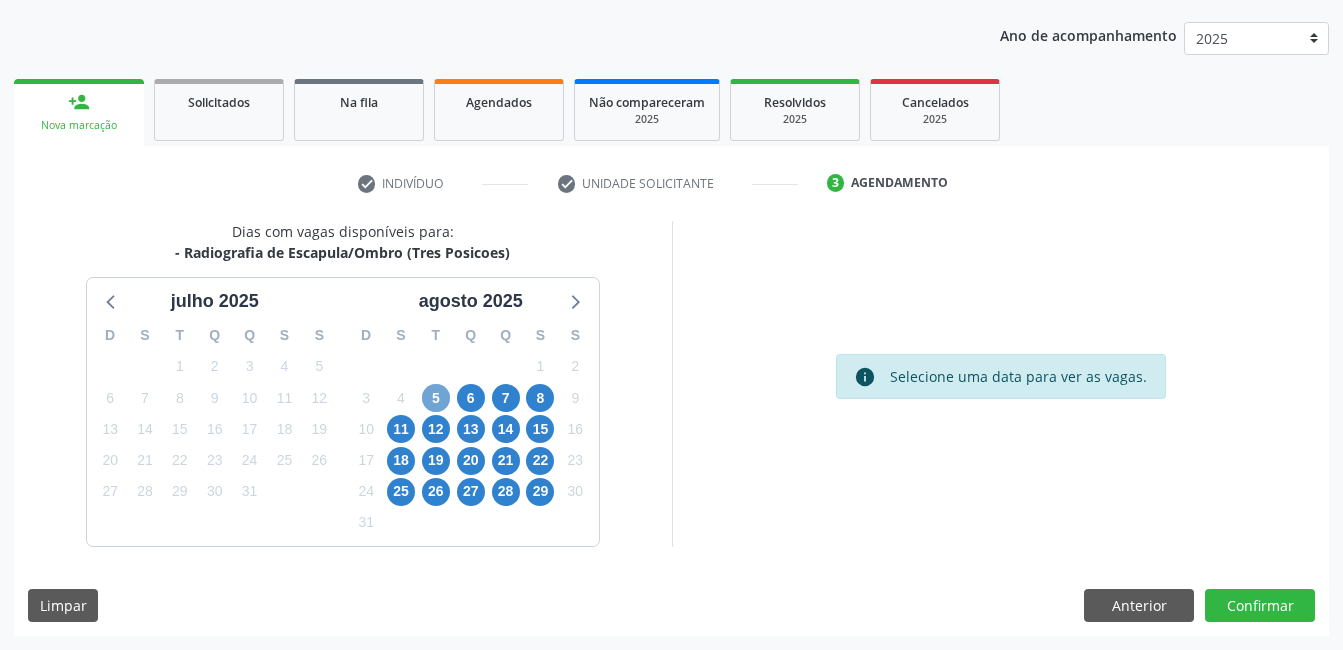 click on "5" at bounding box center [436, 398] 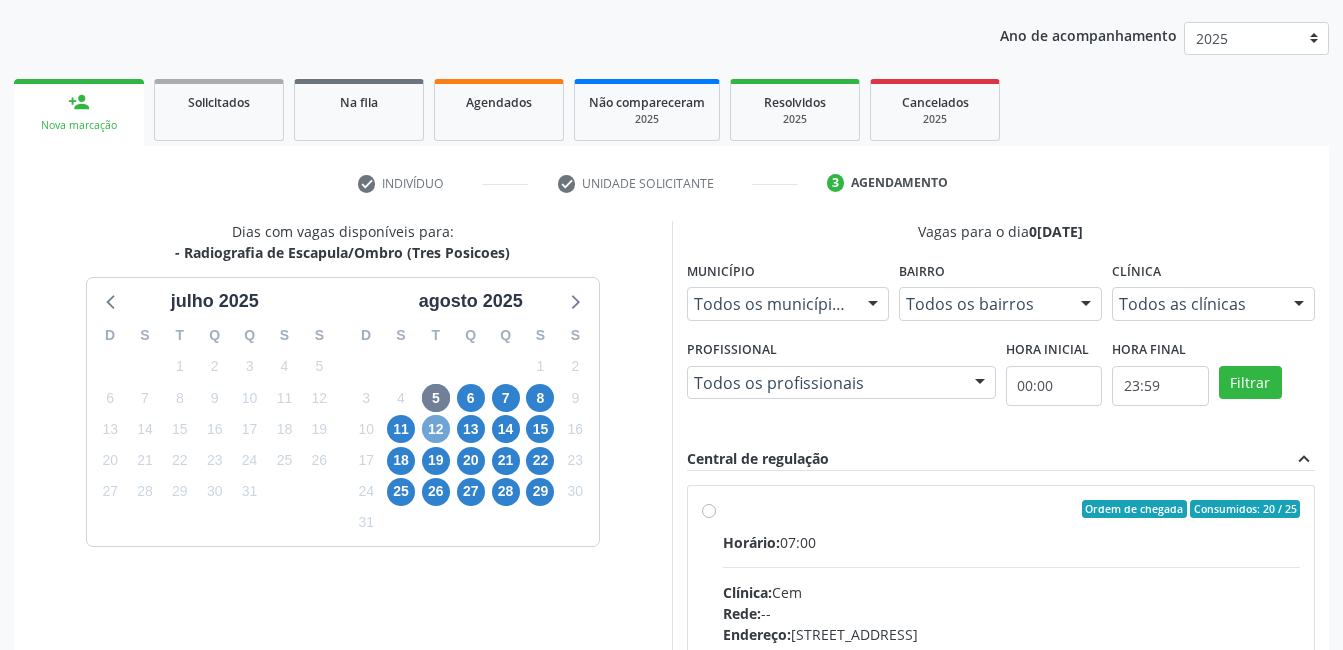 click on "12" at bounding box center [436, 429] 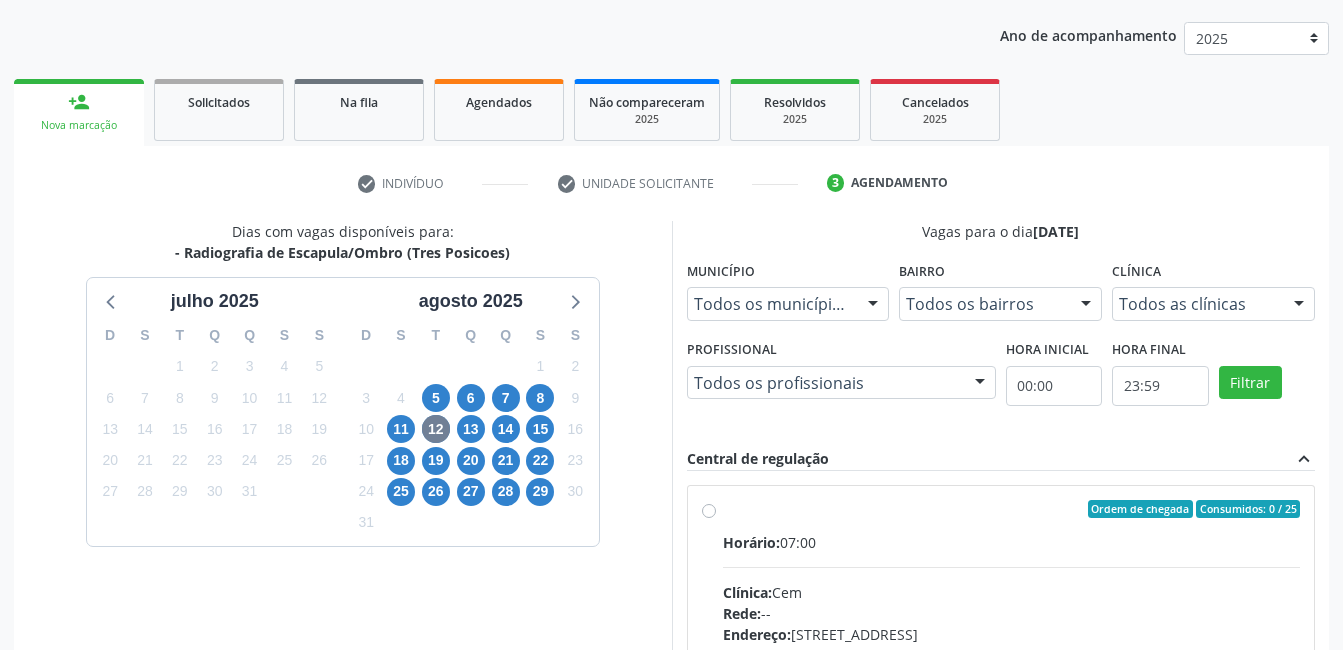 click on "Horário:   07:00" at bounding box center [1012, 542] 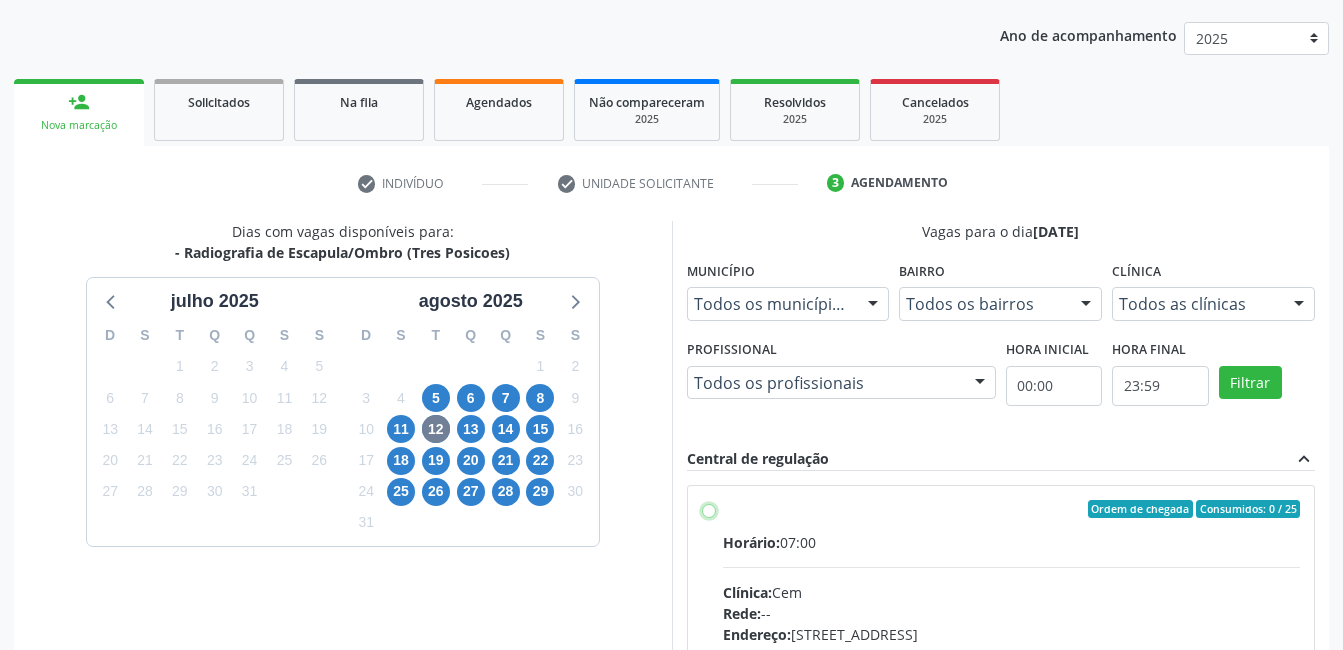 click on "Ordem de chegada
Consumidos: 0 / 25
Horário:   07:00
Clínica:  Cem
Rede:
--
Endereço:   [STREET_ADDRESS]
Telefone:   --
Profissional:
[PERSON_NAME]
Informações adicionais sobre o atendimento
Idade de atendimento:
de 0 a 120 anos
Gênero(s) atendido(s):
Masculino e Feminino
Informações adicionais:
--" at bounding box center [709, 509] 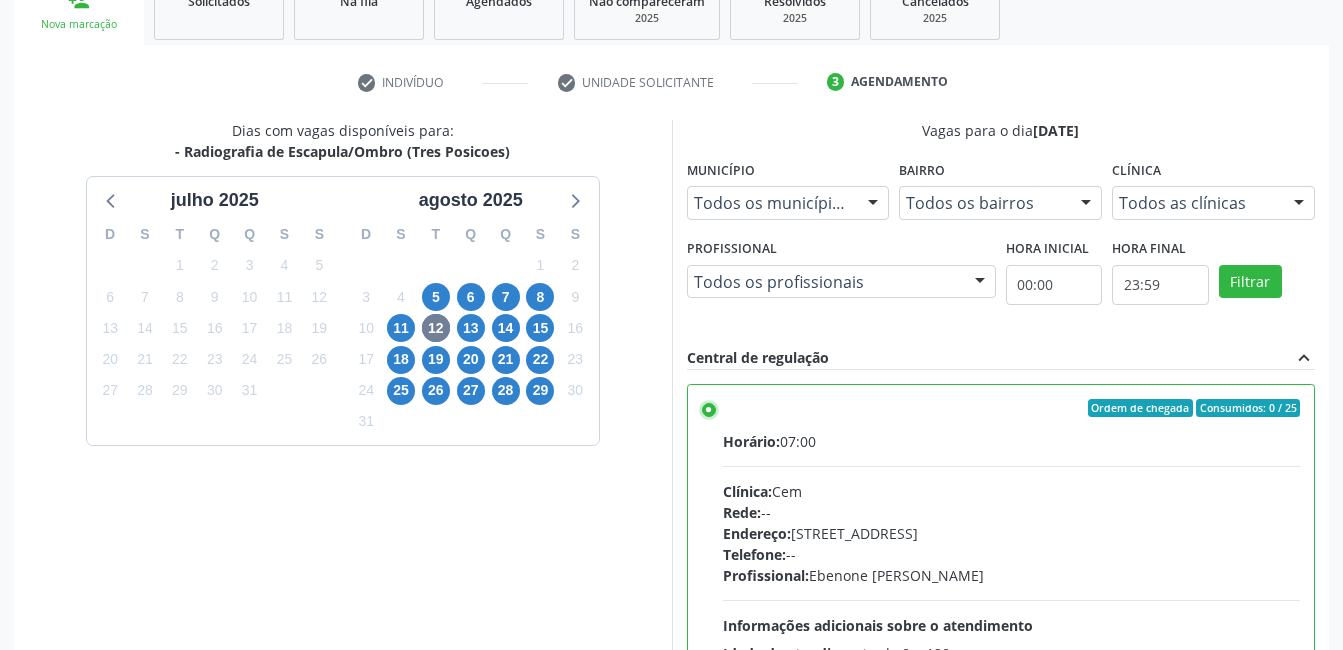 scroll, scrollTop: 545, scrollLeft: 0, axis: vertical 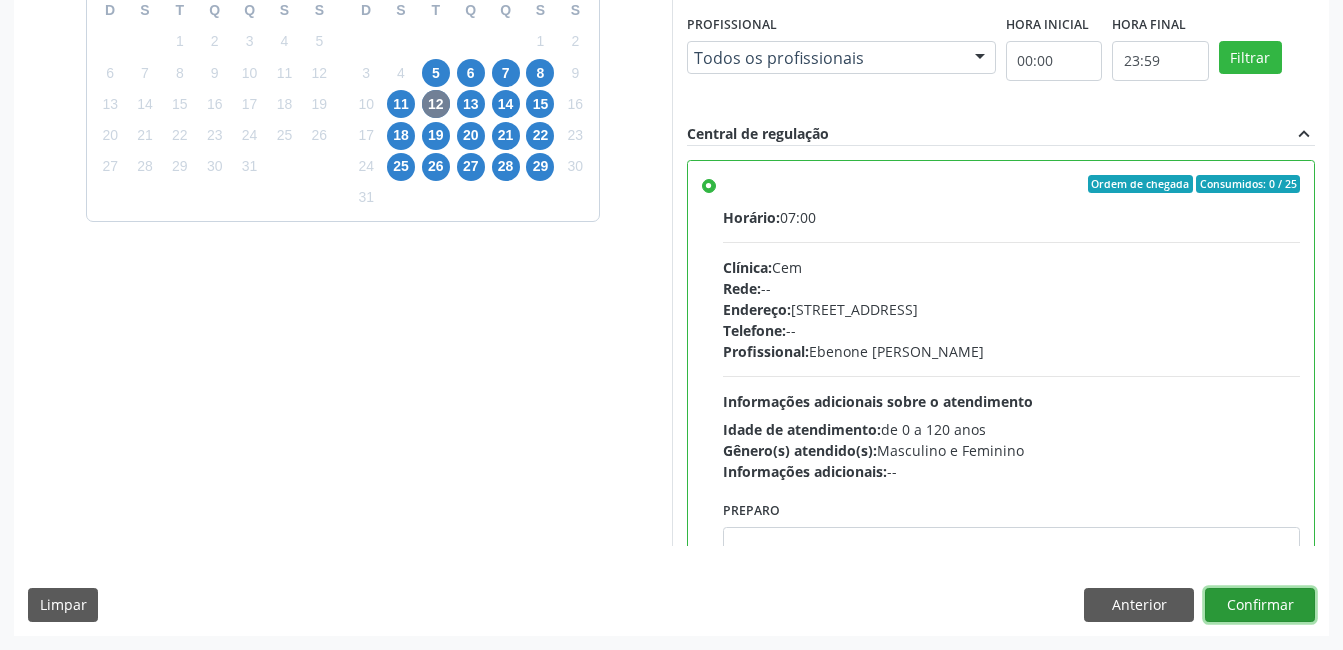 click on "Confirmar" at bounding box center [1260, 605] 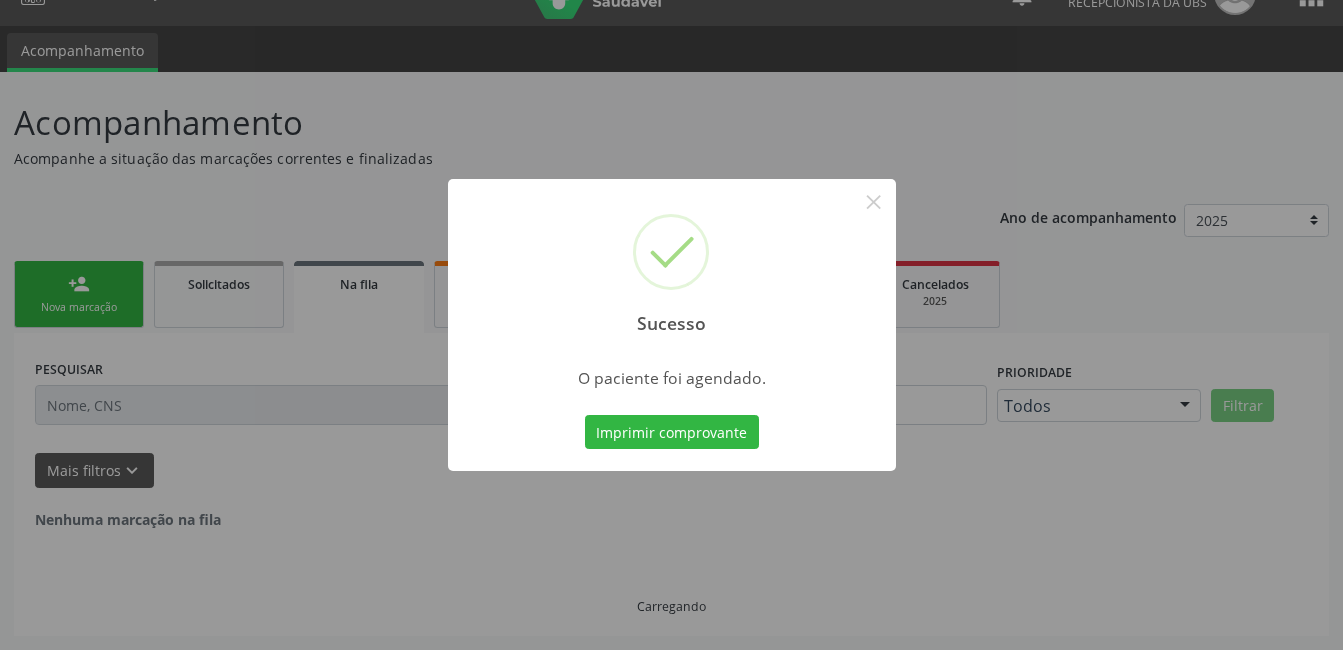 scroll, scrollTop: 0, scrollLeft: 0, axis: both 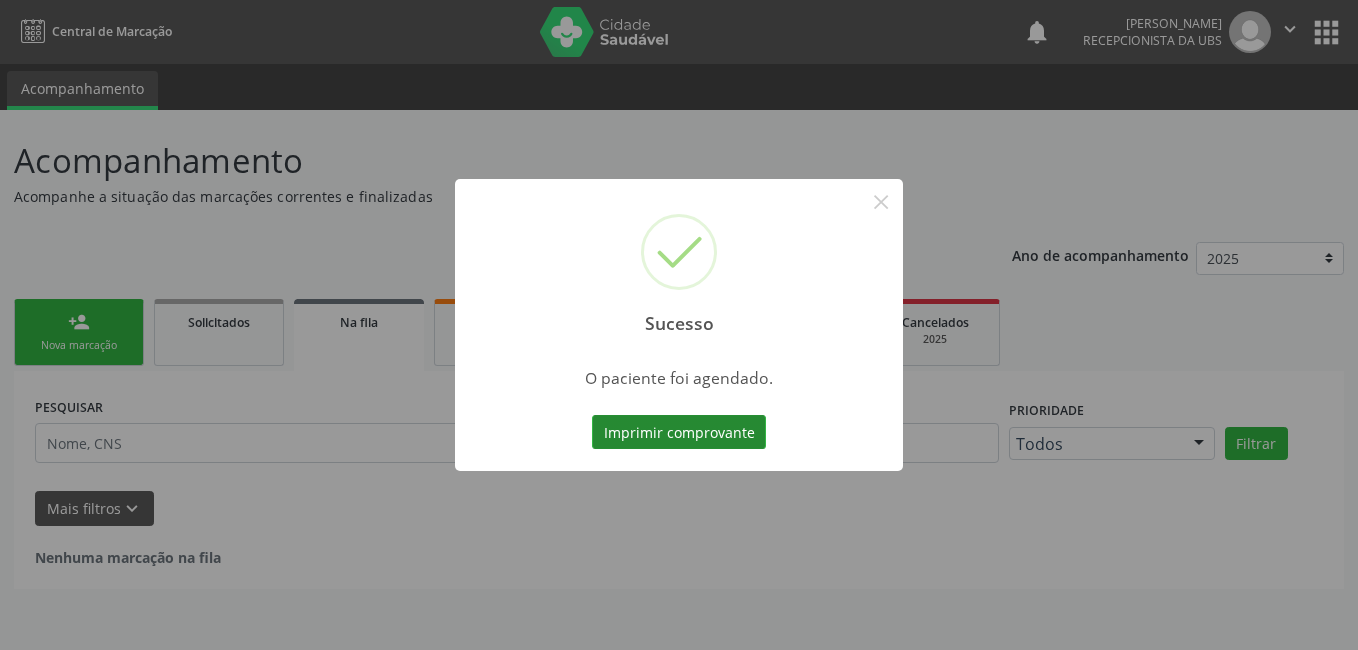 click on "Imprimir comprovante" at bounding box center (679, 432) 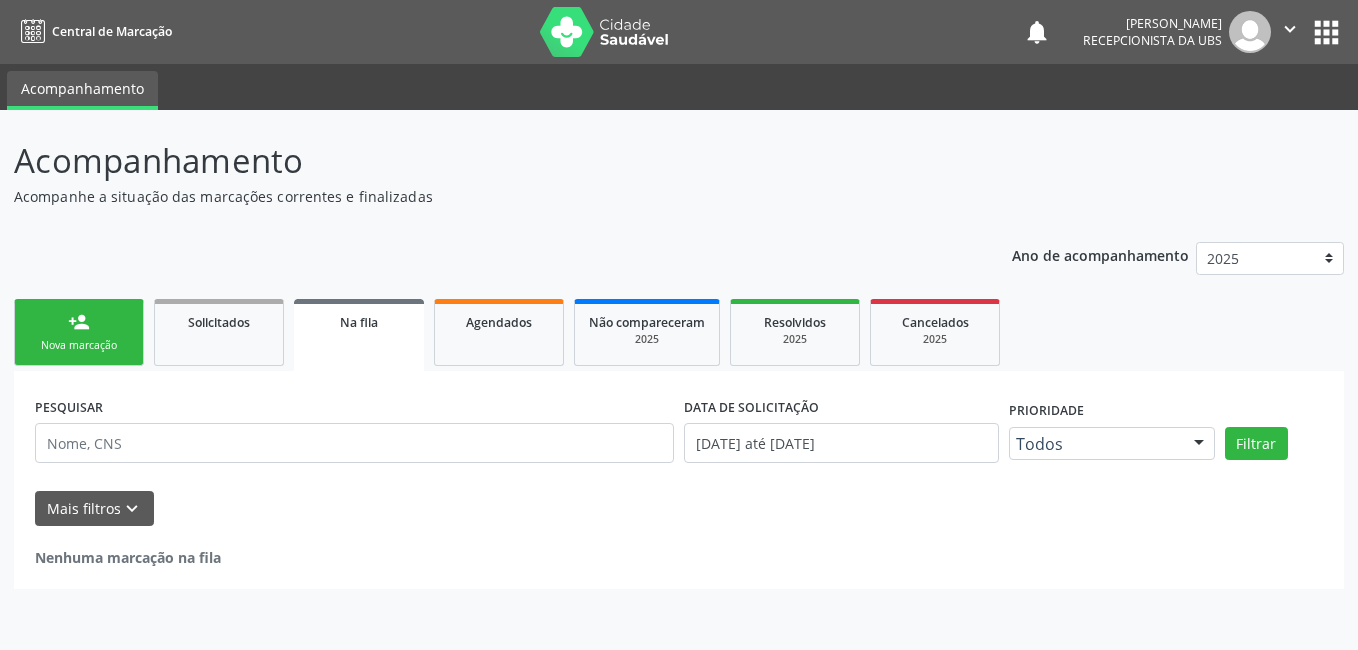 click on "Nova marcação" at bounding box center (79, 345) 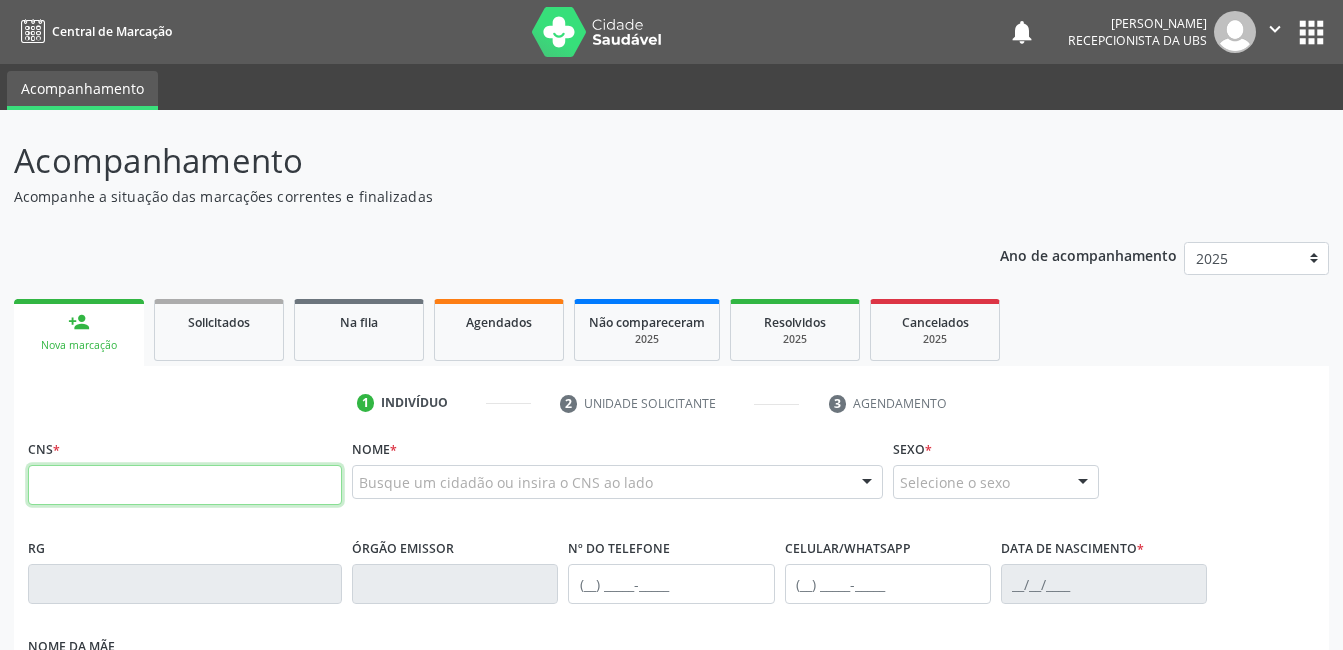 click at bounding box center [185, 485] 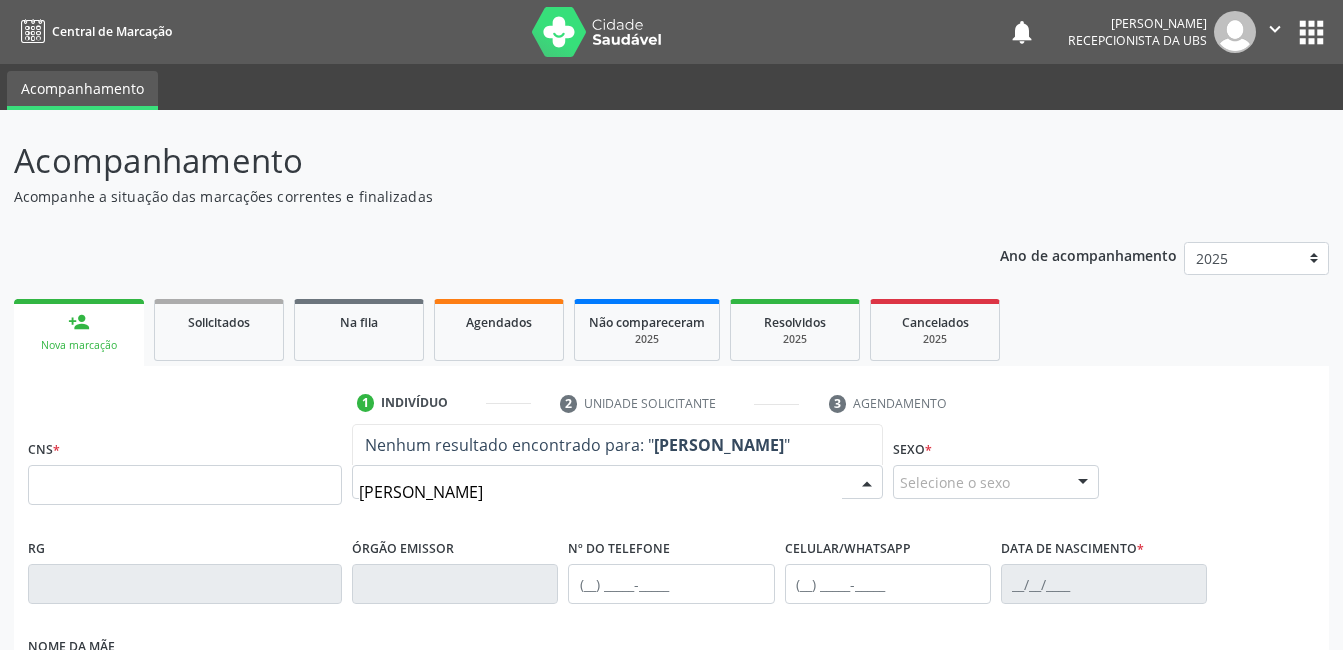 type on "[PERSON_NAME]" 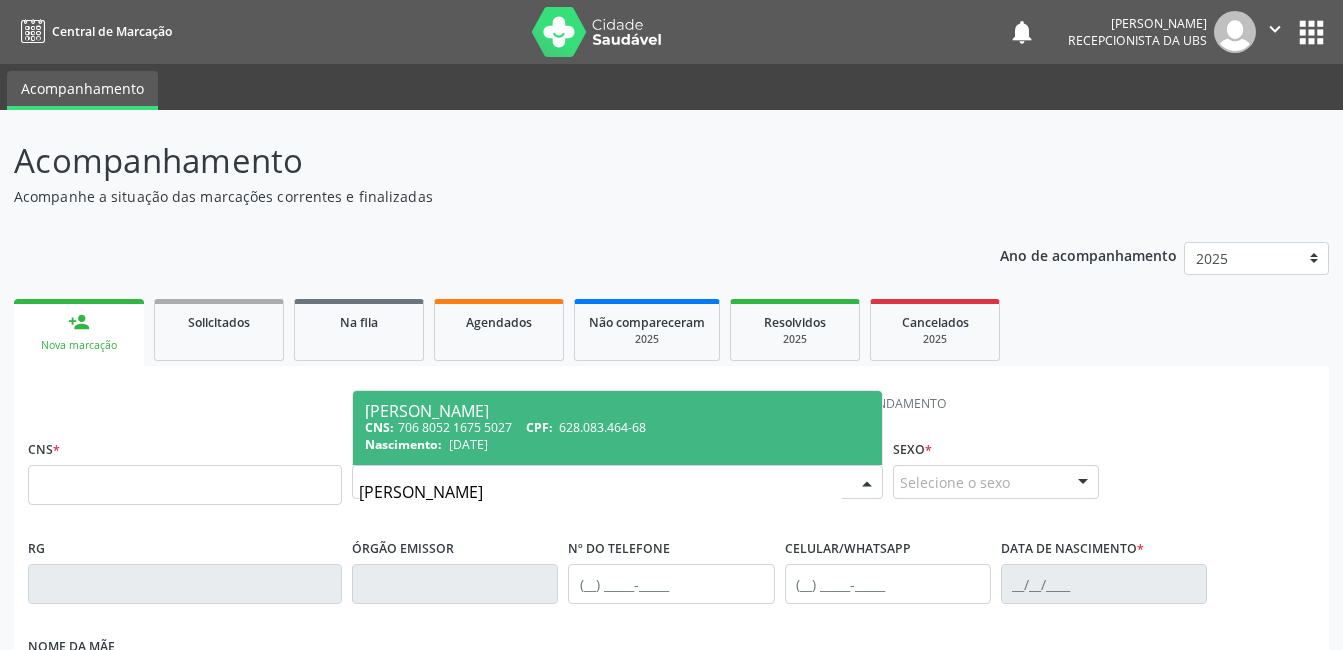 click on "CNS:
706 8052 1675 5027
CPF:
628.083.464-68" at bounding box center (617, 427) 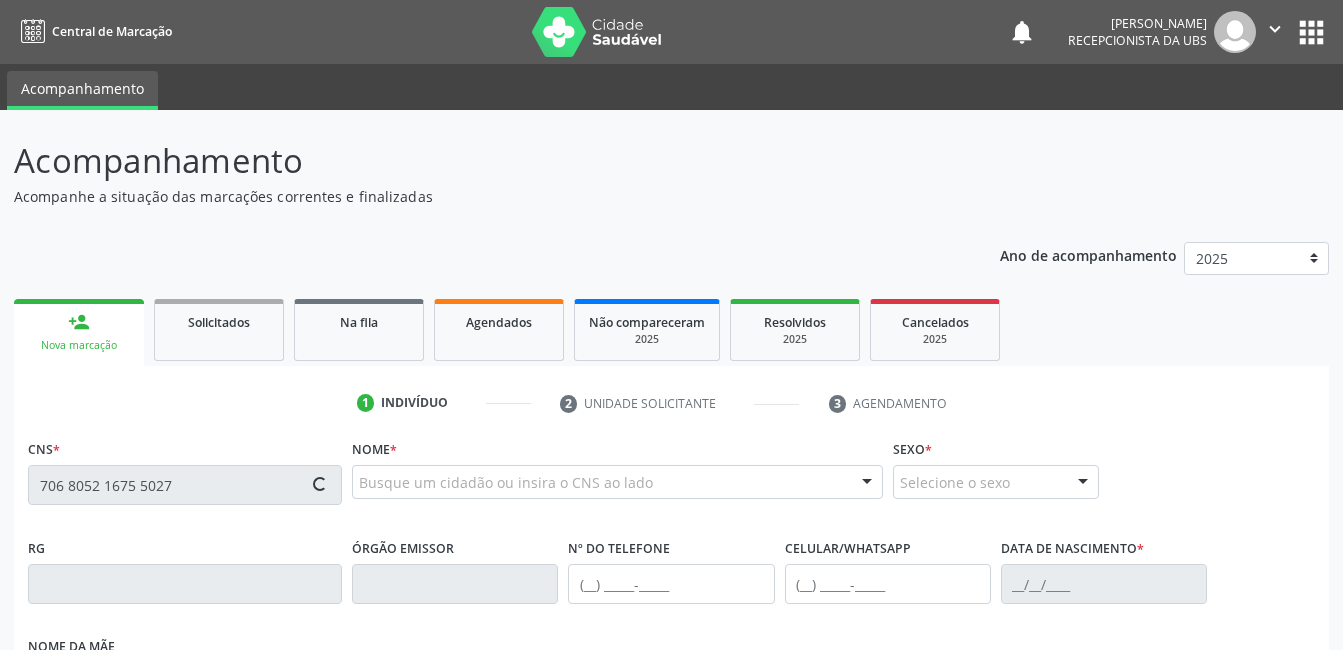 type on "706 8052 1675 5027" 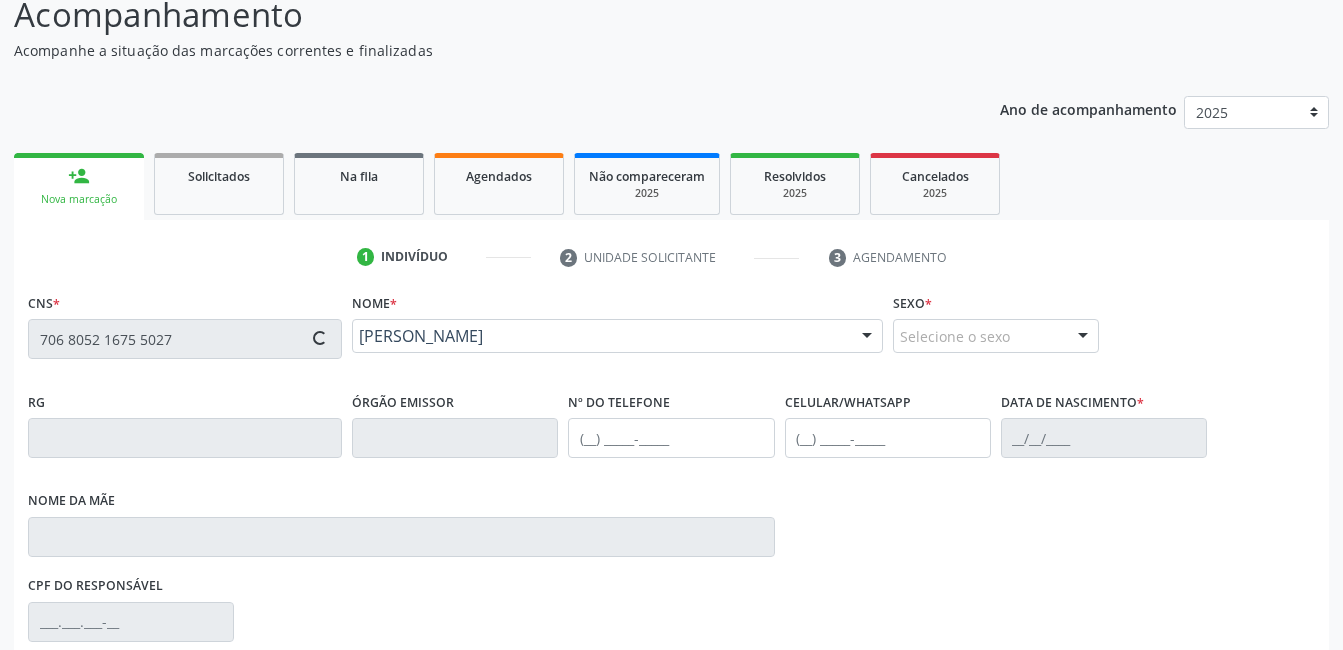 scroll, scrollTop: 420, scrollLeft: 0, axis: vertical 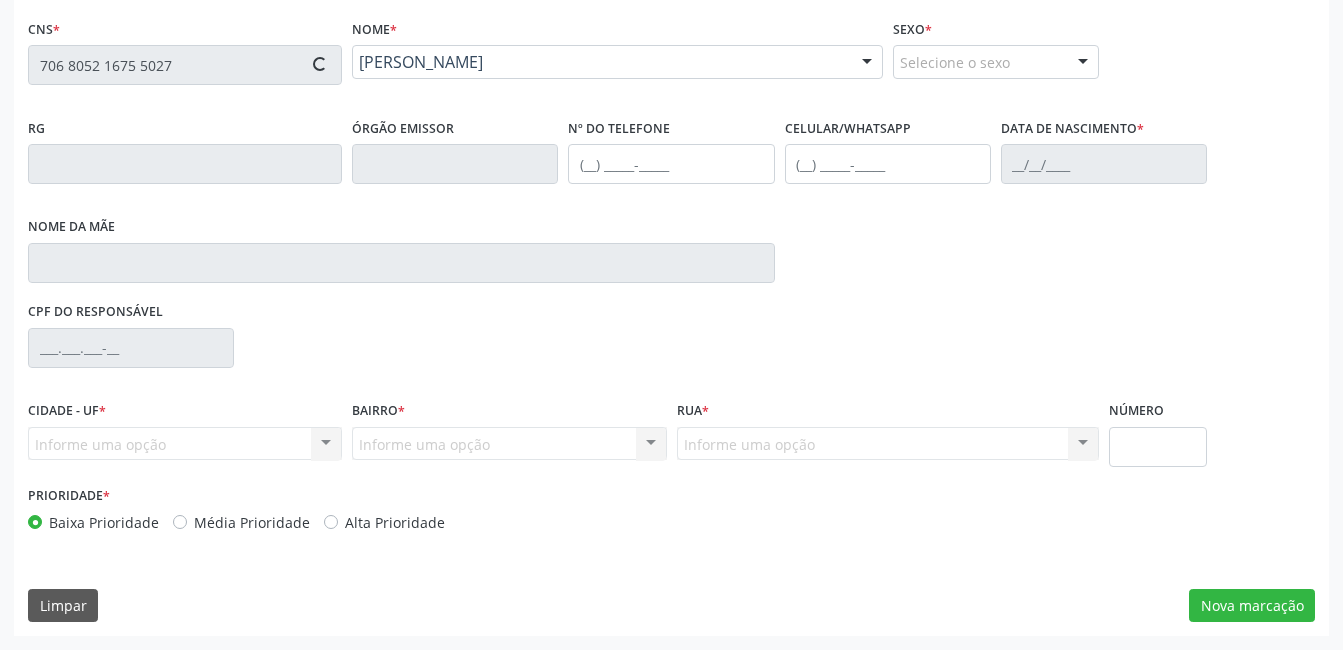 type on "[PHONE_NUMBER]" 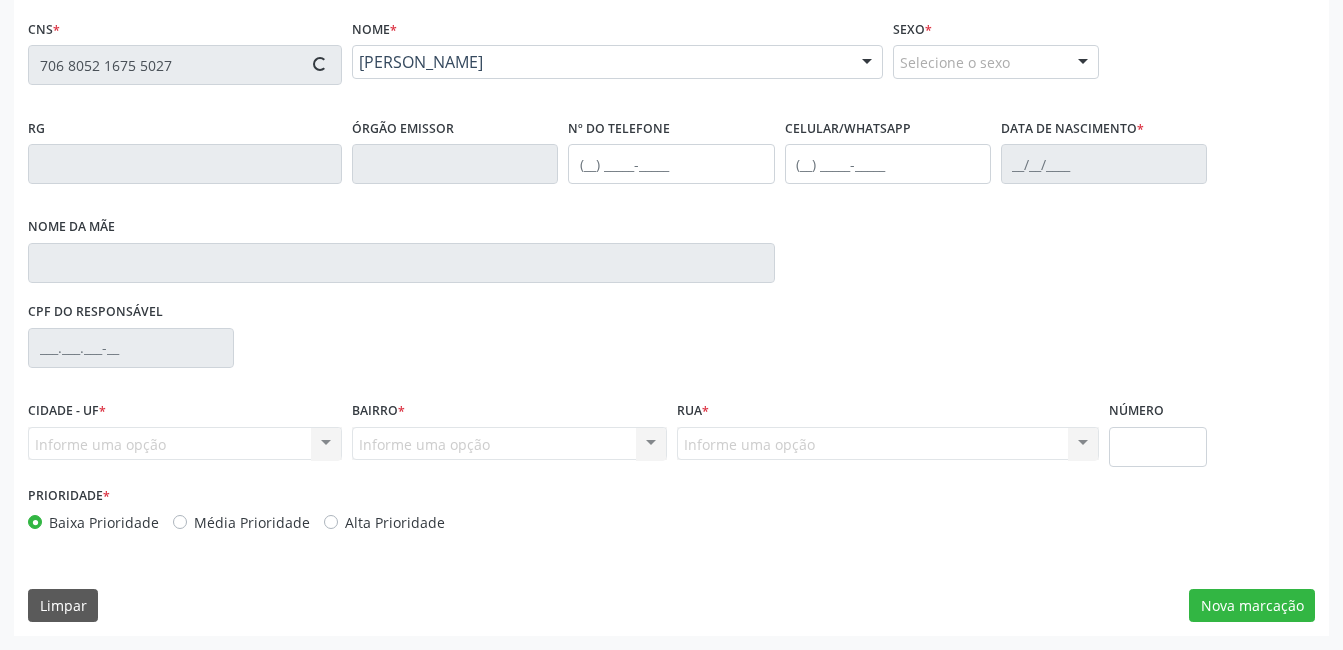 type on "[DATE]" 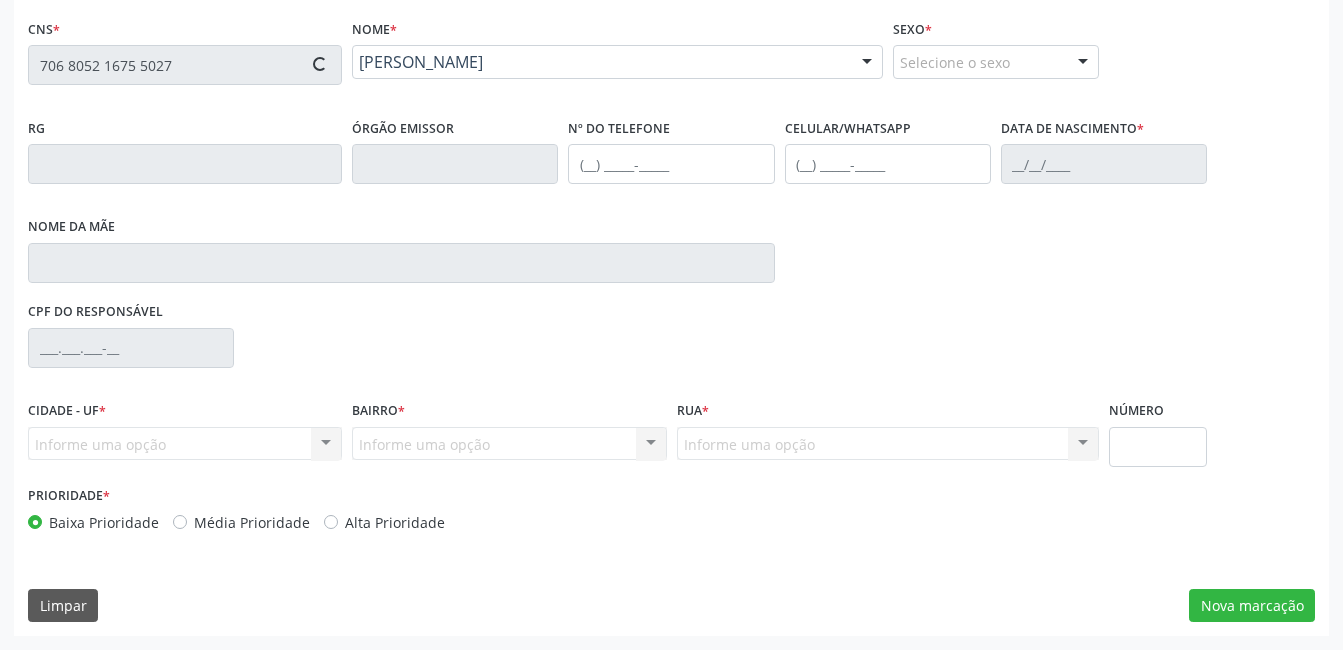 type on "Tertulina [PERSON_NAME]" 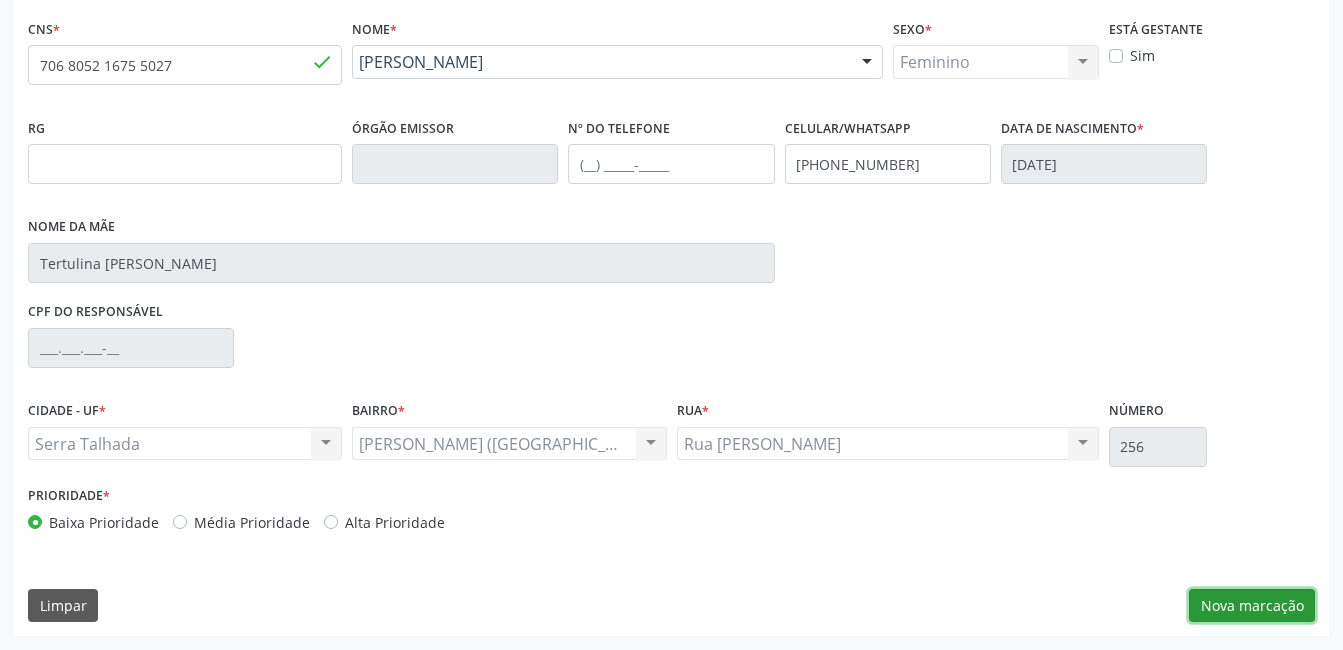 click on "Nova marcação" at bounding box center [1252, 606] 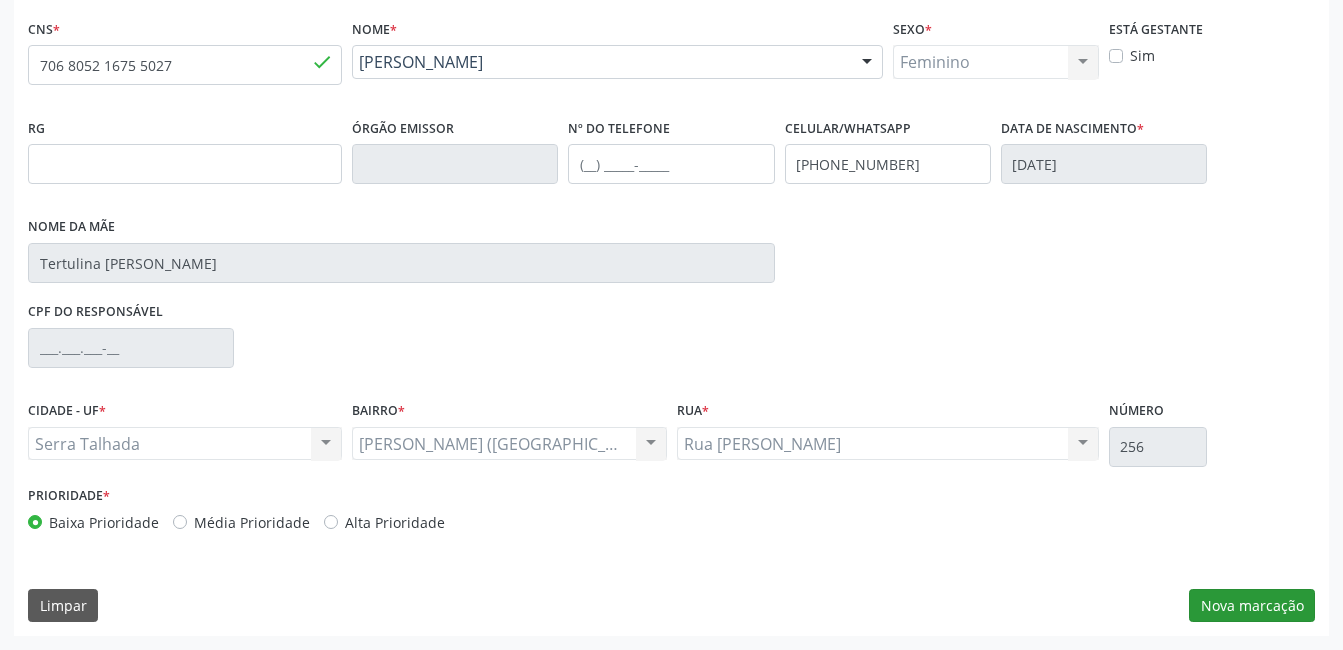 scroll, scrollTop: 256, scrollLeft: 0, axis: vertical 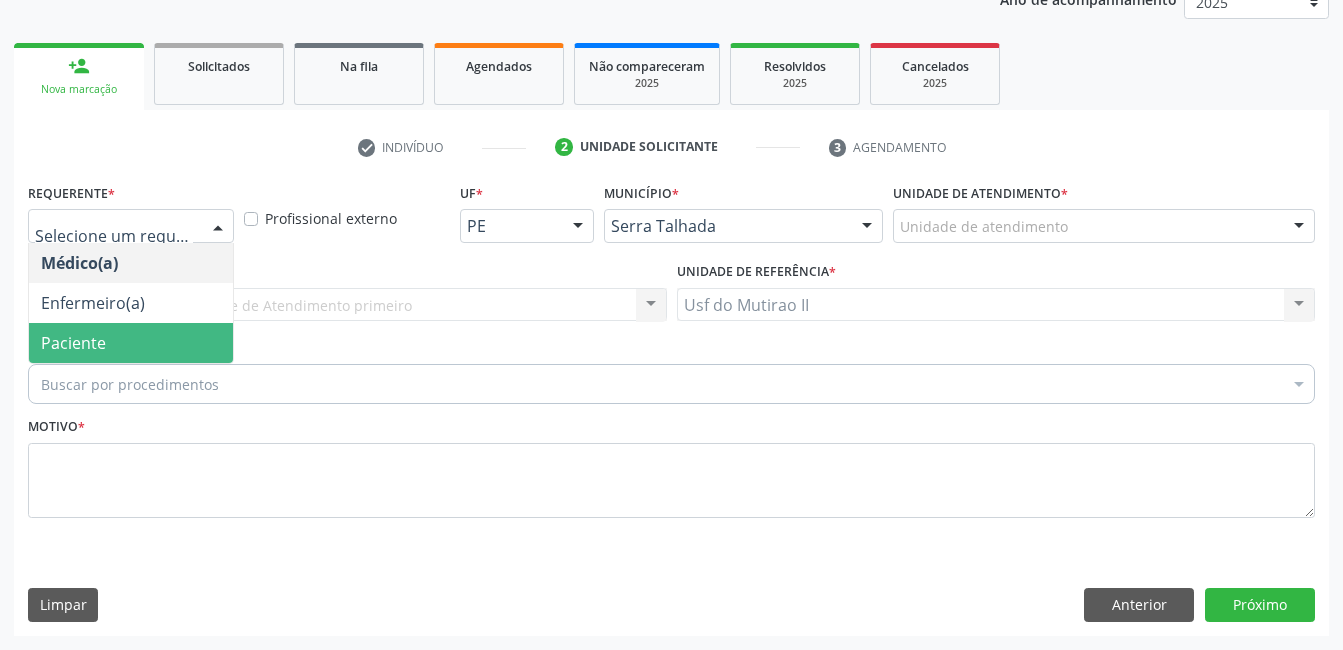 click on "Paciente" at bounding box center [131, 343] 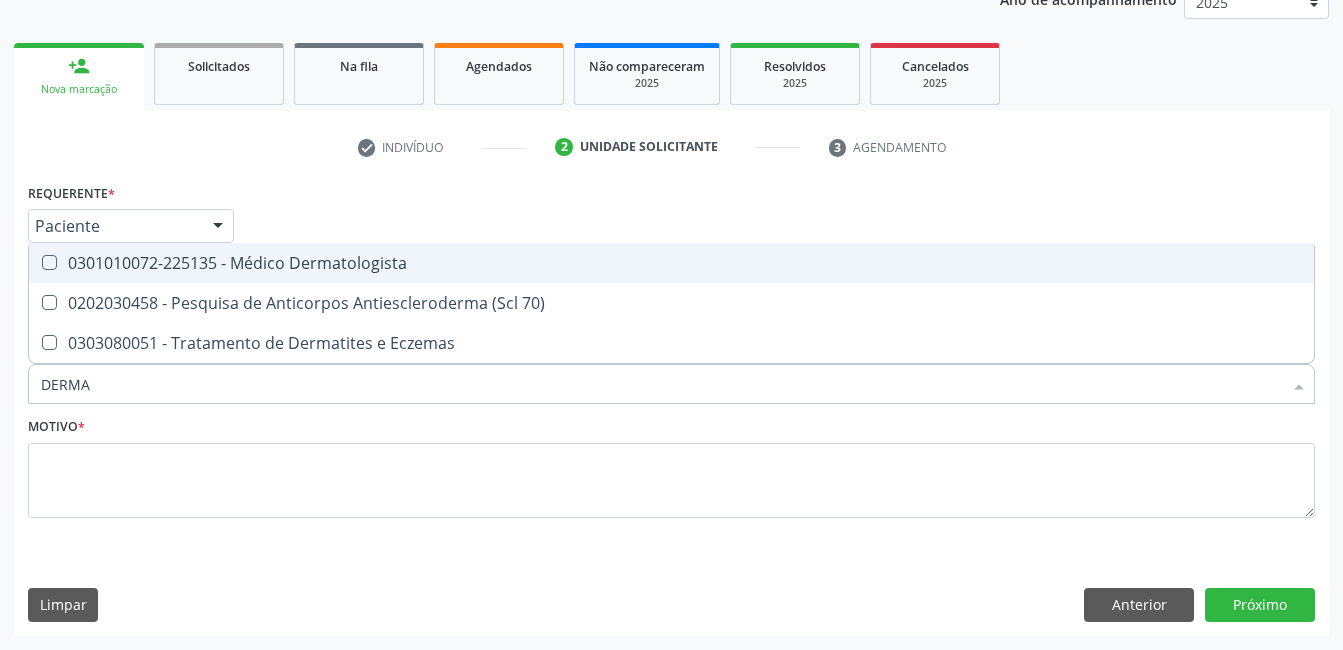 type on "DERMAT" 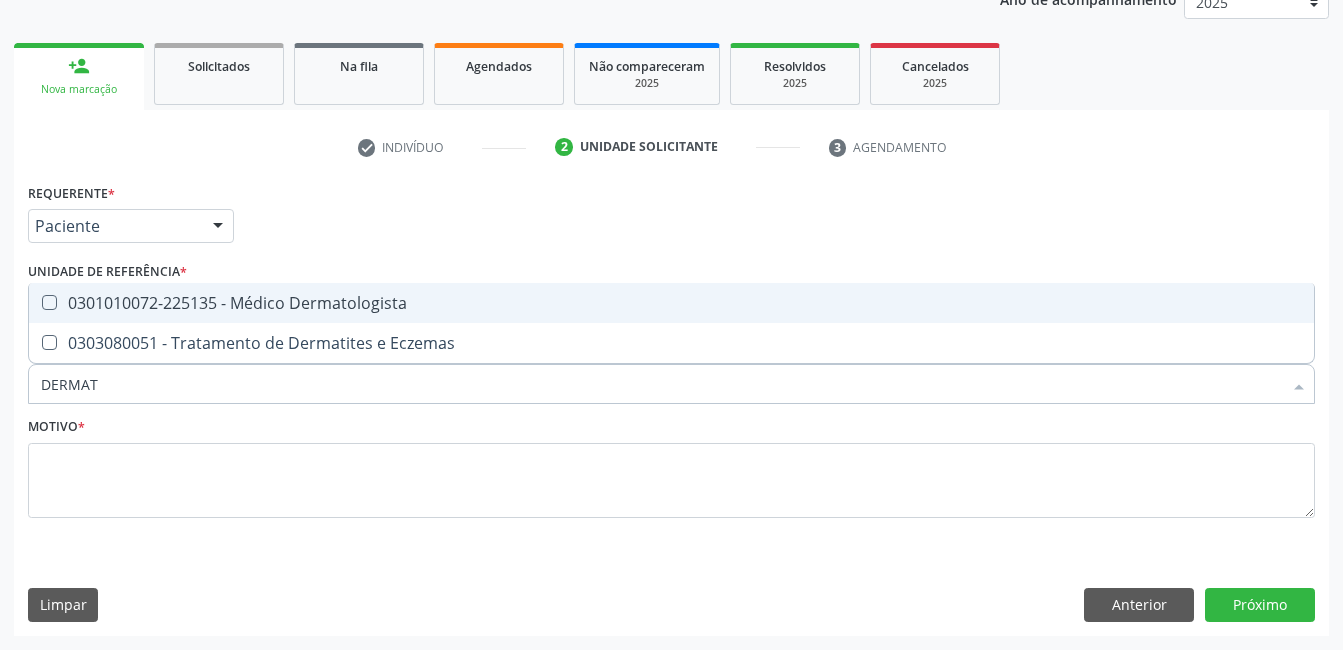 click on "0301010072-225135 - Médico Dermatologista" at bounding box center (671, 303) 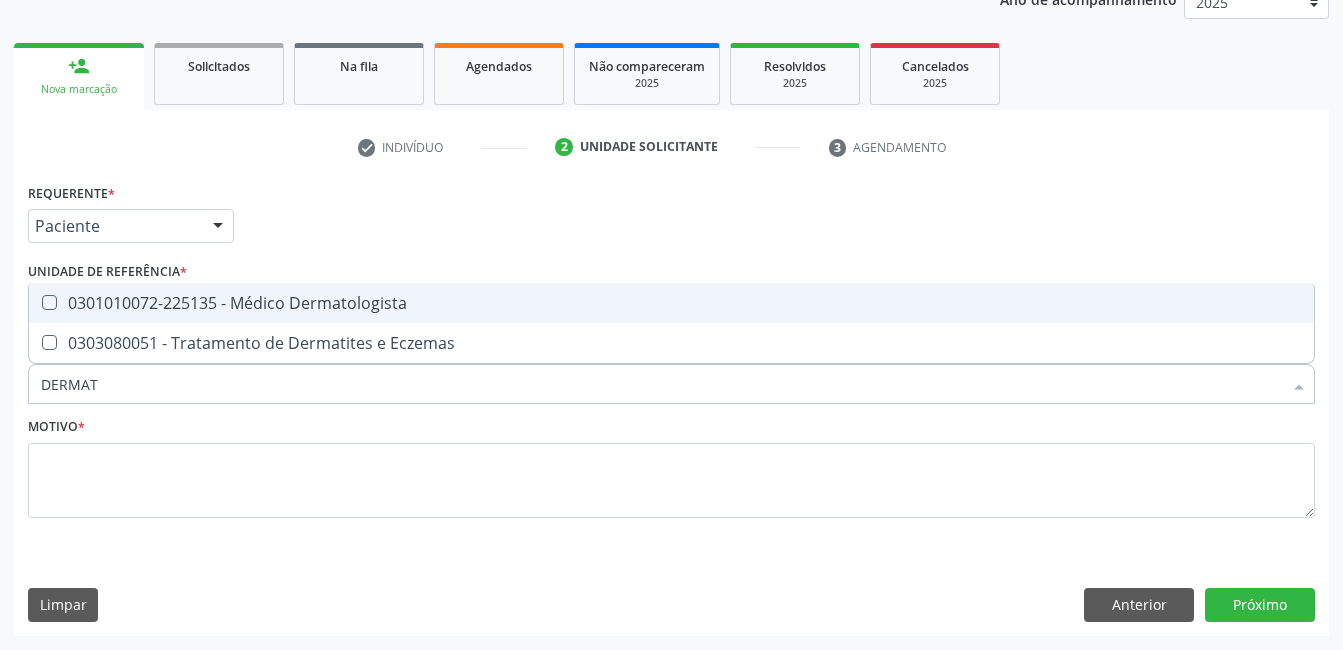 checkbox on "true" 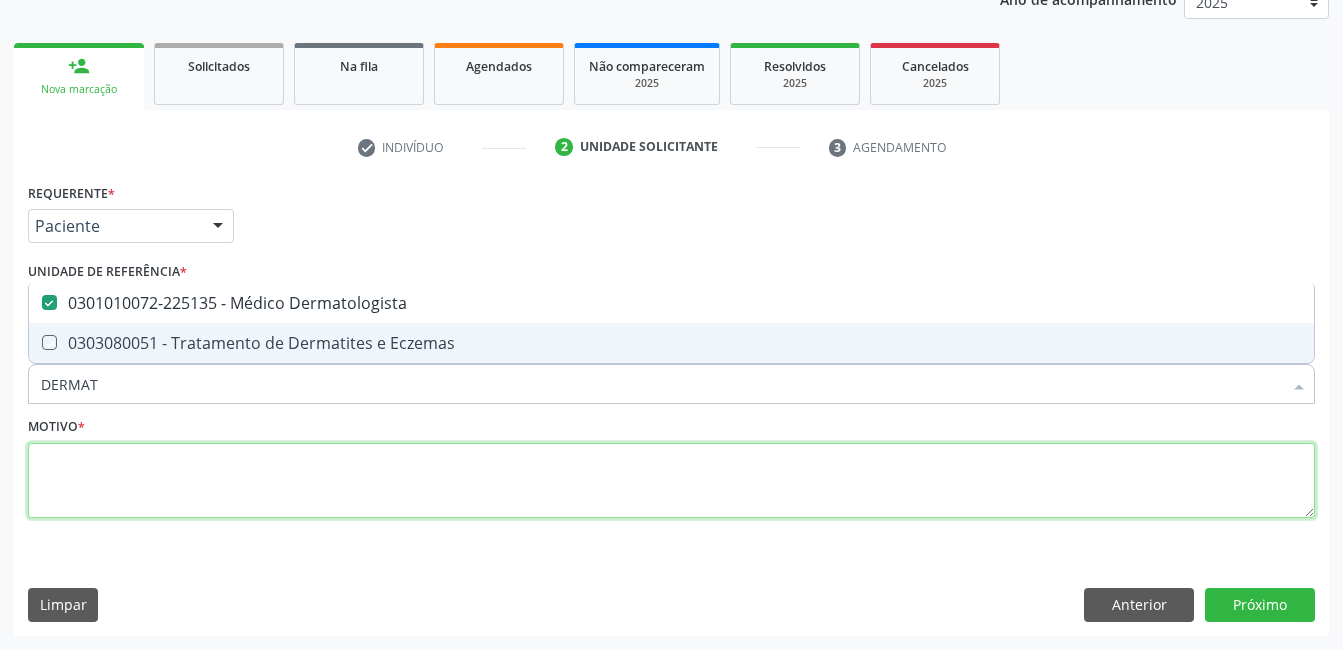 click at bounding box center [671, 481] 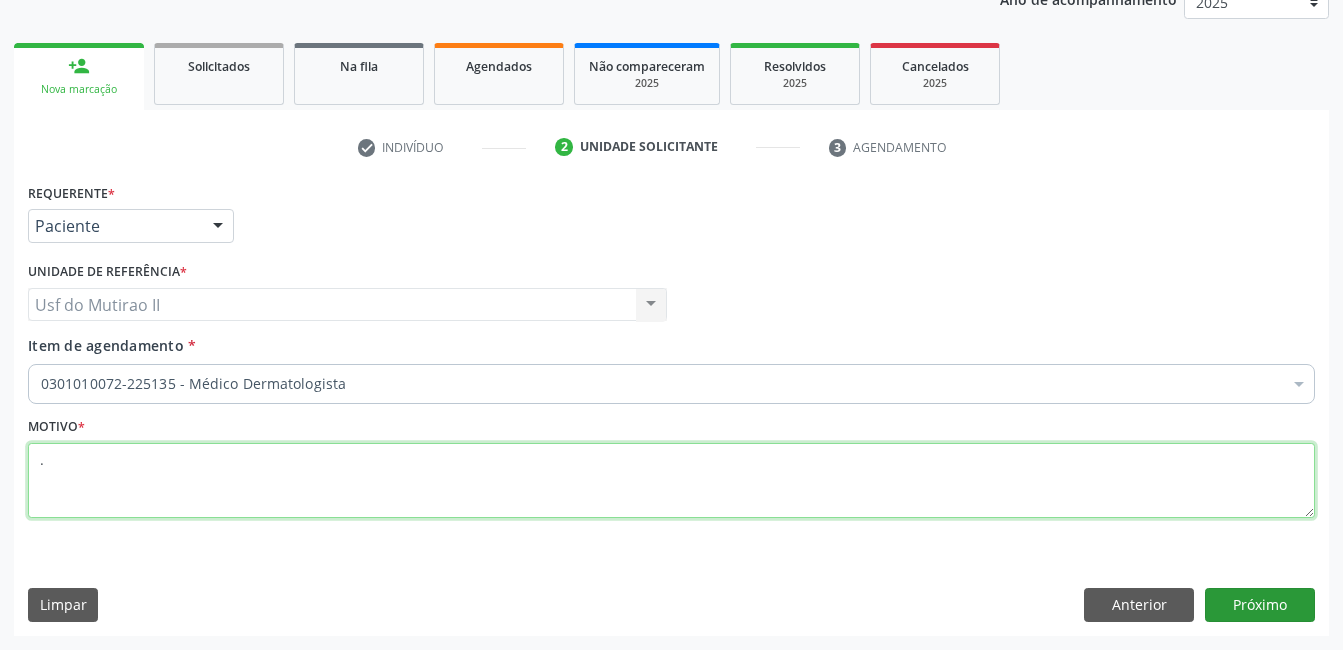 type on "." 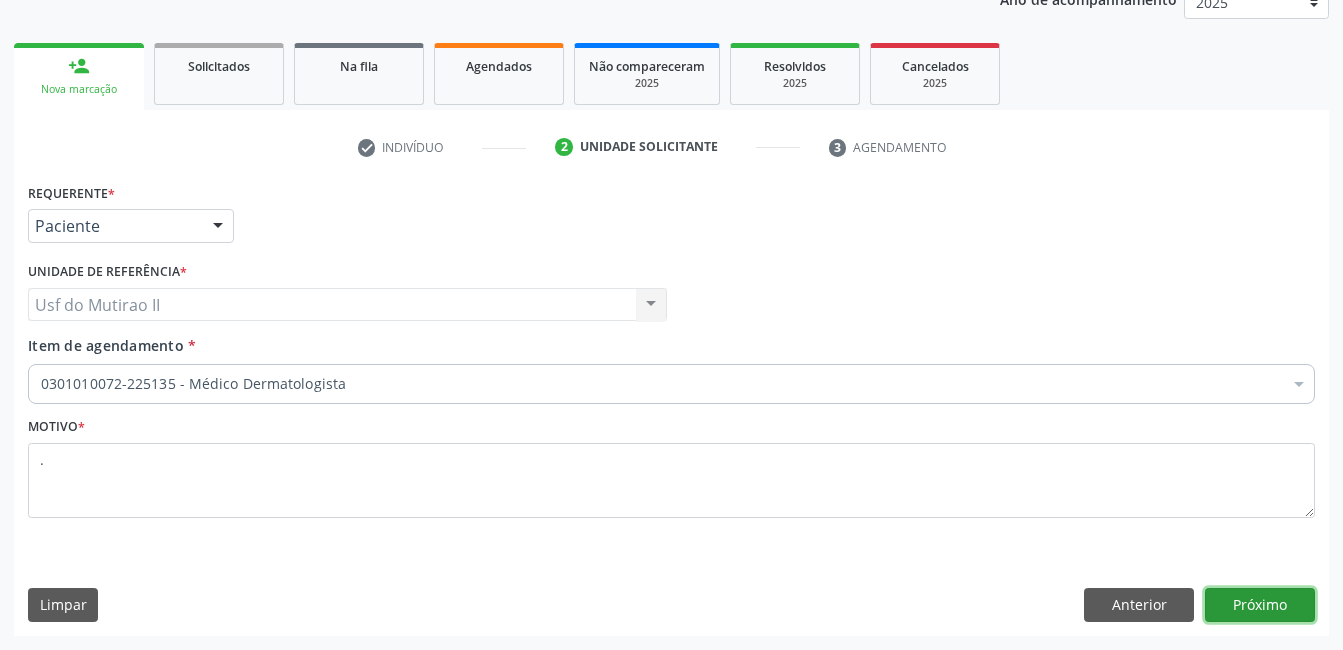 click on "Próximo" at bounding box center (1260, 605) 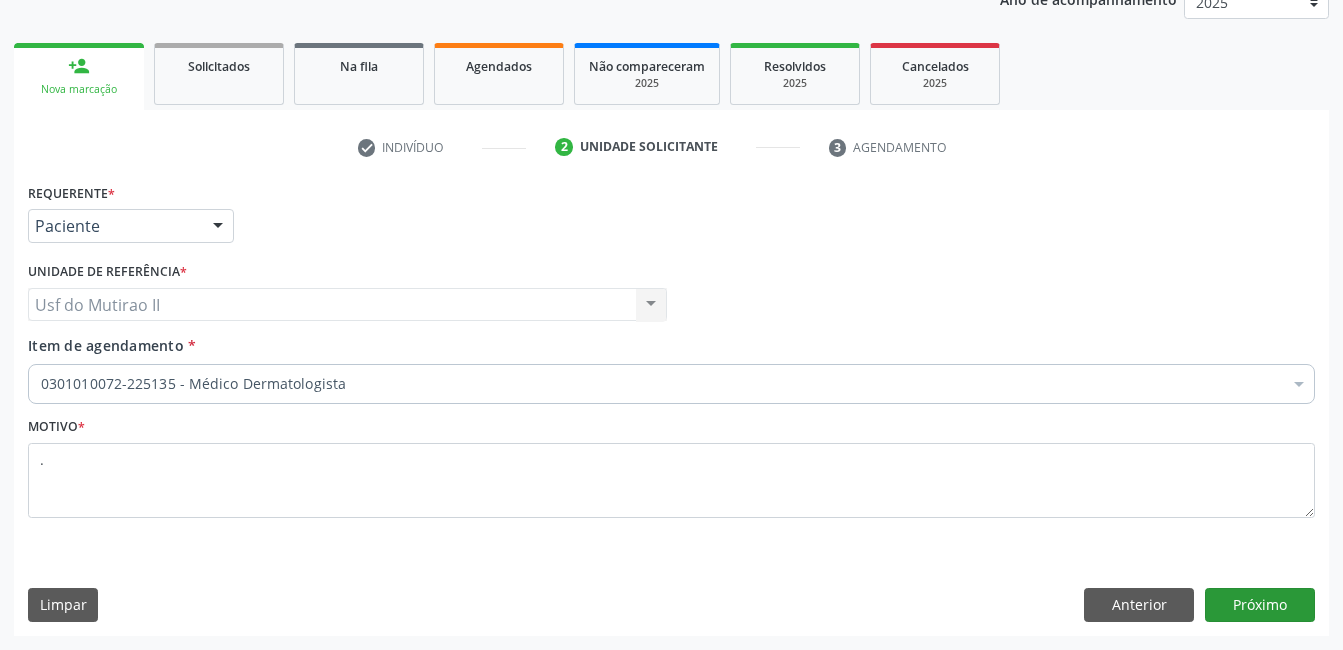 scroll, scrollTop: 220, scrollLeft: 0, axis: vertical 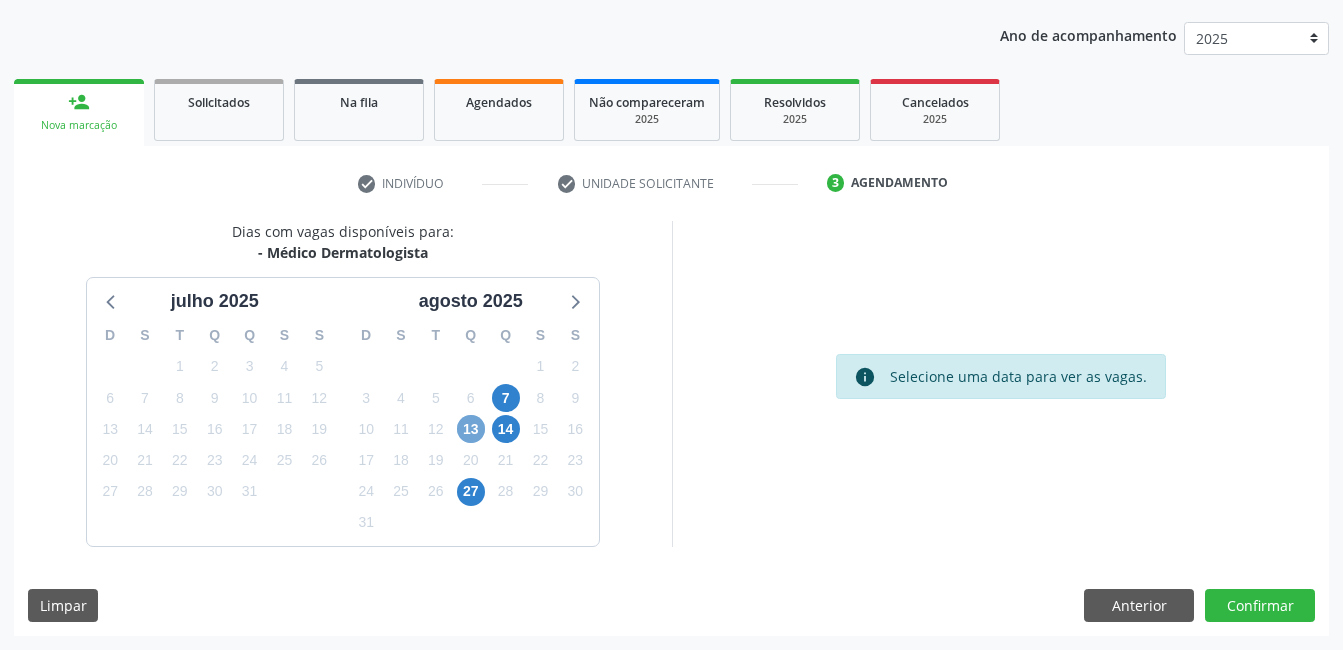 click on "13" at bounding box center [471, 429] 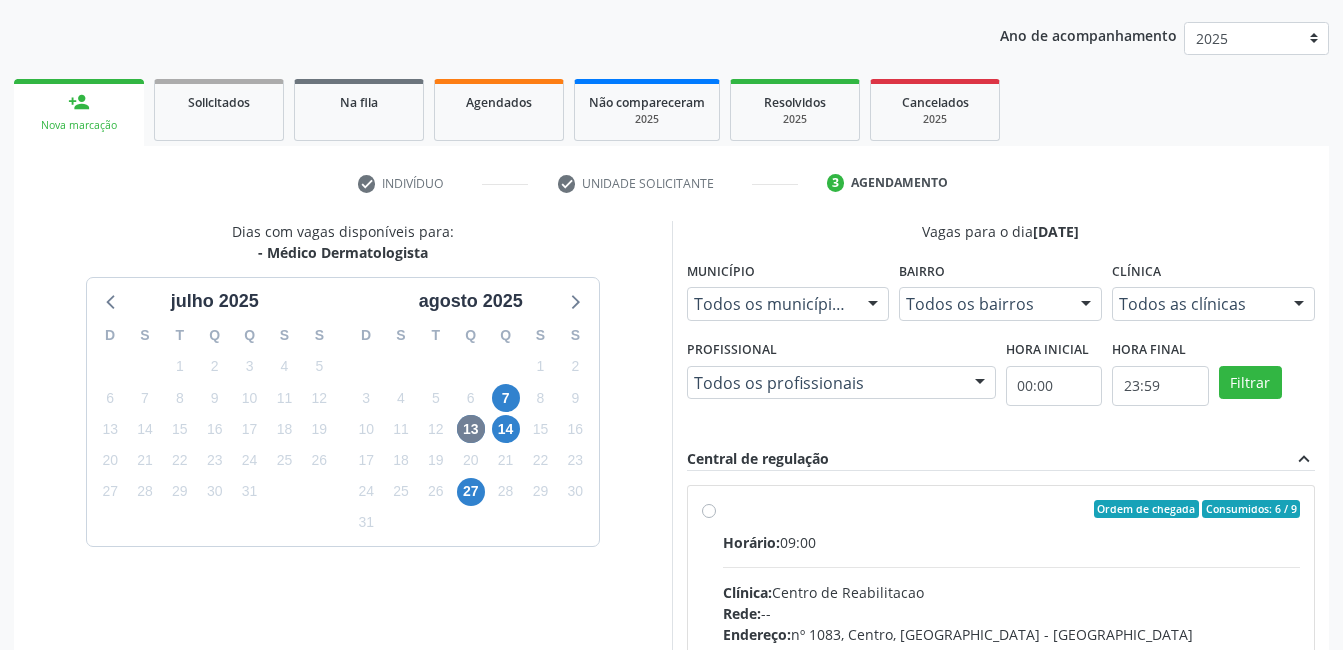 click on "Ordem de chegada
Consumidos: 6 / 9" at bounding box center (1012, 509) 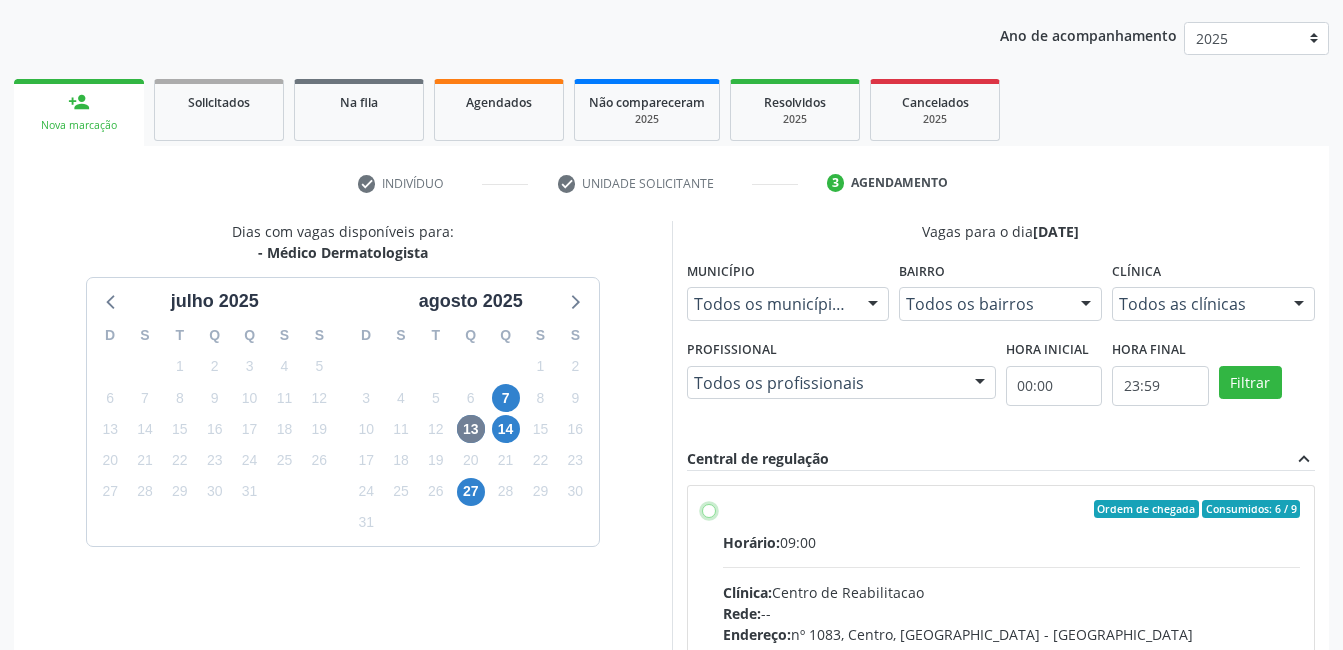 click on "Ordem de chegada
Consumidos: 6 / 9
Horário:   09:00
Clínica:  Centro de Reabilitacao
Rede:
--
Endereço:   [STREET_ADDRESS]
Telefone:   [PHONE_NUMBER]
Profissional:
[PERSON_NAME]
Informações adicionais sobre o atendimento
Idade de atendimento:
de 0 a 120 anos
Gênero(s) atendido(s):
Masculino e Feminino
Informações adicionais:
--" at bounding box center [709, 509] 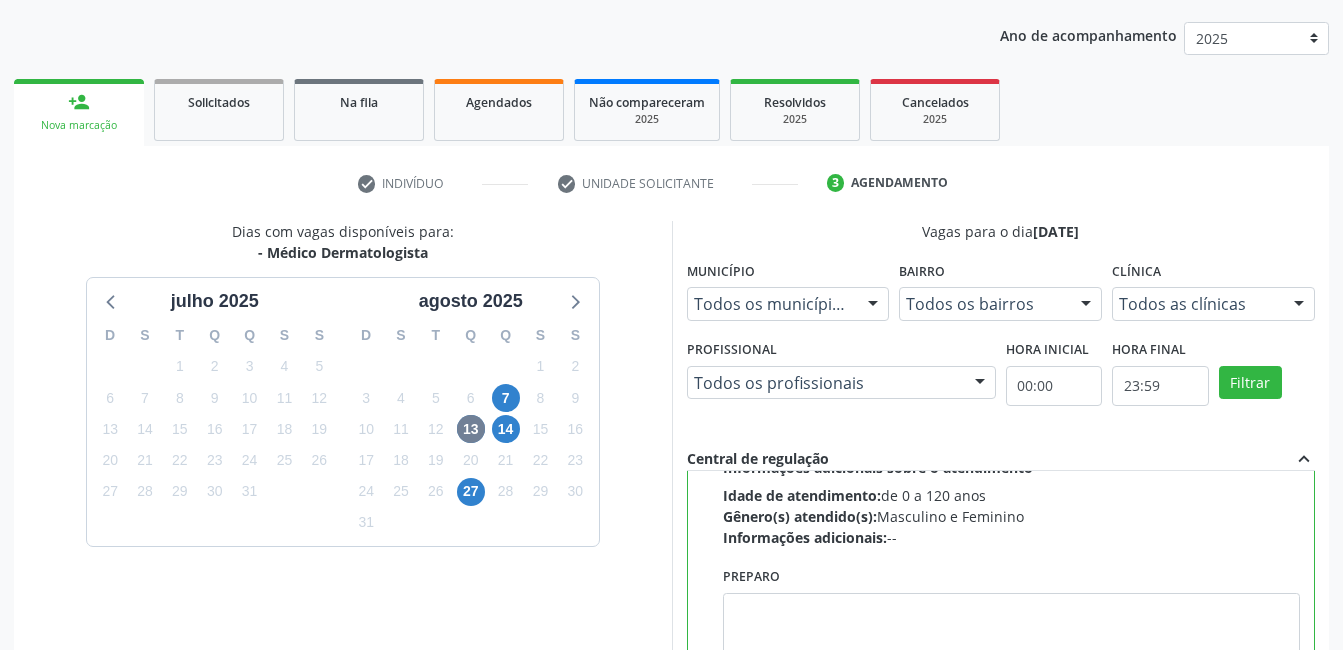 scroll, scrollTop: 700, scrollLeft: 0, axis: vertical 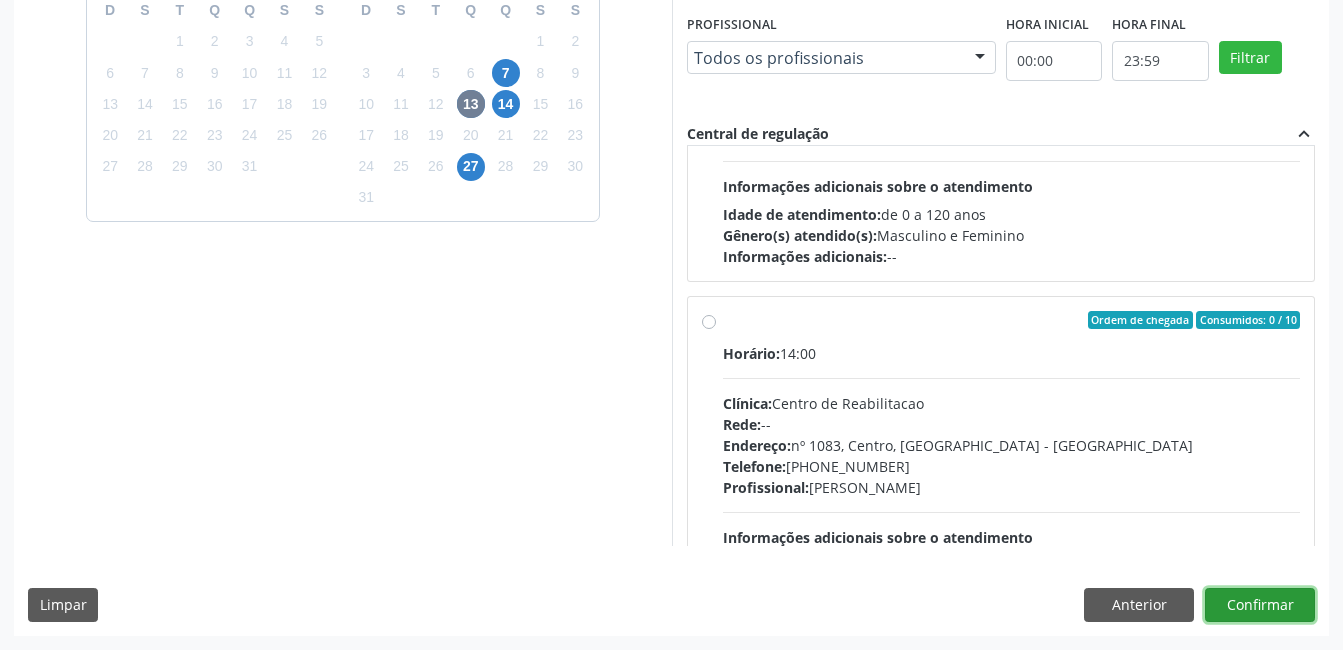 click on "Confirmar" at bounding box center (1260, 605) 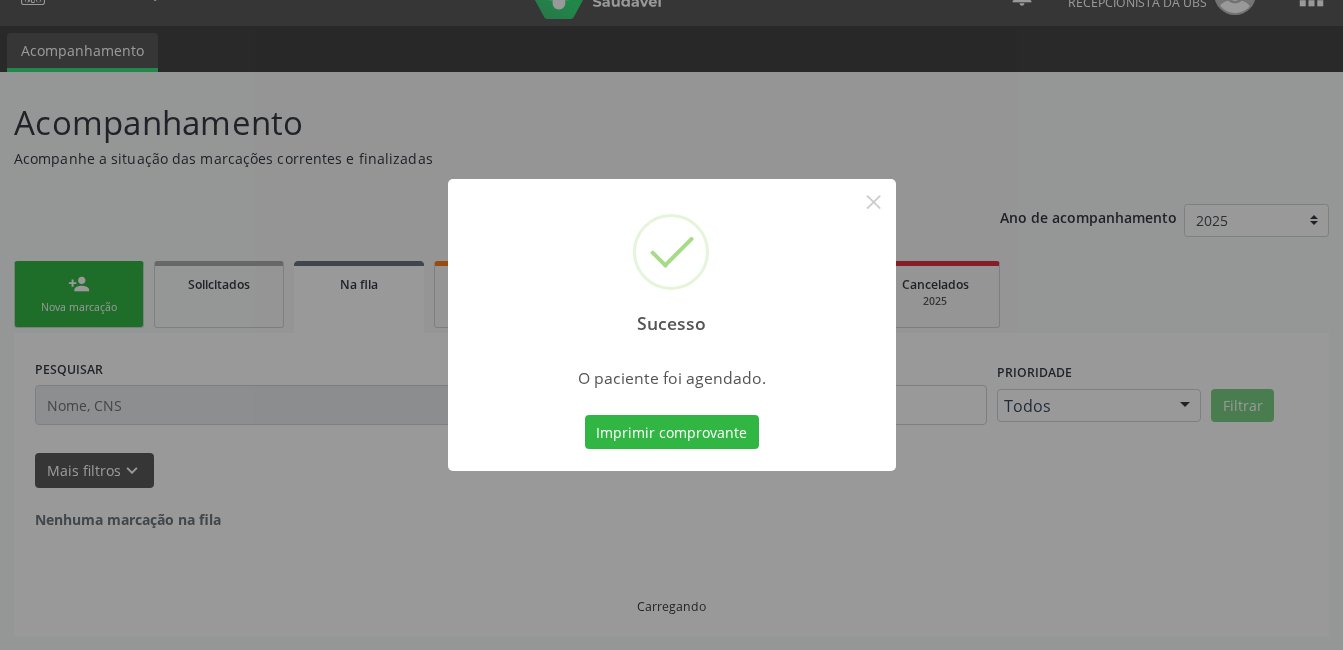 scroll, scrollTop: 0, scrollLeft: 0, axis: both 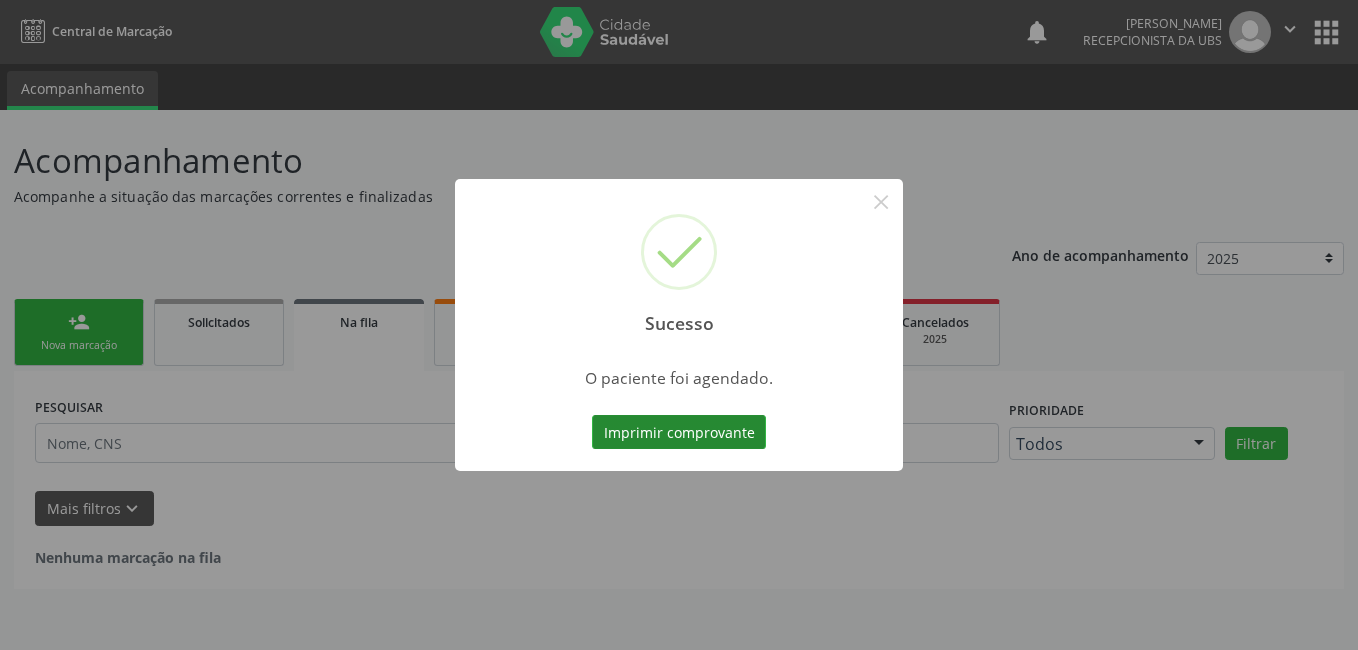 click on "Imprimir comprovante" at bounding box center (679, 432) 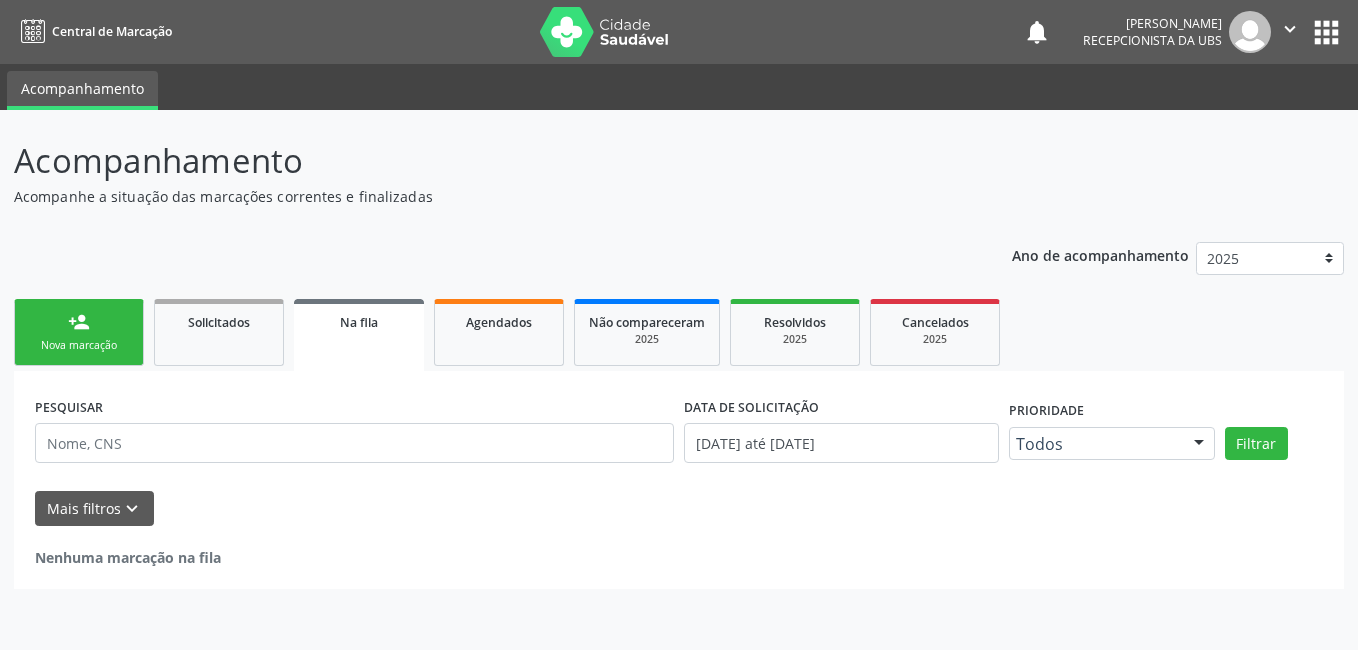 click on "person_add
Nova marcação" at bounding box center [79, 332] 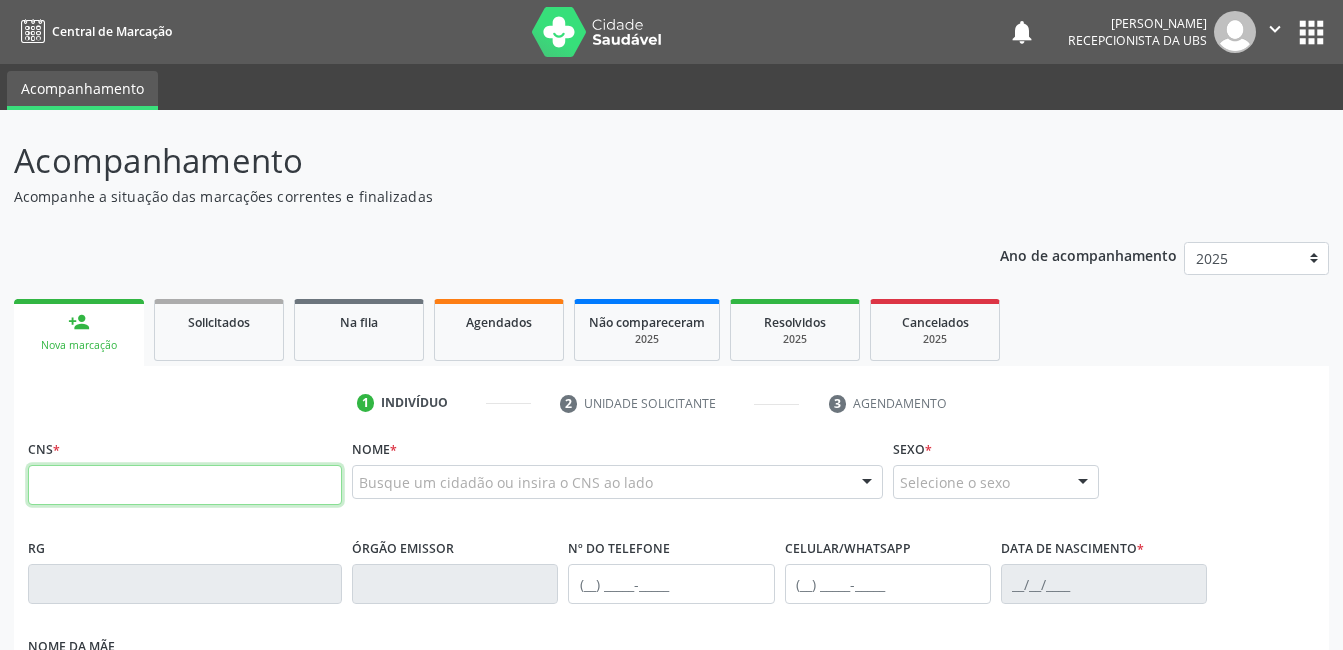 click at bounding box center [185, 485] 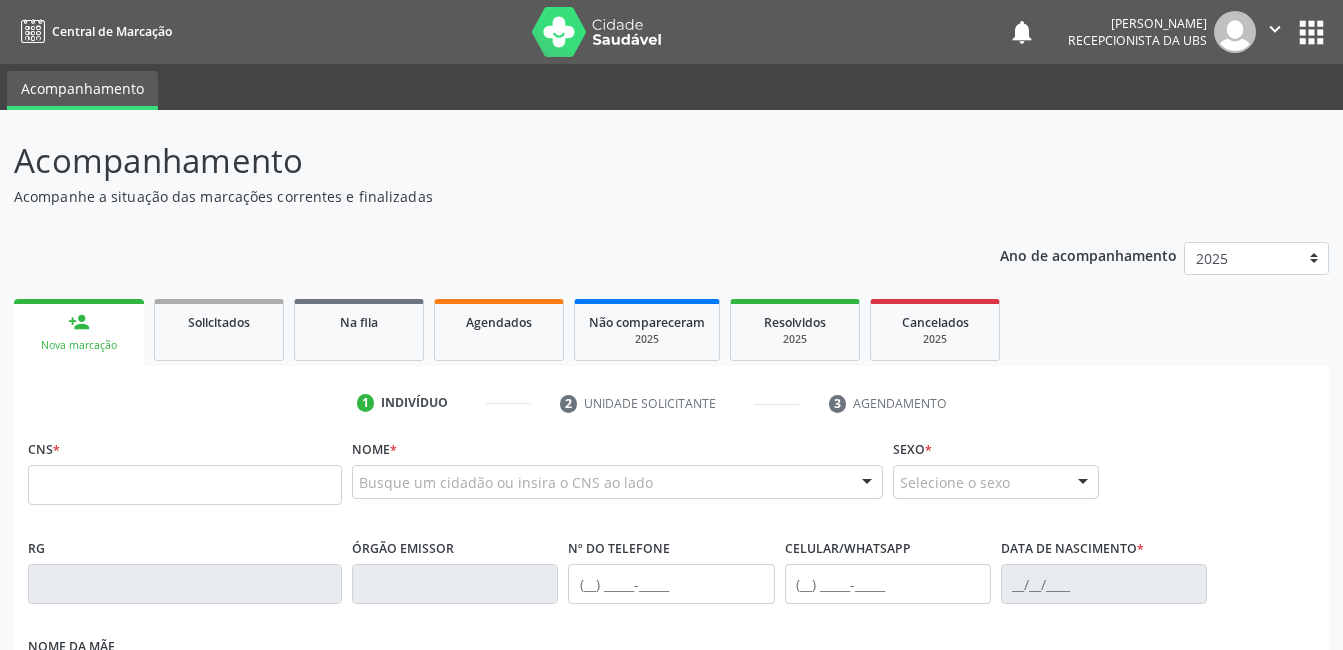 click on "Busque um cidadão ou insira o CNS ao lado" at bounding box center [617, 482] 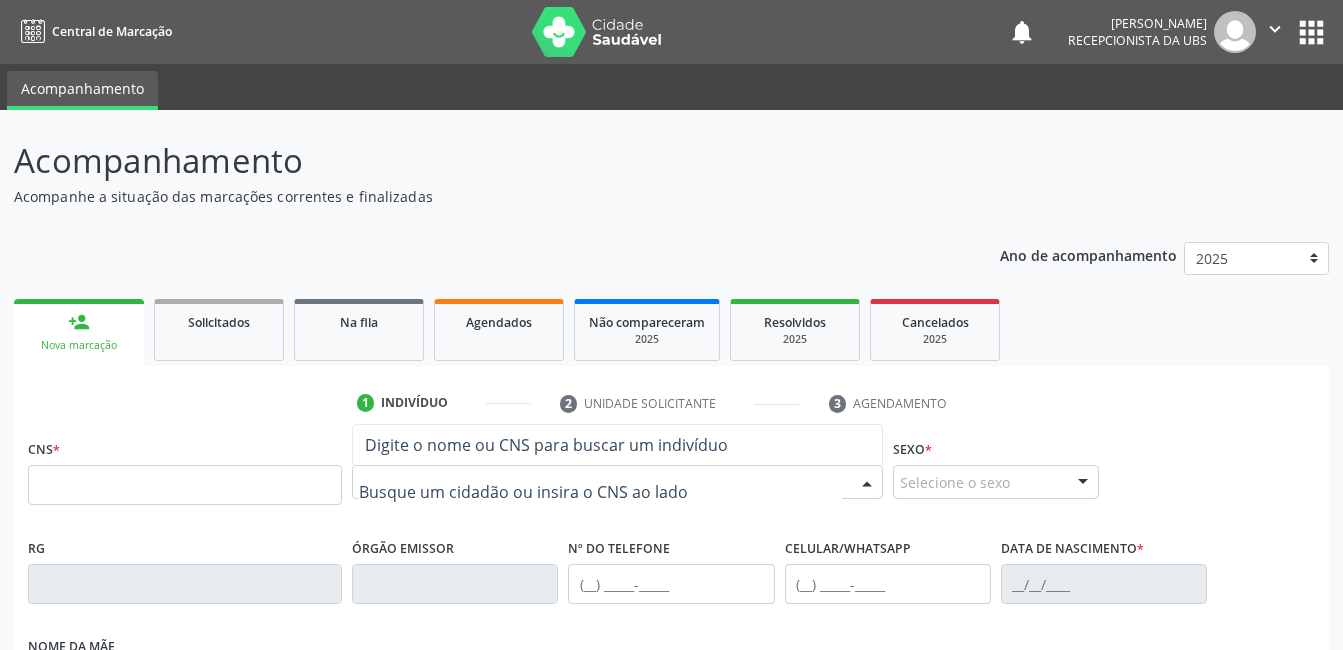 type on "G" 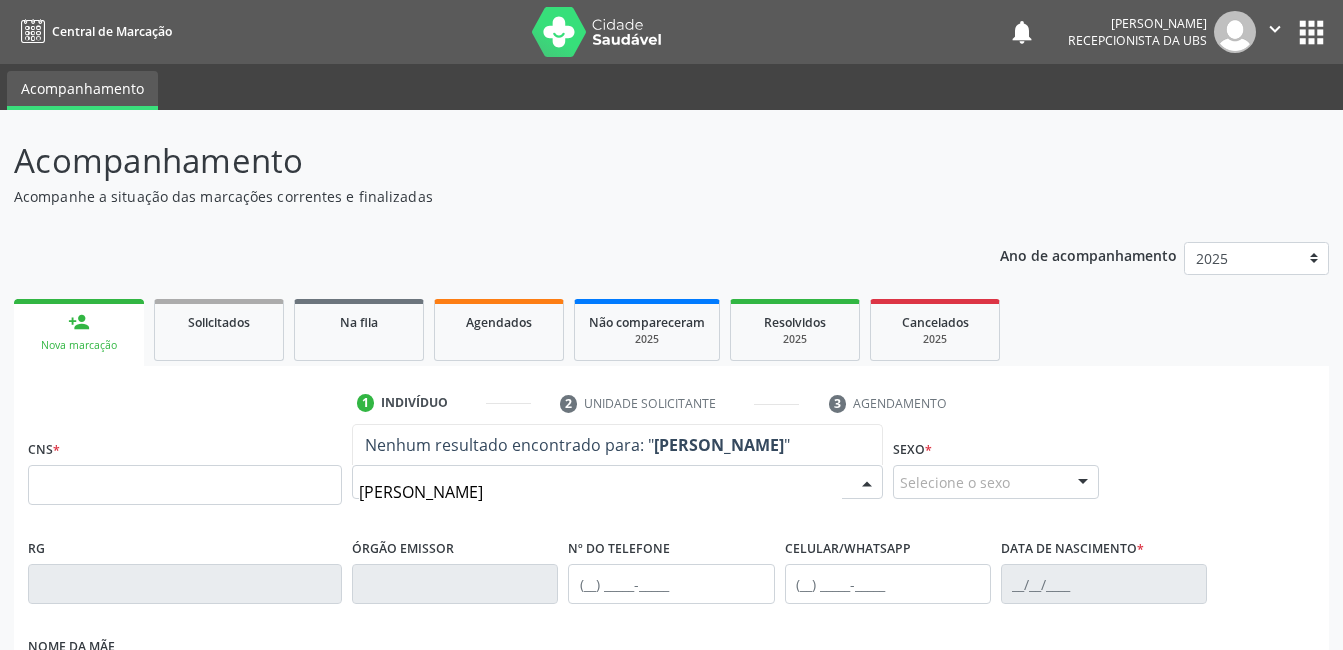 click on "[PERSON_NAME]" at bounding box center (600, 492) 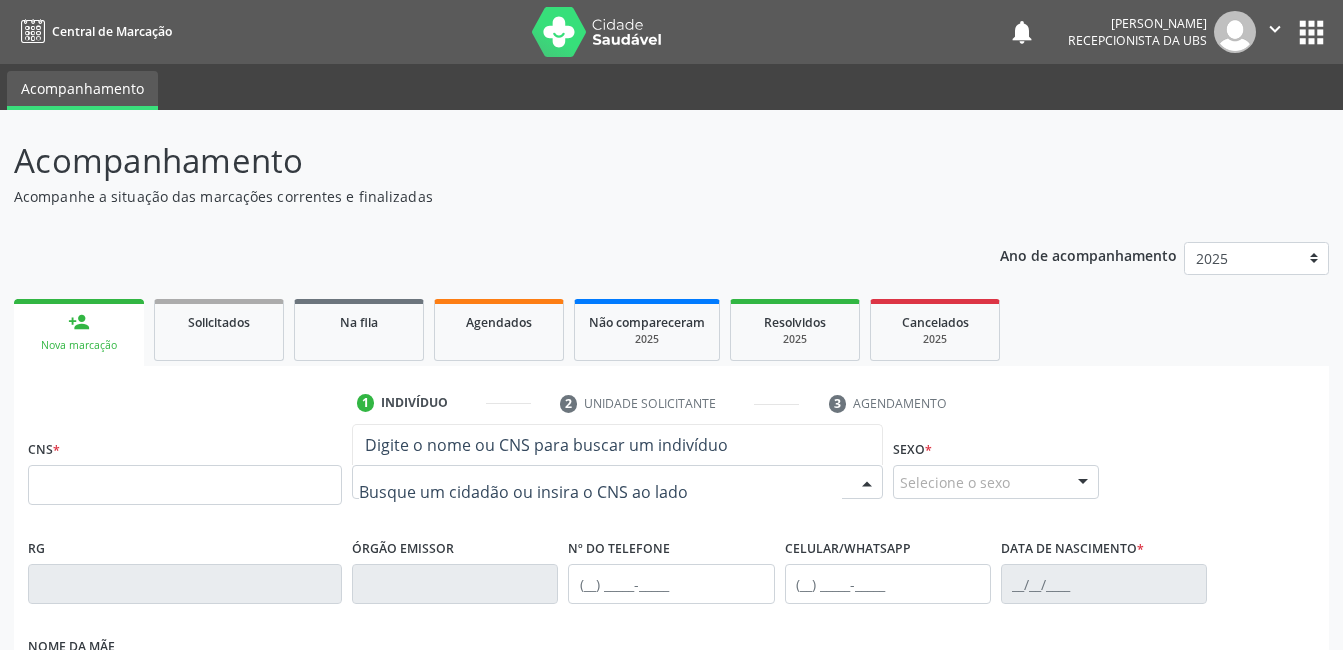 paste on "[PERSON_NAME]" 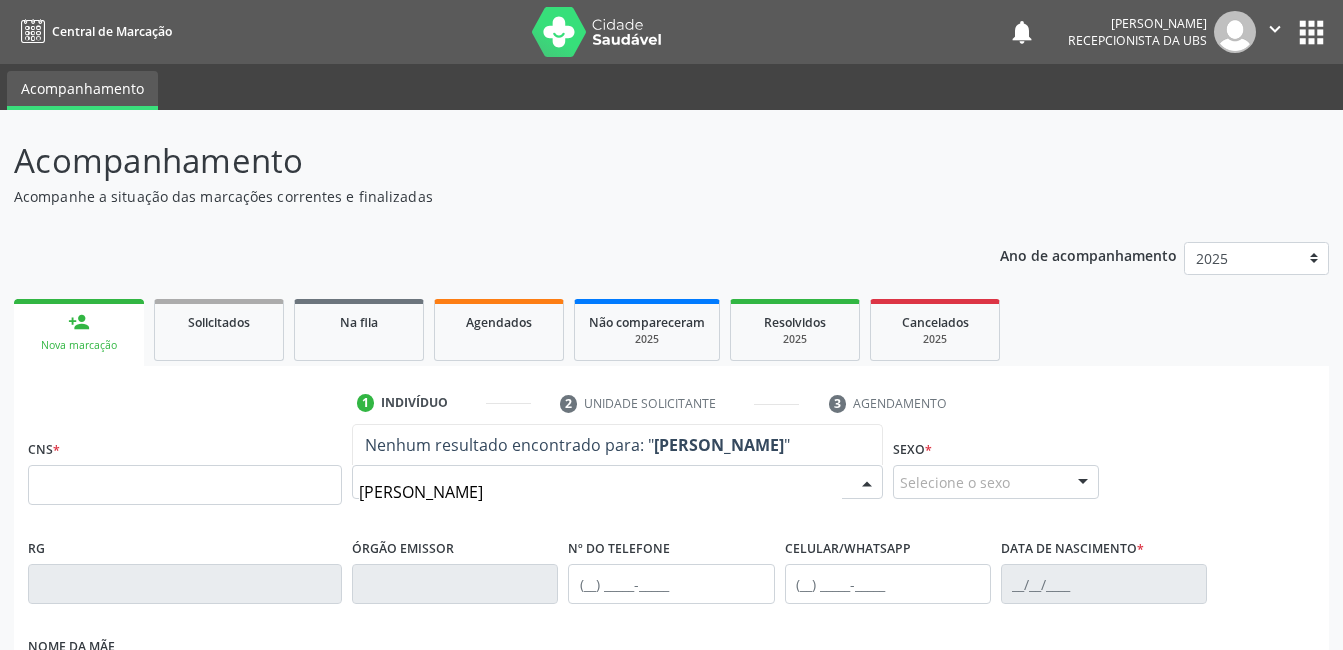 type on "[PERSON_NAME]" 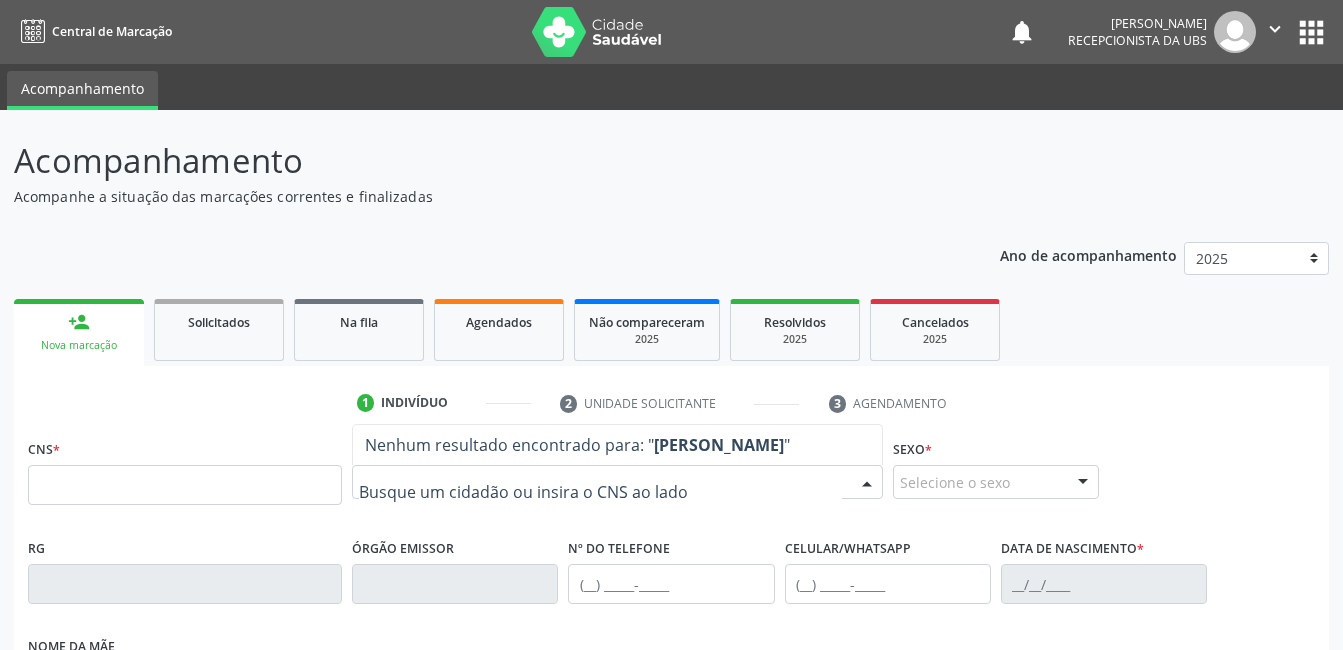 click on "Nome
*
Nenhum resultado encontrado para: " [PERSON_NAME]  "
Não há nenhuma opção para ser exibida." at bounding box center (617, 483) 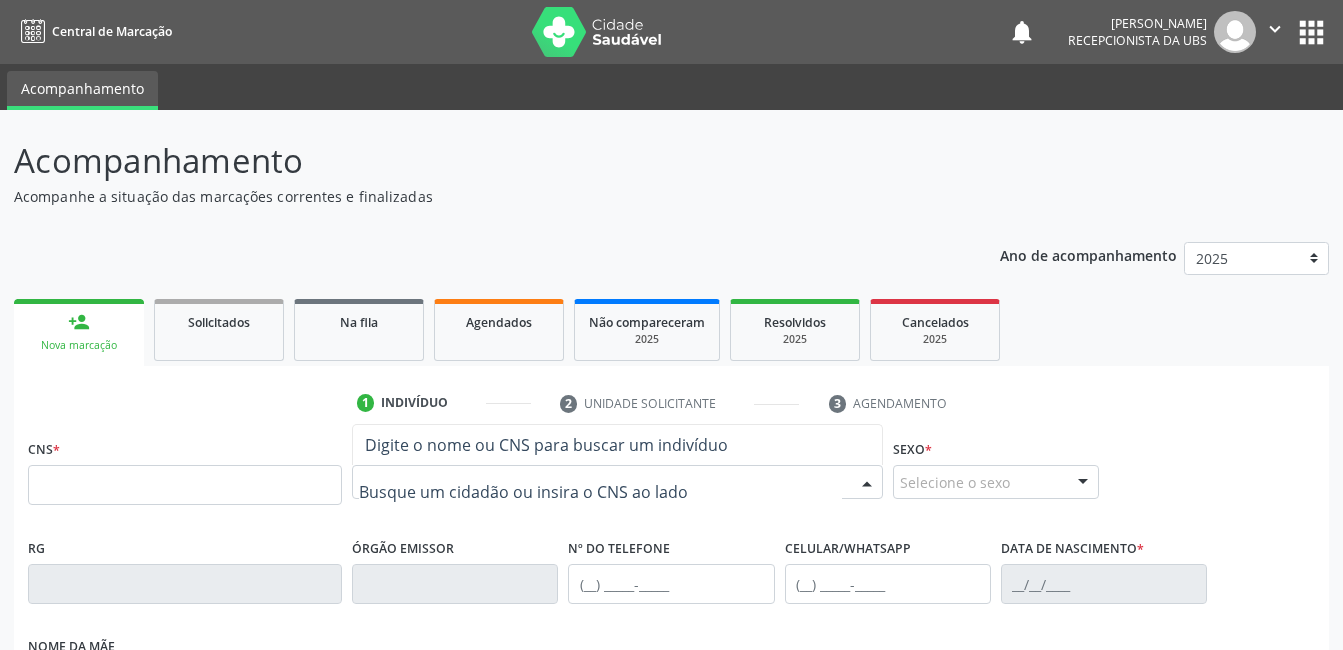 click at bounding box center [617, 482] 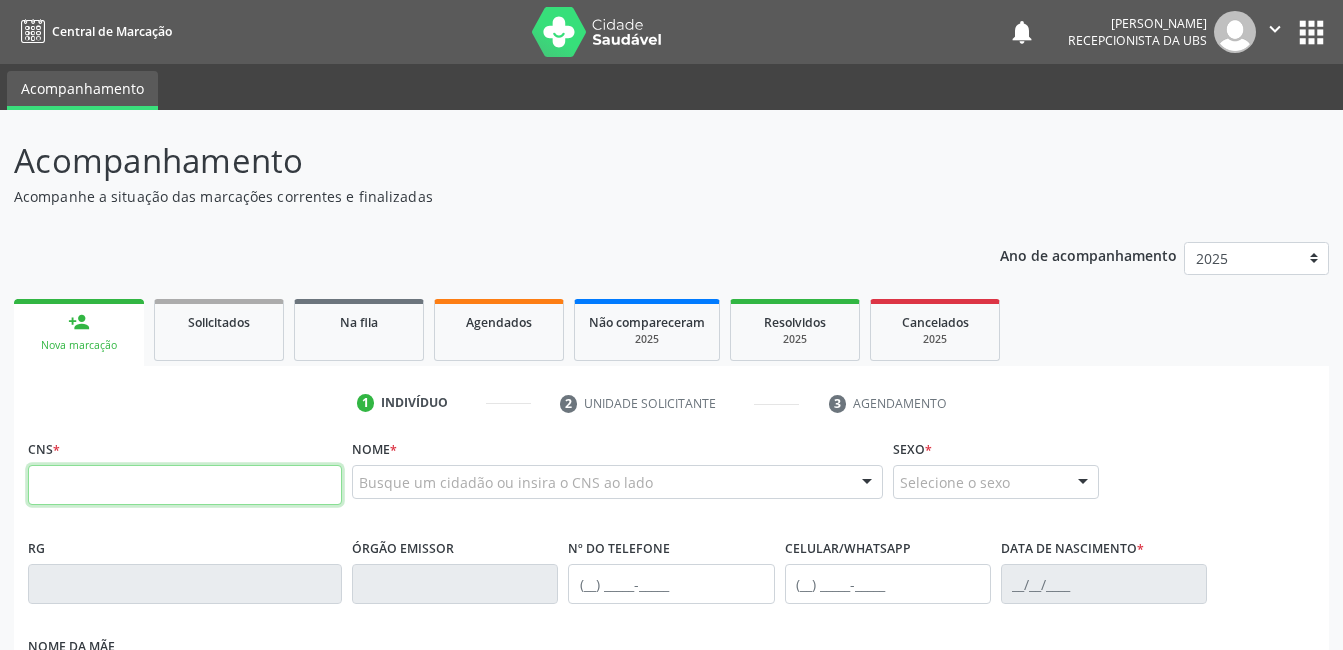 click at bounding box center (185, 485) 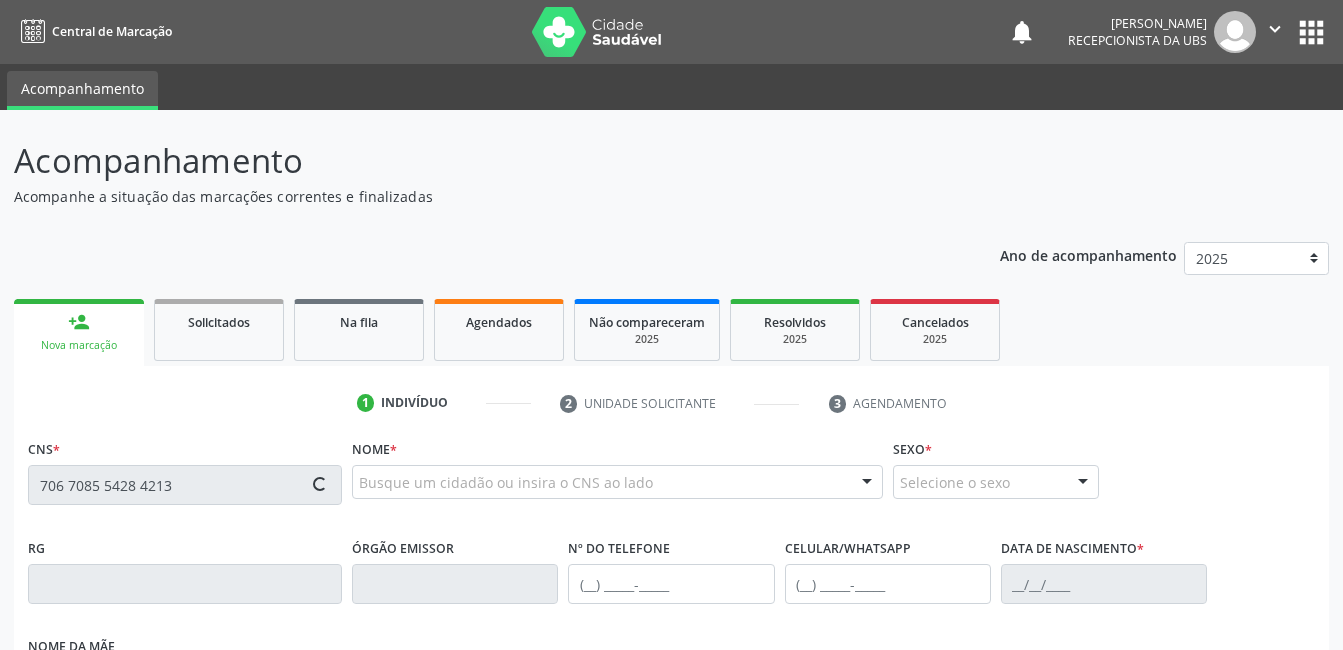 type on "706 7085 5428 4213" 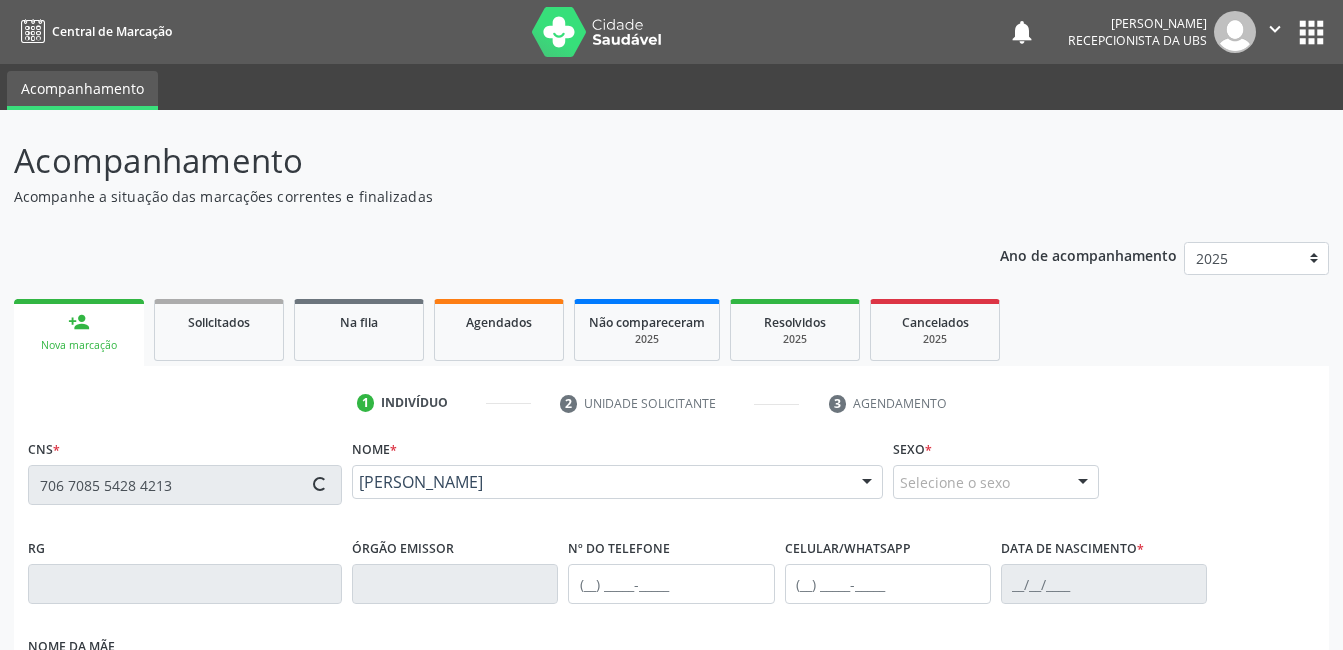 type on "[PHONE_NUMBER]" 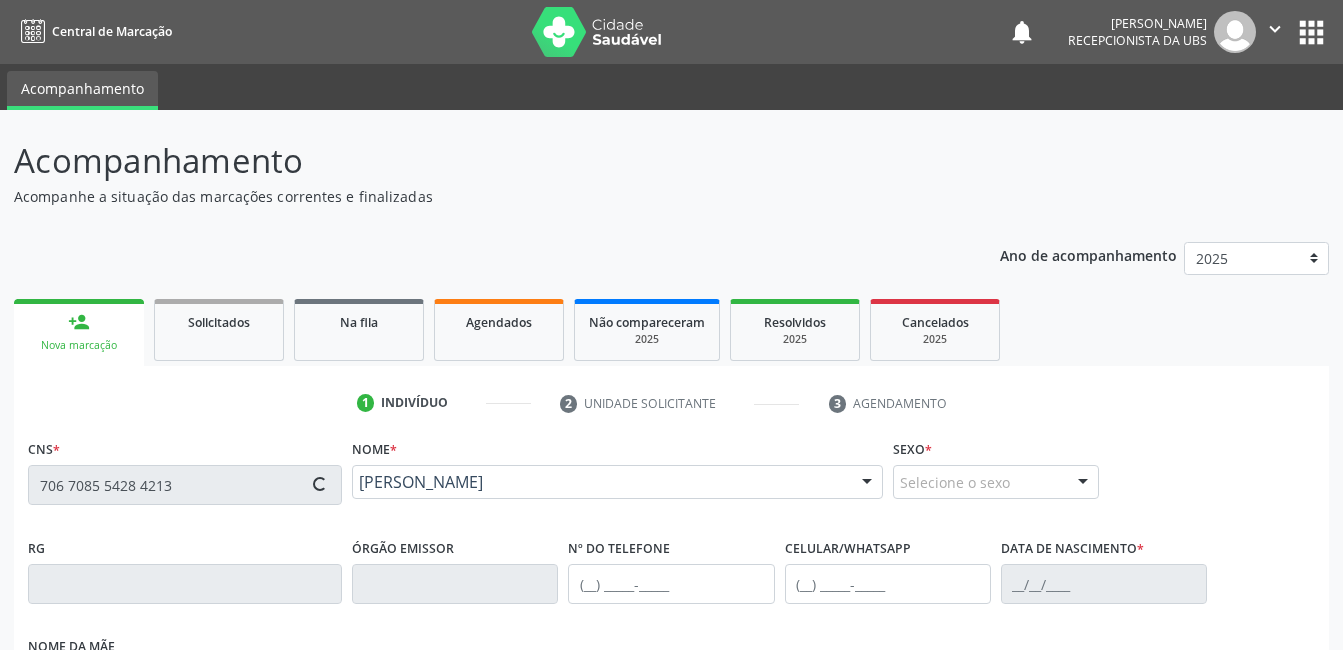 type on "[DATE]" 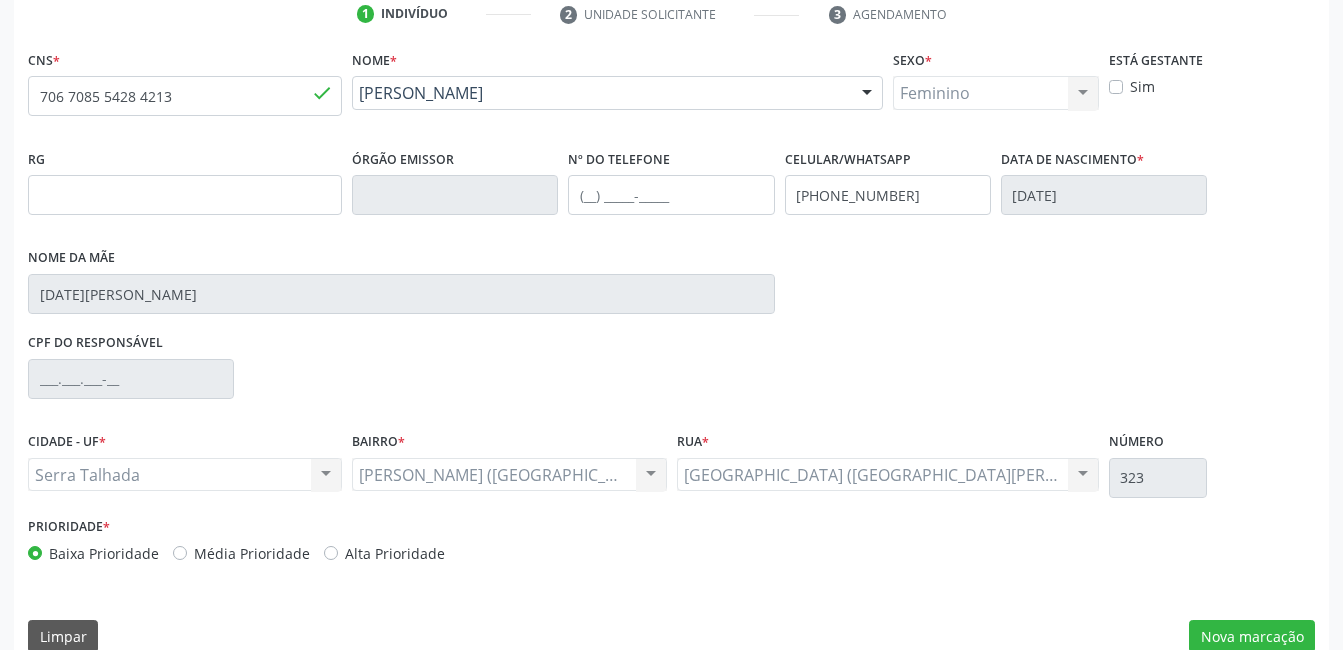 scroll, scrollTop: 420, scrollLeft: 0, axis: vertical 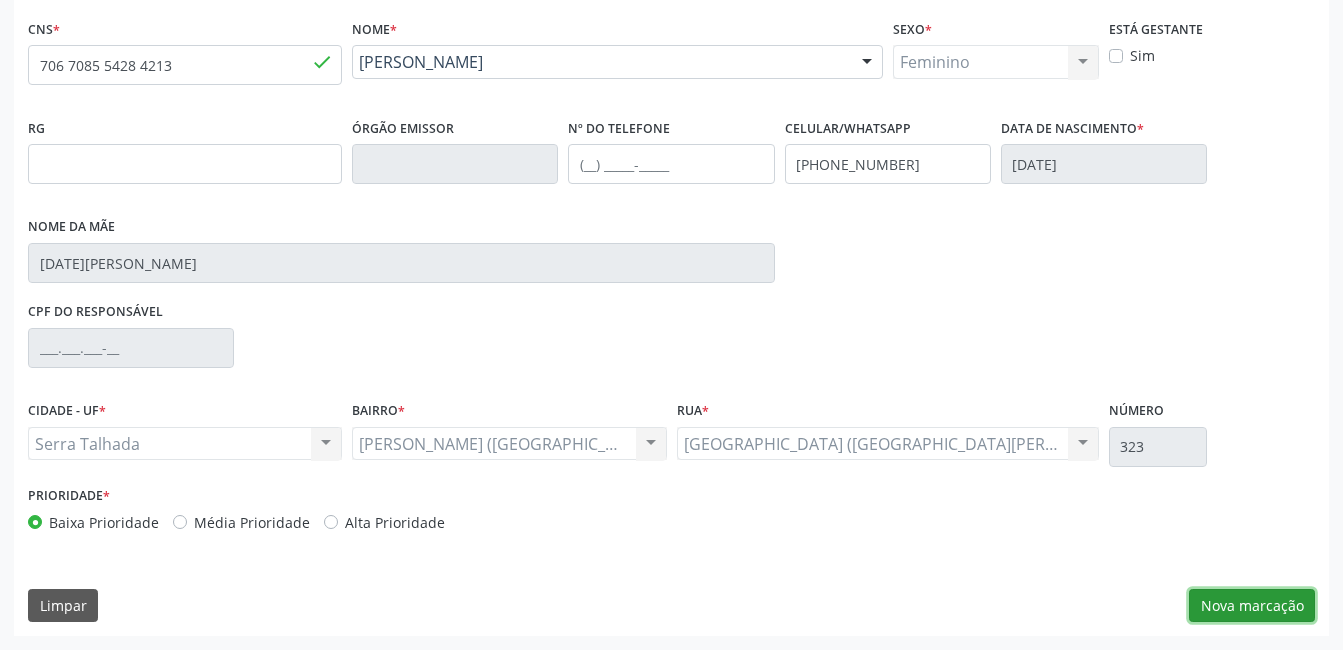 click on "Nova marcação" at bounding box center (1252, 606) 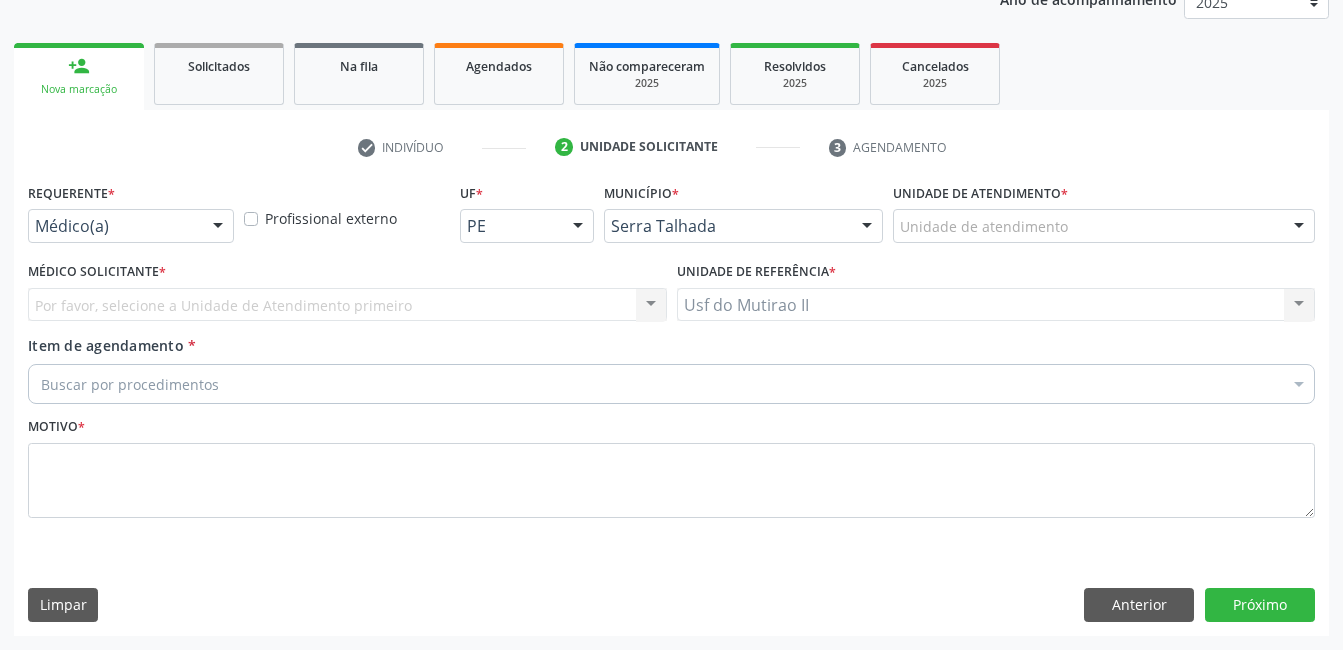 scroll, scrollTop: 256, scrollLeft: 0, axis: vertical 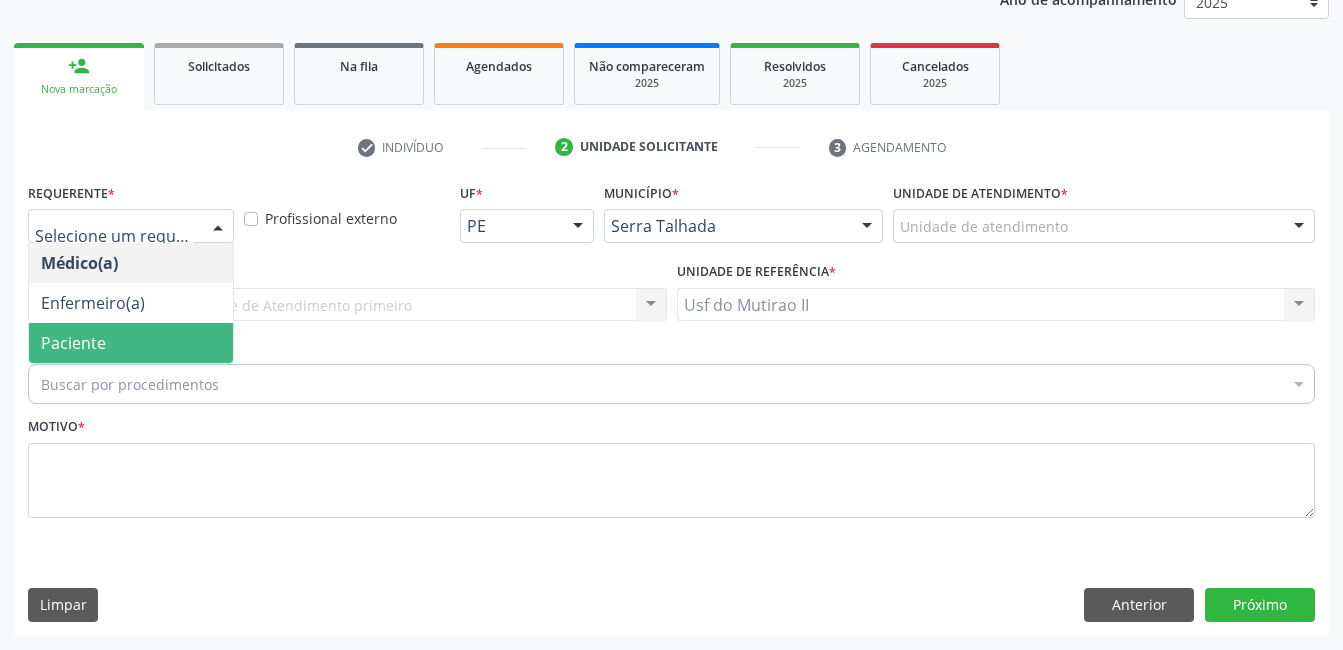 click on "Paciente" at bounding box center (131, 343) 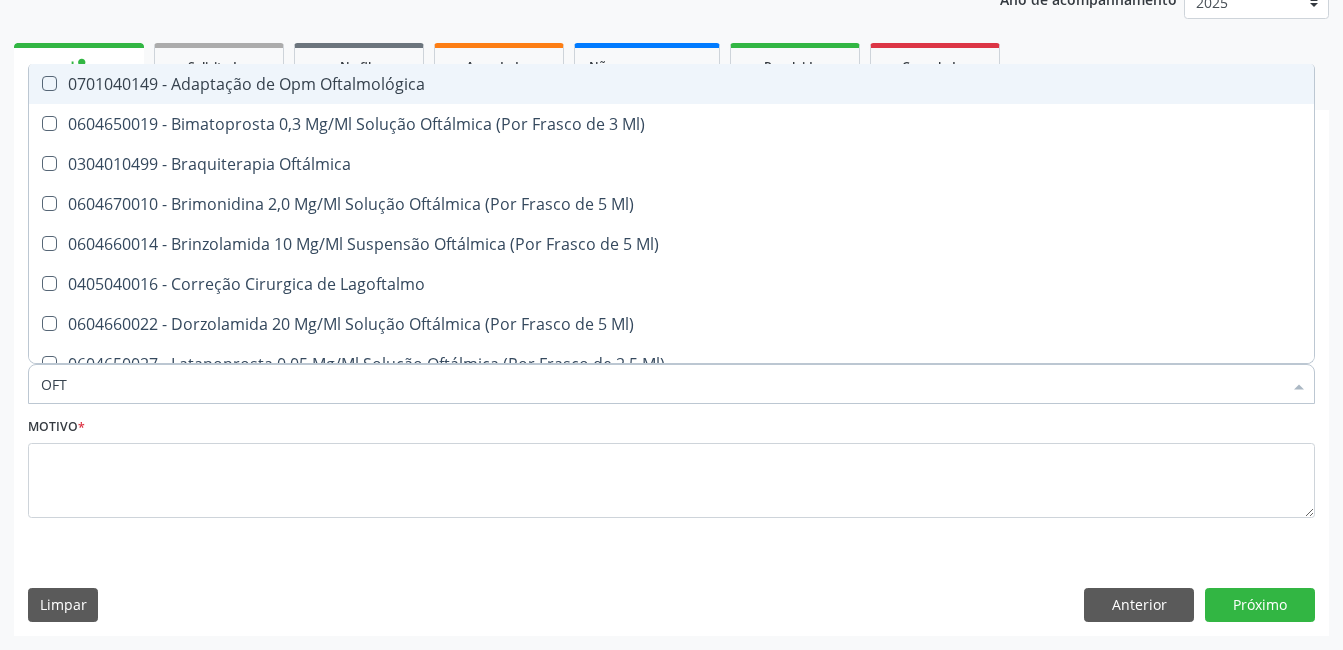 type on "OFTA" 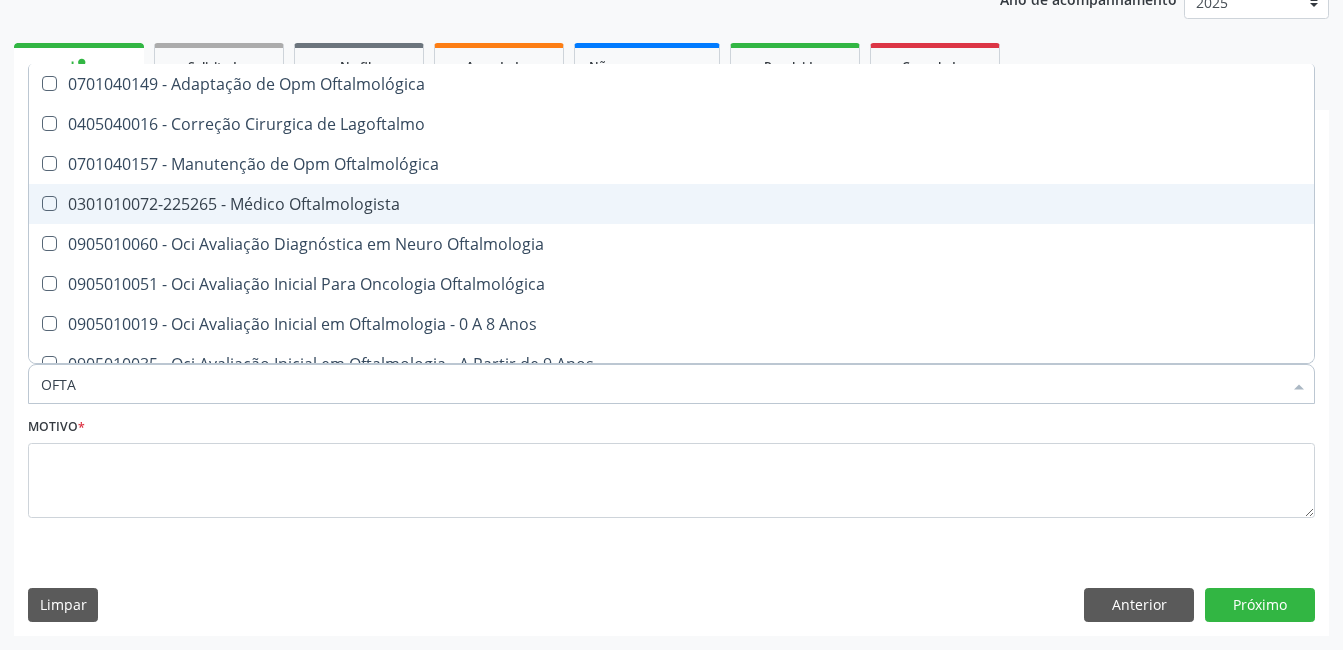 click on "0301010072-225265 - Médico Oftalmologista" at bounding box center [671, 204] 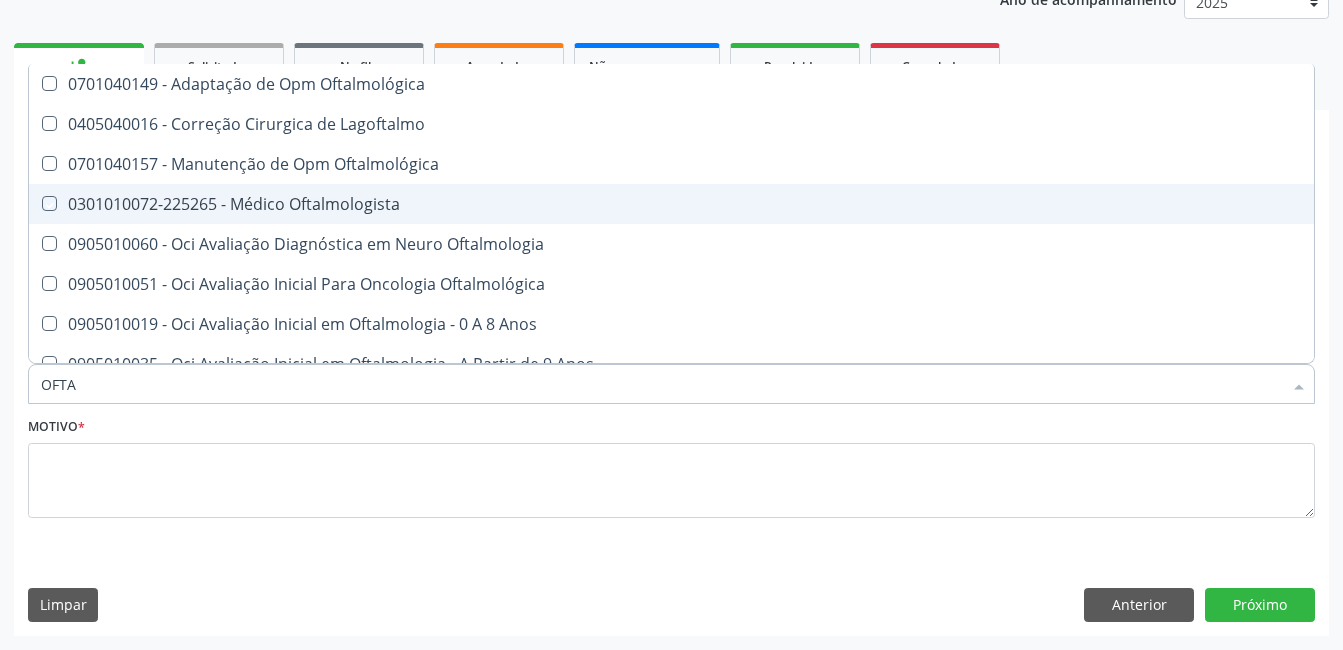 checkbox on "true" 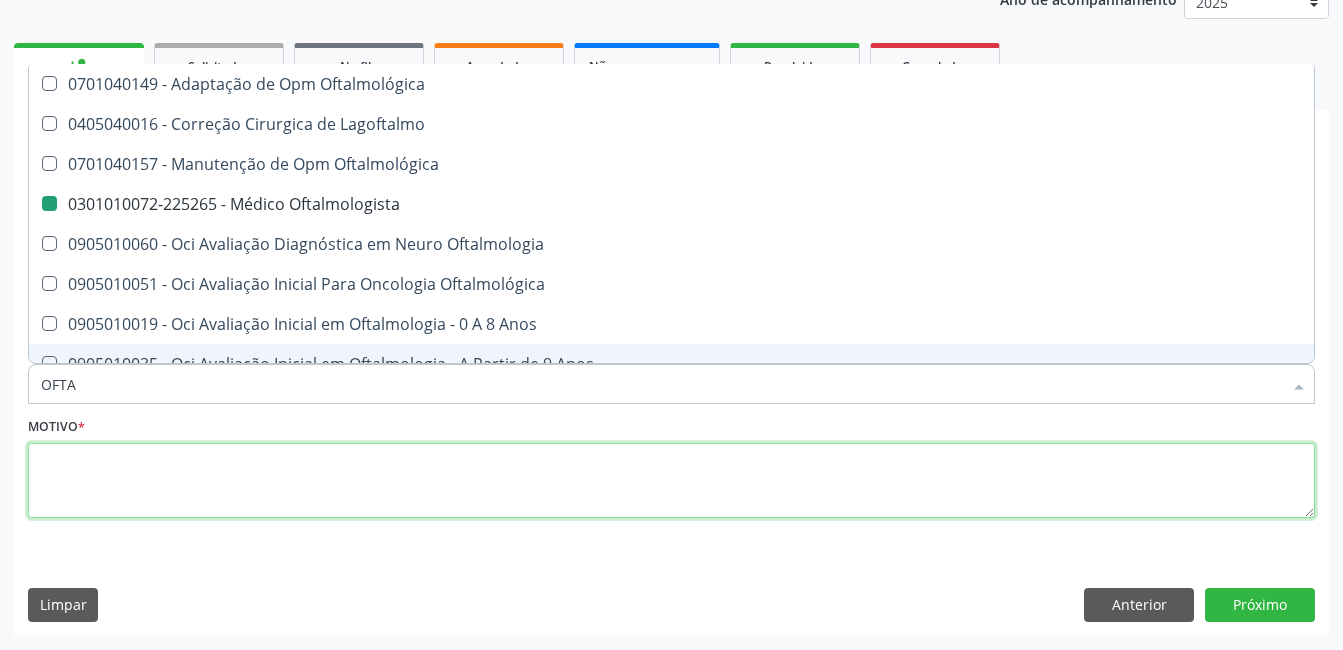 click at bounding box center [671, 481] 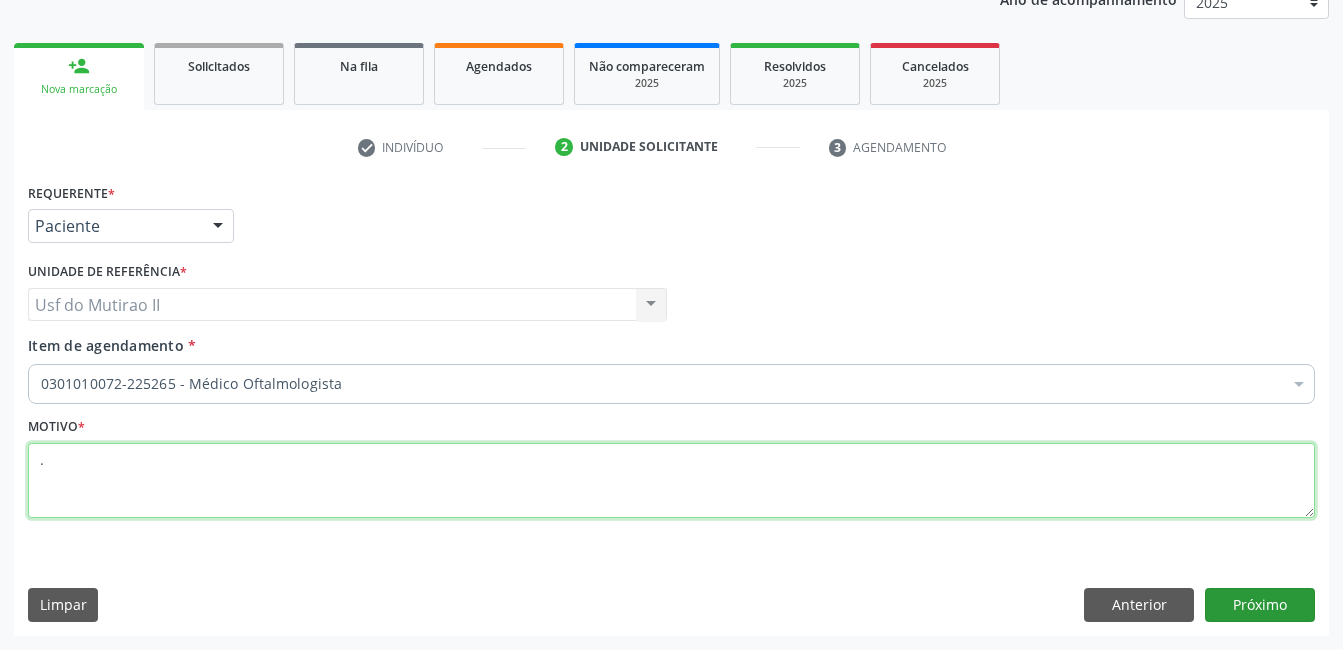 type on "." 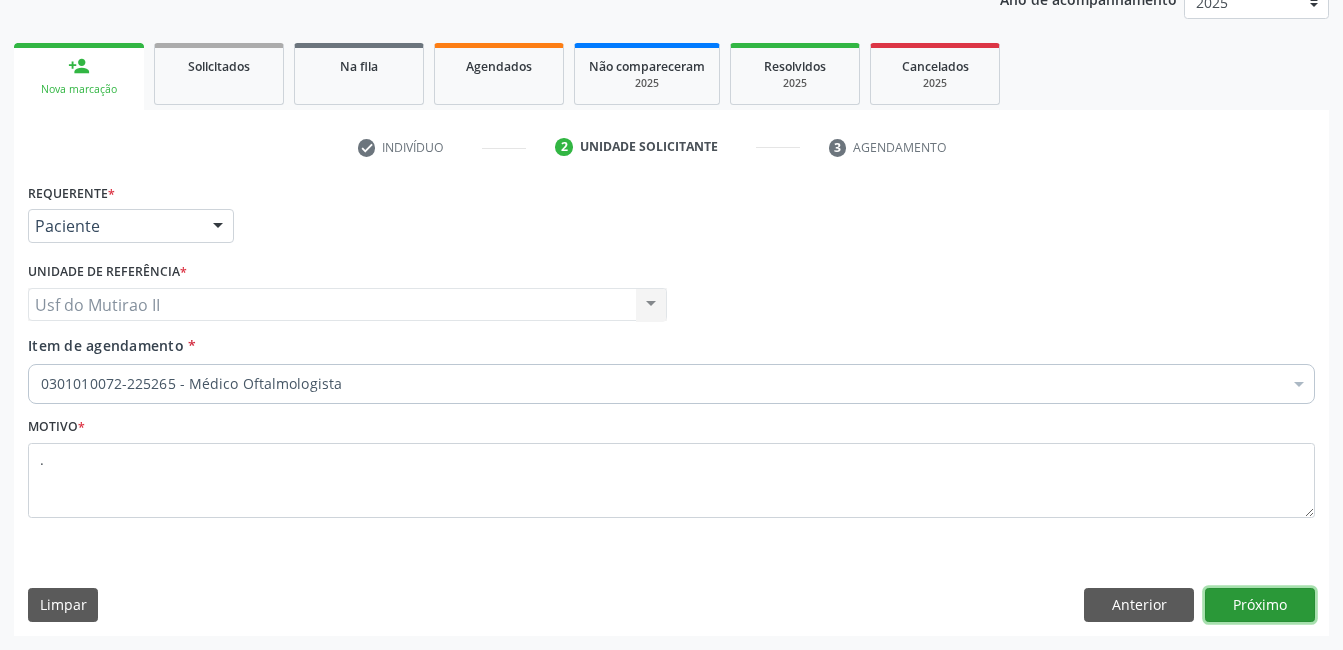 click on "Próximo" at bounding box center [1260, 605] 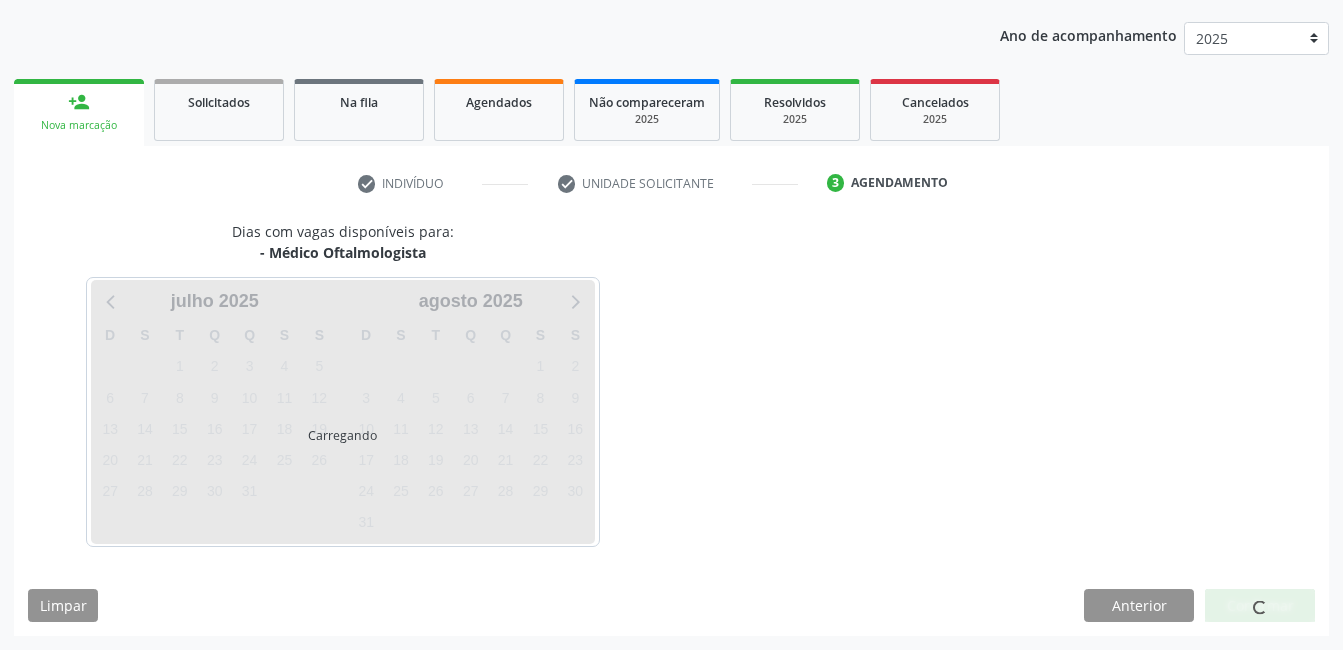 scroll, scrollTop: 220, scrollLeft: 0, axis: vertical 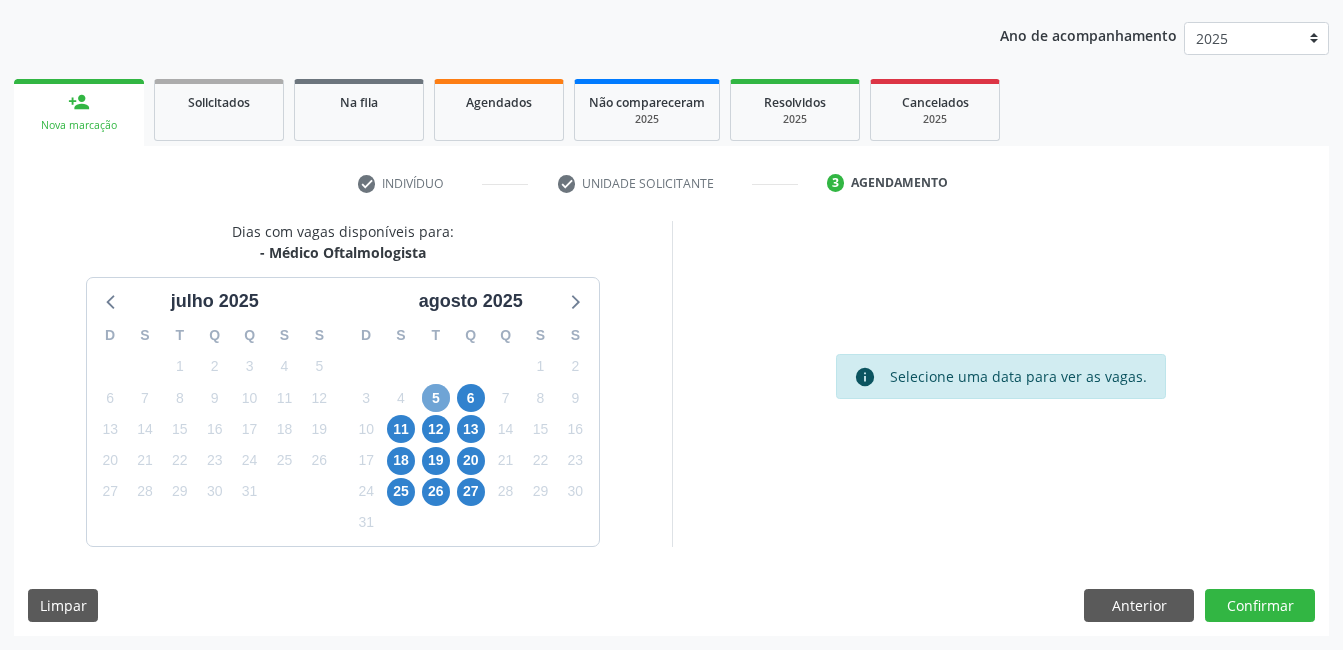click on "5" at bounding box center (436, 398) 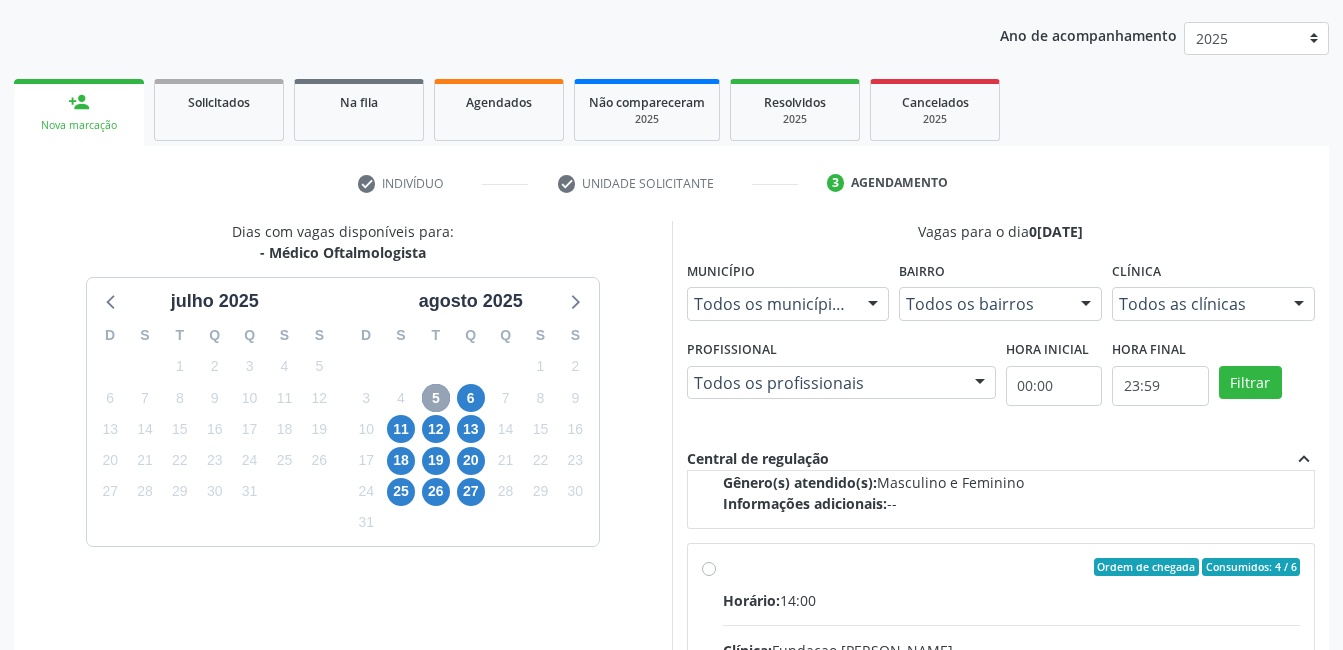 scroll, scrollTop: 1400, scrollLeft: 0, axis: vertical 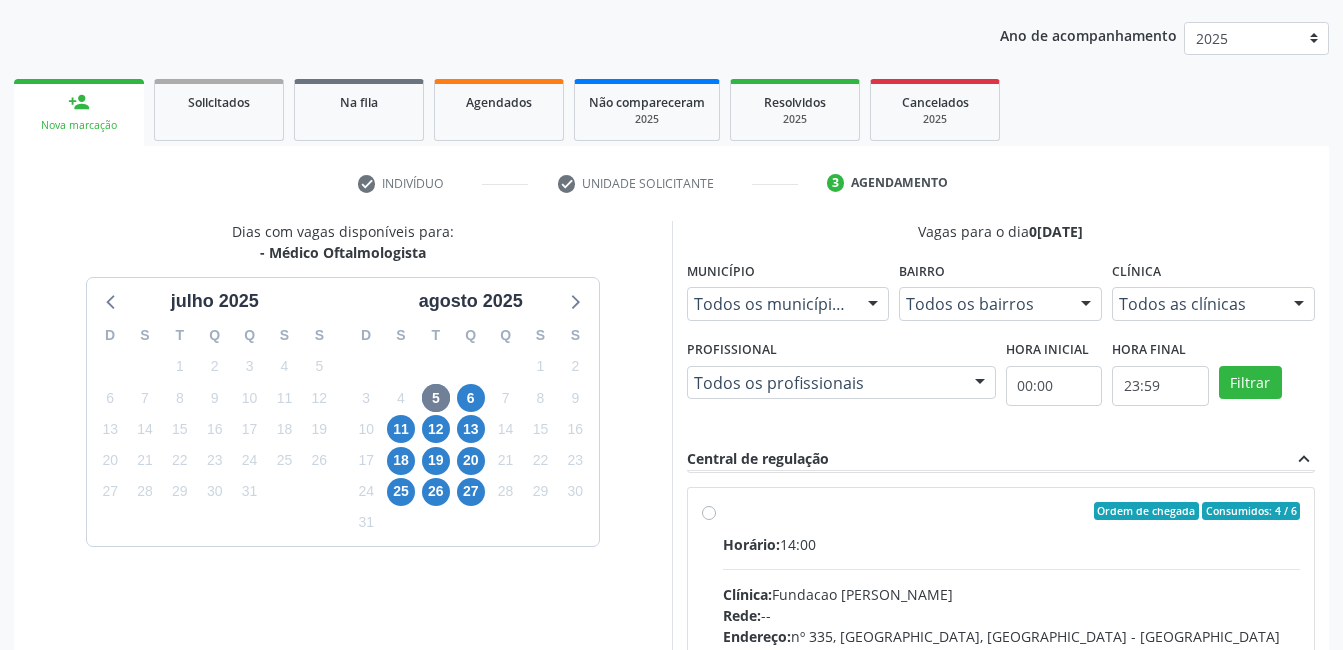 click on "Horário:   14:00" at bounding box center [1012, 544] 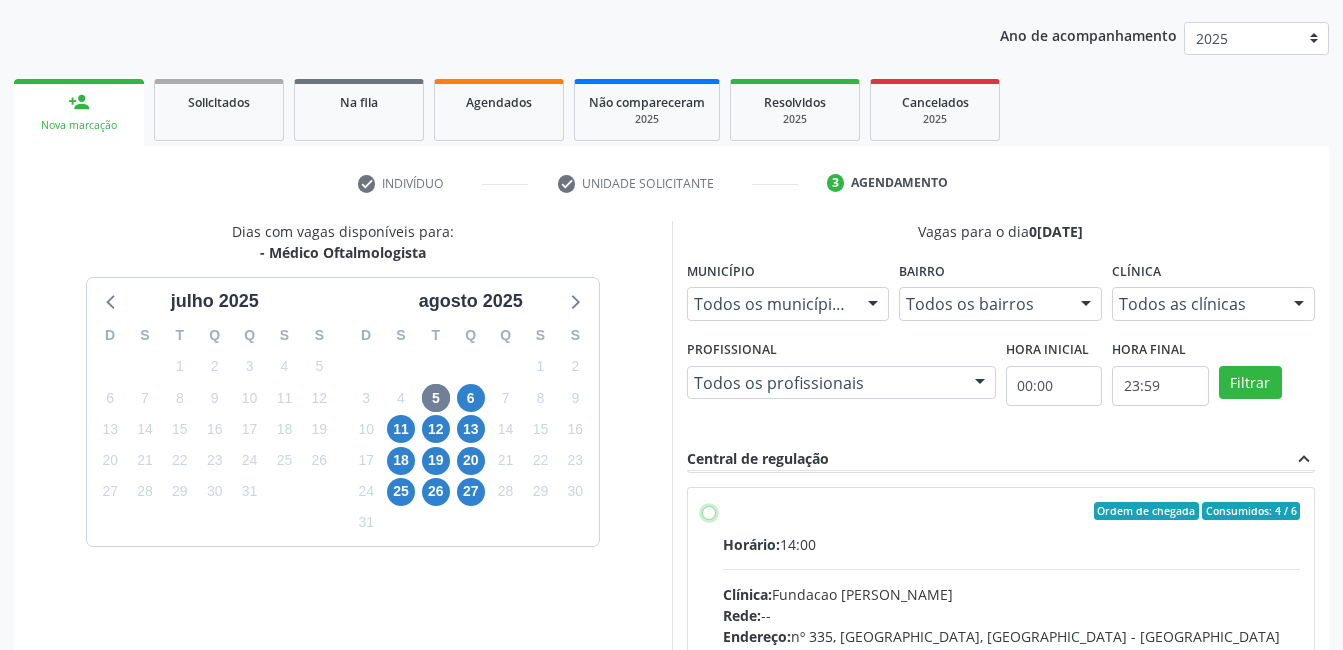 click on "Ordem de chegada
Consumidos: 4 / 6
Horário:   14:00
Clínica:  Fundacao [PERSON_NAME]
Rede:
--
Endereço:   [STREET_ADDRESS]
Telefone:   --
Profissional:
[PERSON_NAME]
Informações adicionais sobre o atendimento
Idade de atendimento:
de 0 a 120 anos
Gênero(s) atendido(s):
Masculino e Feminino
Informações adicionais:
--" at bounding box center [709, 511] 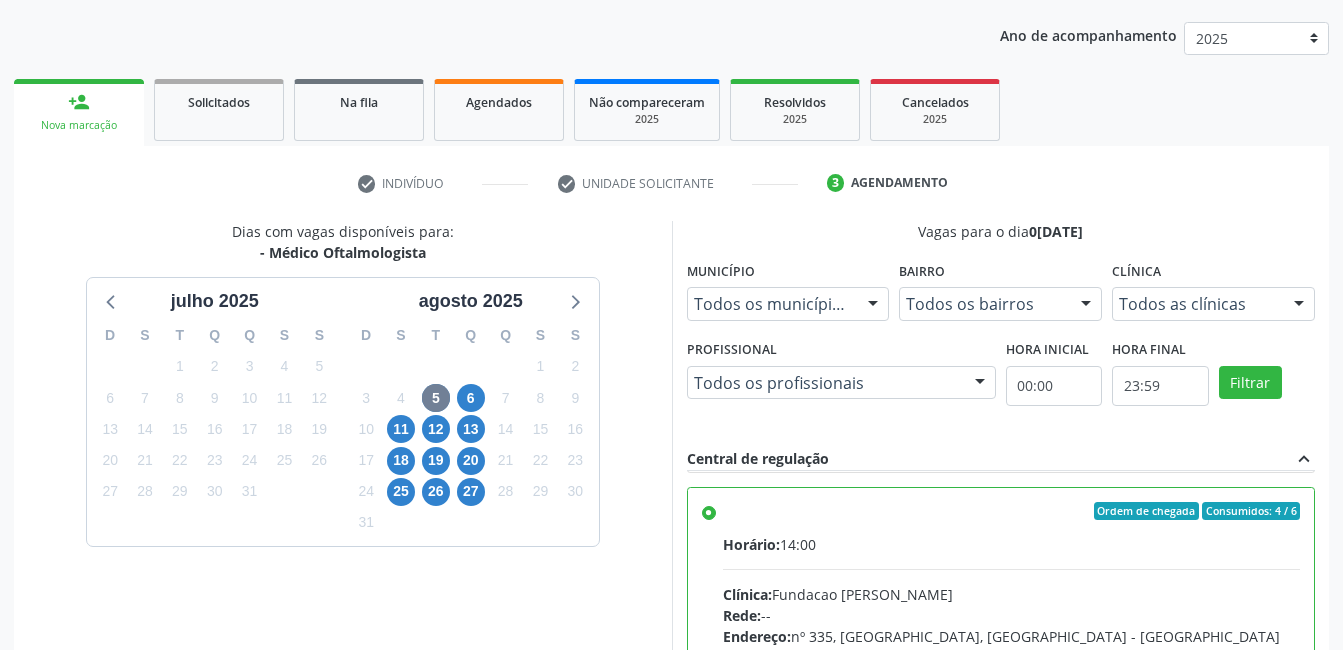 drag, startPoint x: 1341, startPoint y: 445, endPoint x: 1347, endPoint y: 469, distance: 24.738634 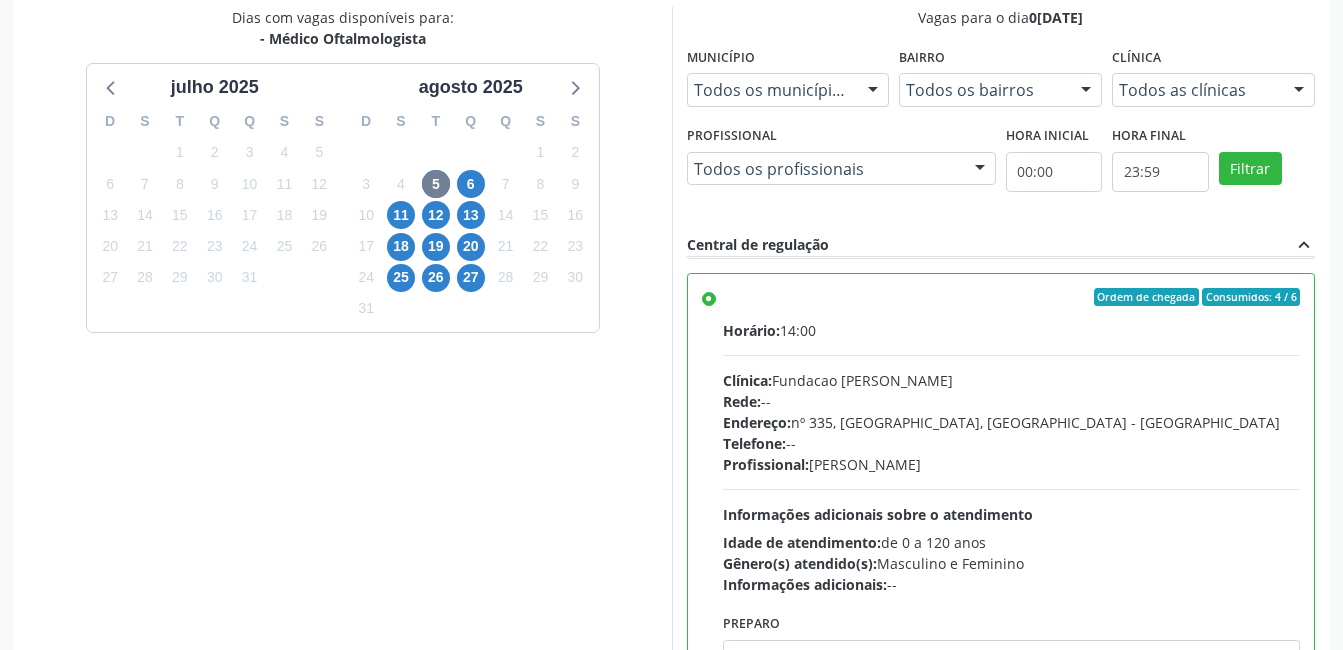 scroll, scrollTop: 545, scrollLeft: 0, axis: vertical 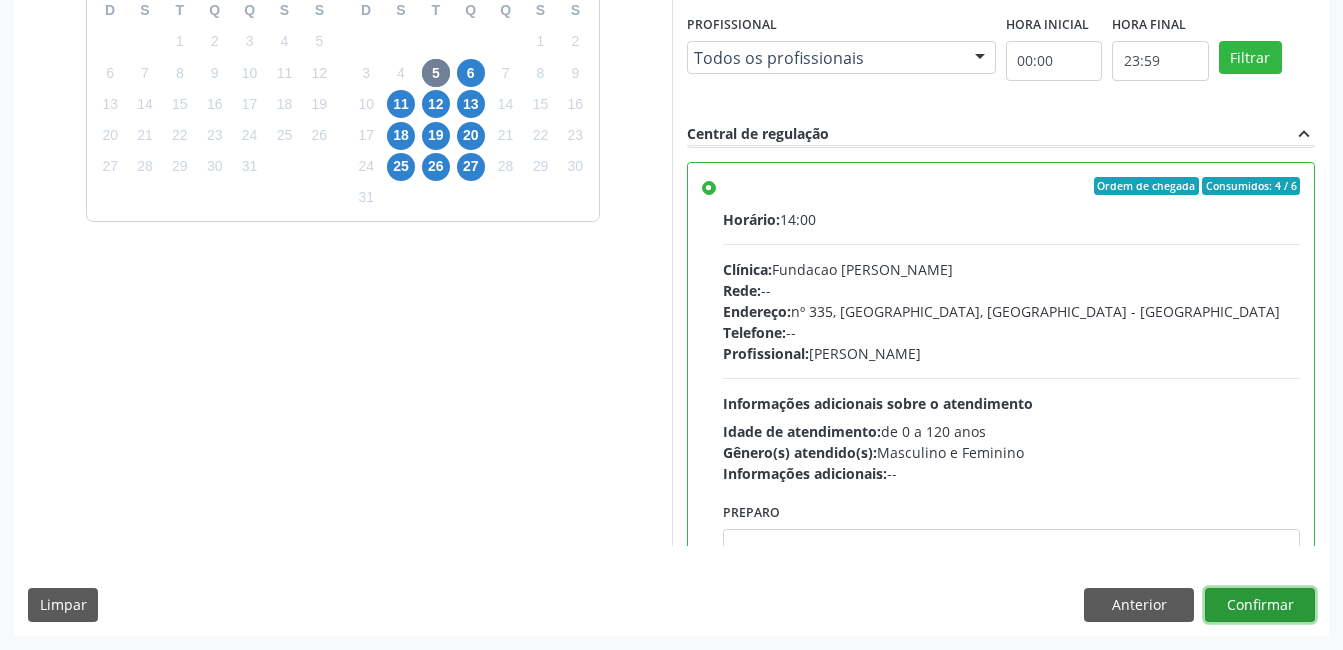 click on "Confirmar" at bounding box center [1260, 605] 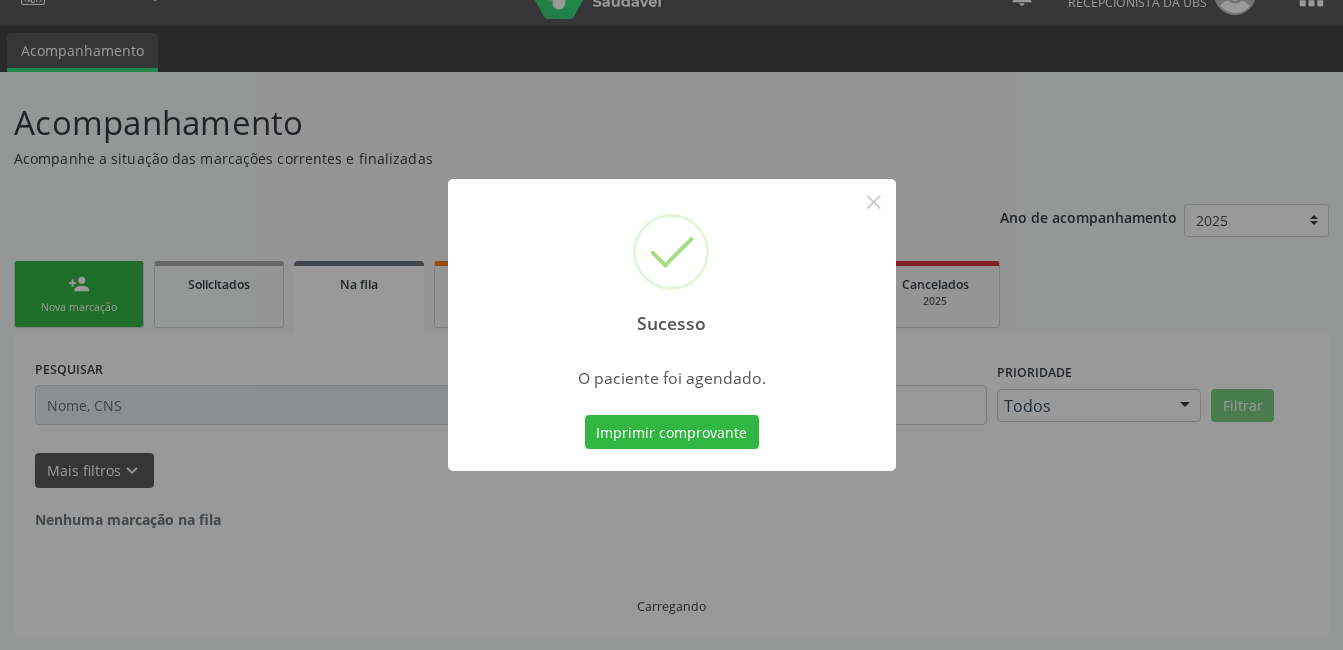 scroll, scrollTop: 0, scrollLeft: 0, axis: both 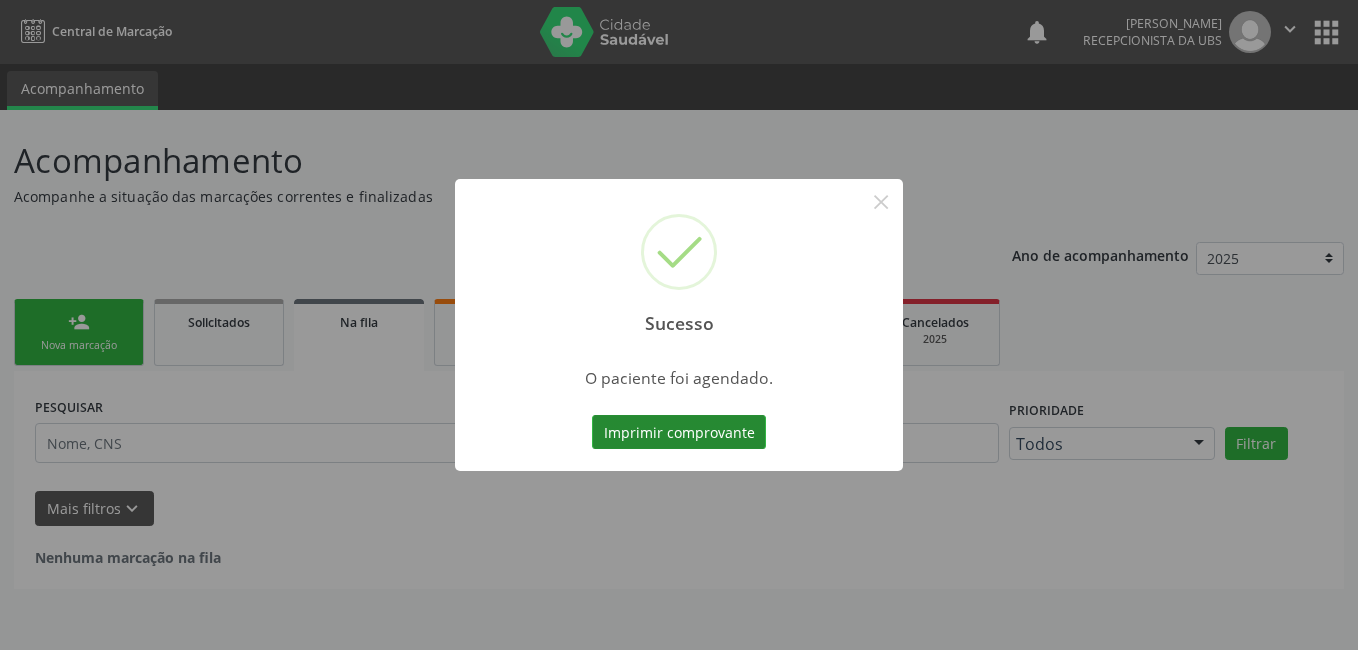 click on "Imprimir comprovante" at bounding box center [679, 432] 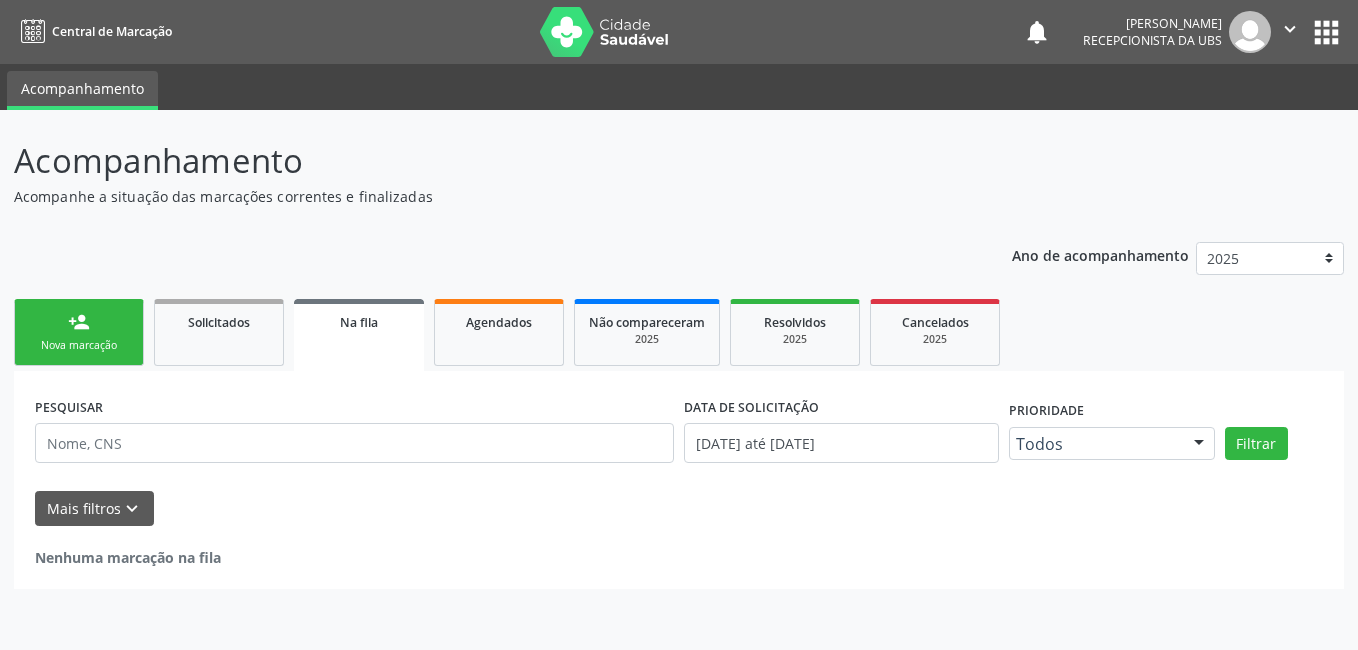click on "person_add
Nova marcação" at bounding box center (79, 332) 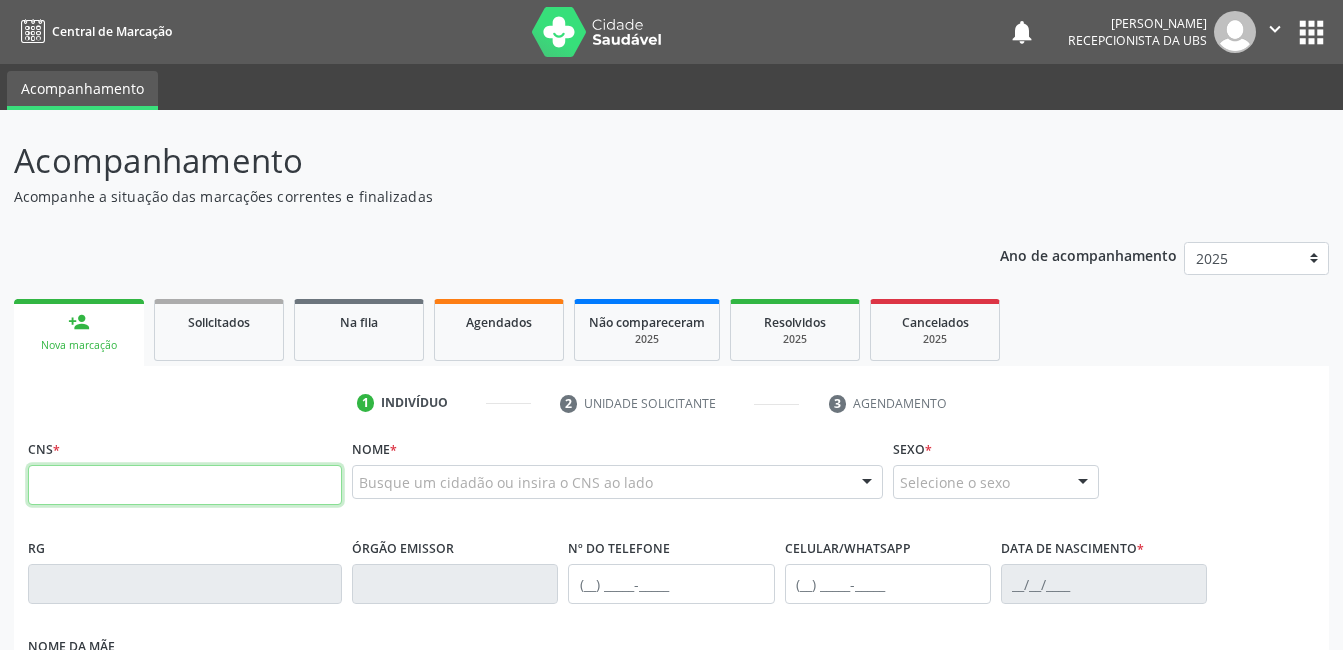 click at bounding box center [185, 485] 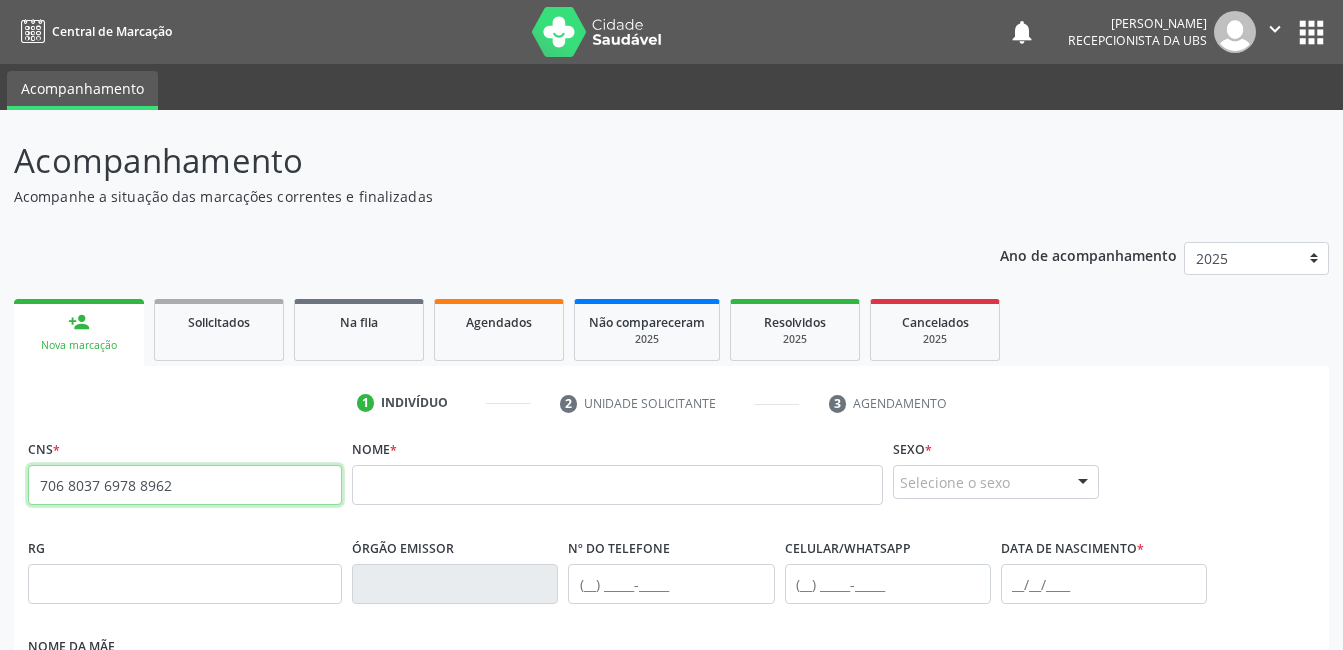 click on "706 8037 6978 8962" at bounding box center [185, 485] 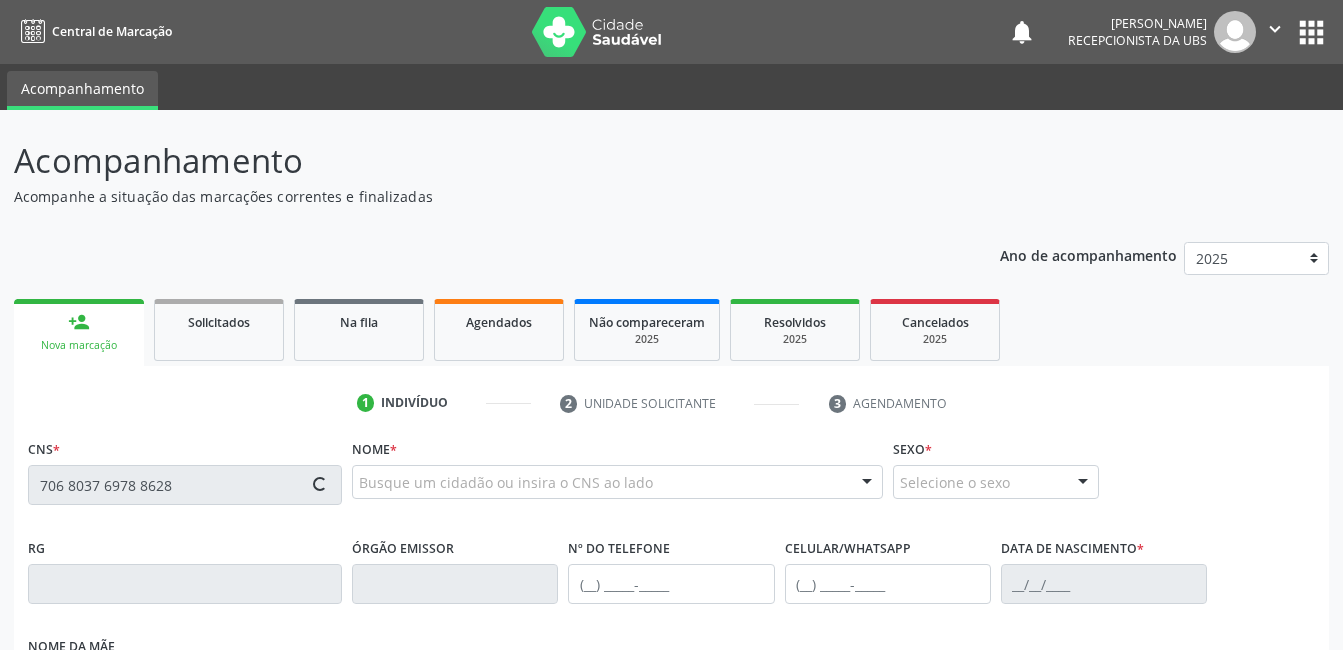 type on "706 8037 6978 8628" 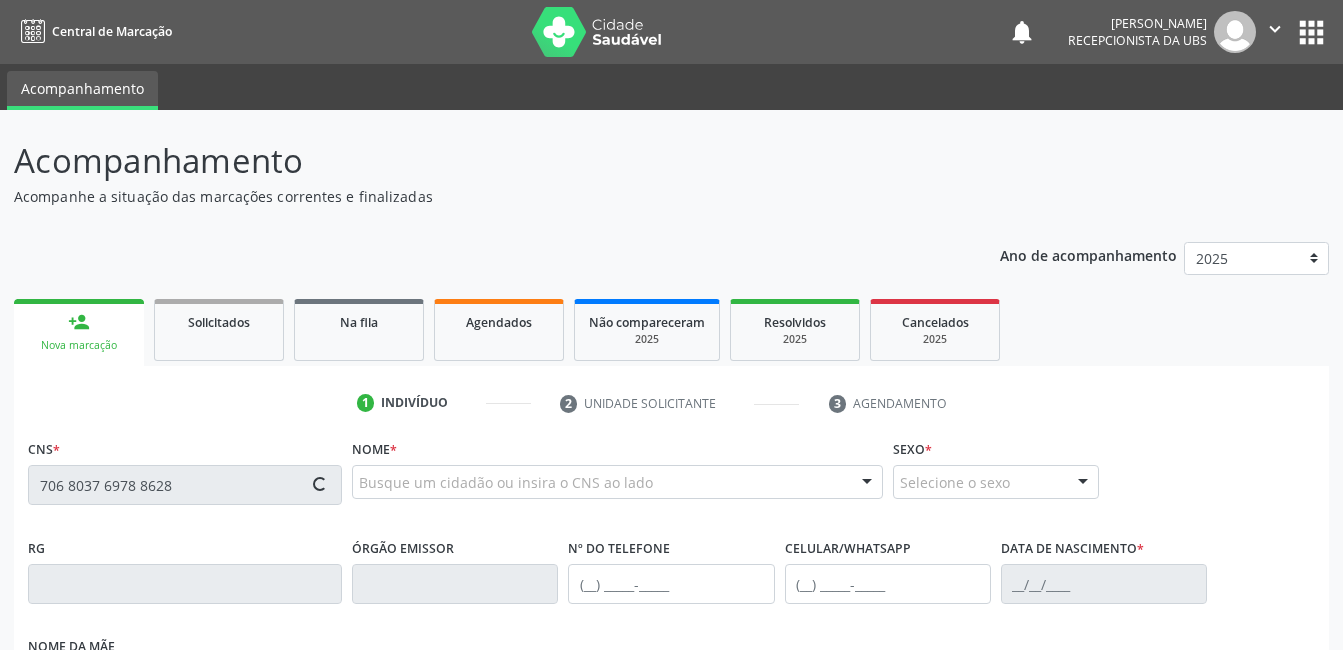 type 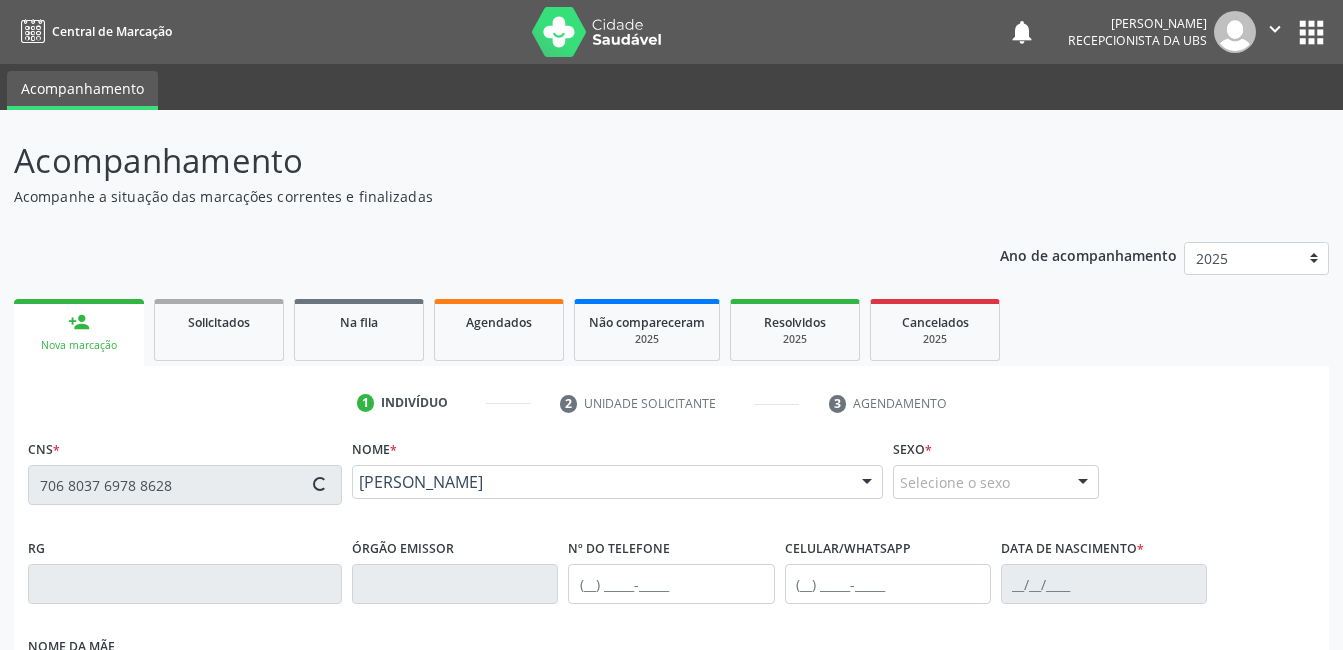 type on "[PHONE_NUMBER]" 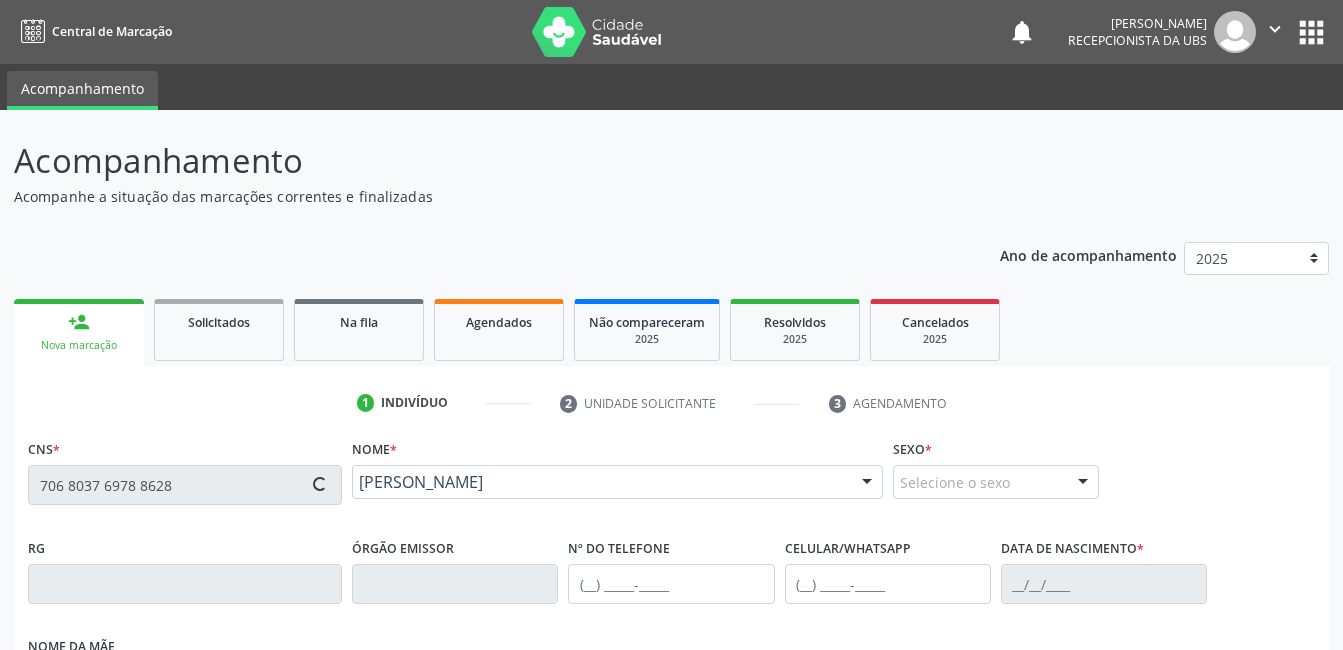 type on "[PHONE_NUMBER]" 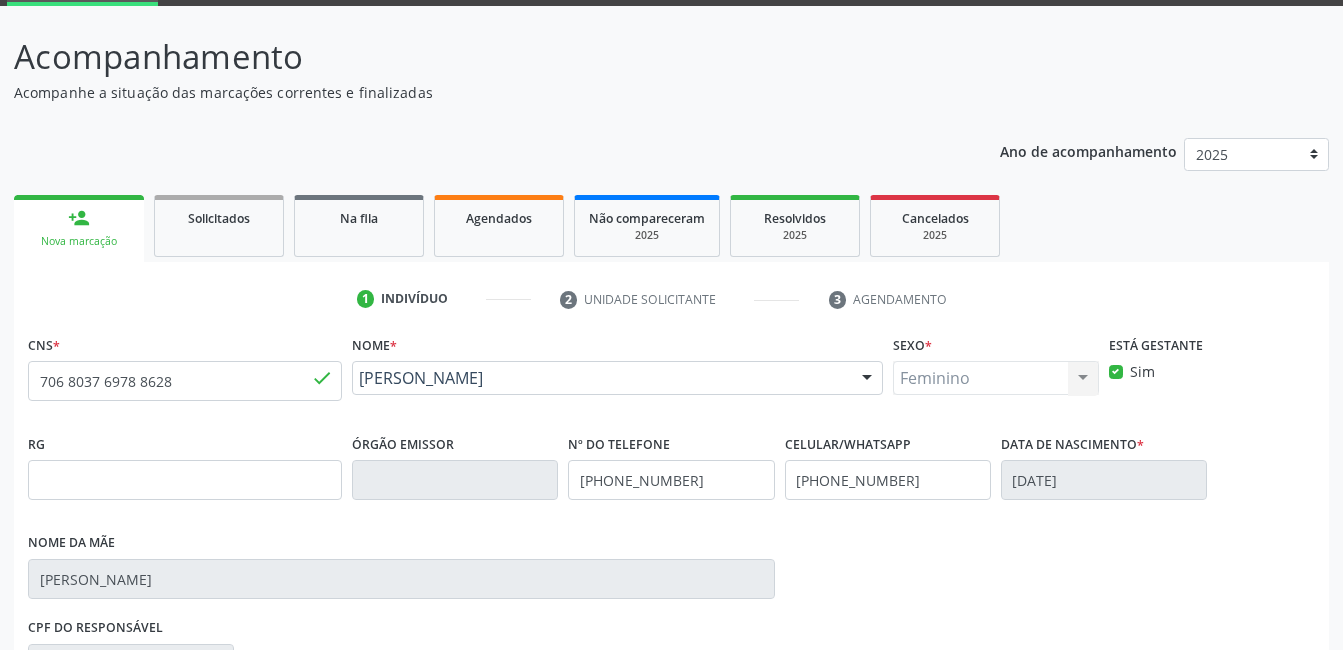 scroll, scrollTop: 300, scrollLeft: 0, axis: vertical 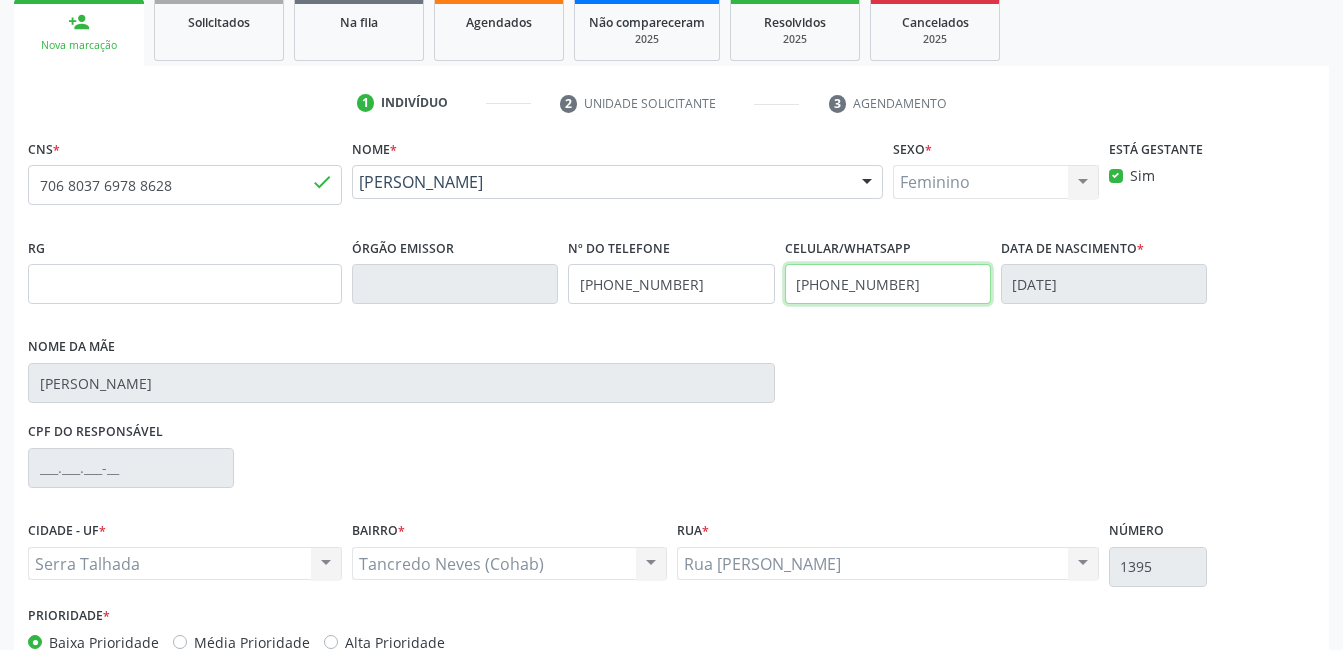 drag, startPoint x: 919, startPoint y: 280, endPoint x: 600, endPoint y: 305, distance: 319.97812 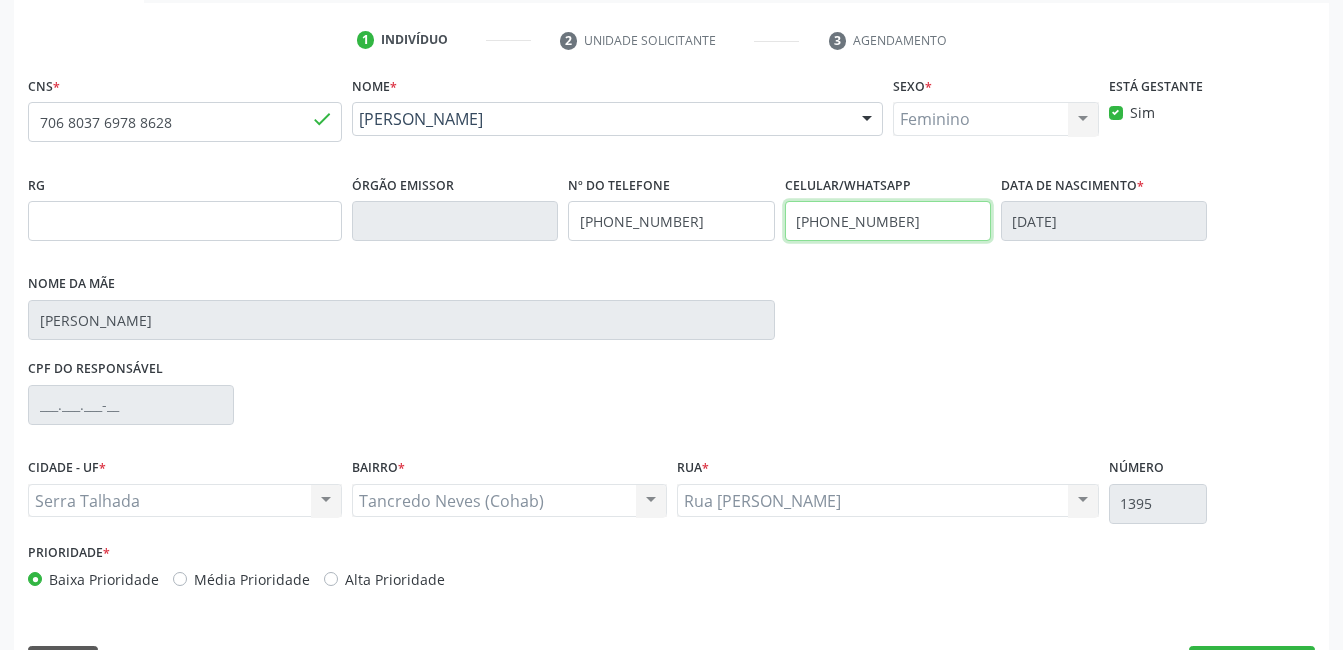 scroll, scrollTop: 420, scrollLeft: 0, axis: vertical 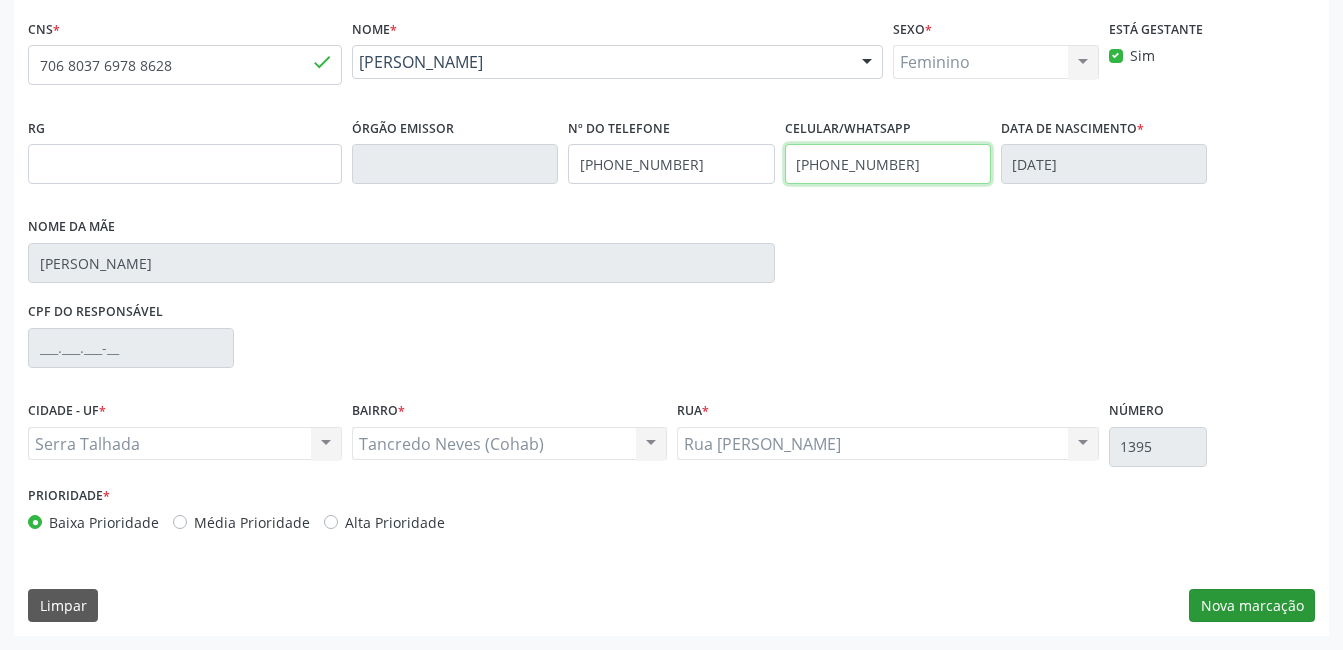 type on "[PHONE_NUMBER]" 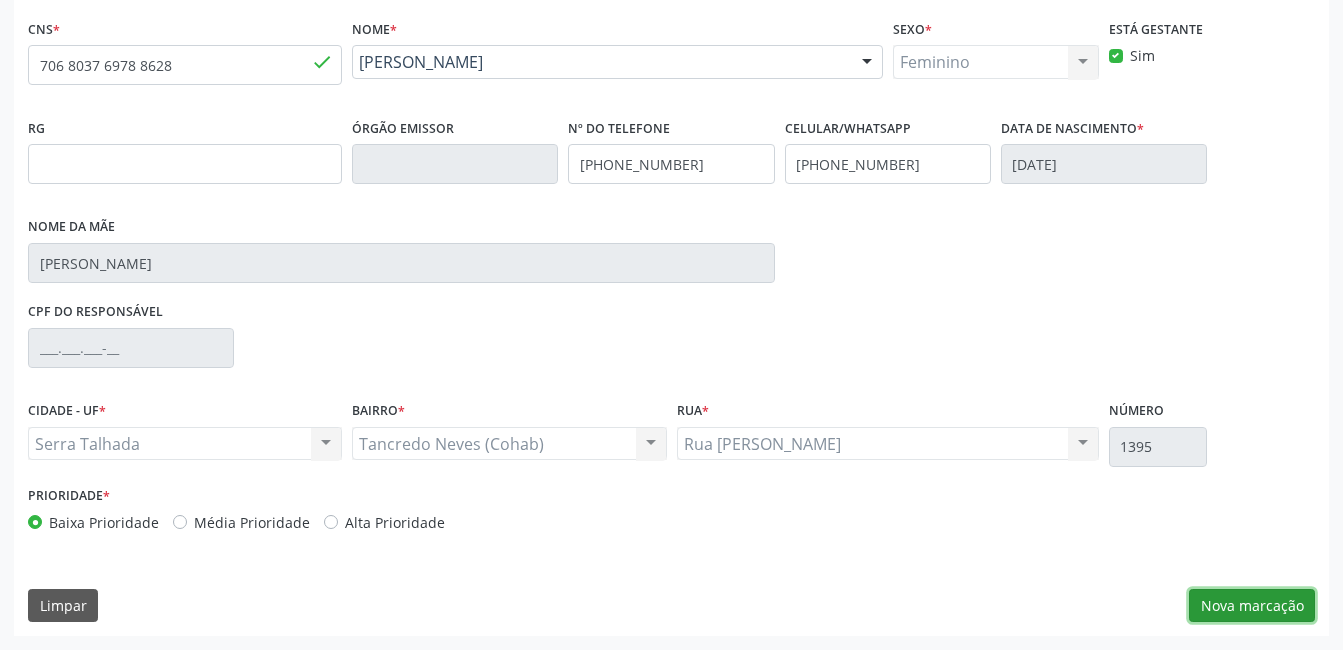 click on "Nova marcação" at bounding box center (1252, 606) 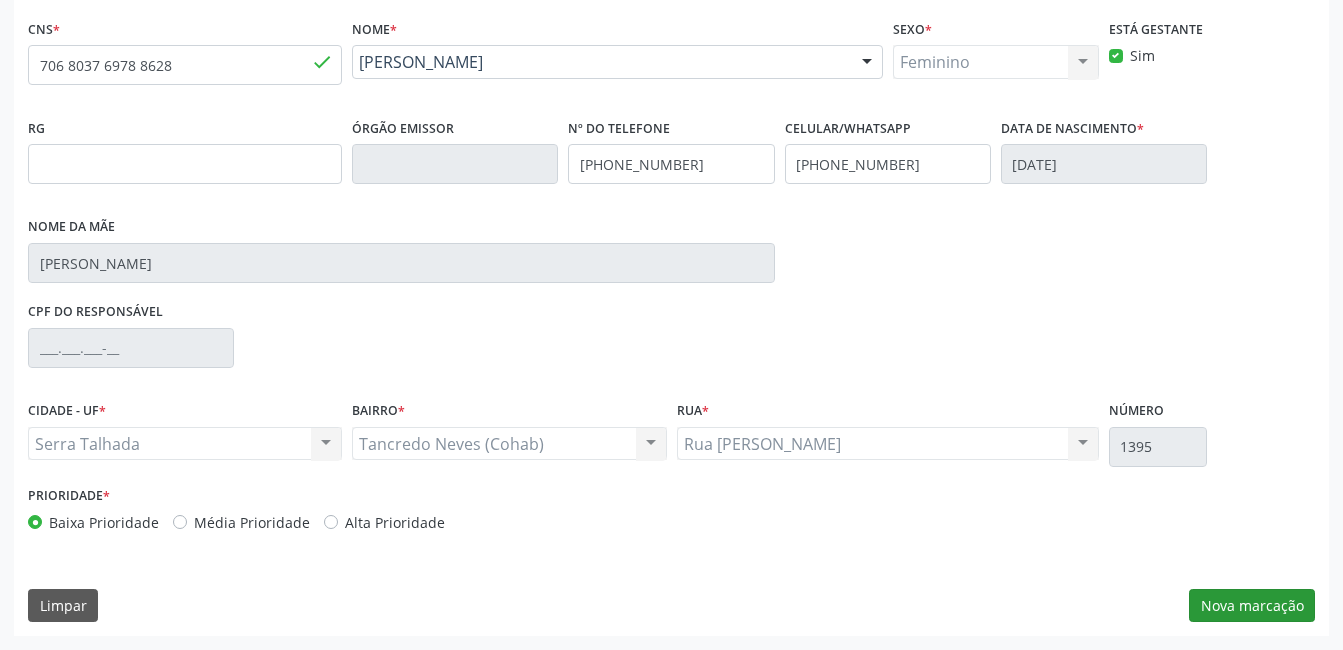 scroll, scrollTop: 256, scrollLeft: 0, axis: vertical 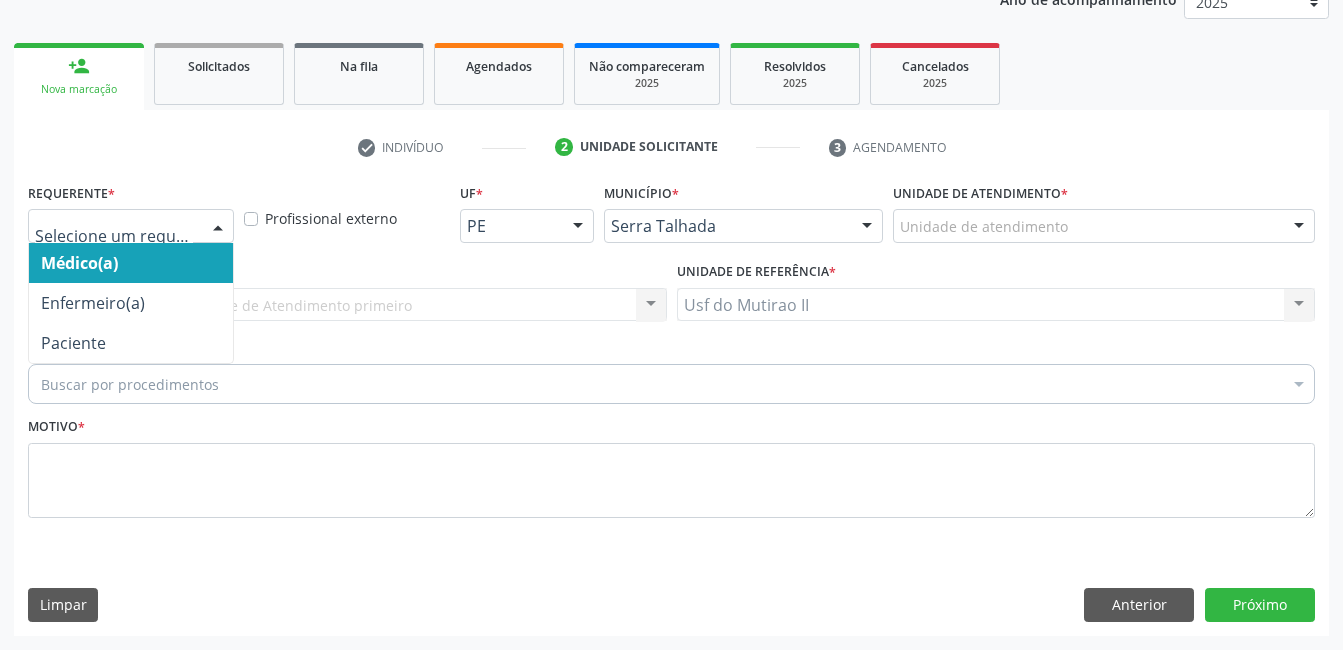click at bounding box center (218, 227) 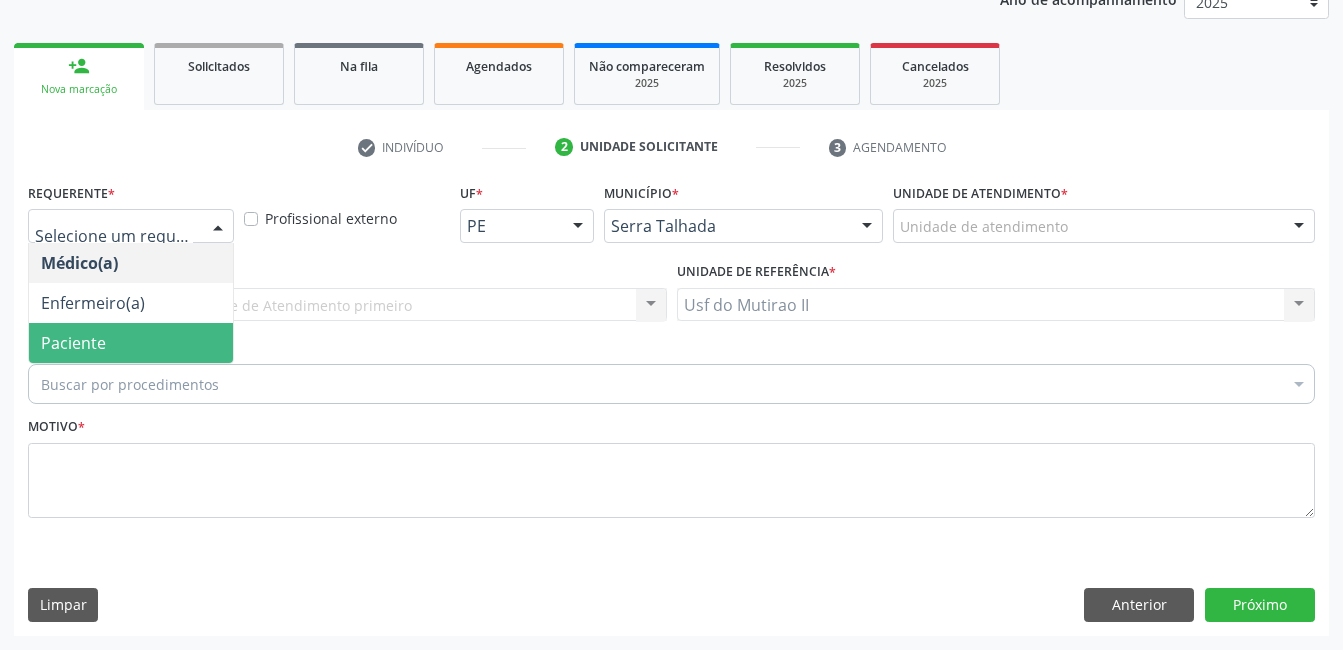 click on "Paciente" at bounding box center (131, 343) 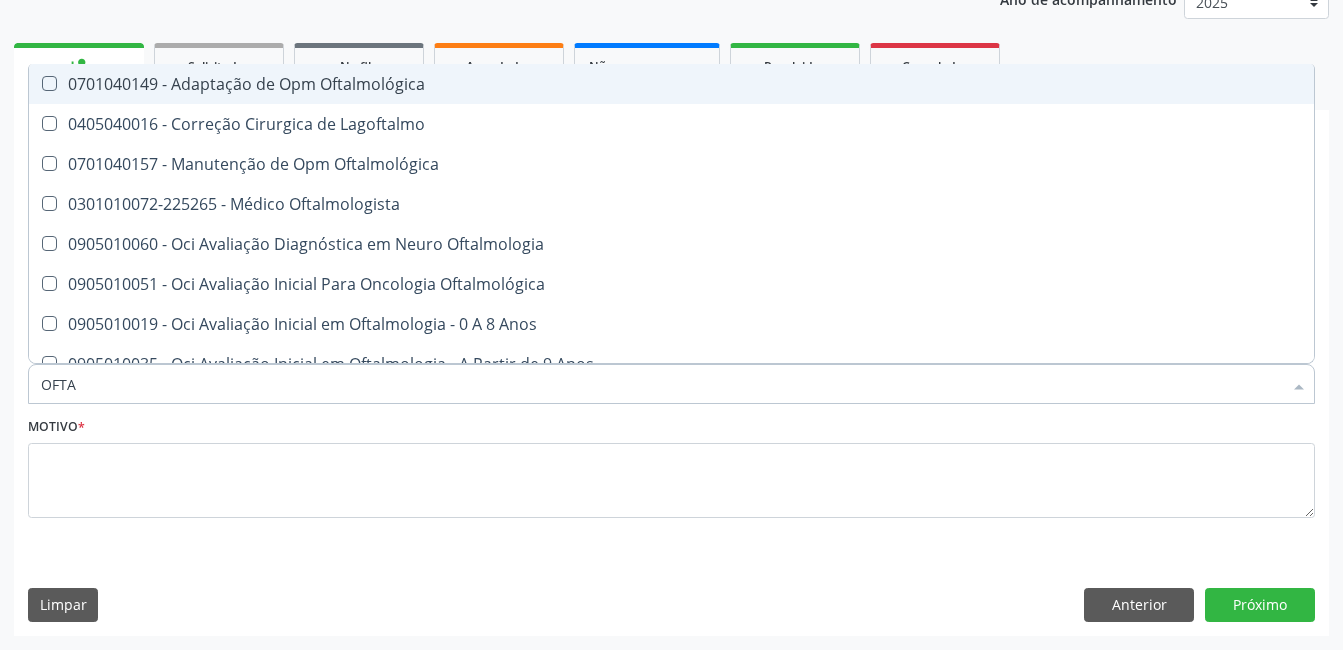 type on "OFTAL" 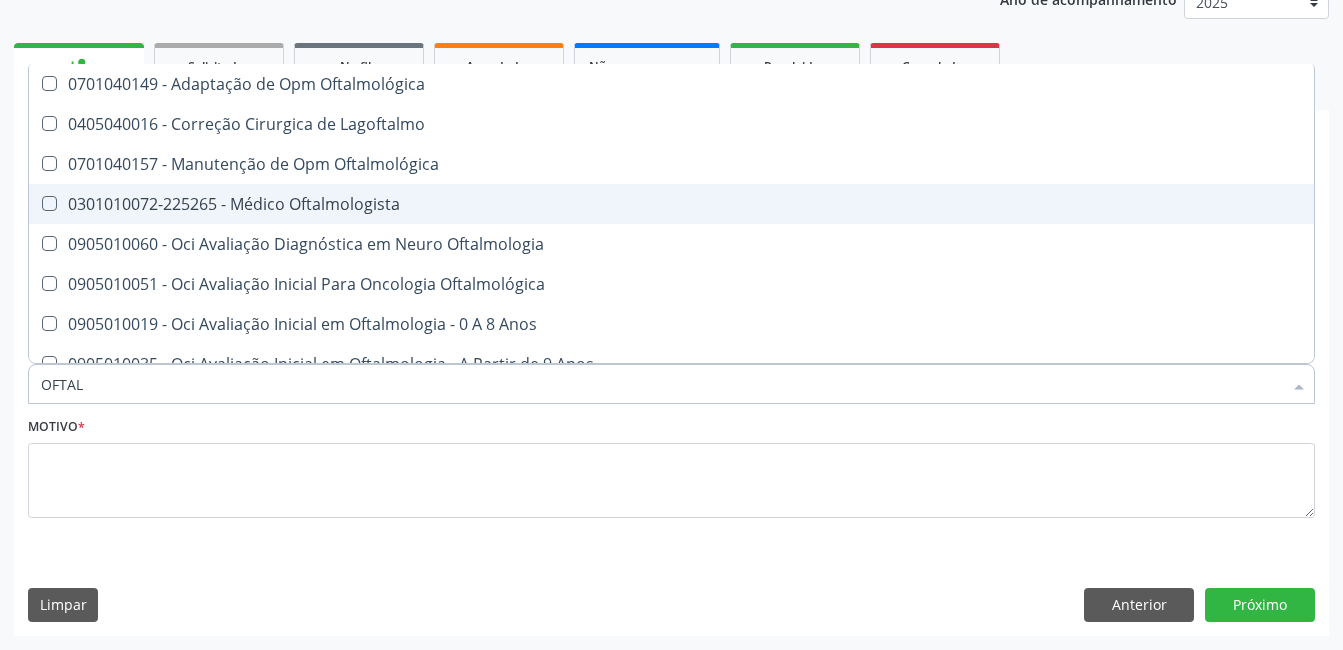 click on "0301010072-225265 - Médico Oftalmologista" at bounding box center [671, 204] 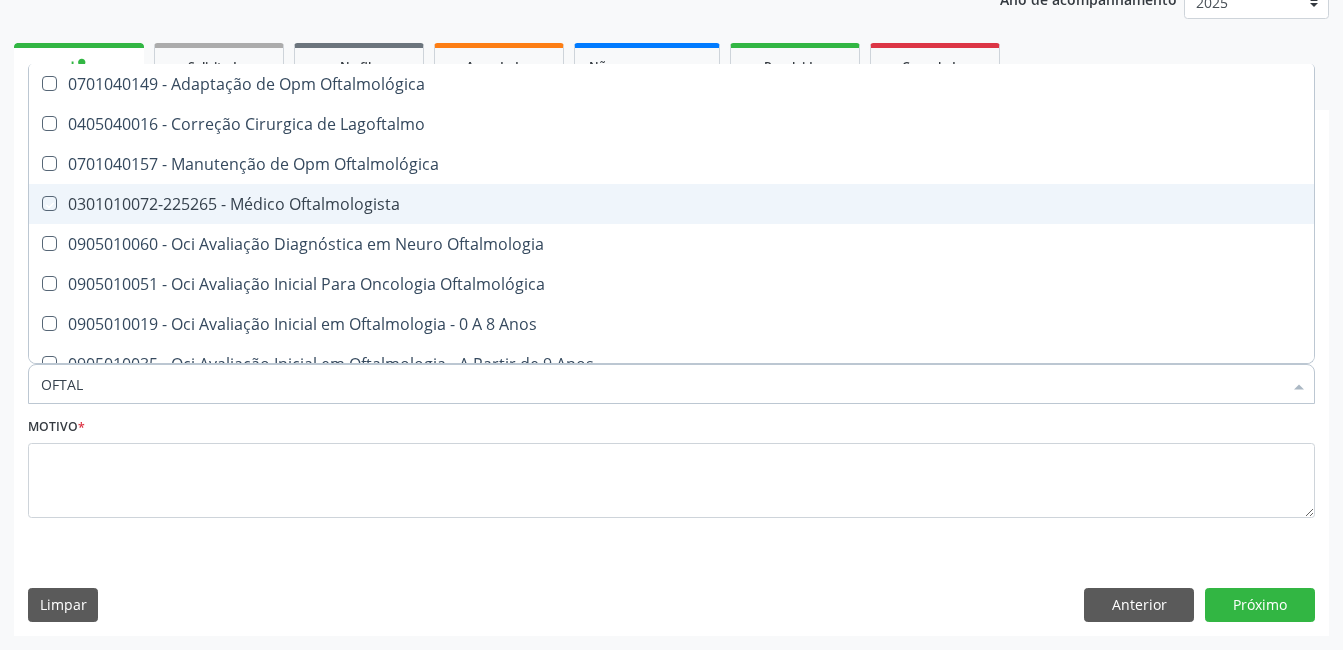 checkbox on "true" 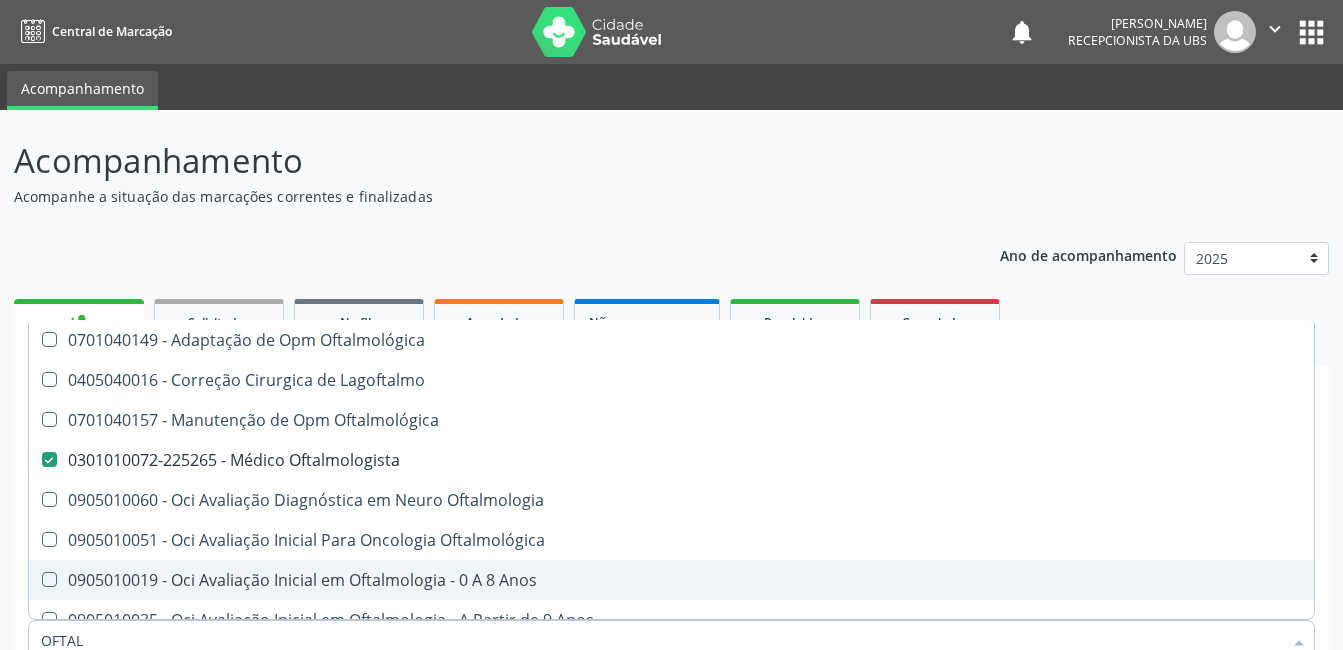 scroll, scrollTop: 256, scrollLeft: 0, axis: vertical 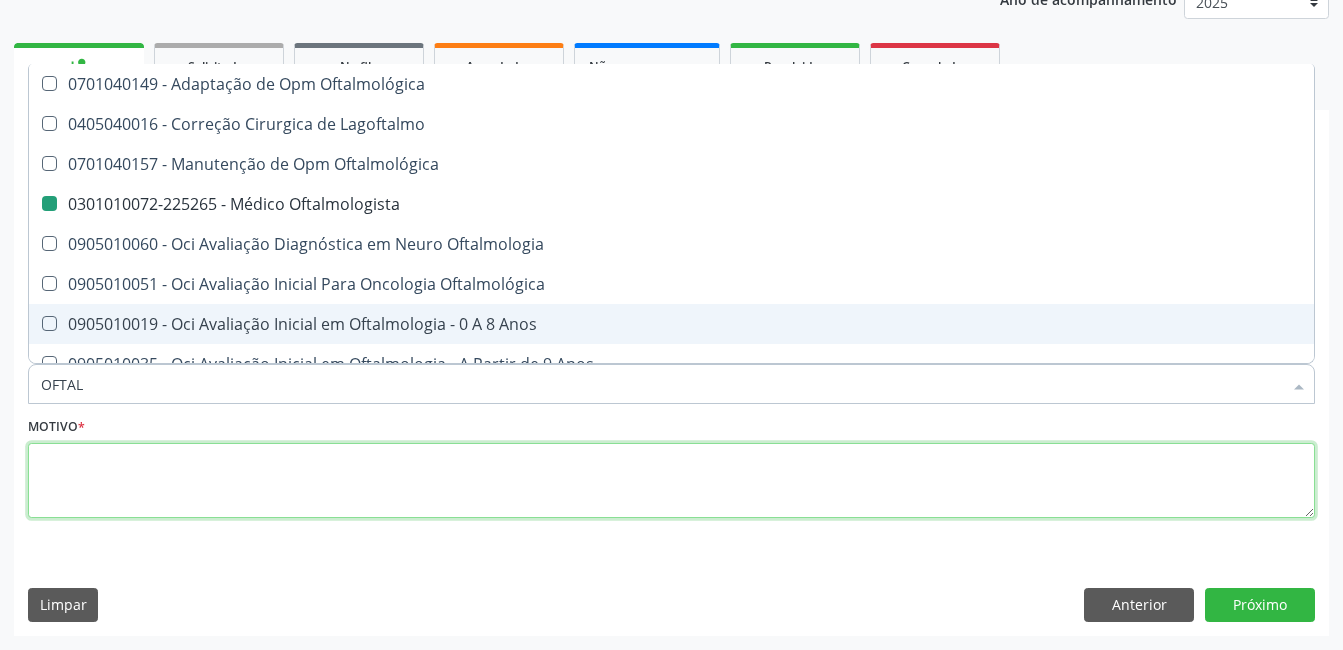 click at bounding box center [671, 481] 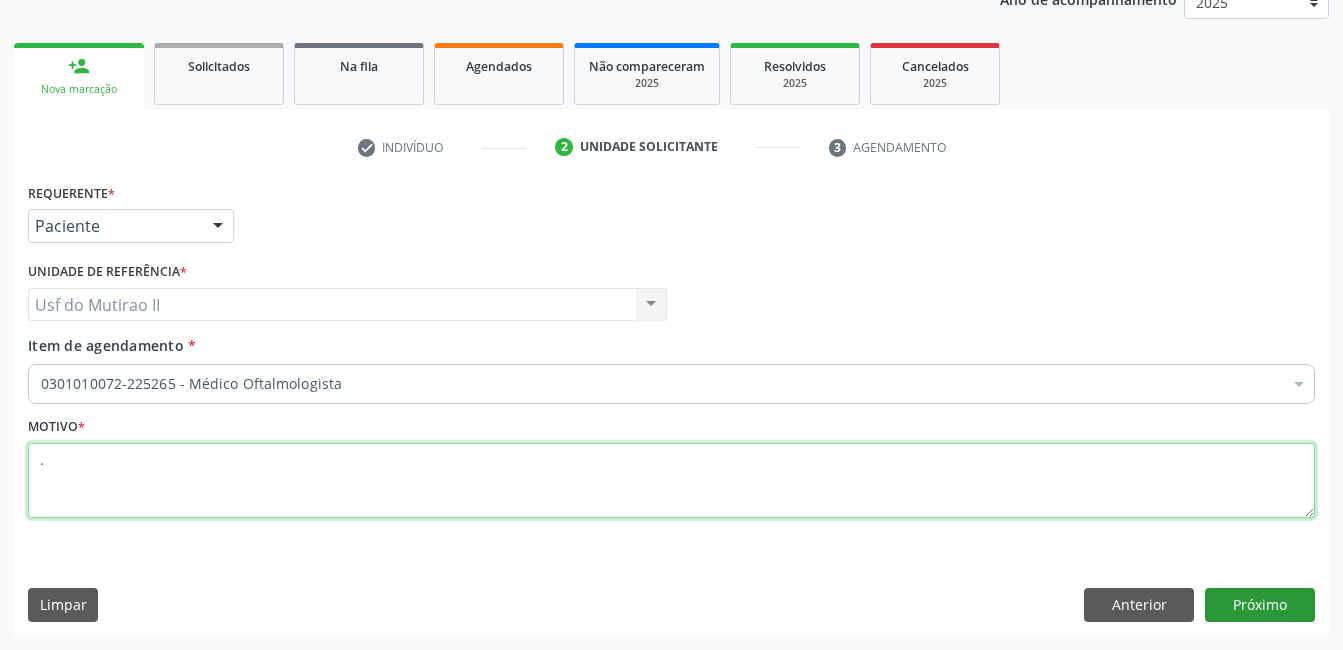 type on "." 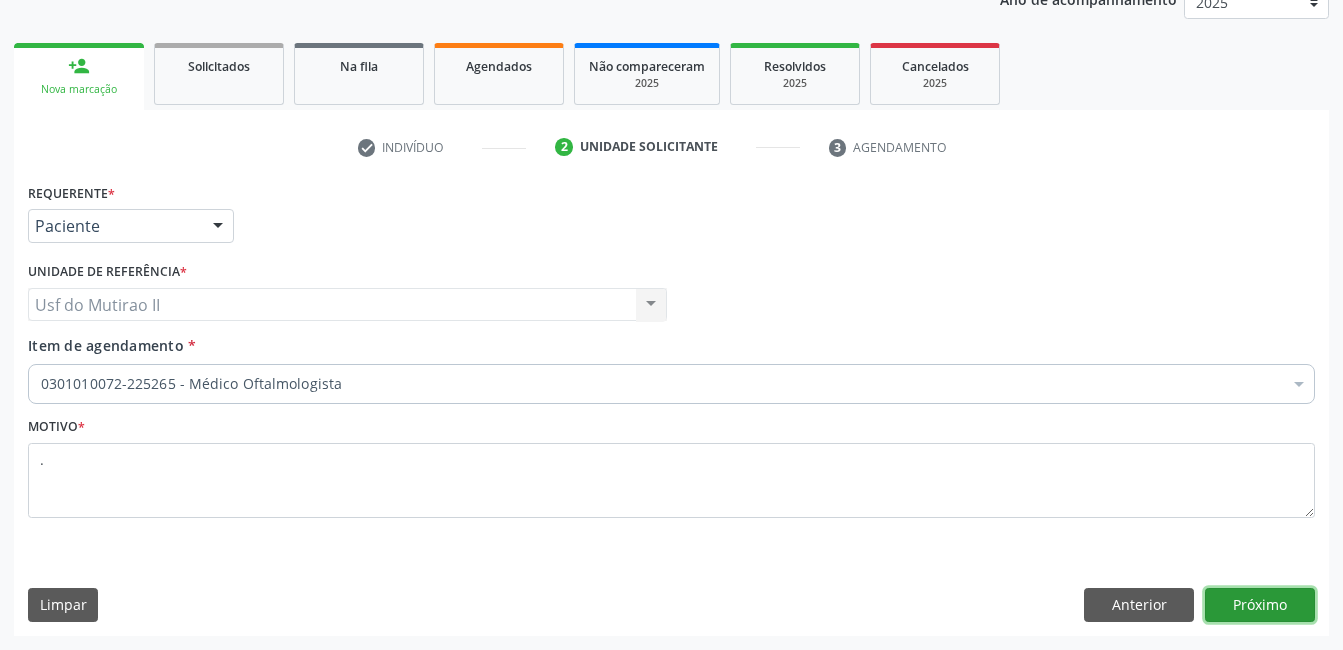 click on "Próximo" at bounding box center (1260, 605) 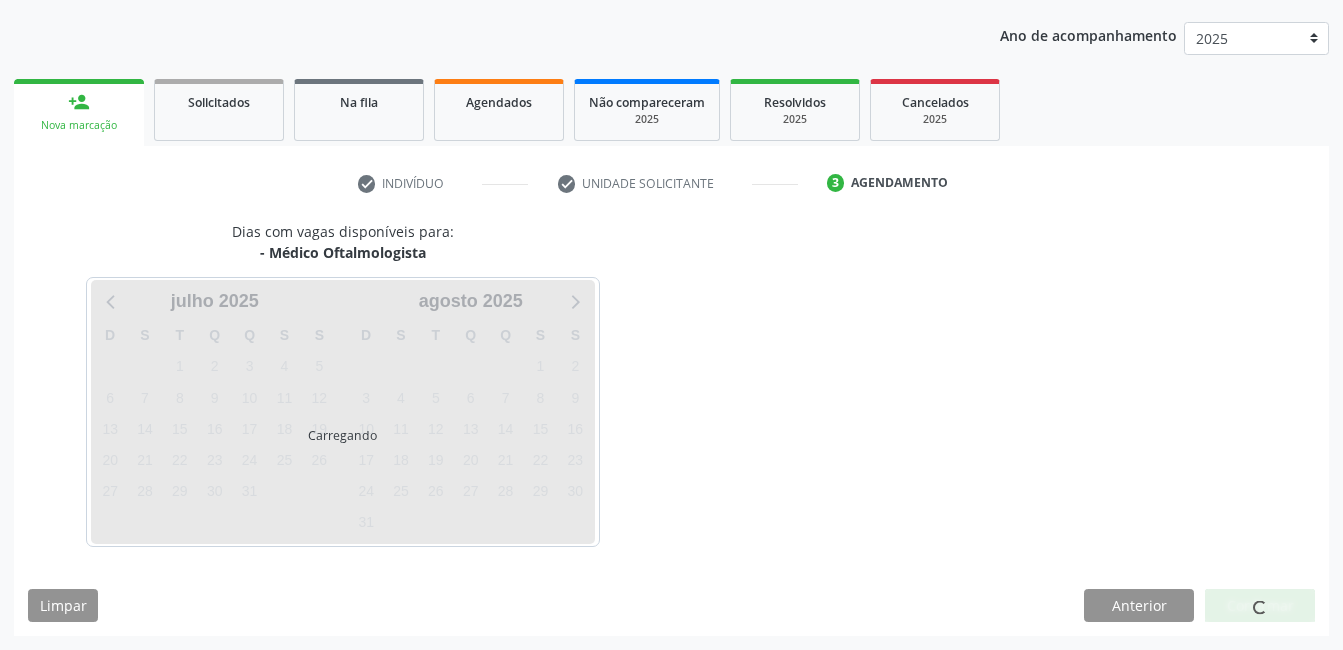 scroll, scrollTop: 220, scrollLeft: 0, axis: vertical 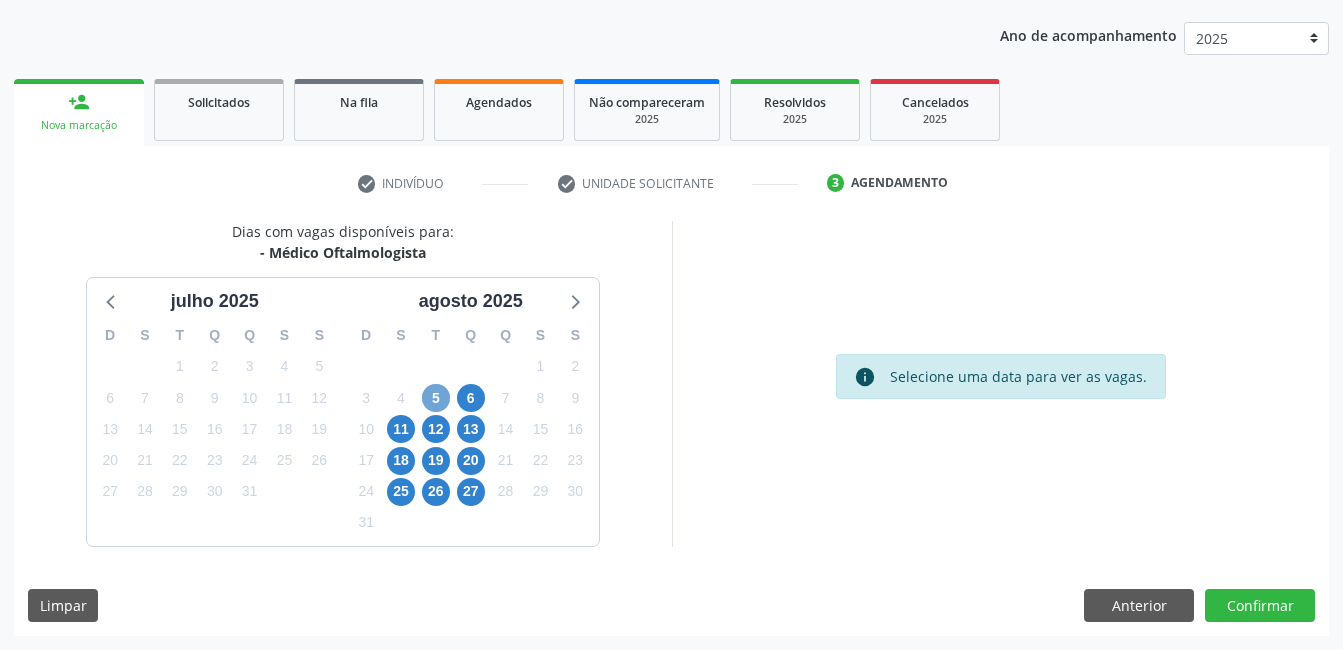 click on "5" at bounding box center (436, 398) 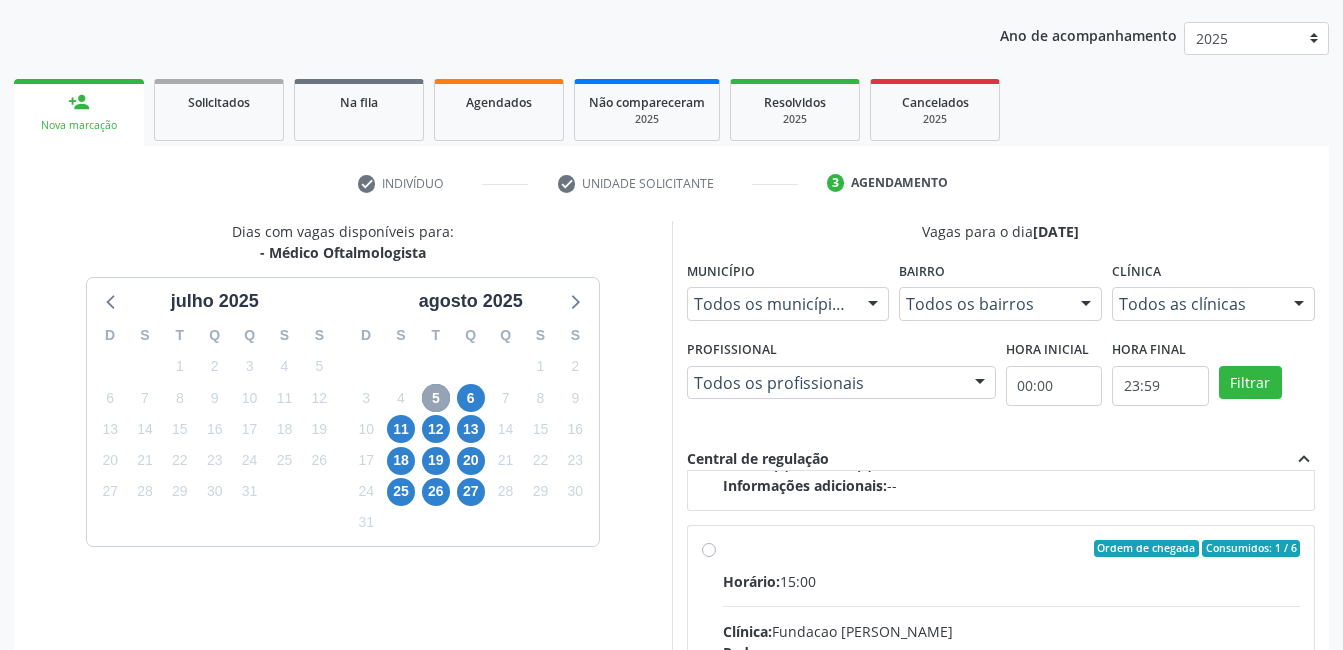 scroll, scrollTop: 1717, scrollLeft: 0, axis: vertical 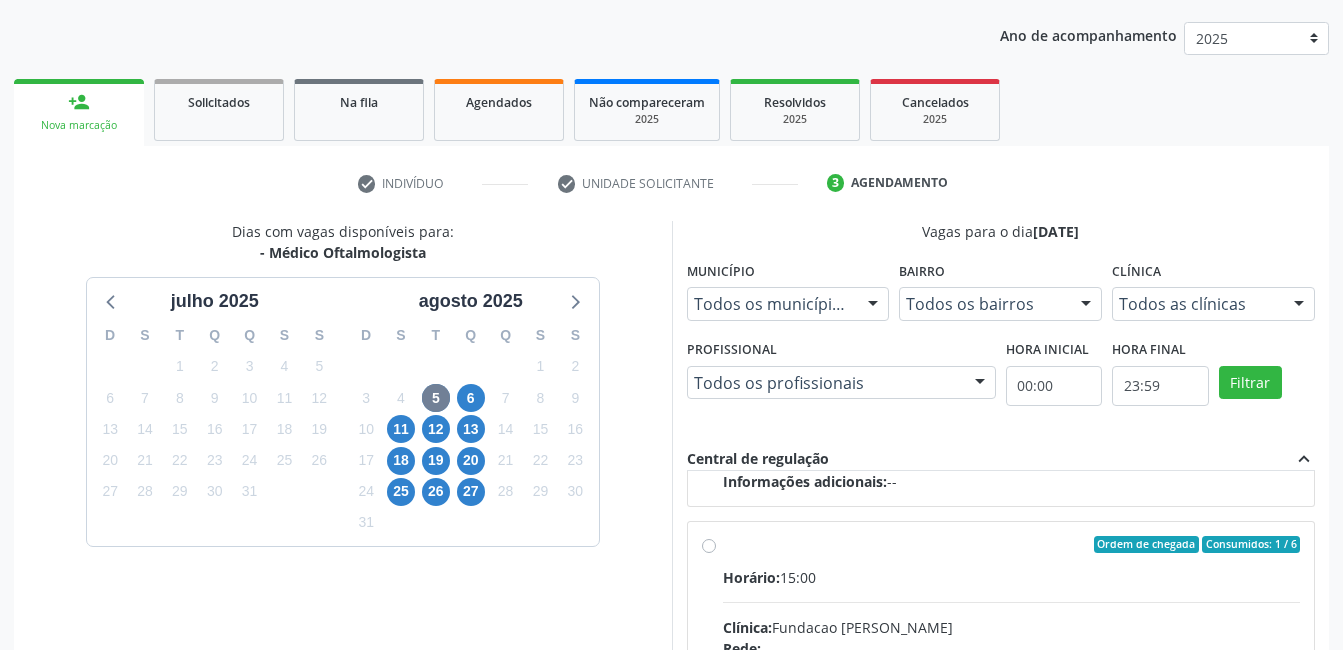 click on "Horário:" at bounding box center (751, 577) 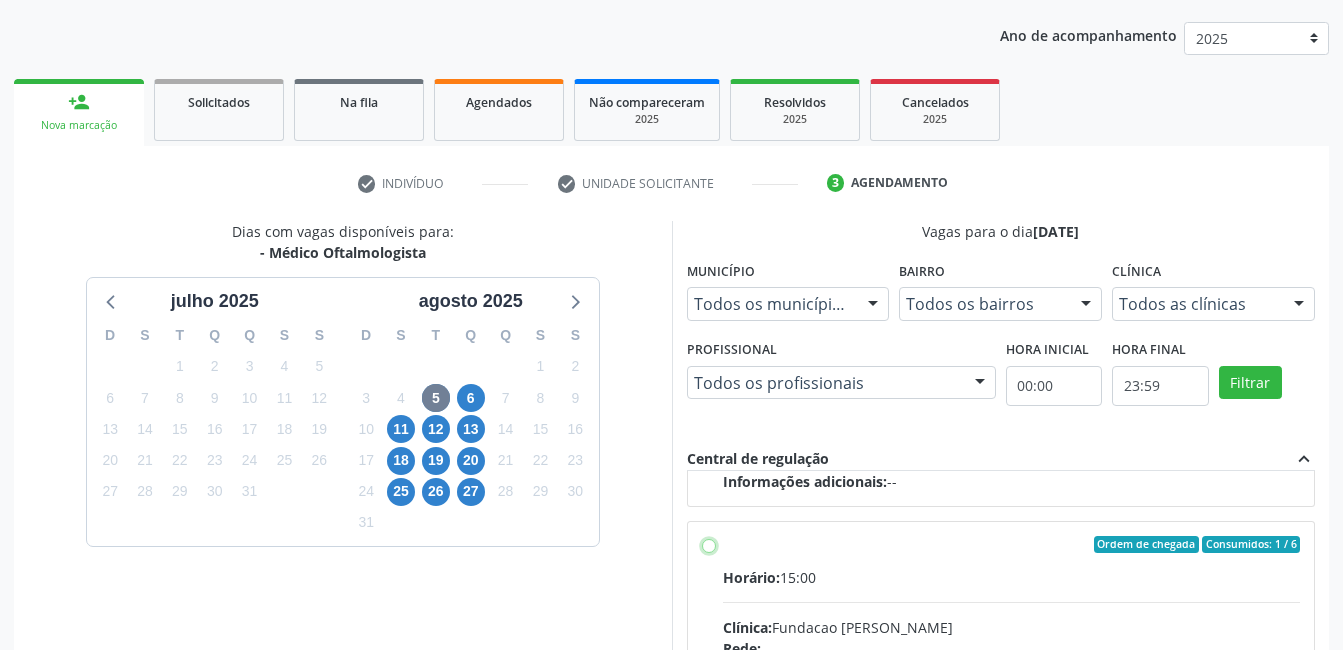 click on "Ordem de chegada
Consumidos: 1 / 6
Horário:   15:00
Clínica:  Fundacao Altino Ventura
Rede:
--
Endereço:   nº 335, Nossa Senhora da Con, Serra Talhada - PE
Telefone:   --
Profissional:
Bruna Vieira Oliveira Carvalho Ventura
Informações adicionais sobre o atendimento
Idade de atendimento:
de 0 a 120 anos
Gênero(s) atendido(s):
Masculino e Feminino
Informações adicionais:
--" at bounding box center (709, 545) 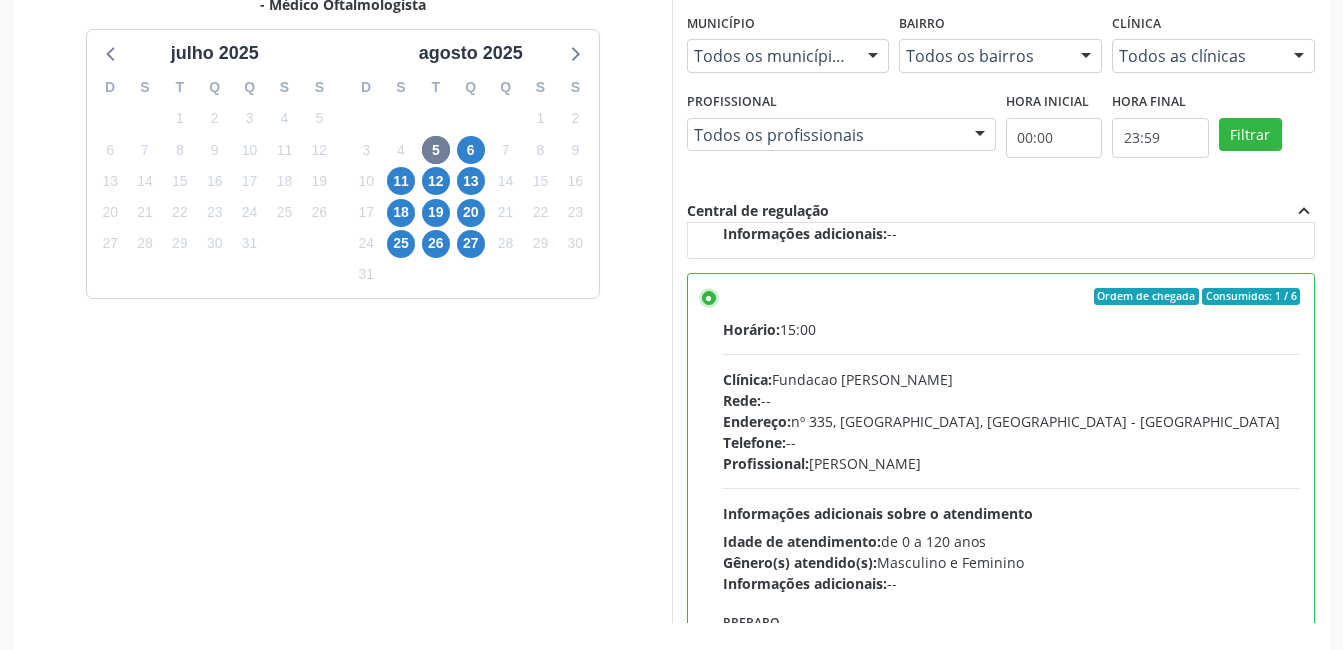 scroll, scrollTop: 545, scrollLeft: 0, axis: vertical 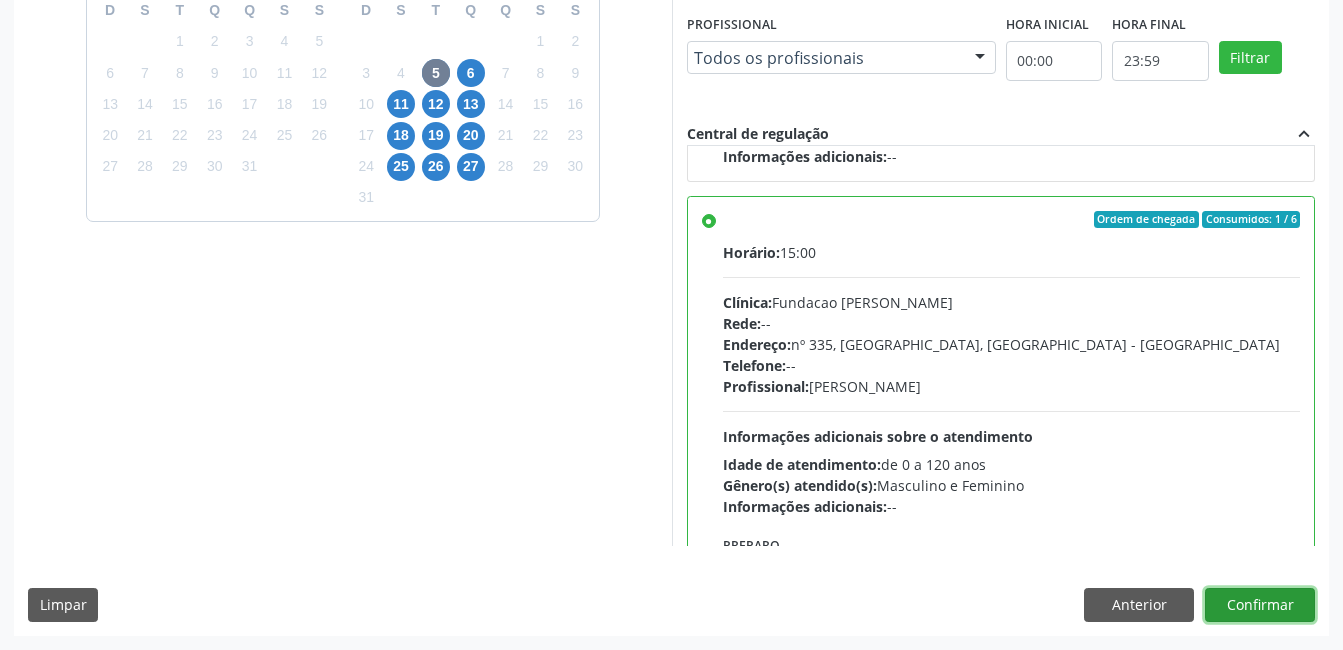 click on "Confirmar" at bounding box center [1260, 605] 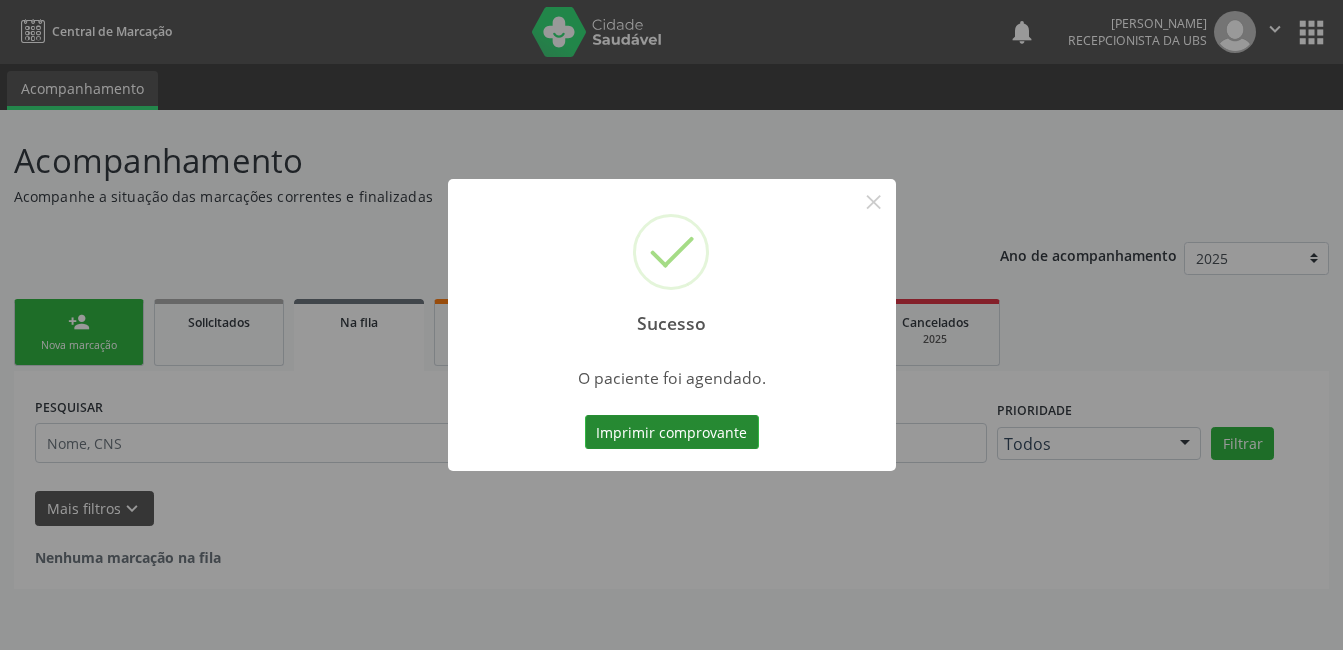 scroll, scrollTop: 0, scrollLeft: 0, axis: both 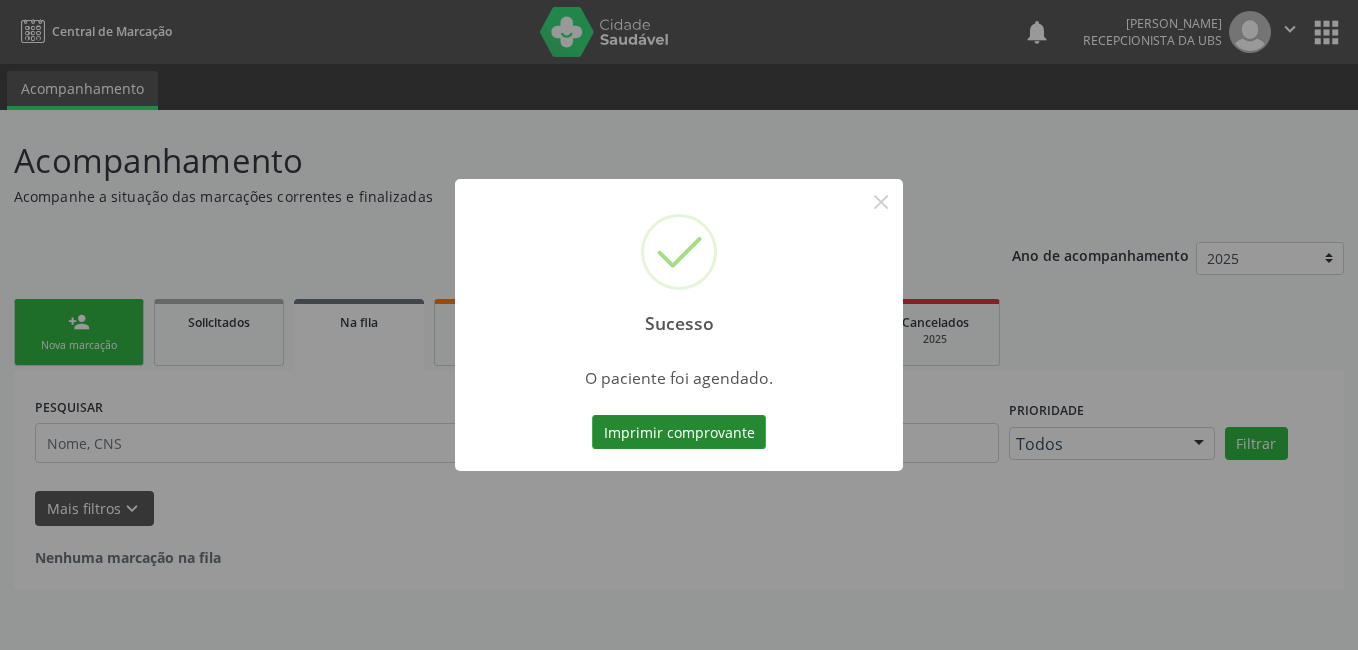 click on "Imprimir comprovante" at bounding box center [679, 432] 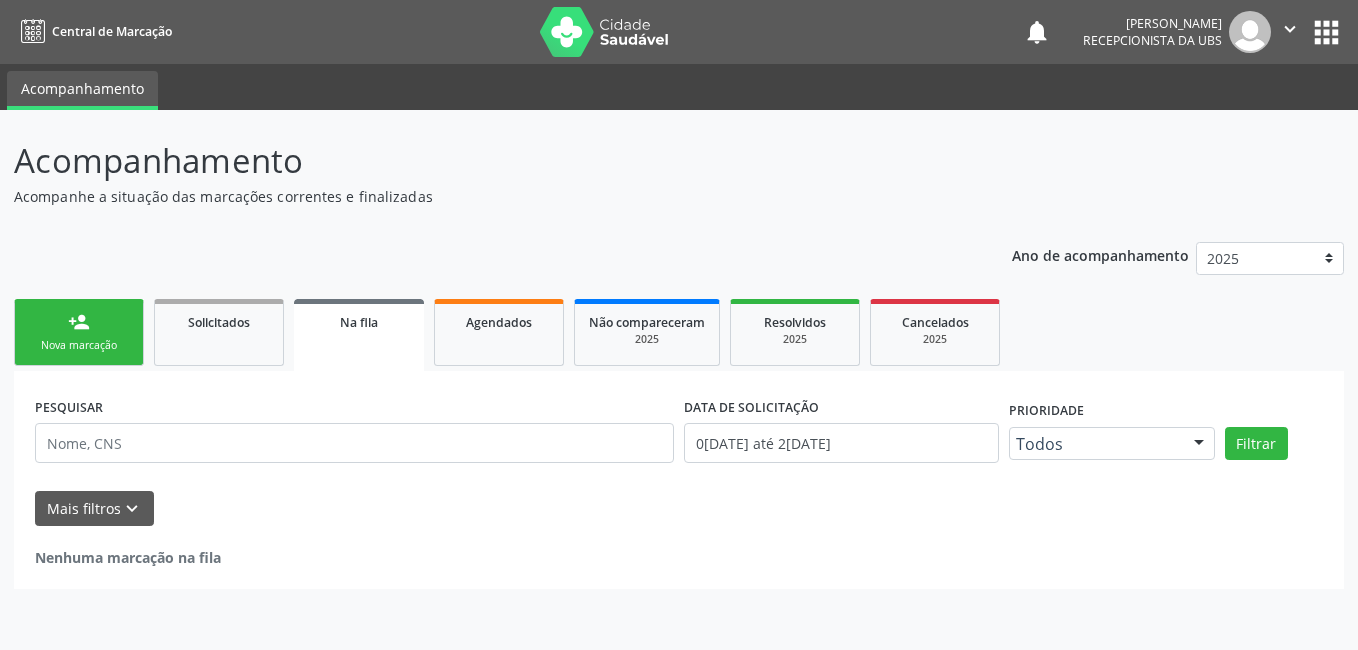 click on "person_add
Nova marcação" at bounding box center (79, 332) 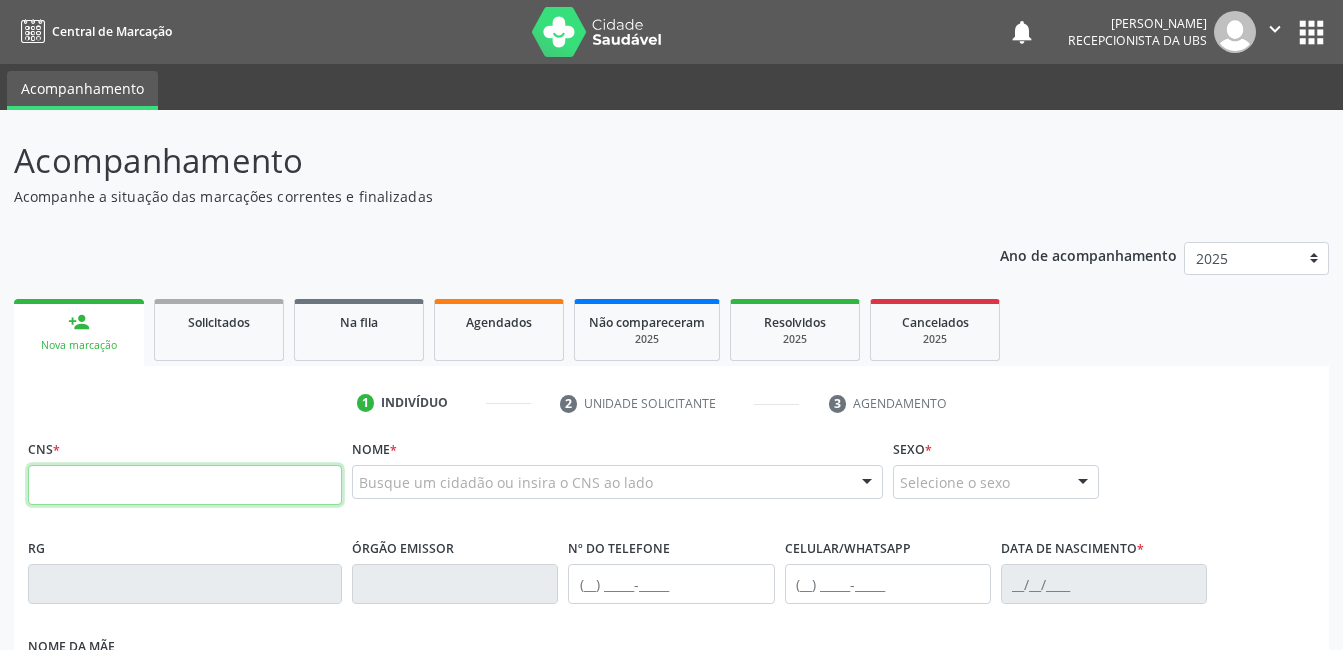 click at bounding box center (185, 485) 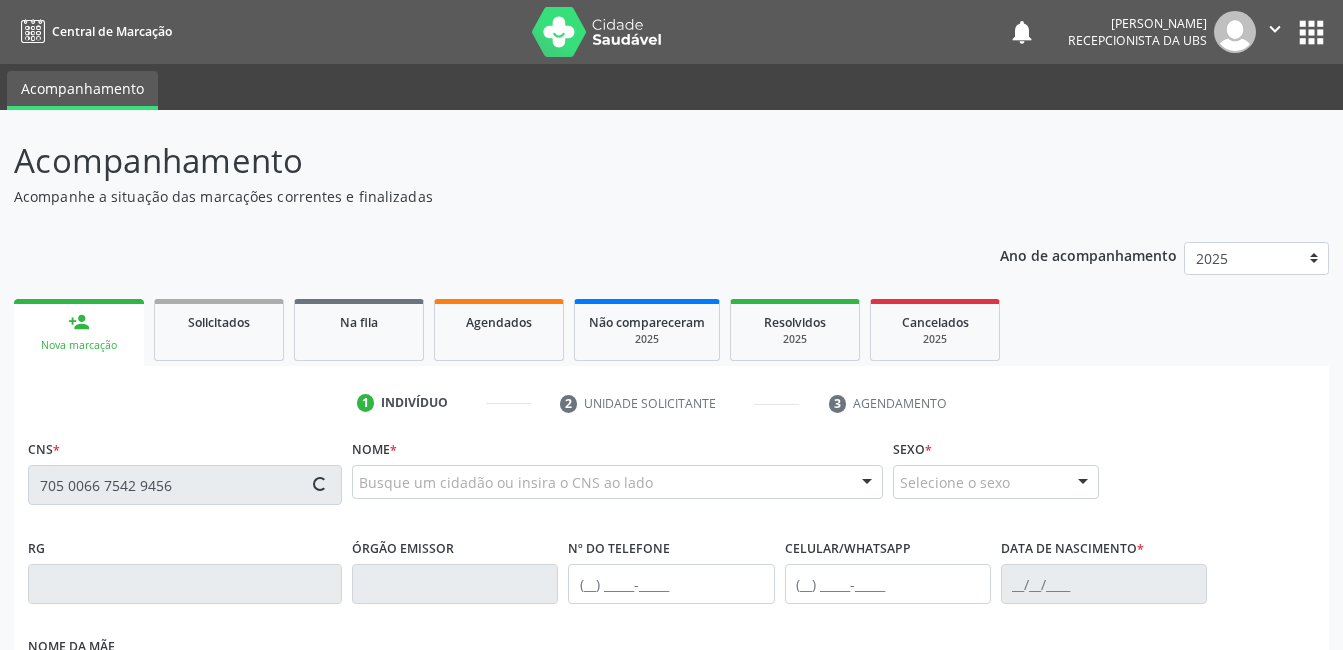 type on "705 0066 7542 9456" 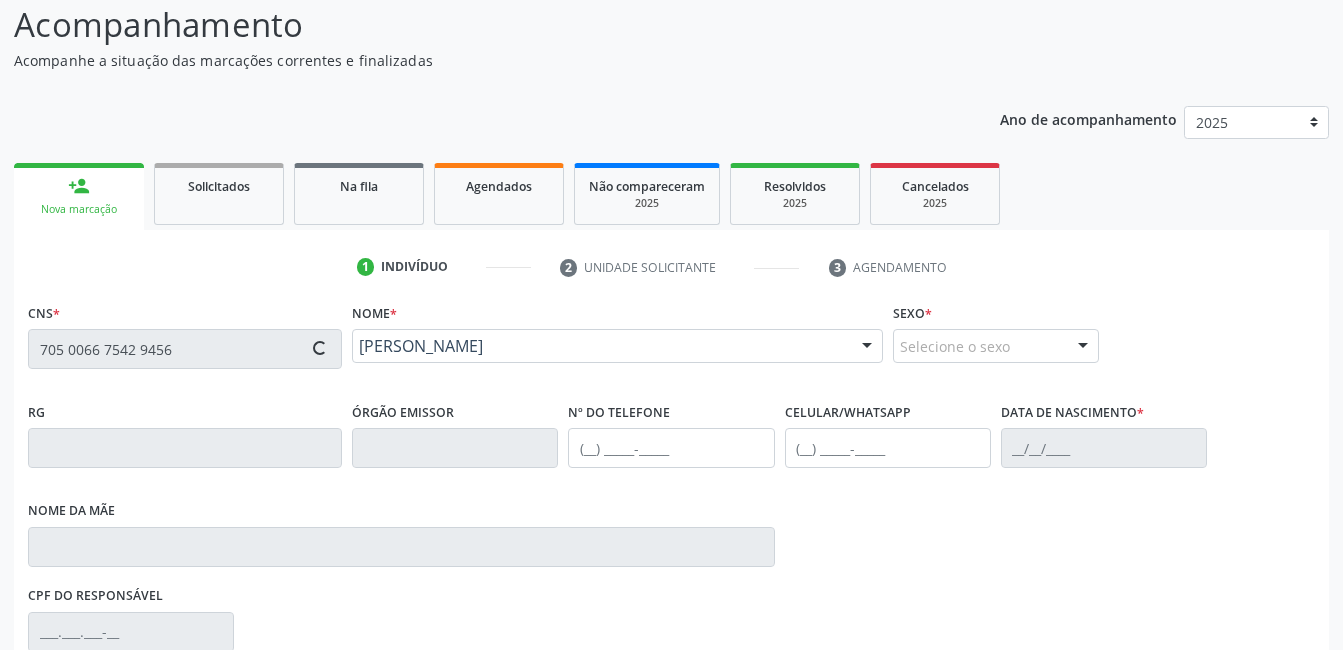 scroll, scrollTop: 420, scrollLeft: 0, axis: vertical 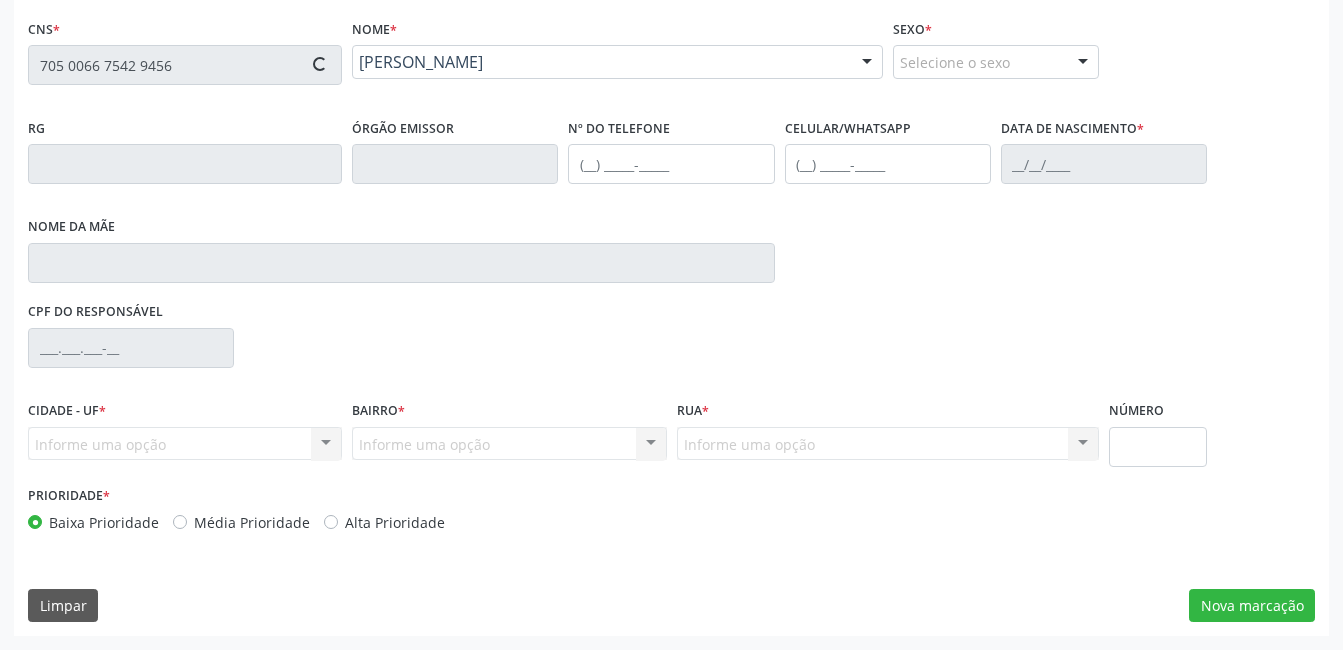 type on "(87) 99615-4960" 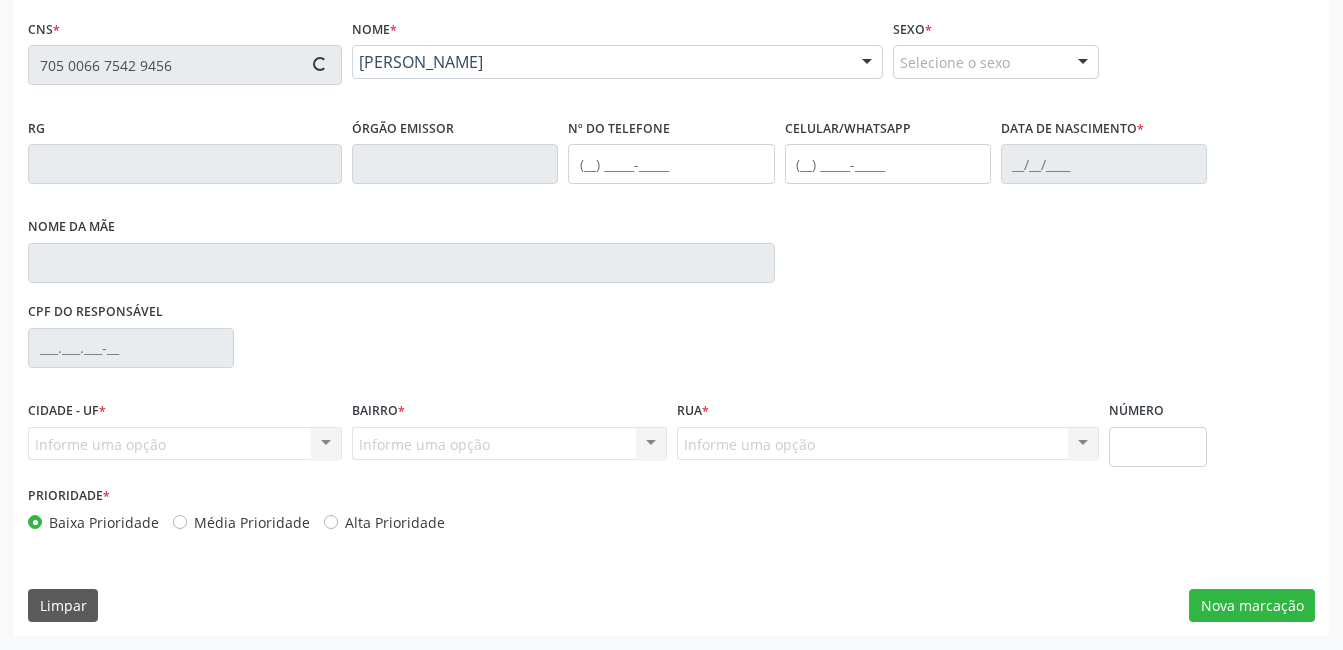 type on "02/12/1983" 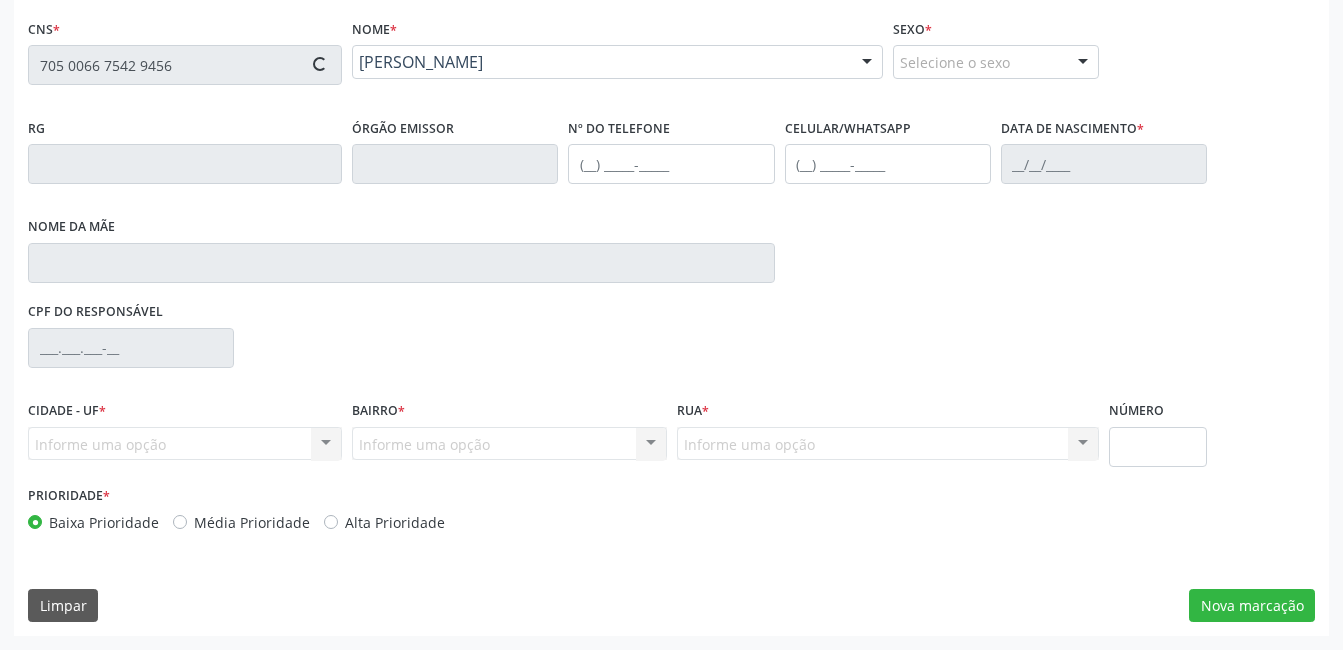 type on "Quiteria Pereira dos Santos" 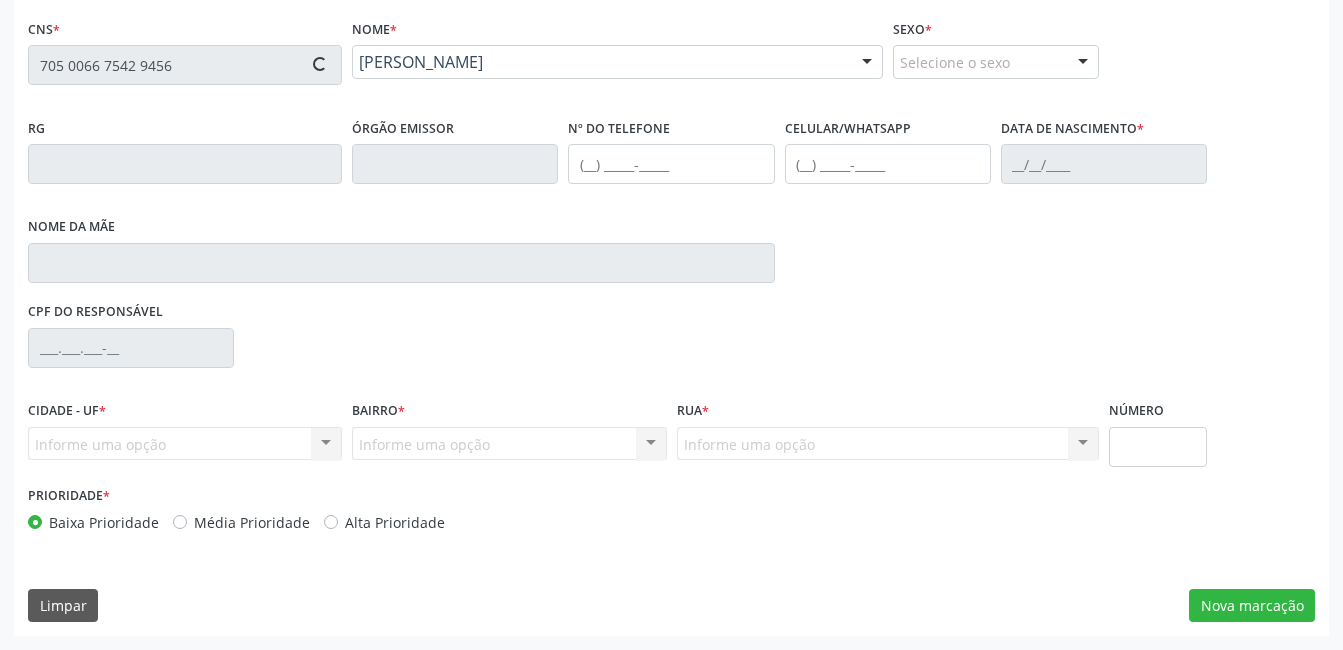 type on "38" 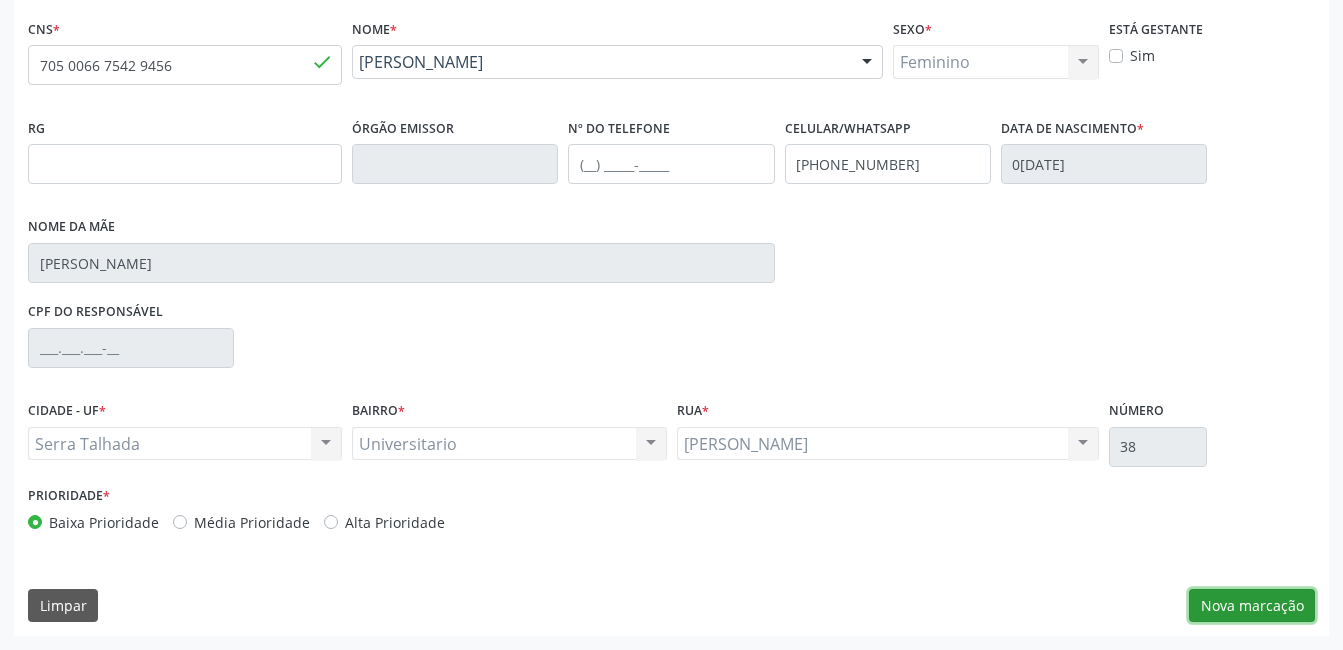 click on "Nova marcação" at bounding box center (1252, 606) 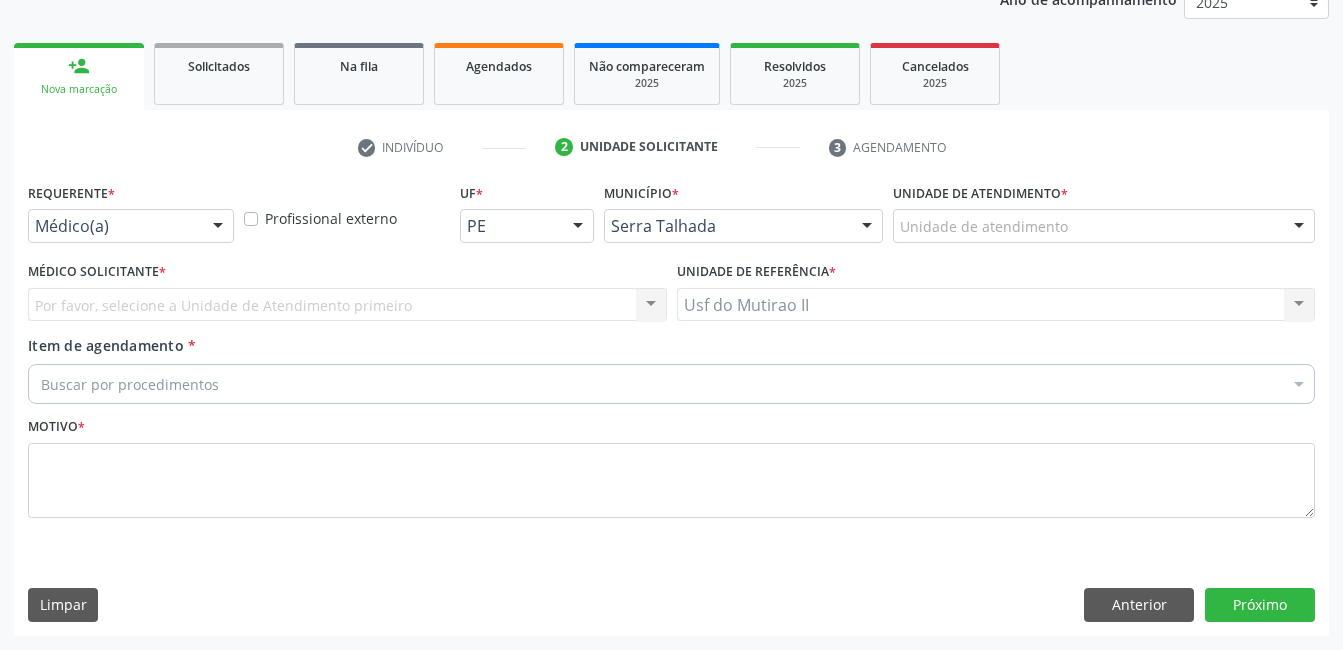 scroll, scrollTop: 256, scrollLeft: 0, axis: vertical 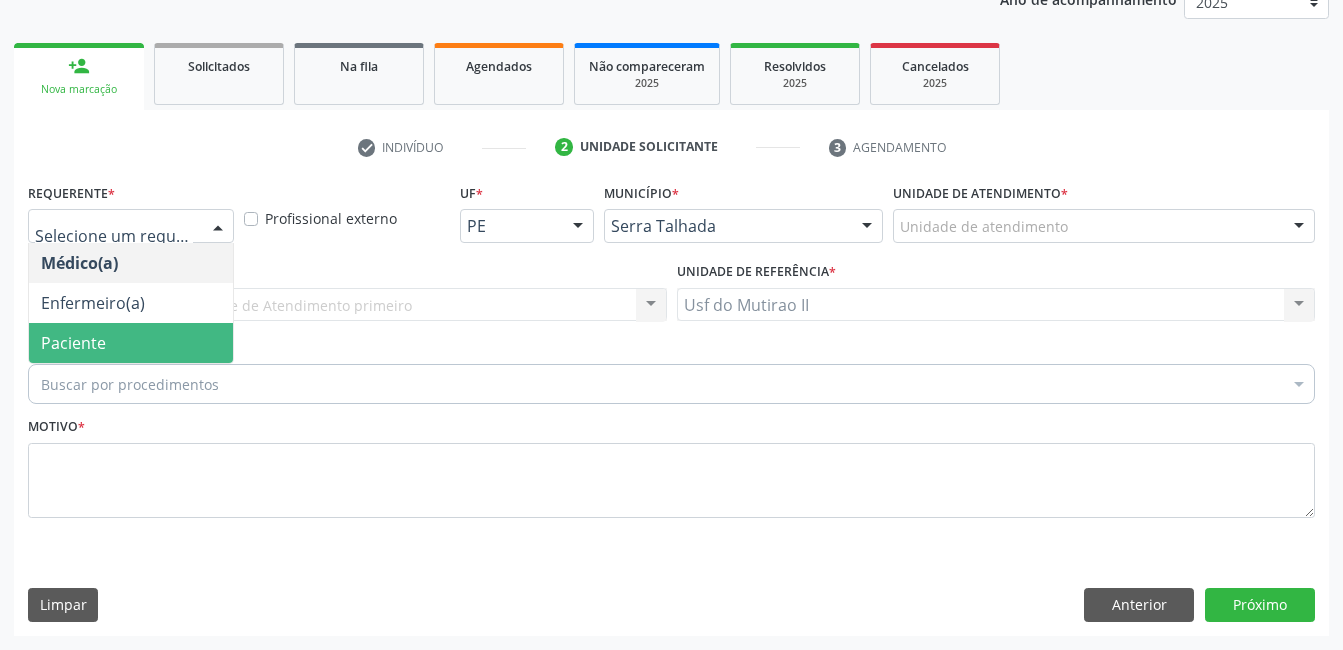 click on "Paciente" at bounding box center [131, 343] 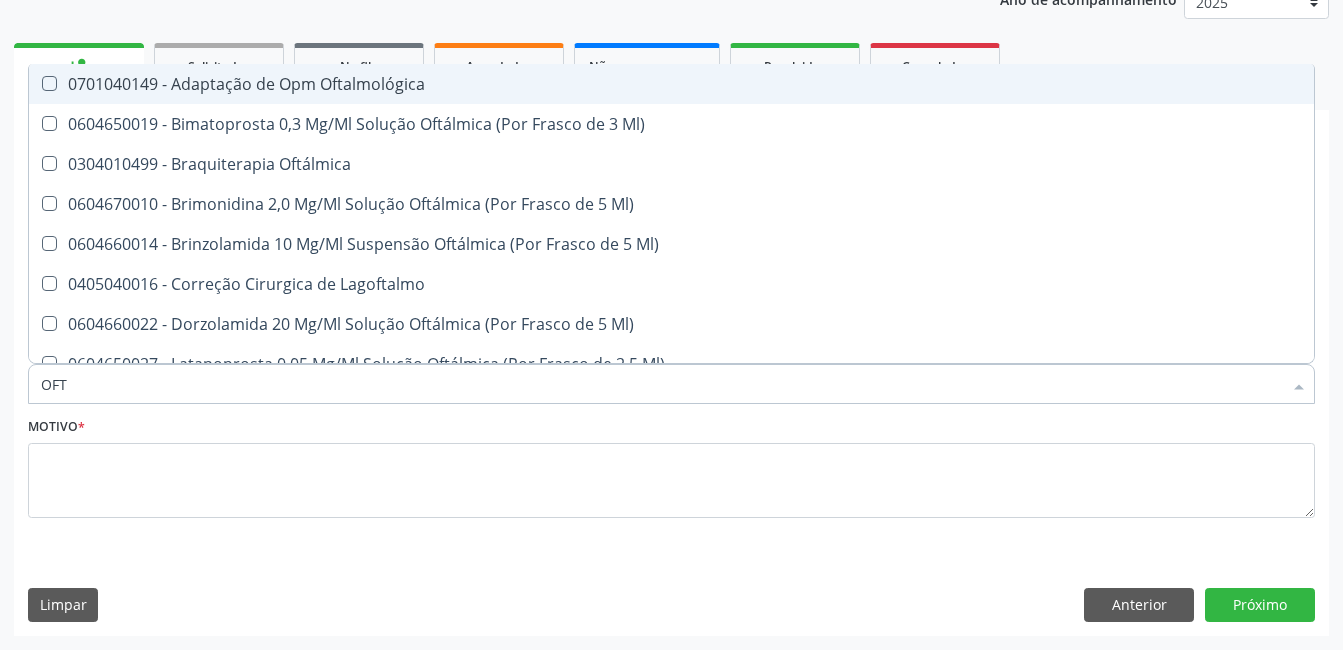 type on "OFTA" 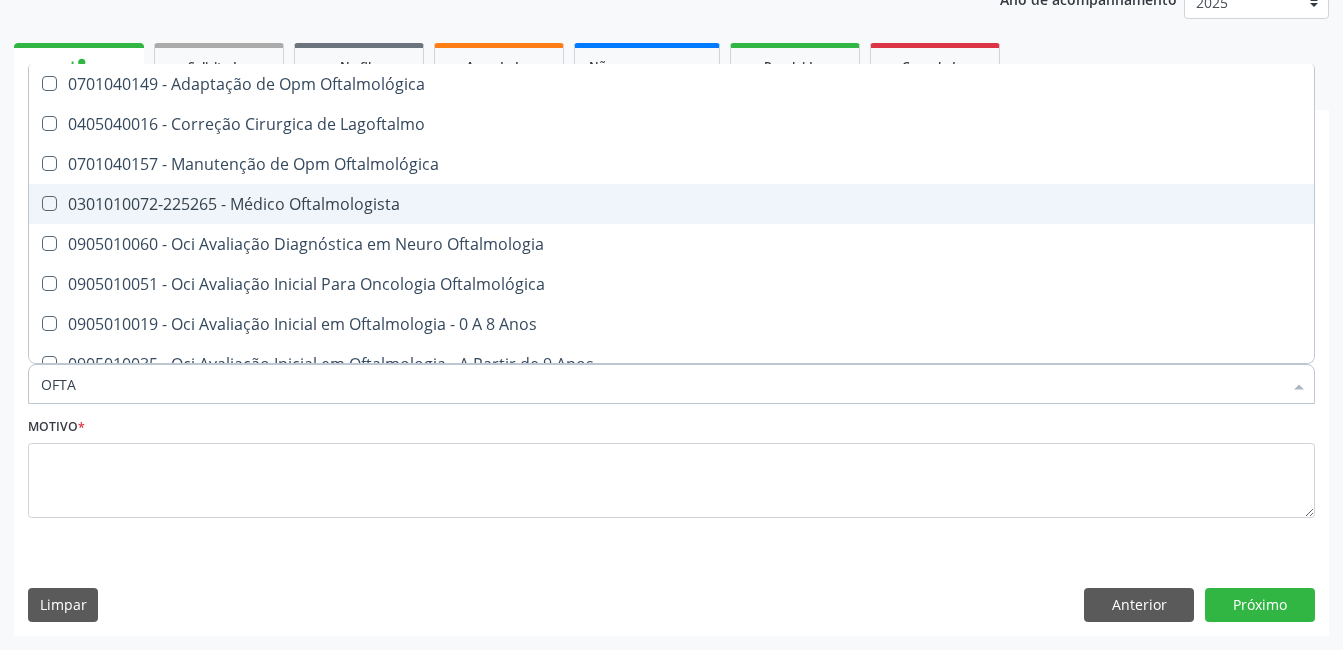 click on "0301010072-225265 - Médico Oftalmologista" at bounding box center [671, 204] 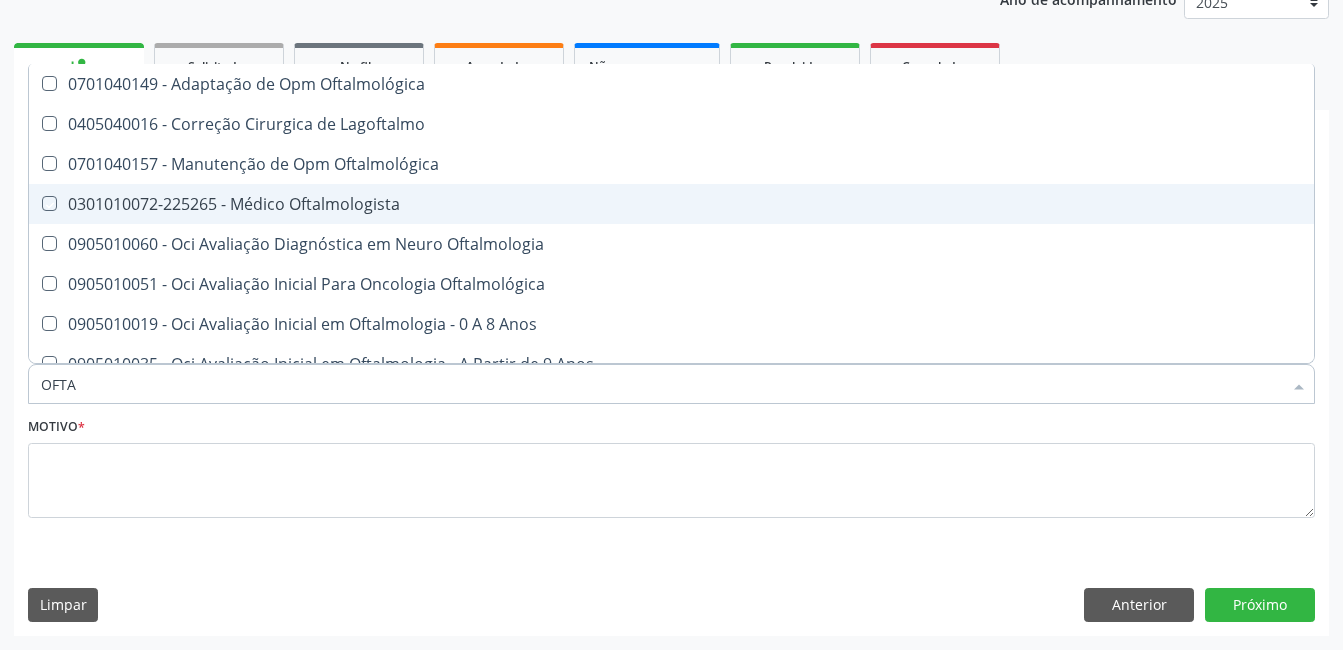 checkbox on "true" 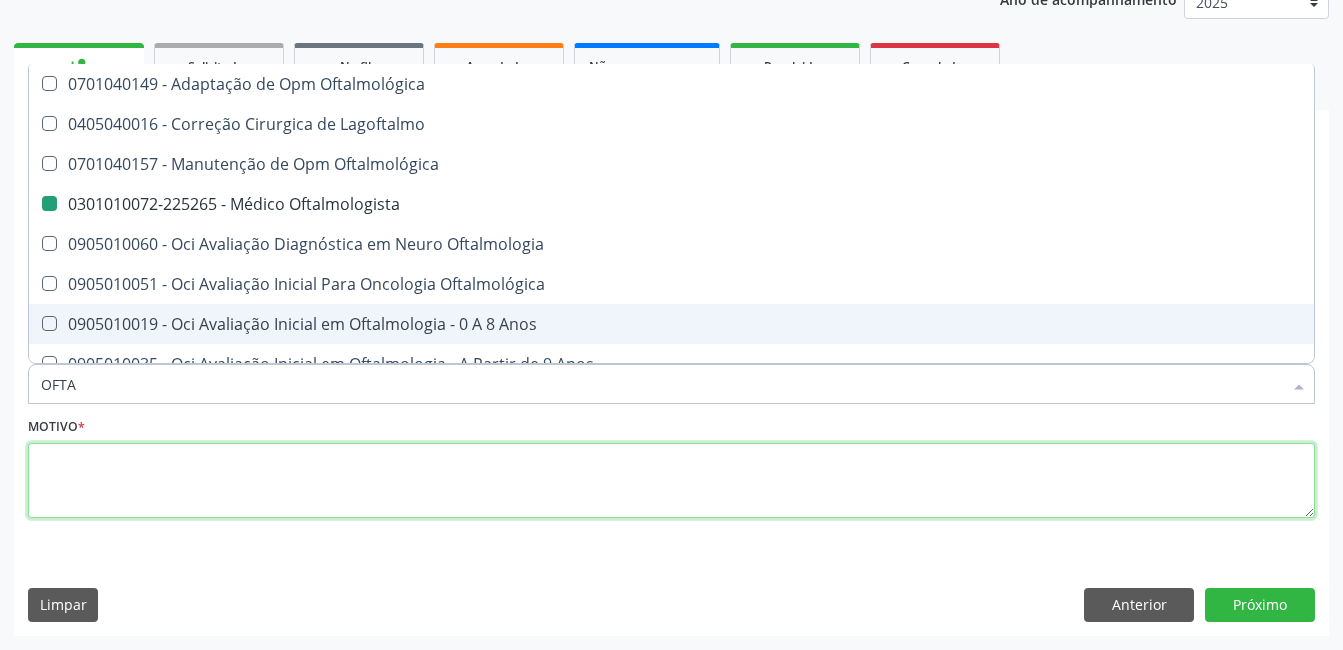 click at bounding box center (671, 481) 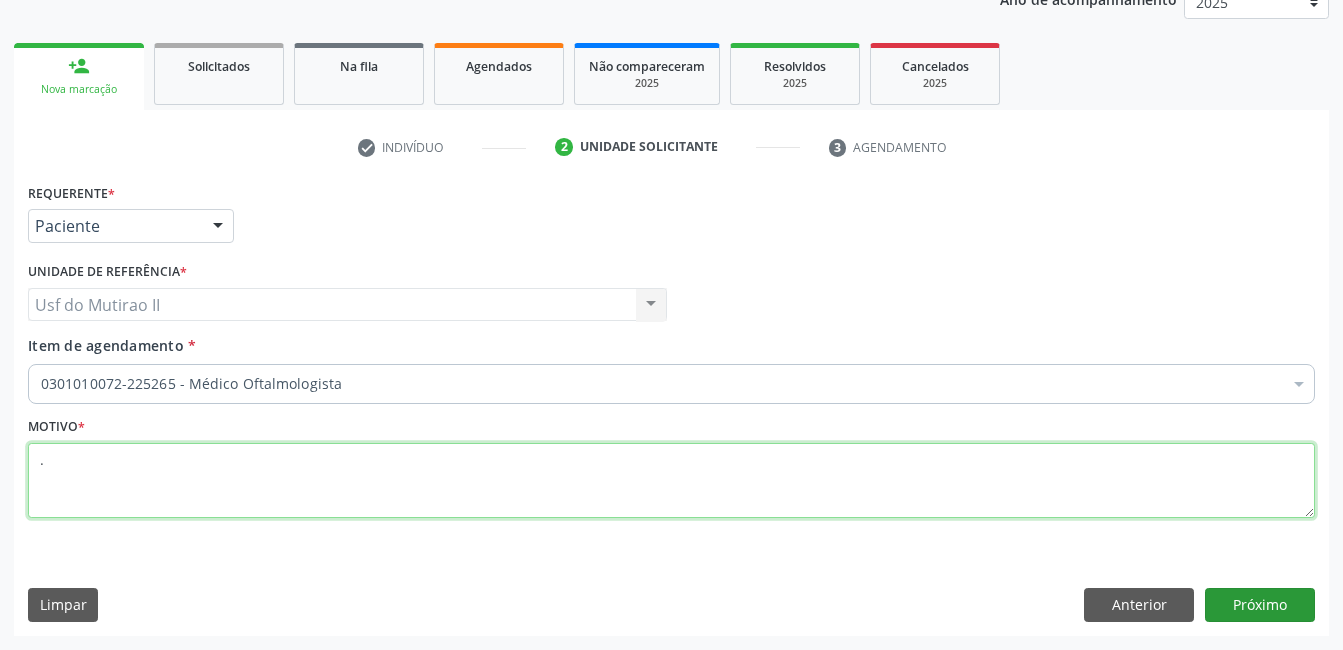 type on "." 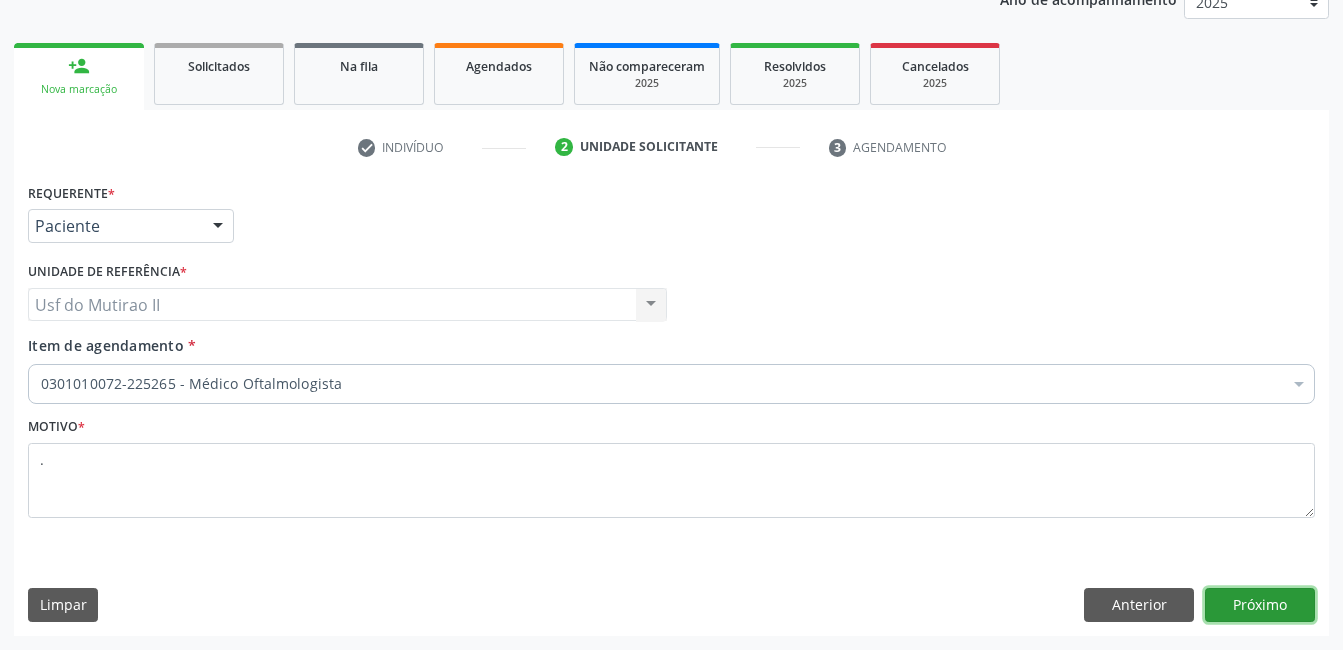 click on "Próximo" at bounding box center (1260, 605) 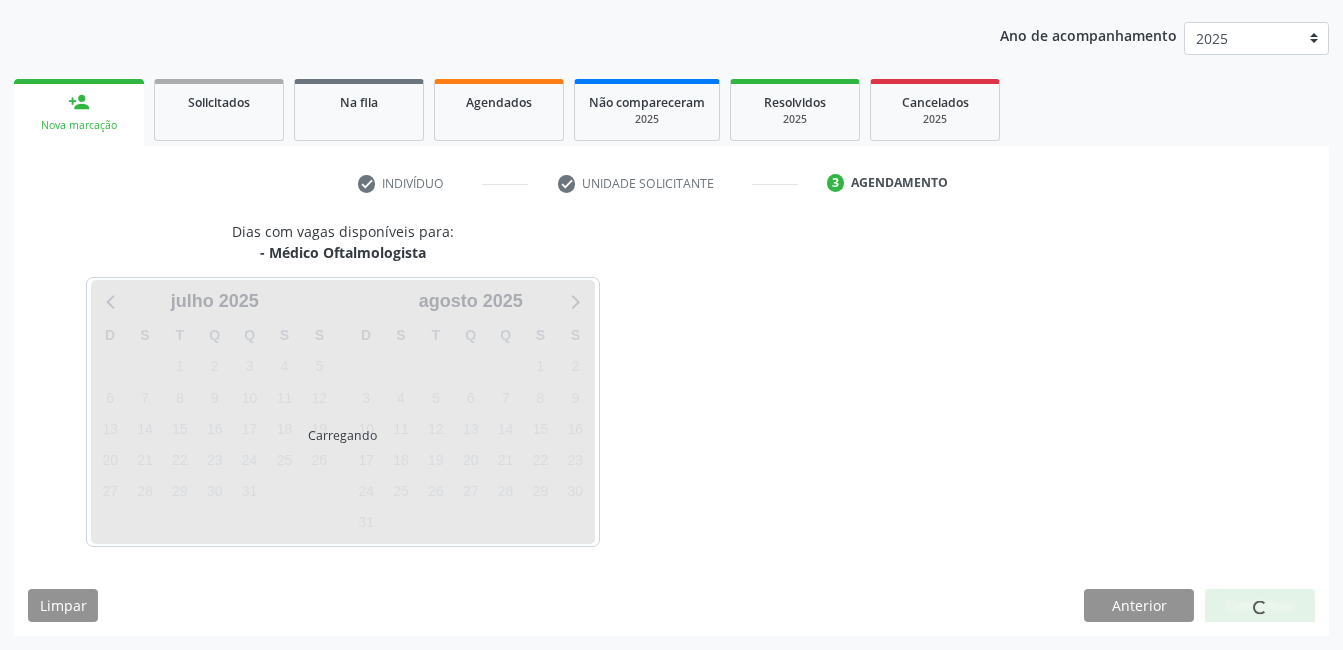 scroll, scrollTop: 220, scrollLeft: 0, axis: vertical 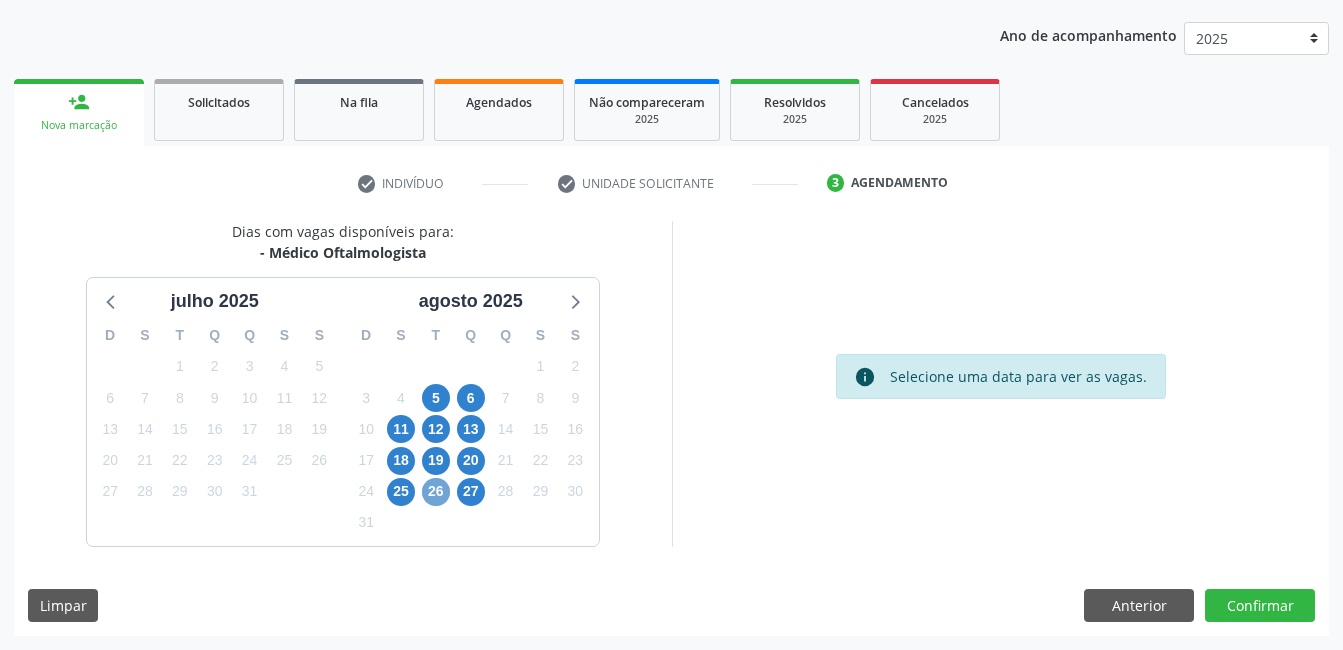 click on "26" at bounding box center [436, 492] 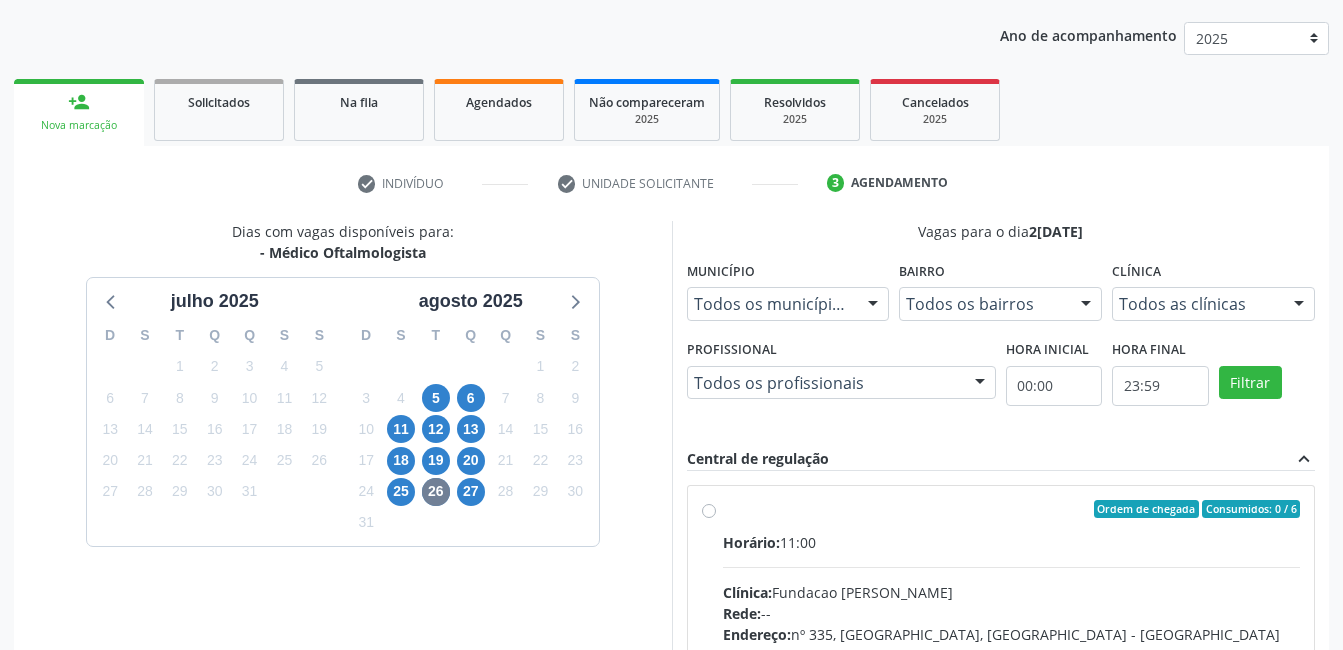 click on "Horário:   11:00" at bounding box center [1012, 542] 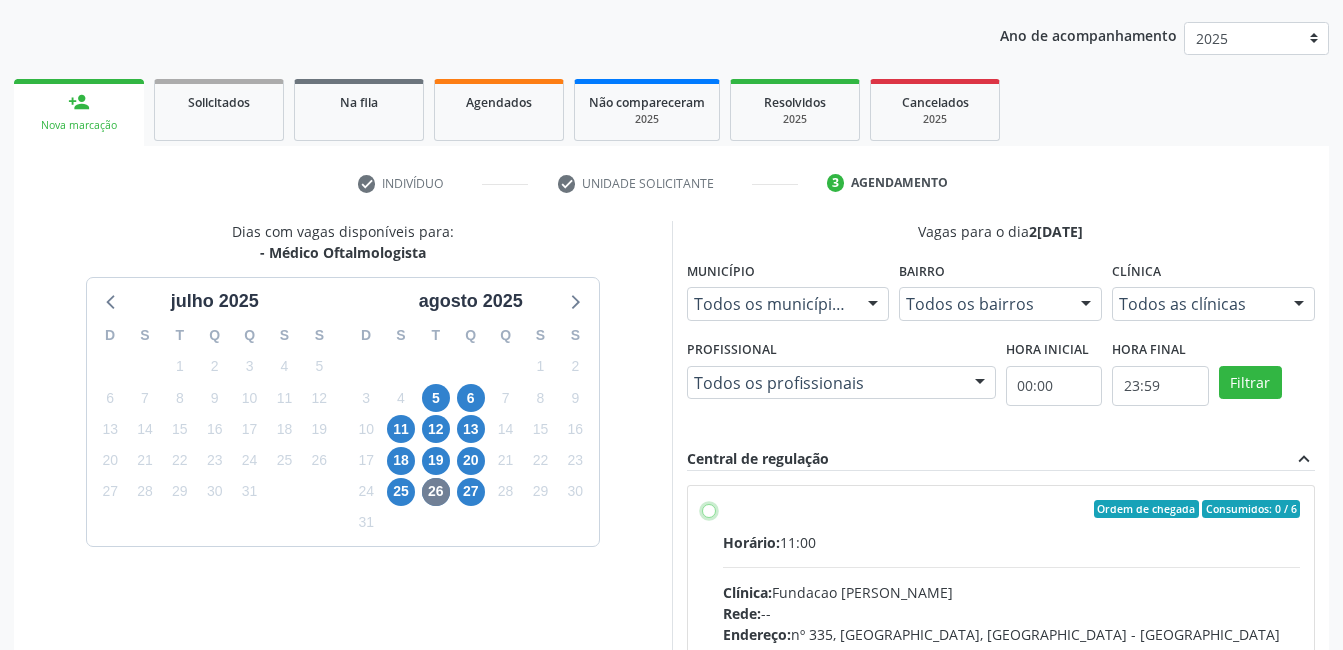click on "Ordem de chegada
Consumidos: 0 / 6
Horário:   11:00
Clínica:  Fundacao Altino Ventura
Rede:
--
Endereço:   nº 335, Nossa Senhora da Con, Serra Talhada - PE
Telefone:   --
Profissional:
Bruna Vieira Oliveira Carvalho Ventura
Informações adicionais sobre o atendimento
Idade de atendimento:
de 0 a 120 anos
Gênero(s) atendido(s):
Masculino e Feminino
Informações adicionais:
--" at bounding box center [709, 509] 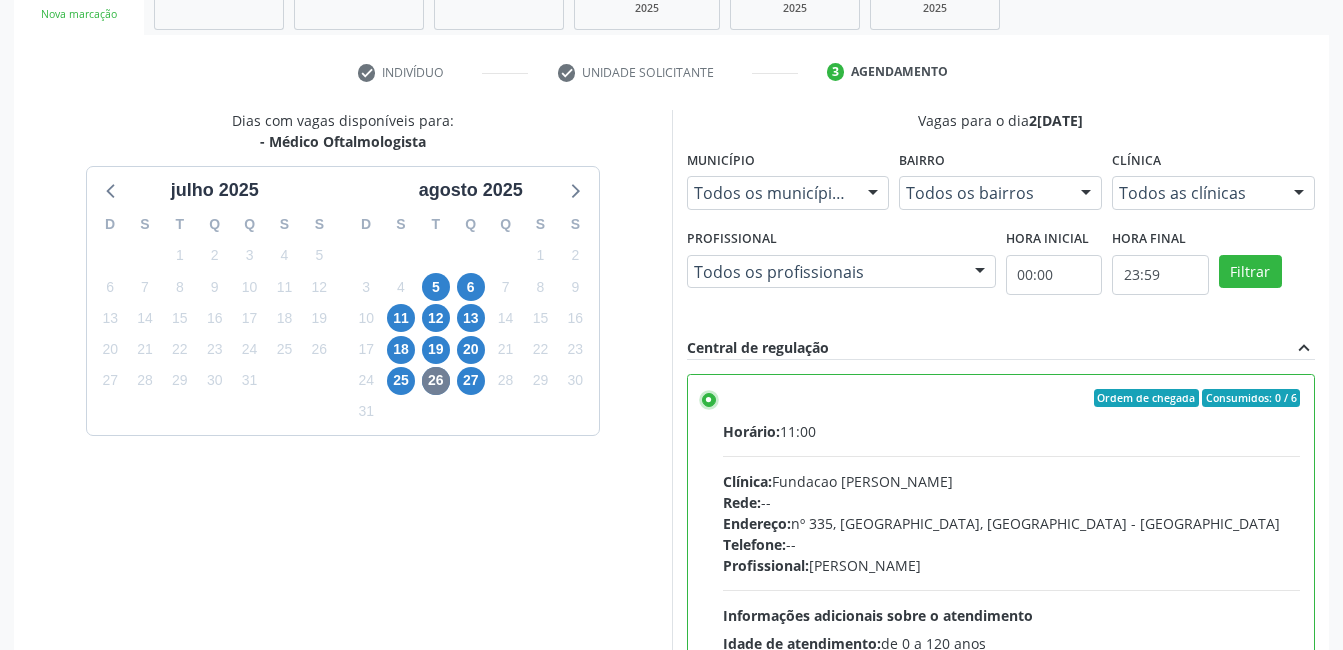 scroll, scrollTop: 545, scrollLeft: 0, axis: vertical 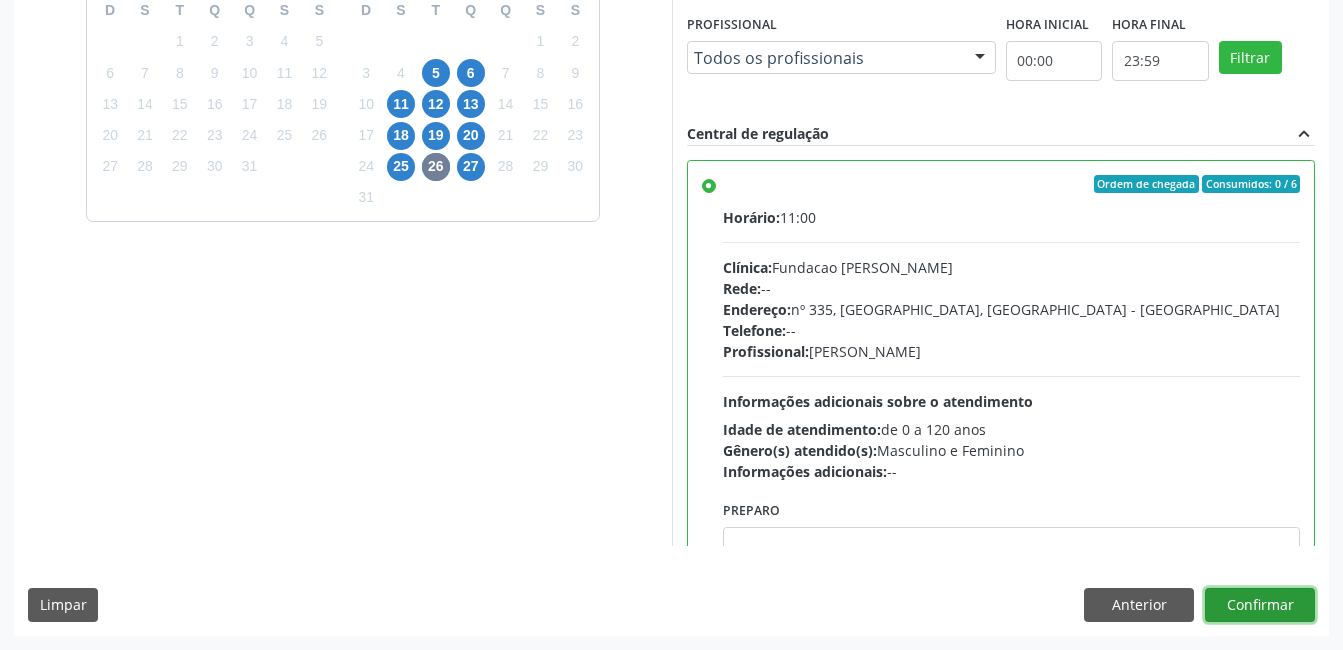 click on "Confirmar" at bounding box center [1260, 605] 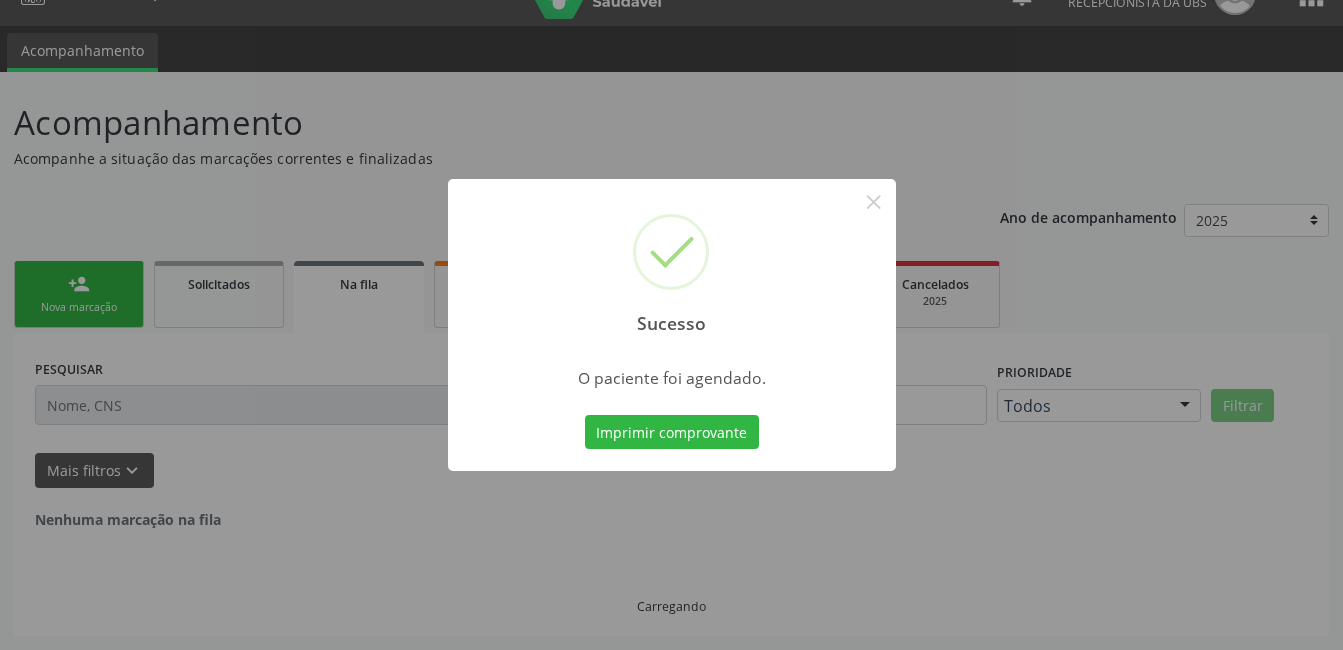 scroll, scrollTop: 0, scrollLeft: 0, axis: both 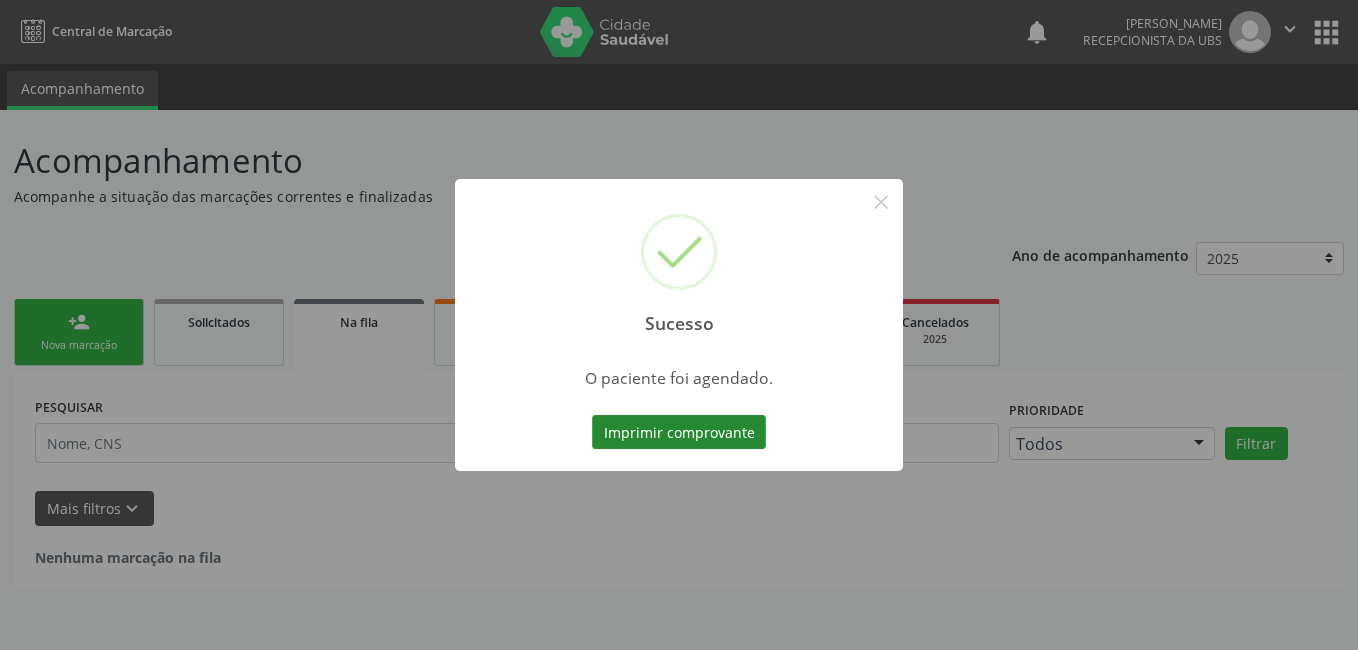 click on "Imprimir comprovante" at bounding box center [679, 432] 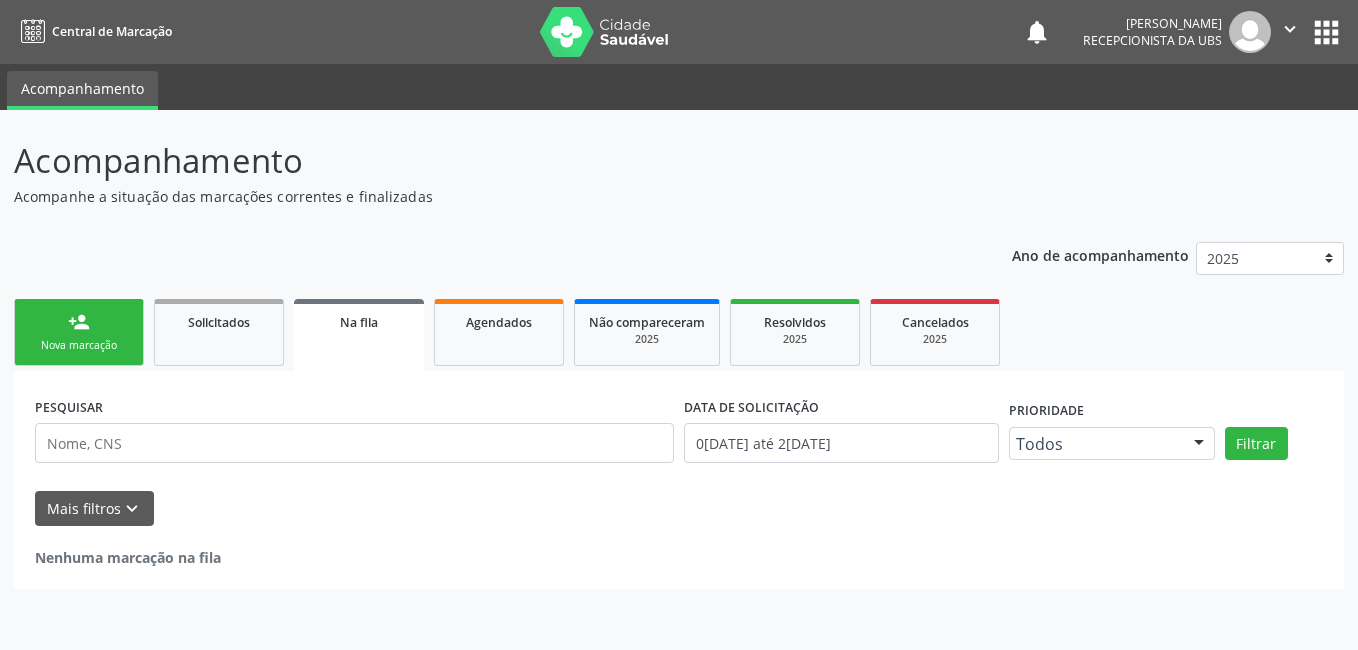 click on "person_add
Nova marcação" at bounding box center [79, 332] 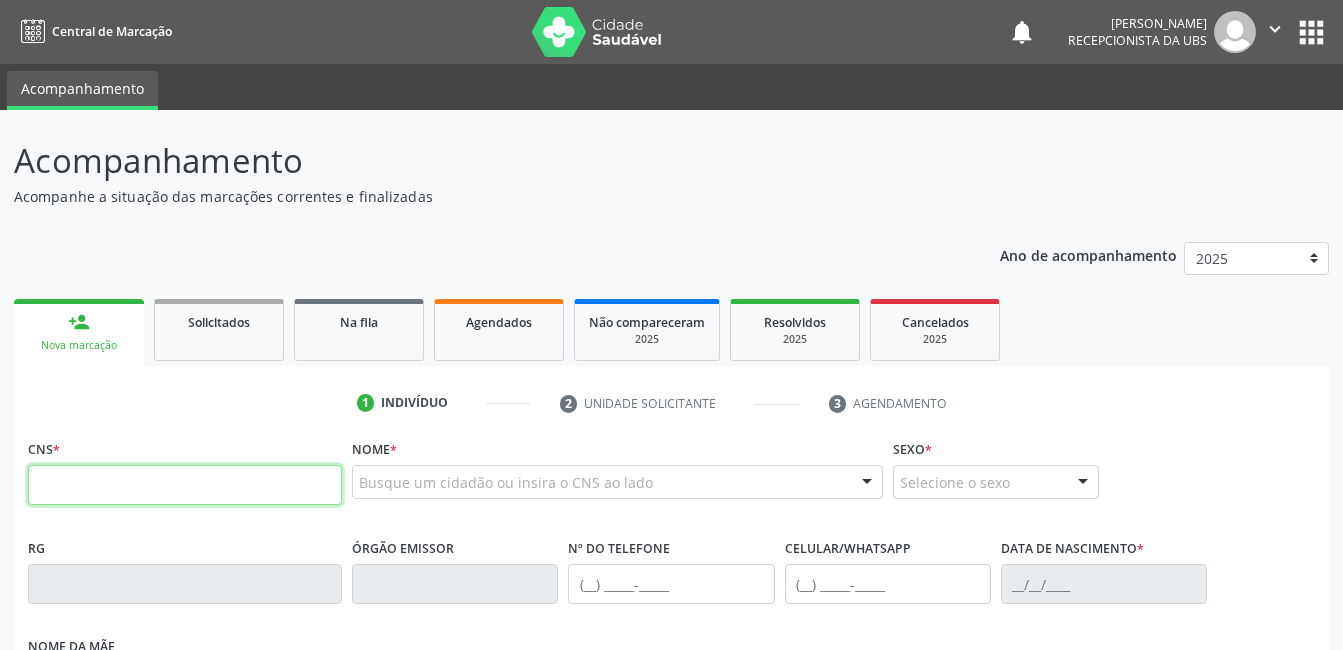 click at bounding box center (185, 485) 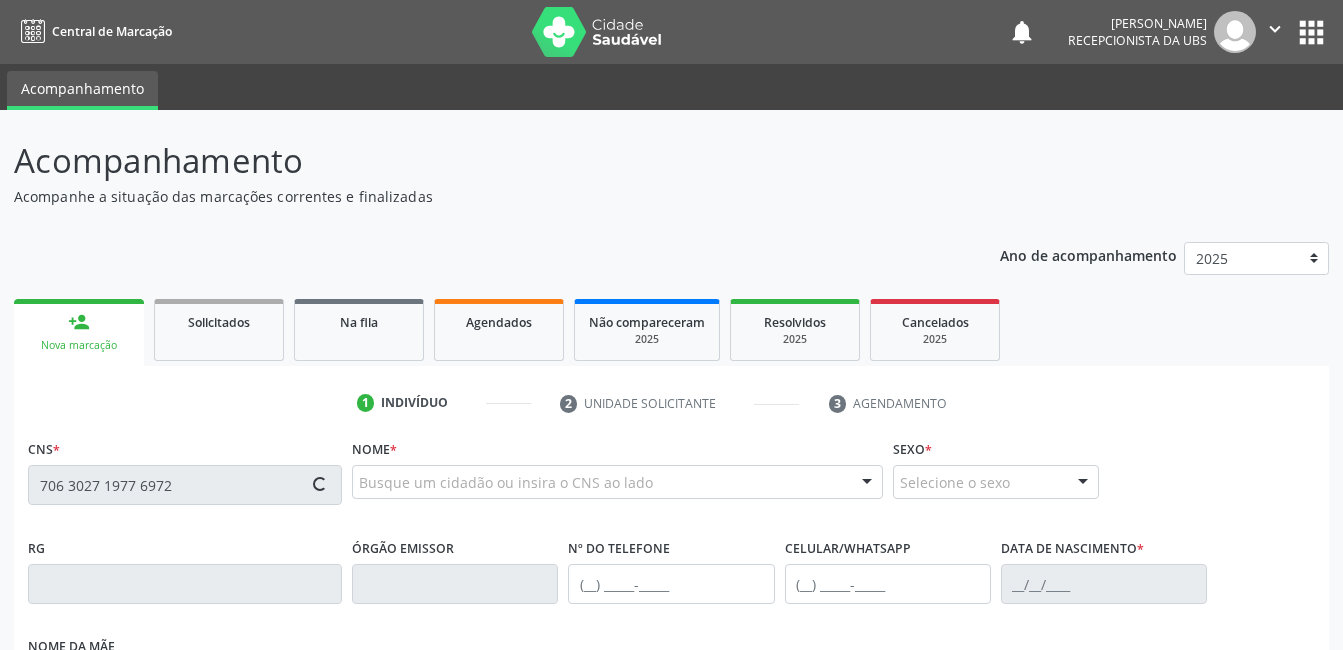 type on "706 3027 1977 6972" 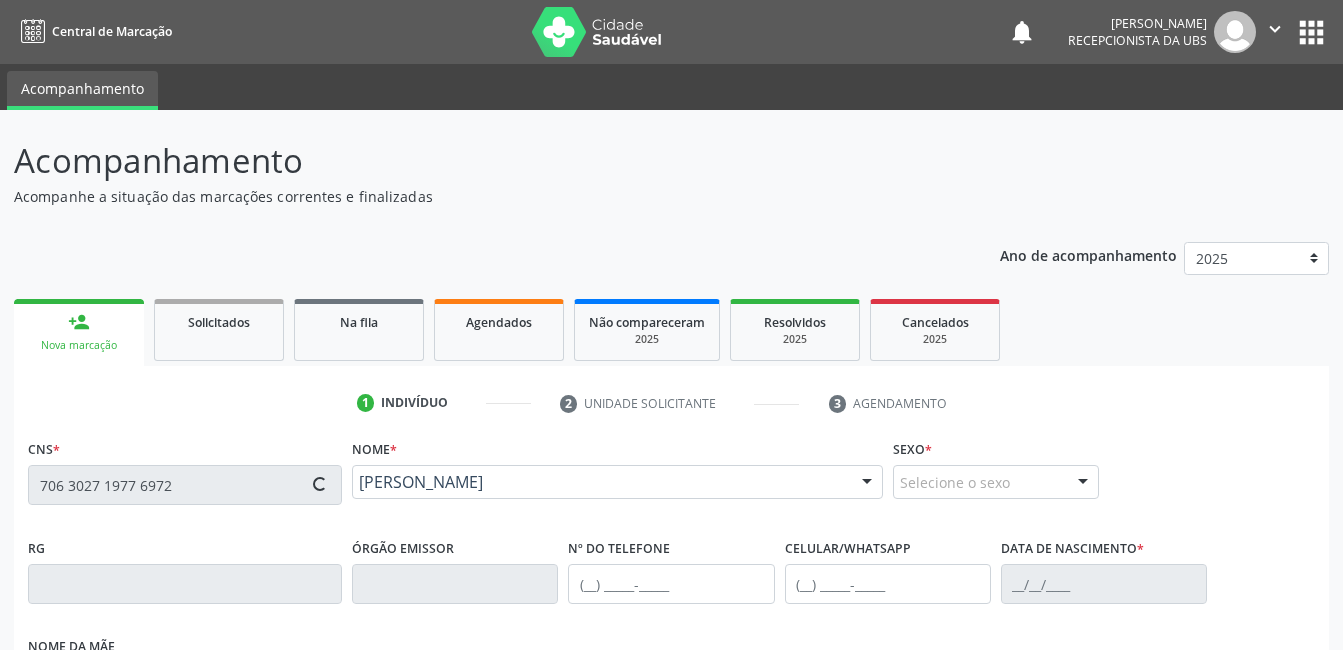 type on "(87) 98846-5242" 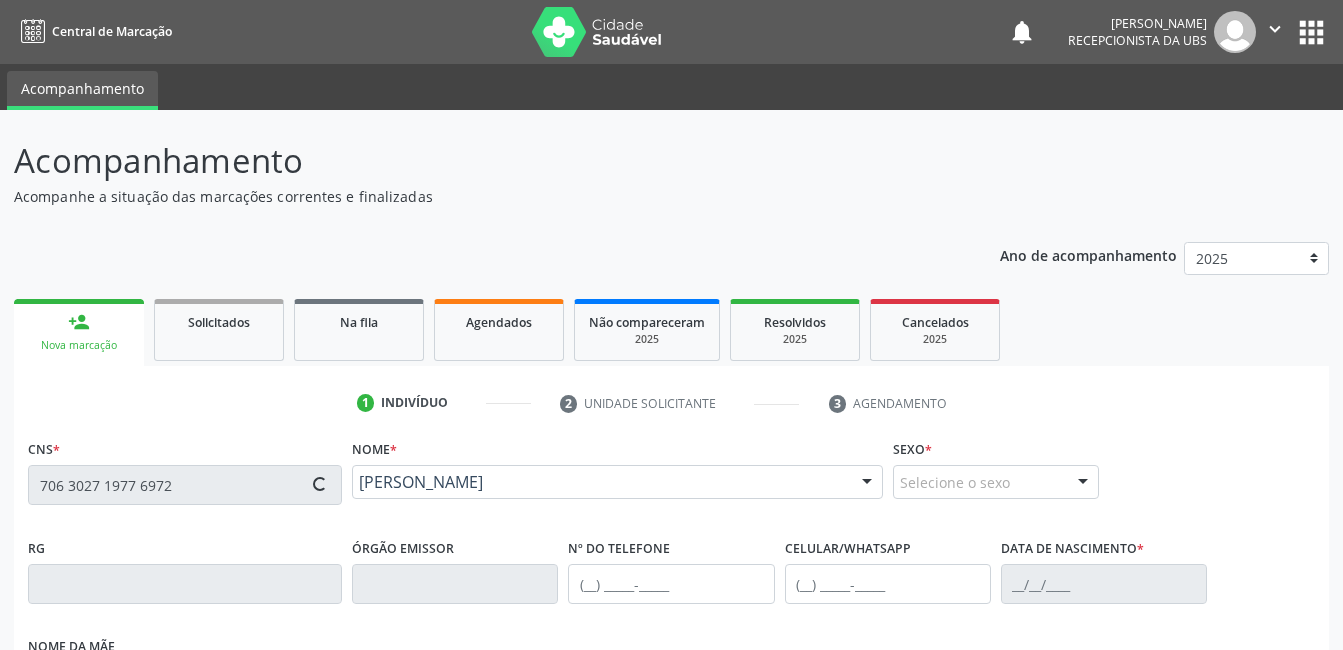 type on "07/09/2004" 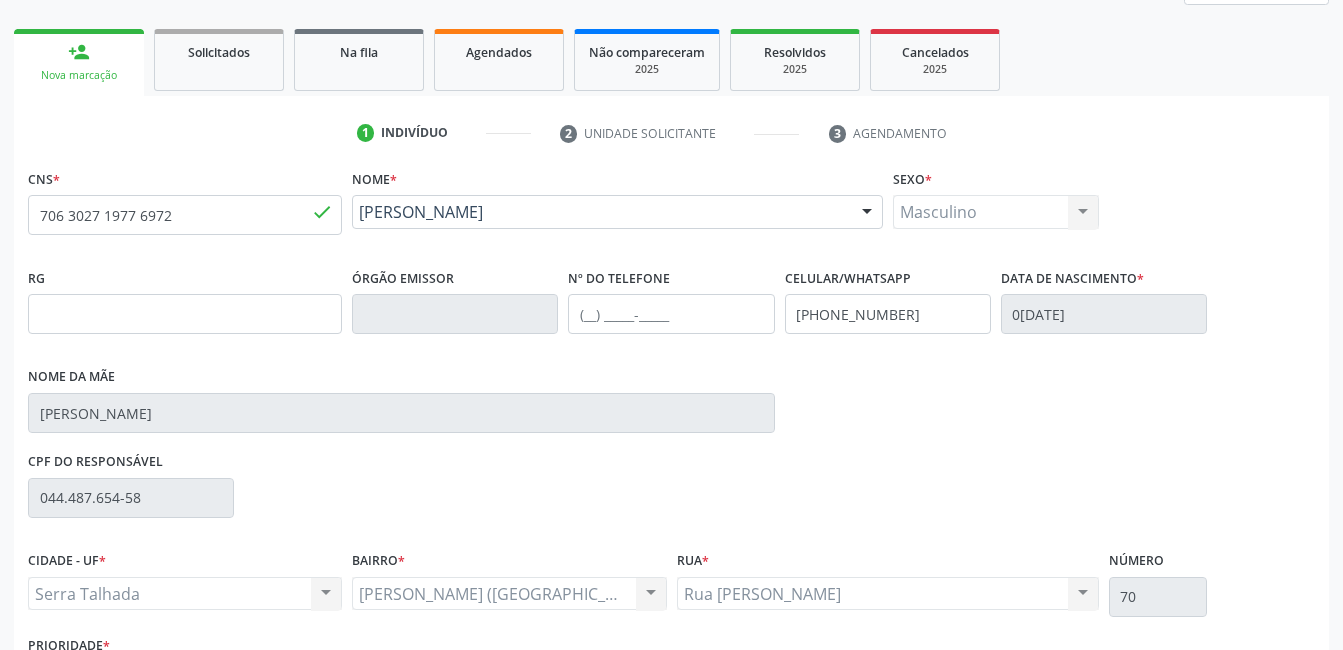 scroll, scrollTop: 300, scrollLeft: 0, axis: vertical 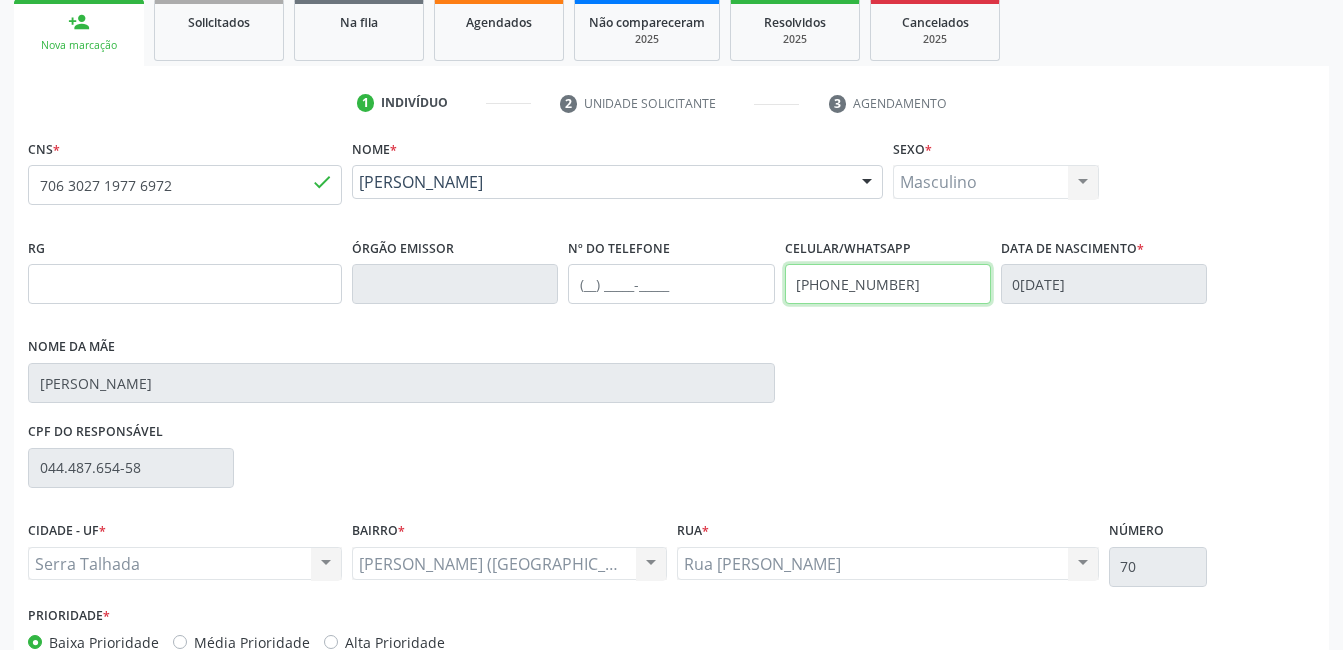 drag, startPoint x: 943, startPoint y: 280, endPoint x: 719, endPoint y: 282, distance: 224.00893 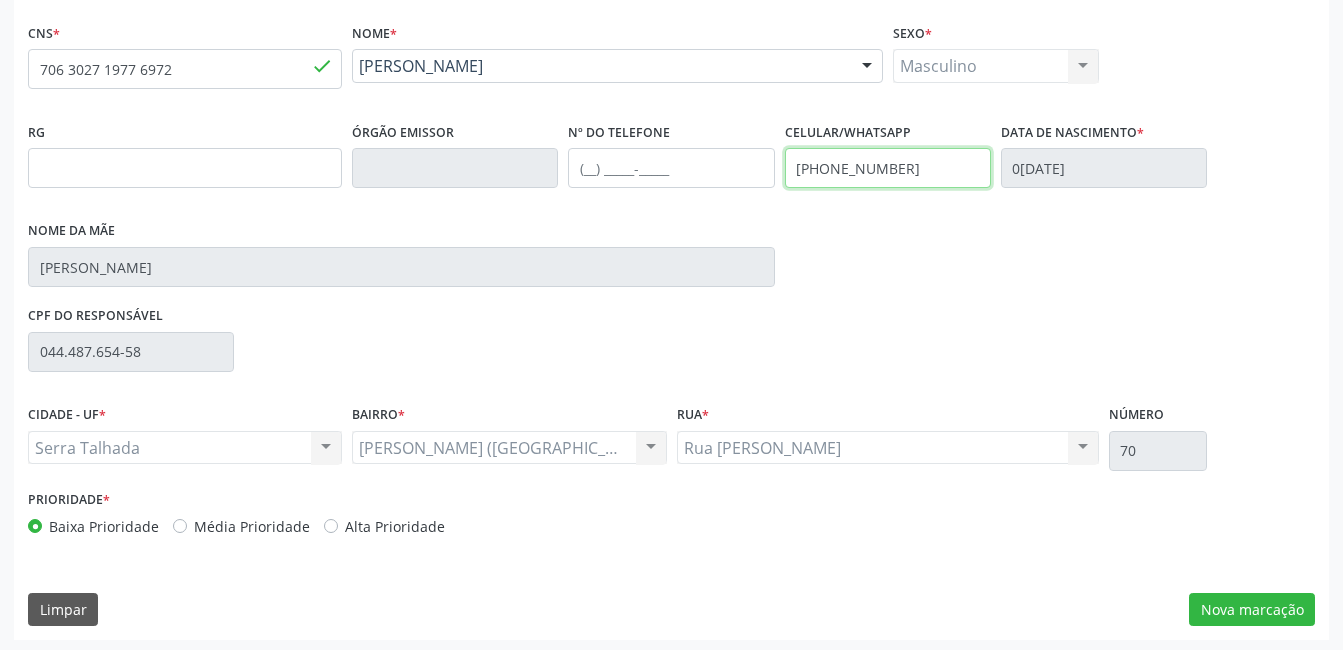 scroll, scrollTop: 420, scrollLeft: 0, axis: vertical 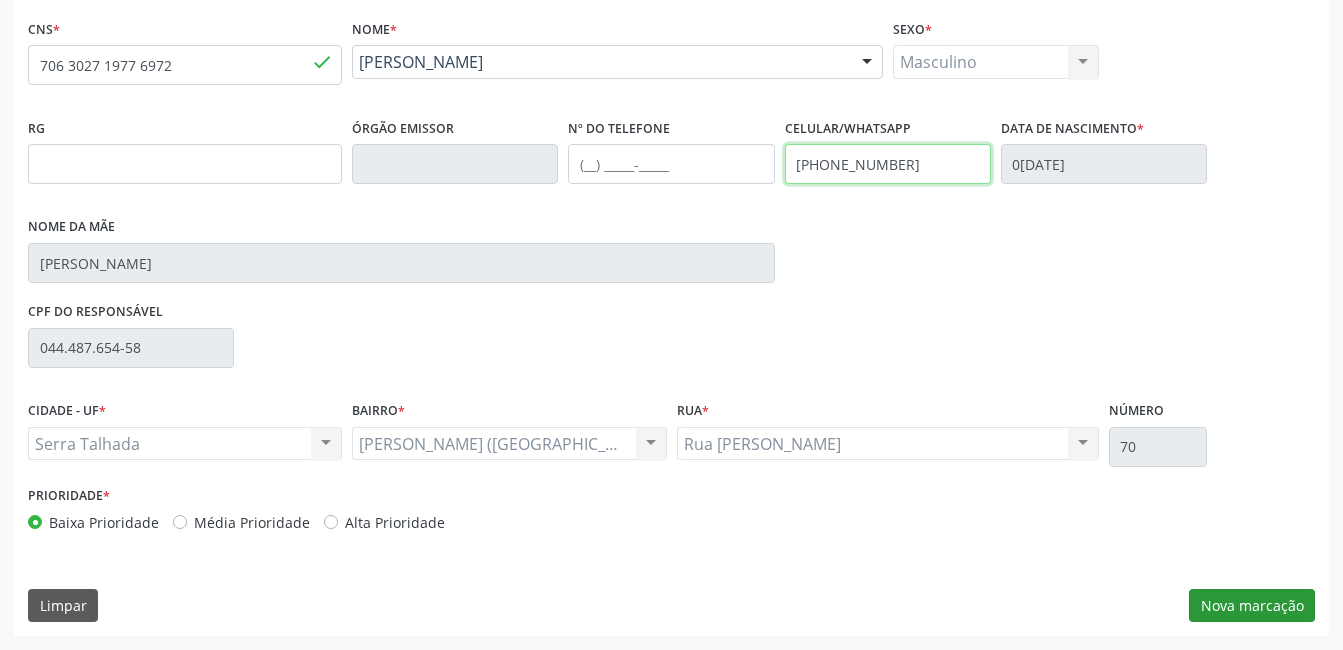 type on "(87) 98849-0289" 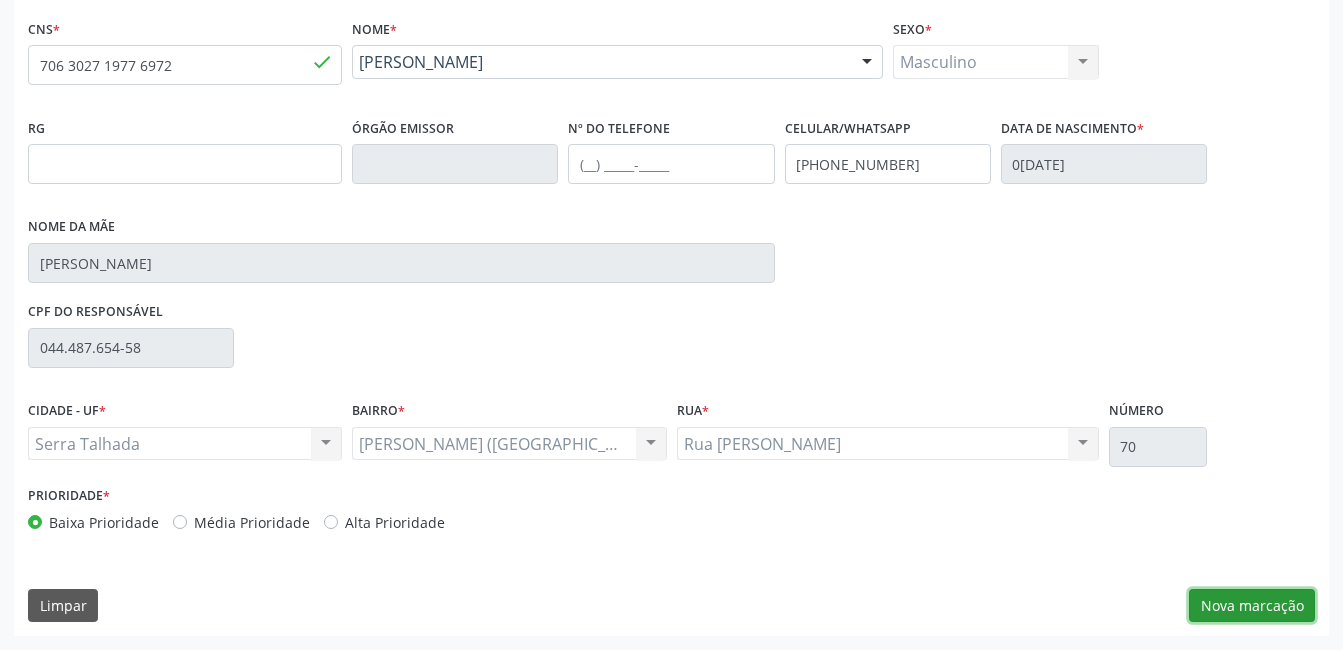 click on "Nova marcação" at bounding box center [1252, 606] 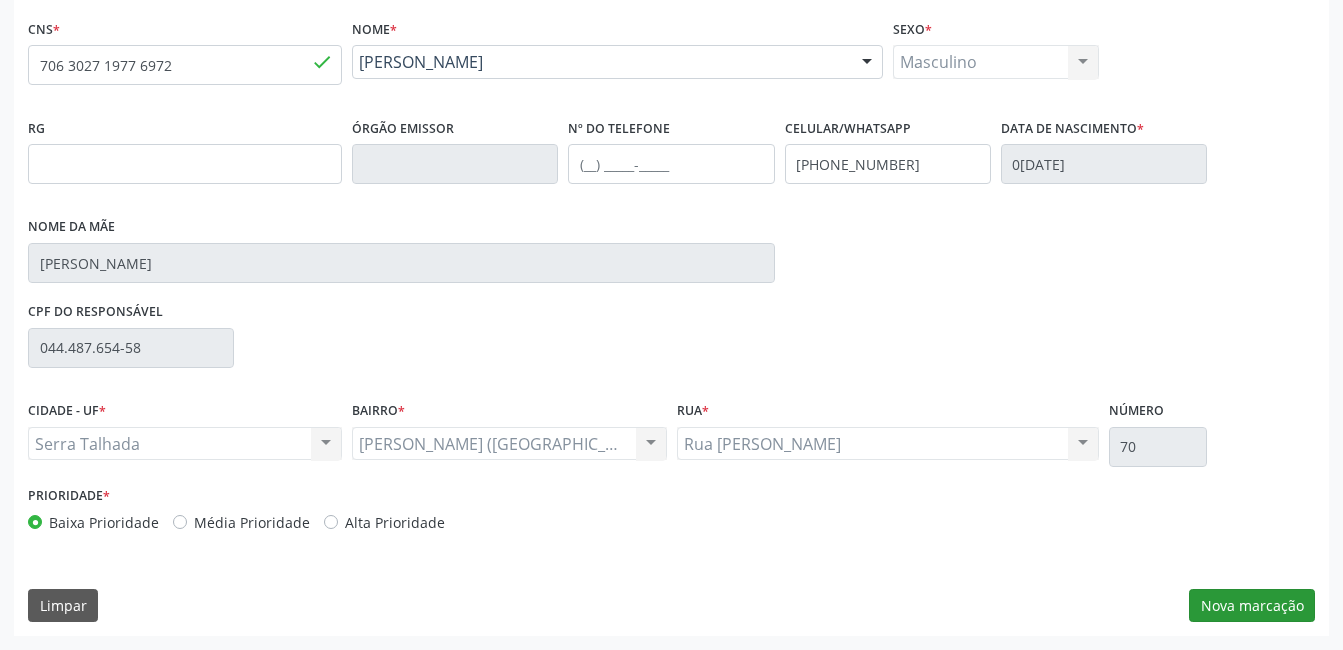 scroll, scrollTop: 256, scrollLeft: 0, axis: vertical 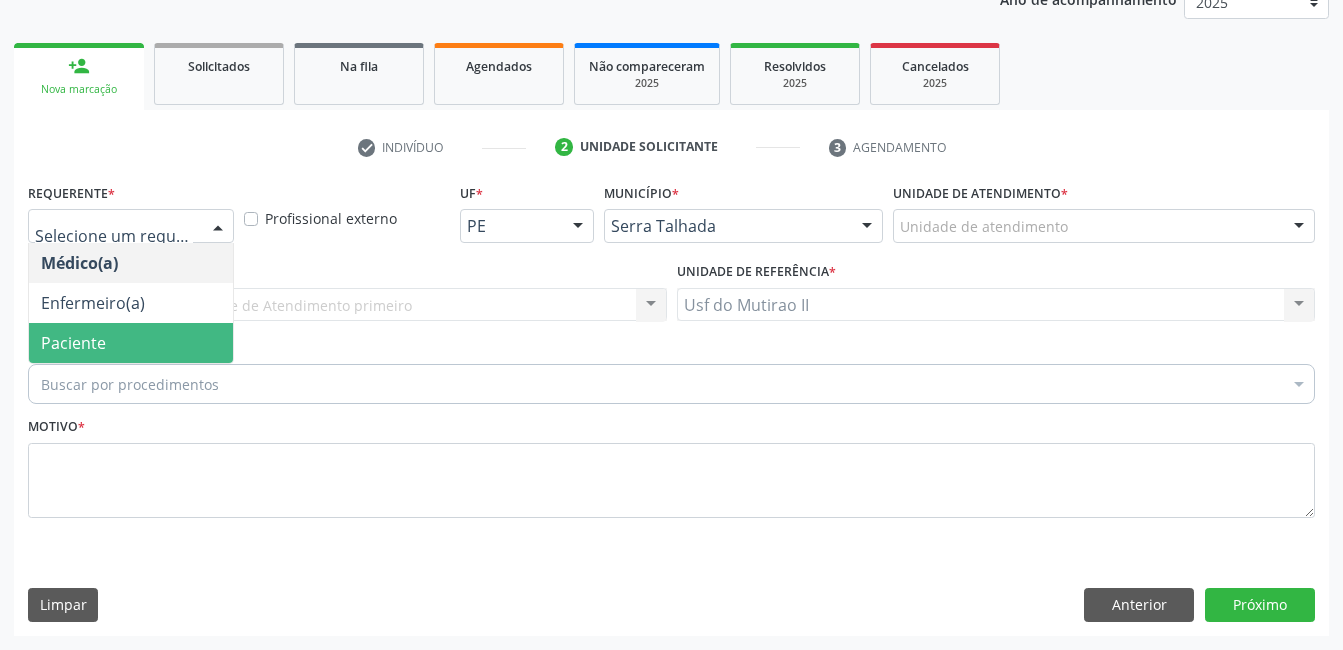 click on "Paciente" at bounding box center (131, 343) 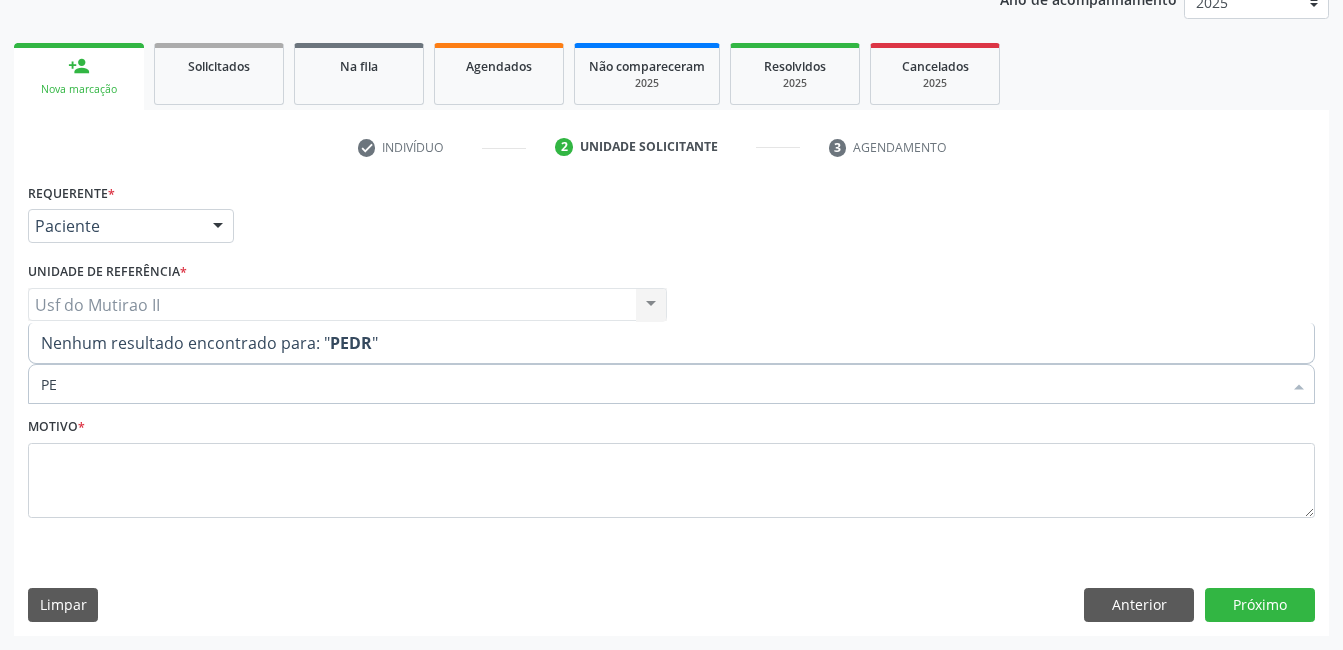 type on "P" 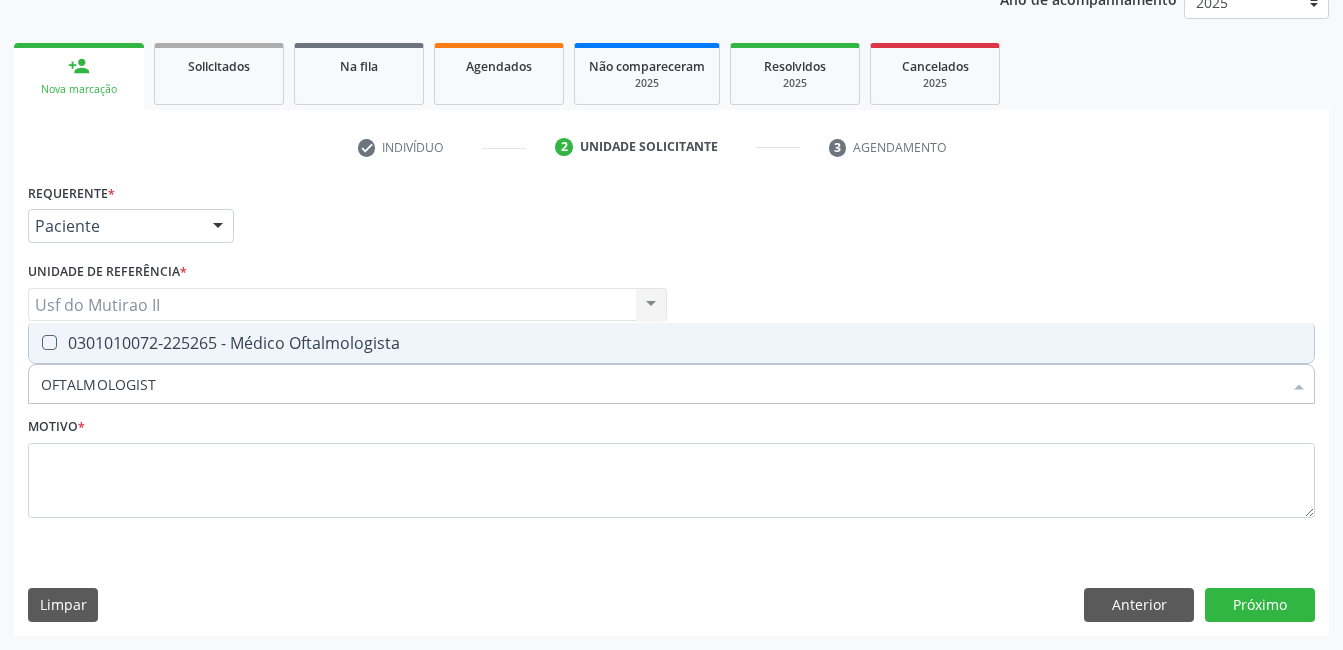 type on "OFTALMOLOGISTA" 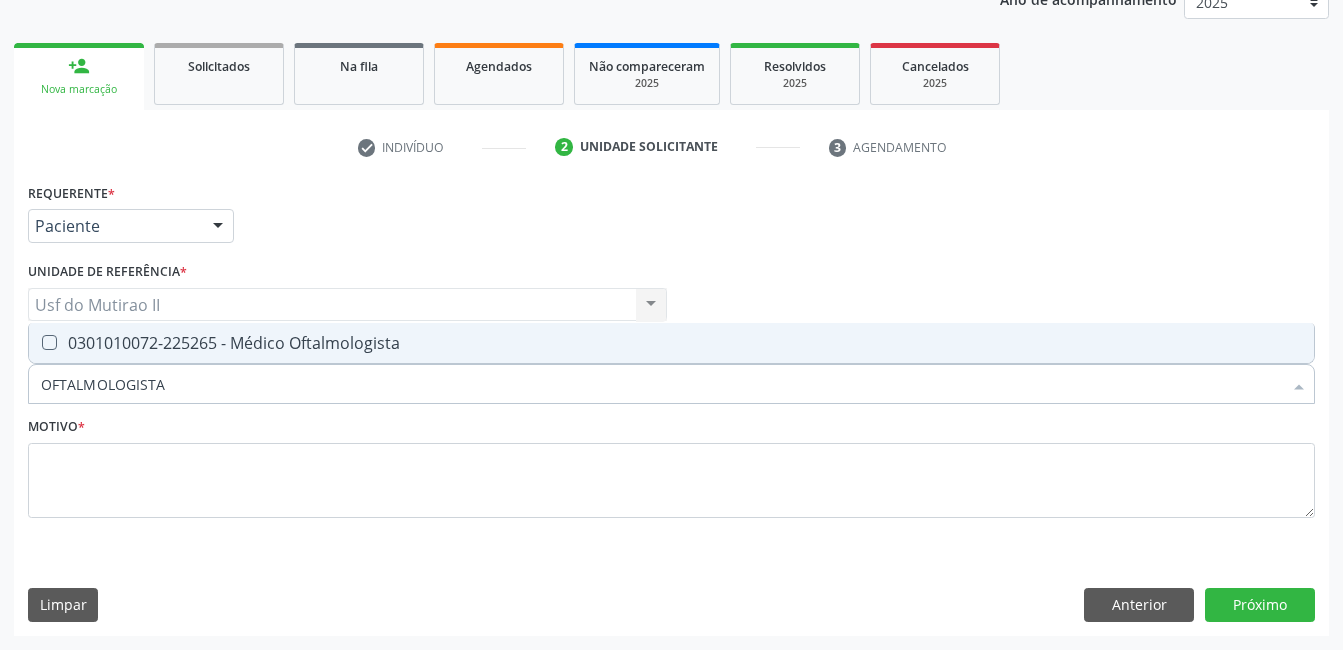 click on "0301010072-225265 - Médico Oftalmologista" at bounding box center (671, 343) 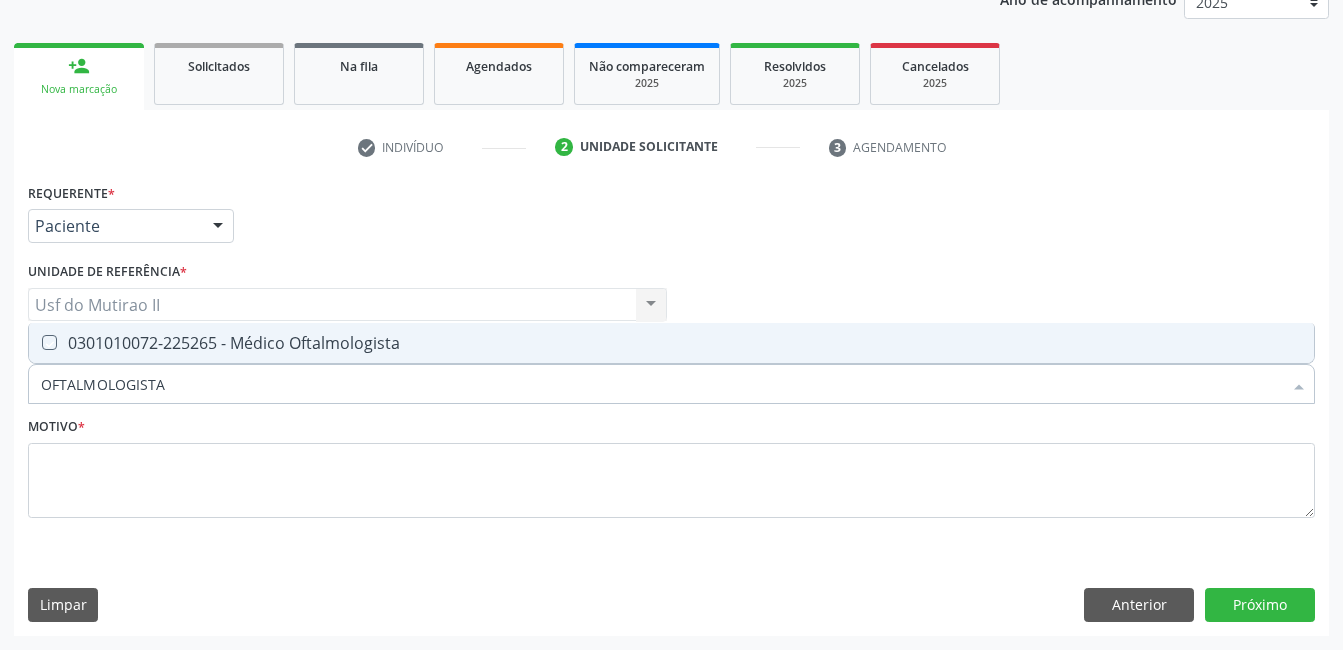 checkbox on "true" 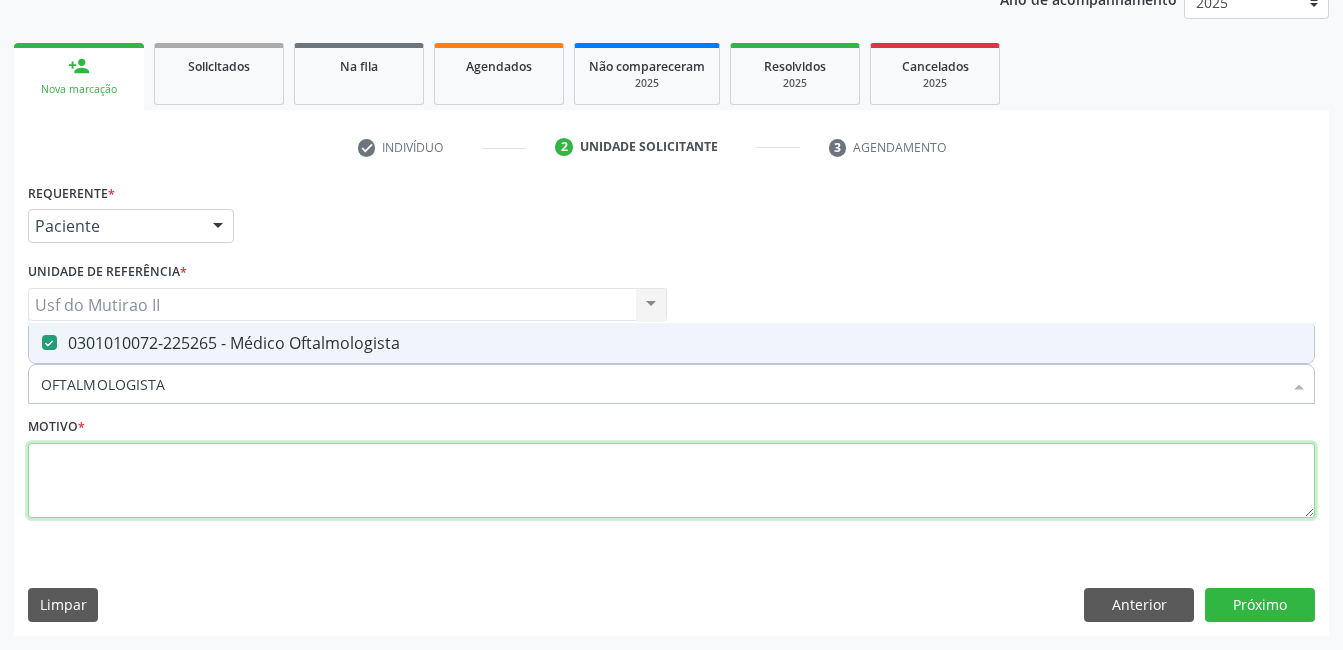 click at bounding box center (671, 481) 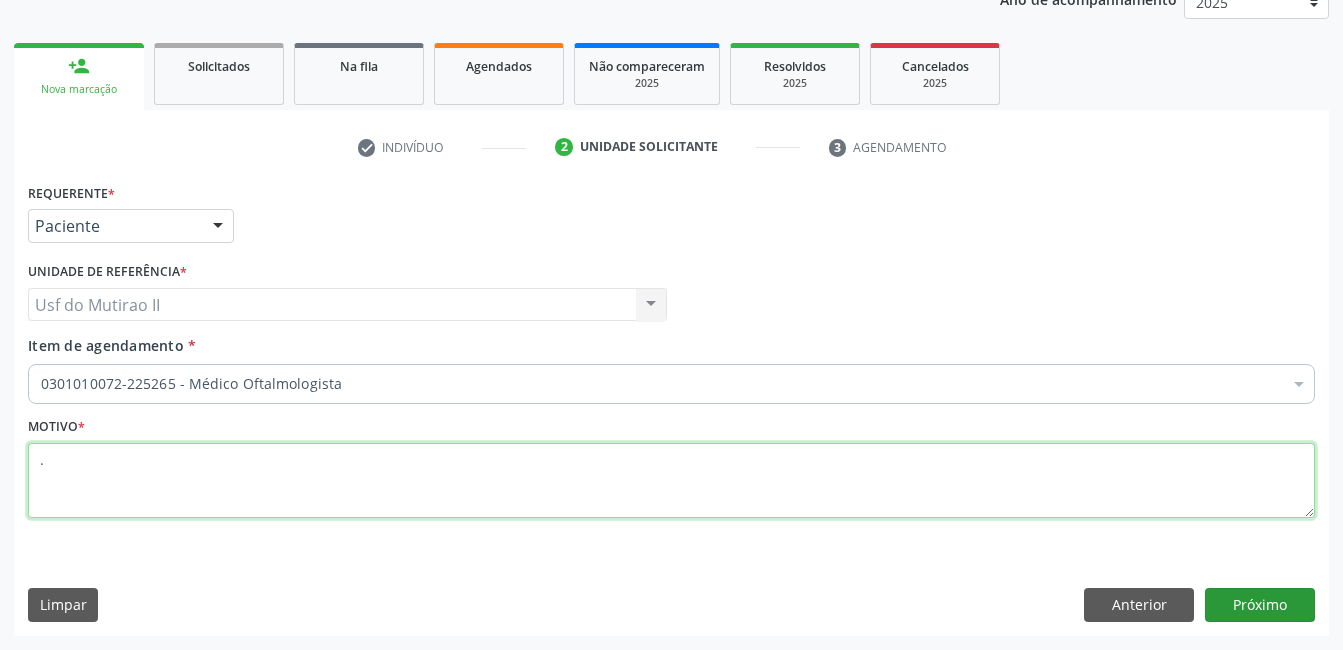 type on "." 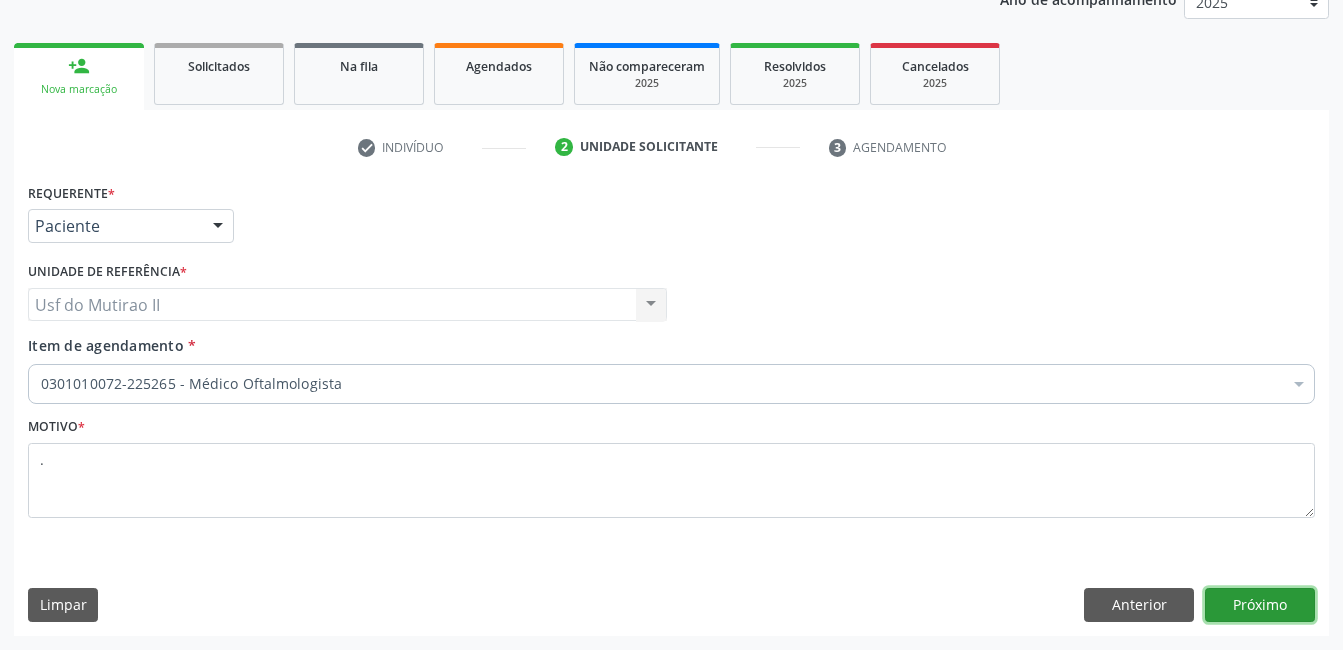 click on "Próximo" at bounding box center [1260, 605] 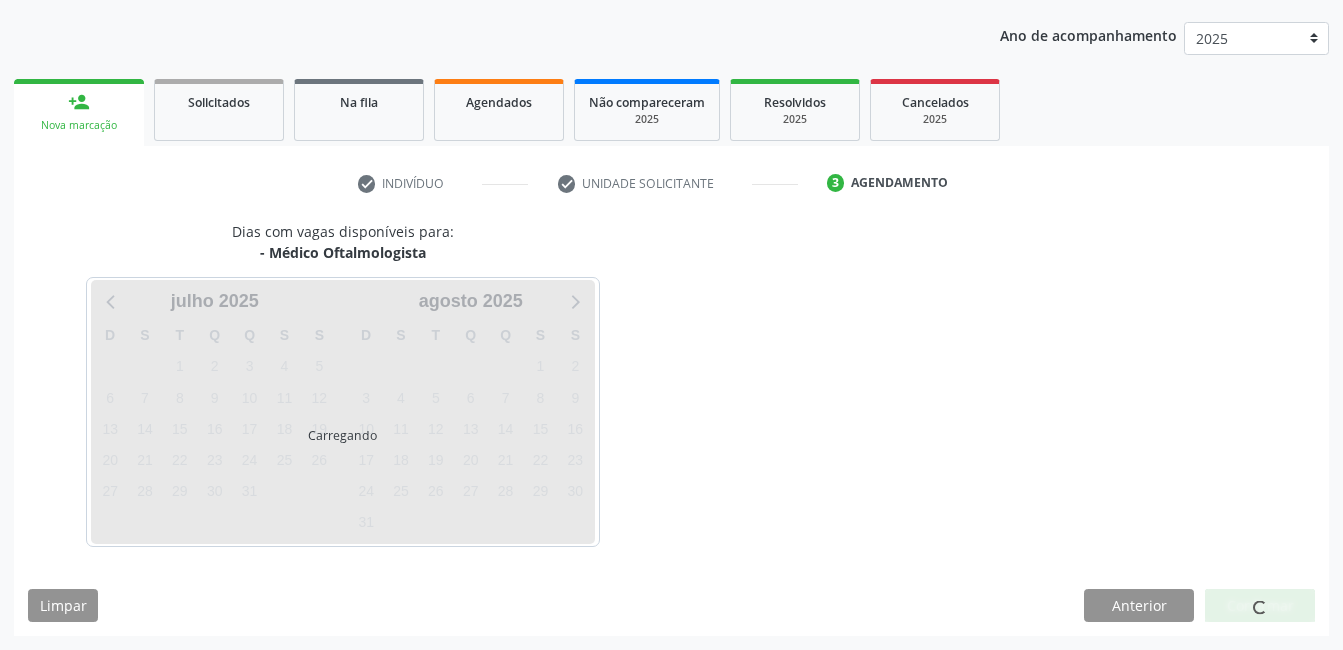 scroll, scrollTop: 220, scrollLeft: 0, axis: vertical 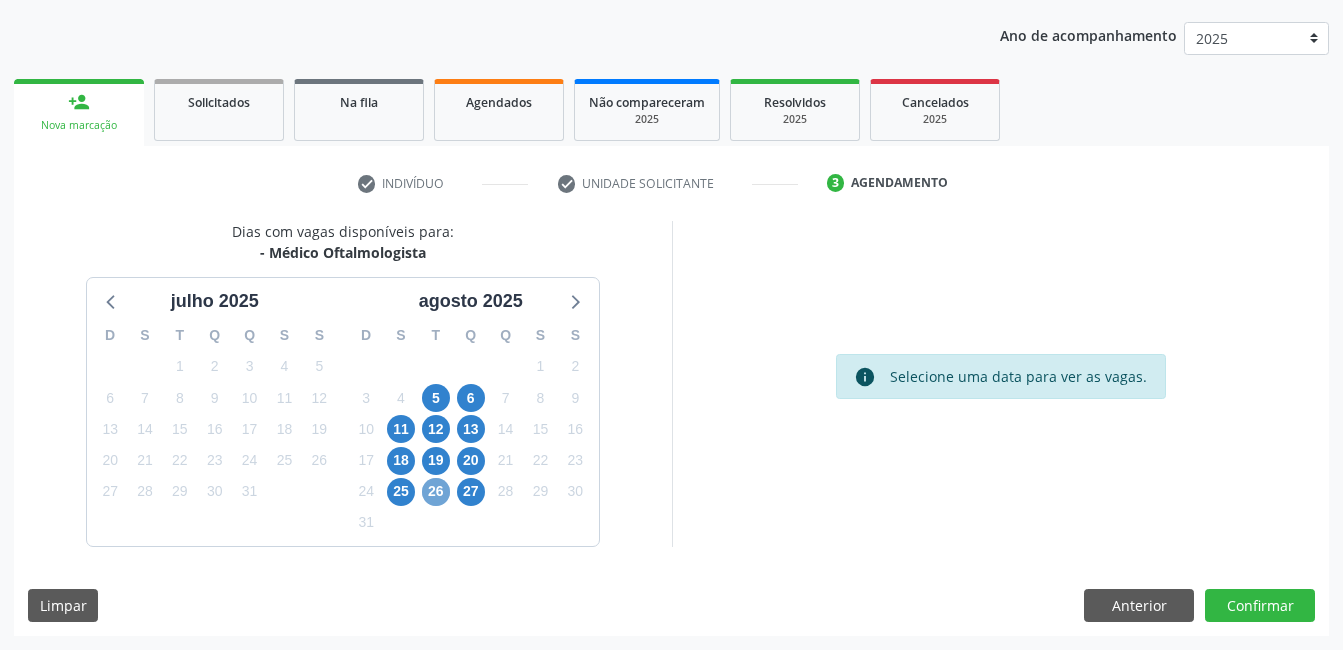 click on "26" at bounding box center (436, 492) 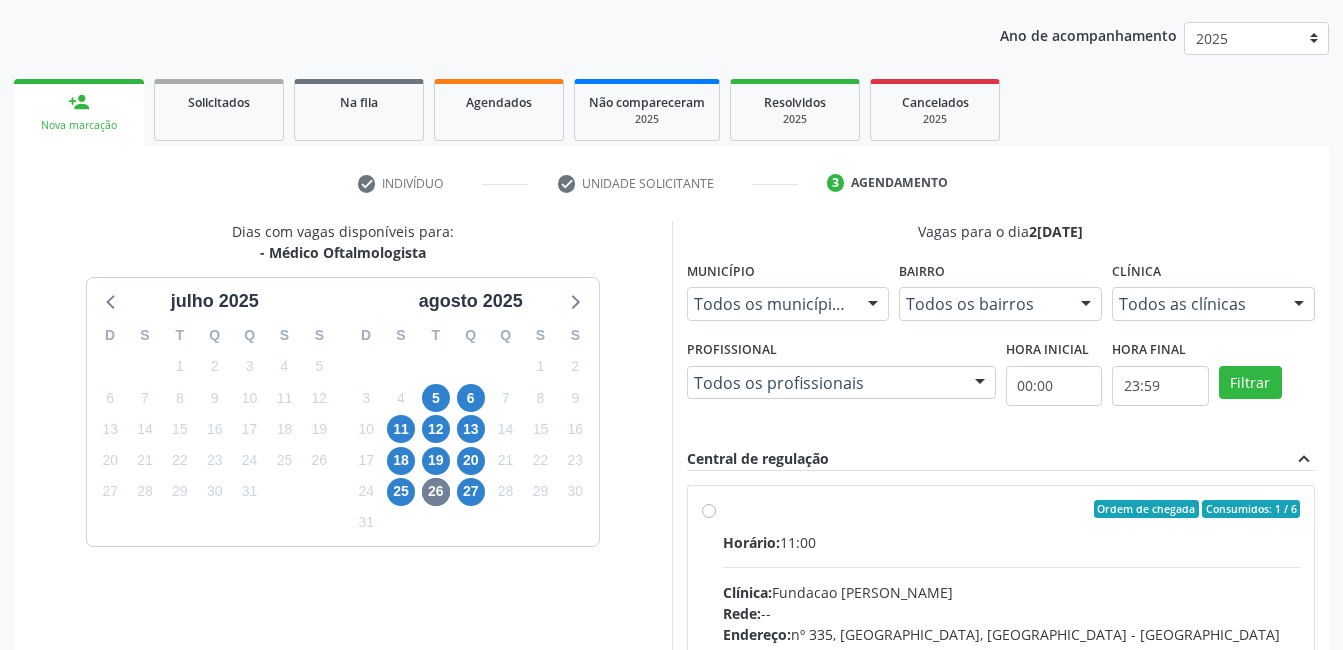 click on "Ordem de chegada
Consumidos: 1 / 6
Horário:   11:00
Clínica:  Fundacao Altino Ventura
Rede:
--
Endereço:   nº 335, Nossa Senhora da Con, Serra Talhada - PE
Telefone:   --
Profissional:
Bruna Vieira Oliveira Carvalho Ventura
Informações adicionais sobre o atendimento
Idade de atendimento:
de 0 a 120 anos
Gênero(s) atendido(s):
Masculino e Feminino
Informações adicionais:
--" at bounding box center (1012, 653) 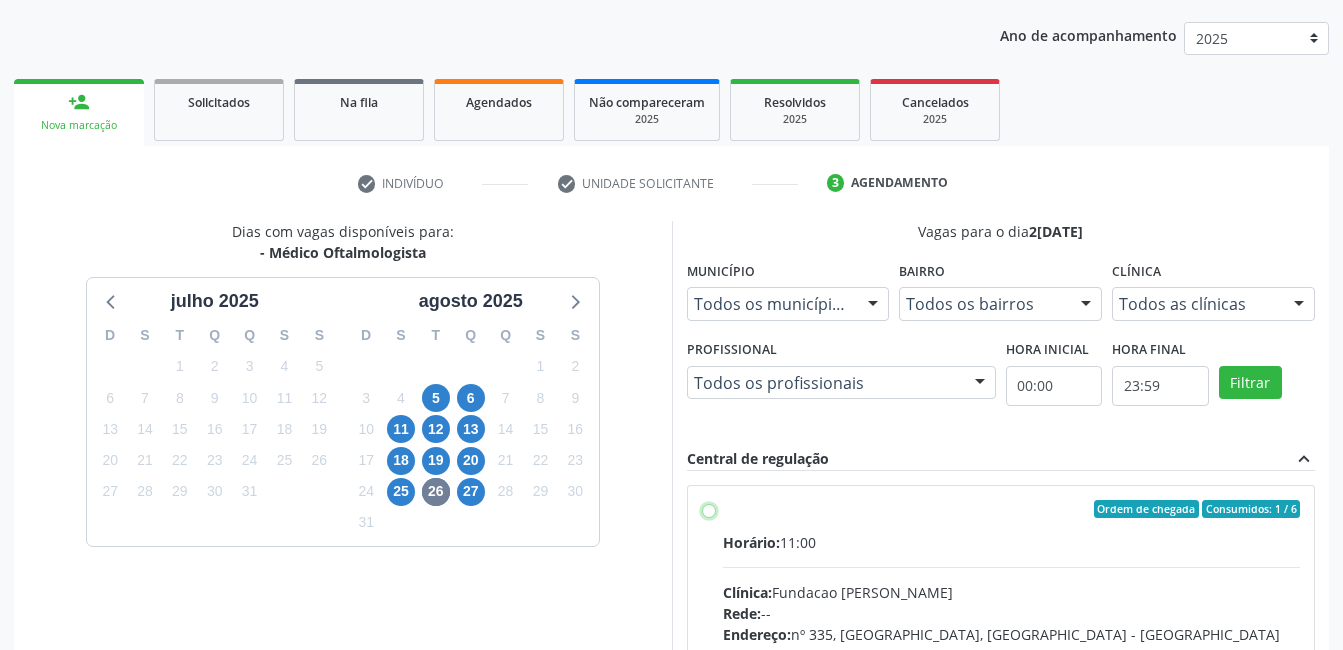 click on "Ordem de chegada
Consumidos: 1 / 6
Horário:   11:00
Clínica:  Fundacao Altino Ventura
Rede:
--
Endereço:   nº 335, Nossa Senhora da Con, Serra Talhada - PE
Telefone:   --
Profissional:
Bruna Vieira Oliveira Carvalho Ventura
Informações adicionais sobre o atendimento
Idade de atendimento:
de 0 a 120 anos
Gênero(s) atendido(s):
Masculino e Feminino
Informações adicionais:
--" at bounding box center (709, 509) 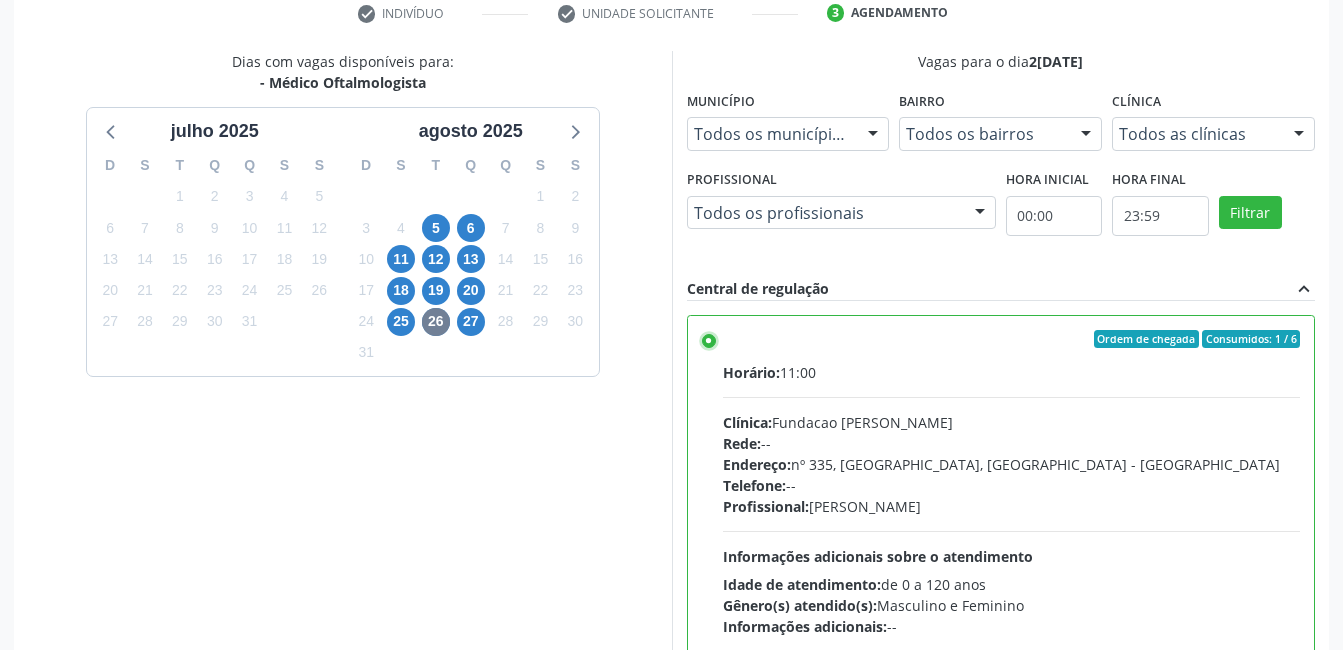 scroll, scrollTop: 545, scrollLeft: 0, axis: vertical 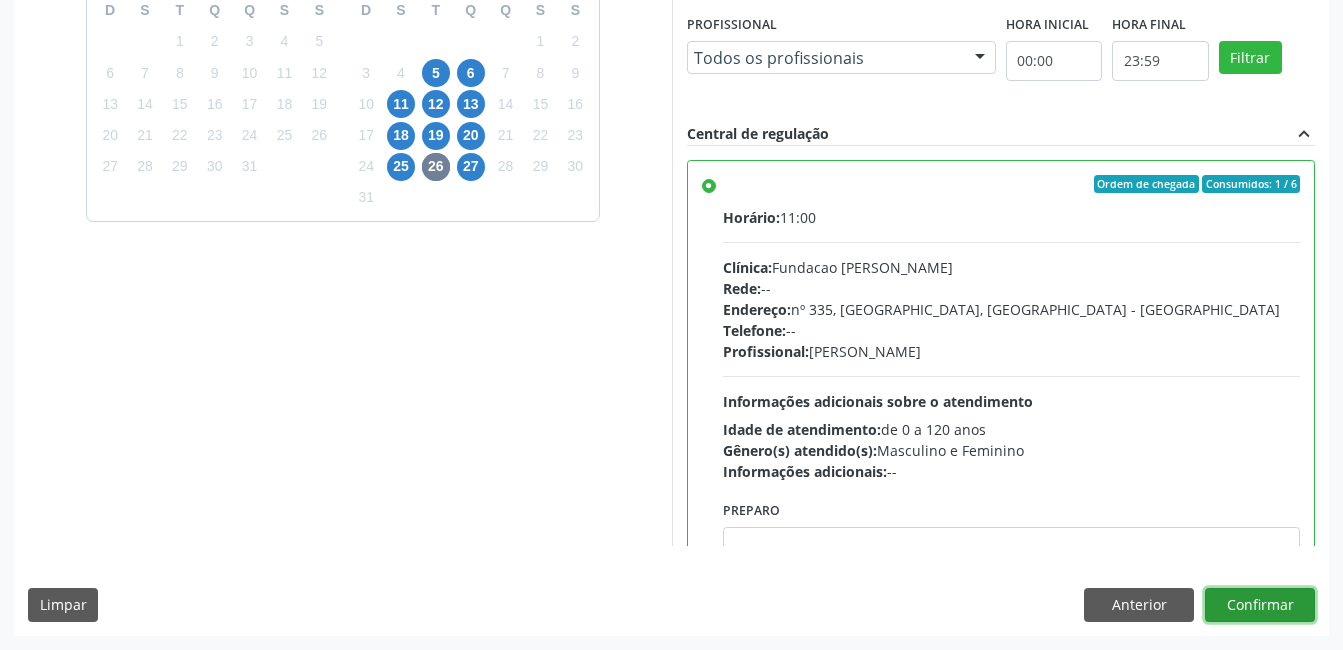 click on "Confirmar" at bounding box center [1260, 605] 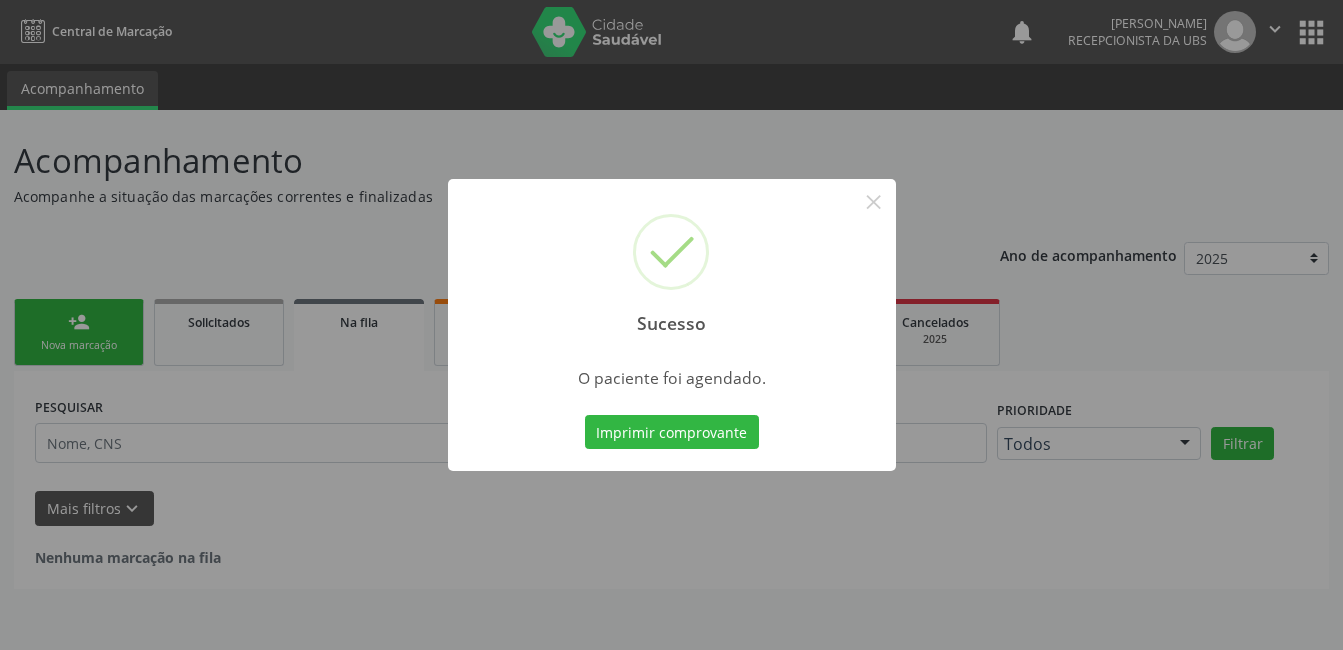scroll, scrollTop: 0, scrollLeft: 0, axis: both 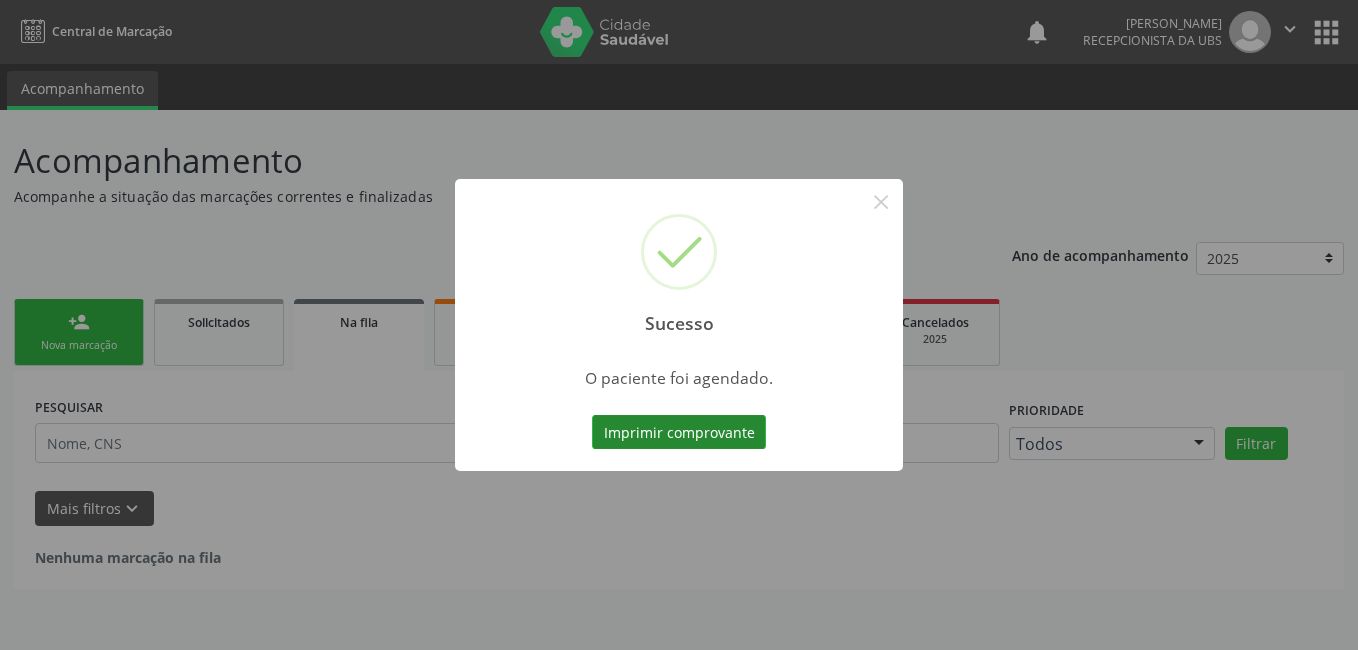 click on "Imprimir comprovante" at bounding box center [679, 432] 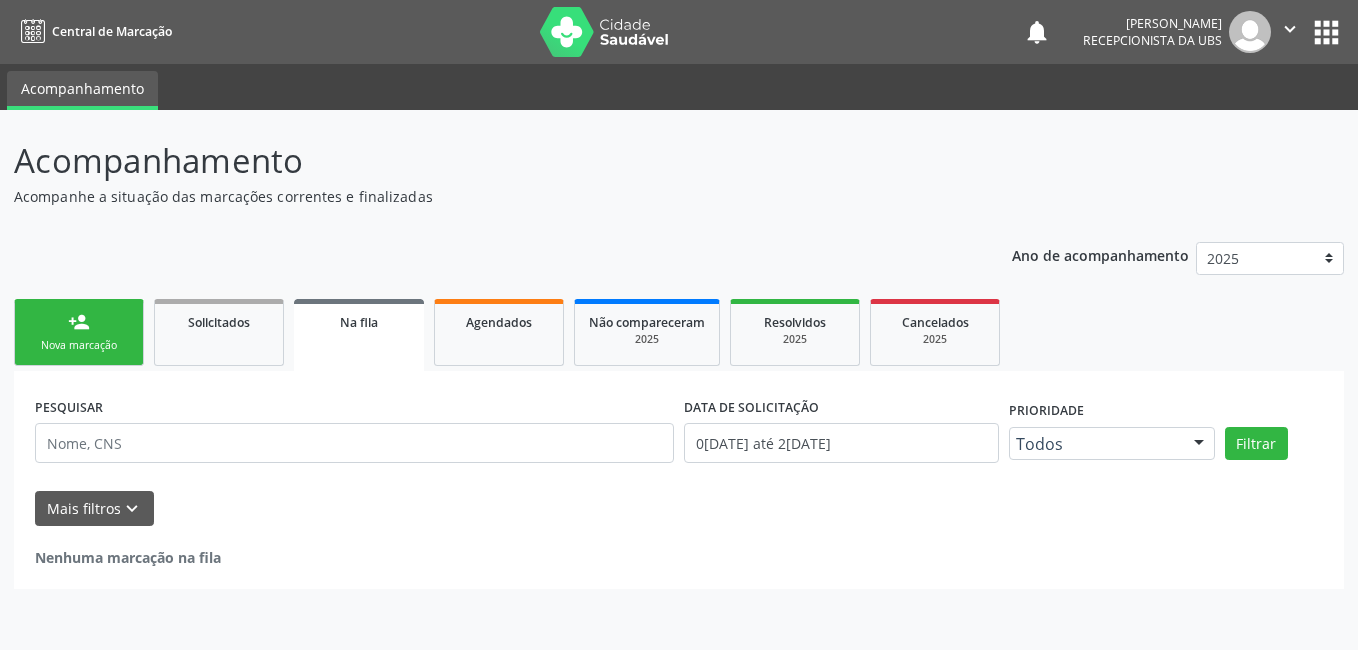 click on "Nova marcação" at bounding box center (79, 345) 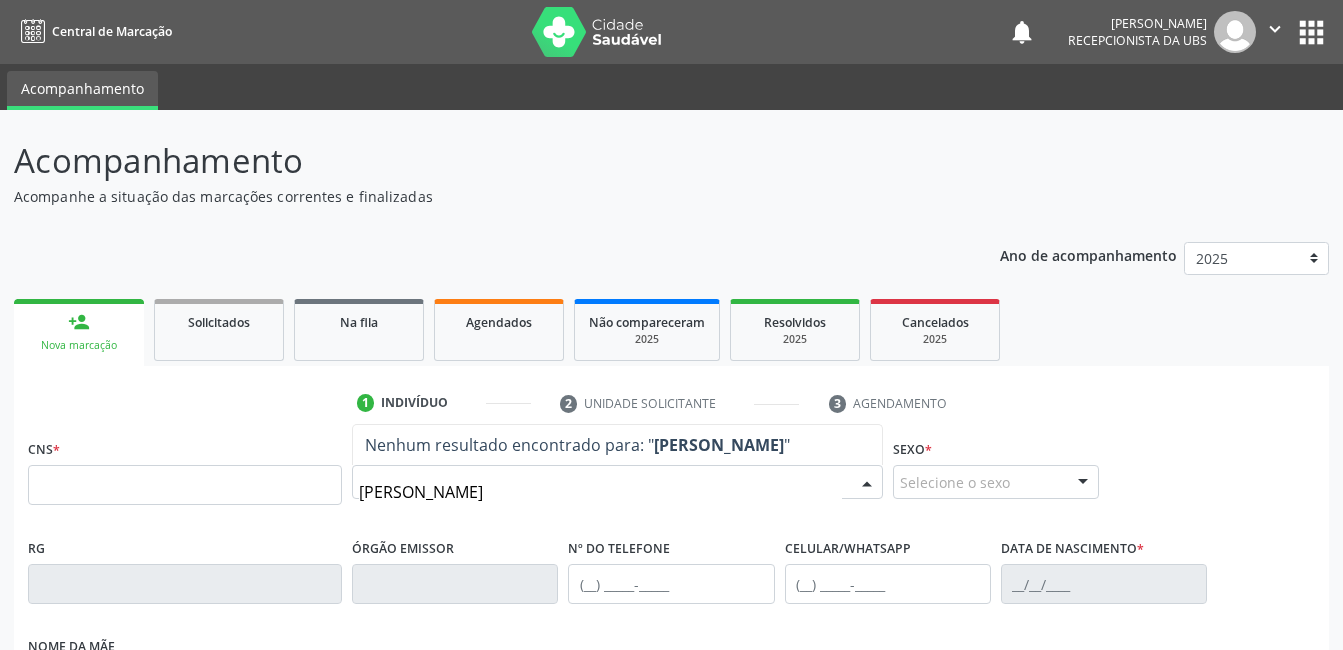 type on "SANDRA VIEIRA DE LIMA BERTO" 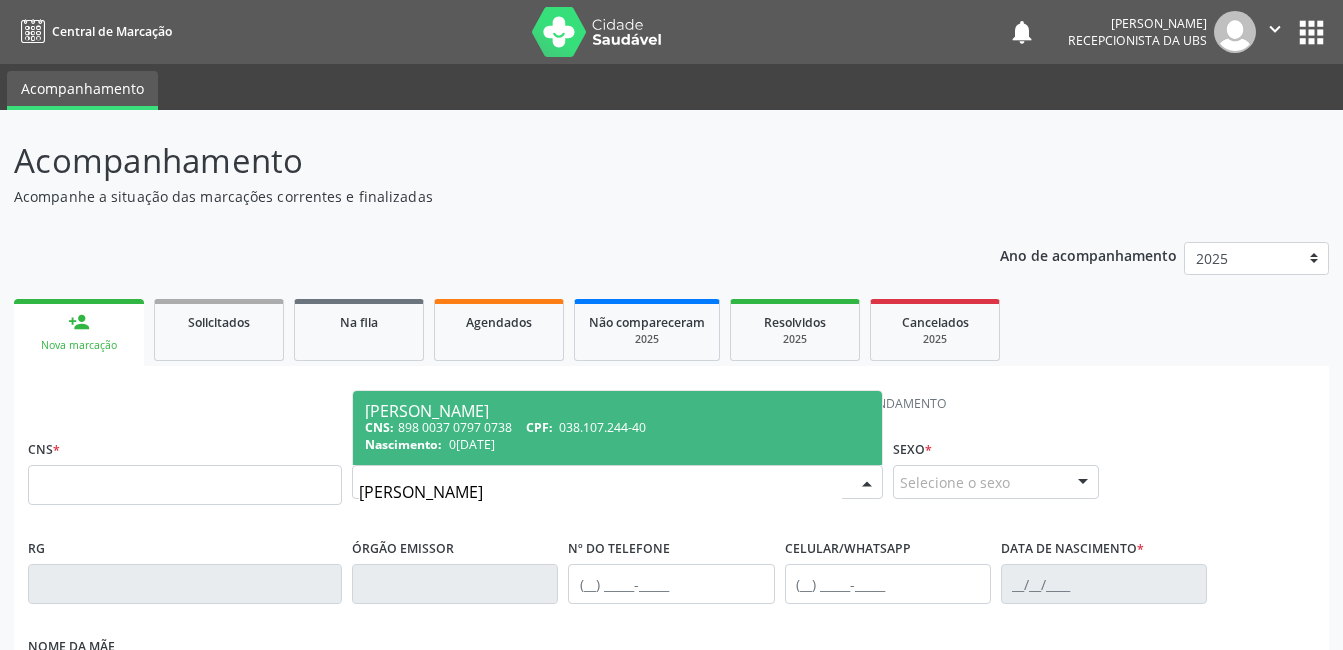 click on "038.107.244-40" at bounding box center [602, 427] 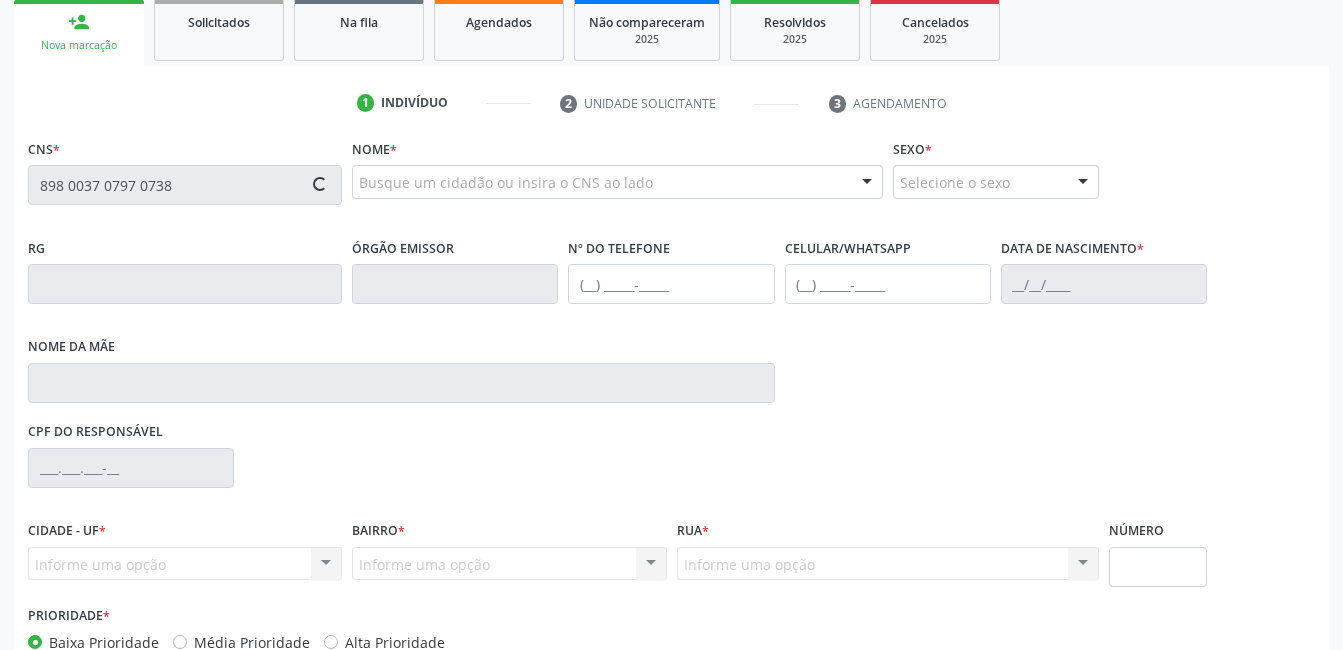 type on "898 0037 0797 0738" 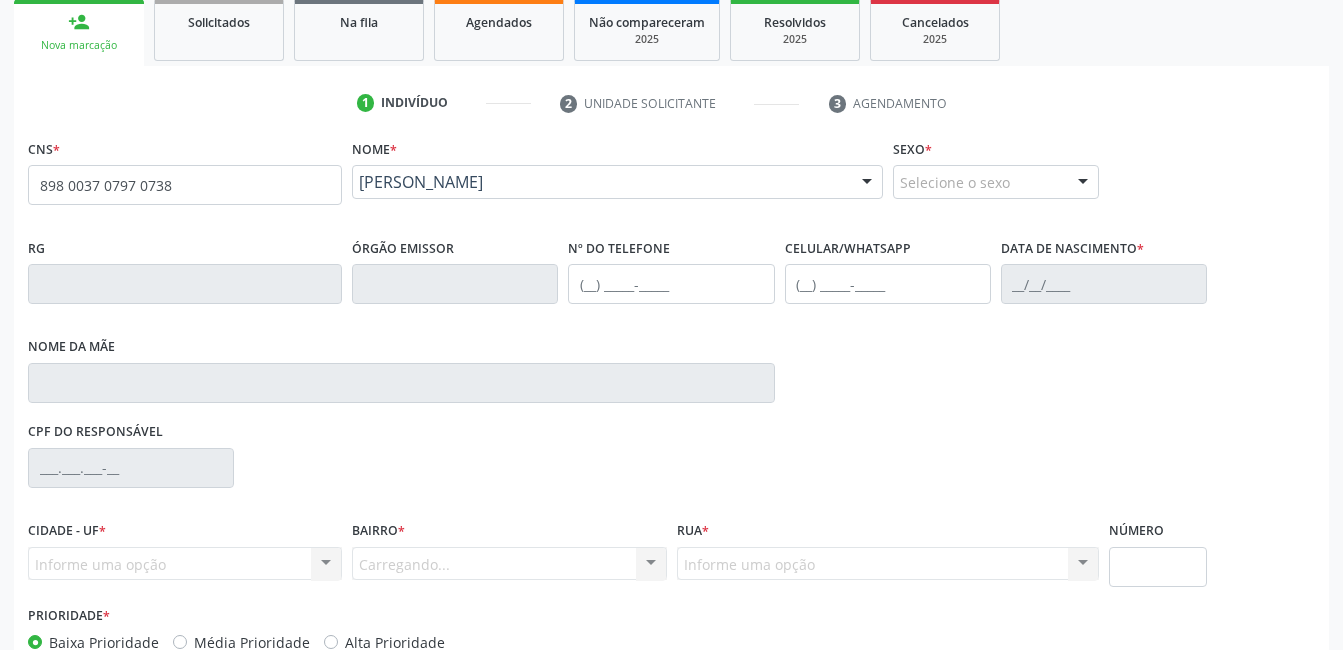 scroll, scrollTop: 420, scrollLeft: 0, axis: vertical 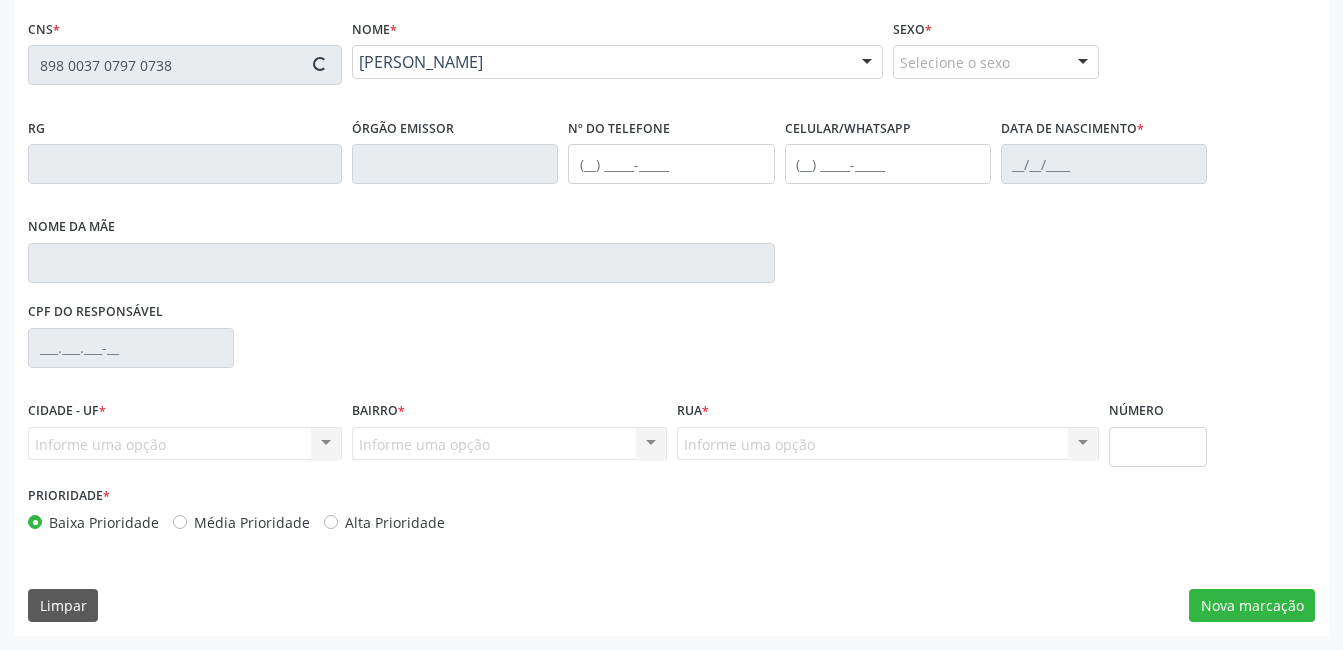 type on "(87) 99949-7753" 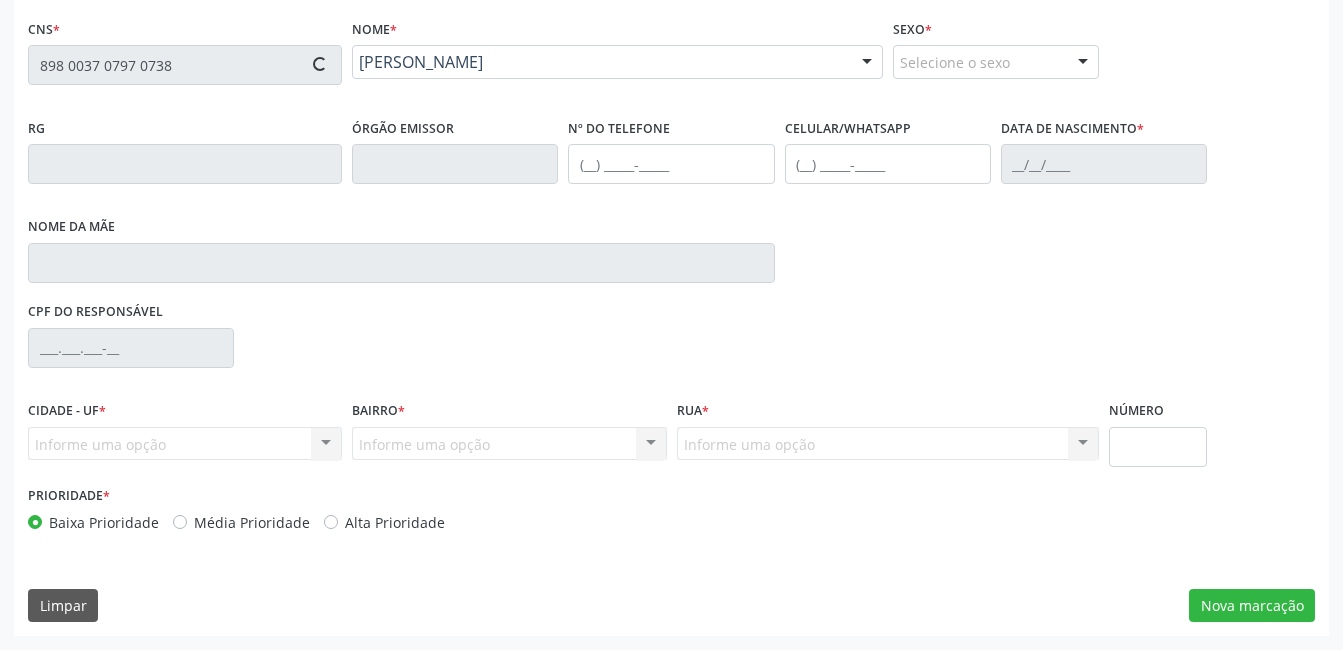 type on "02/09/1978" 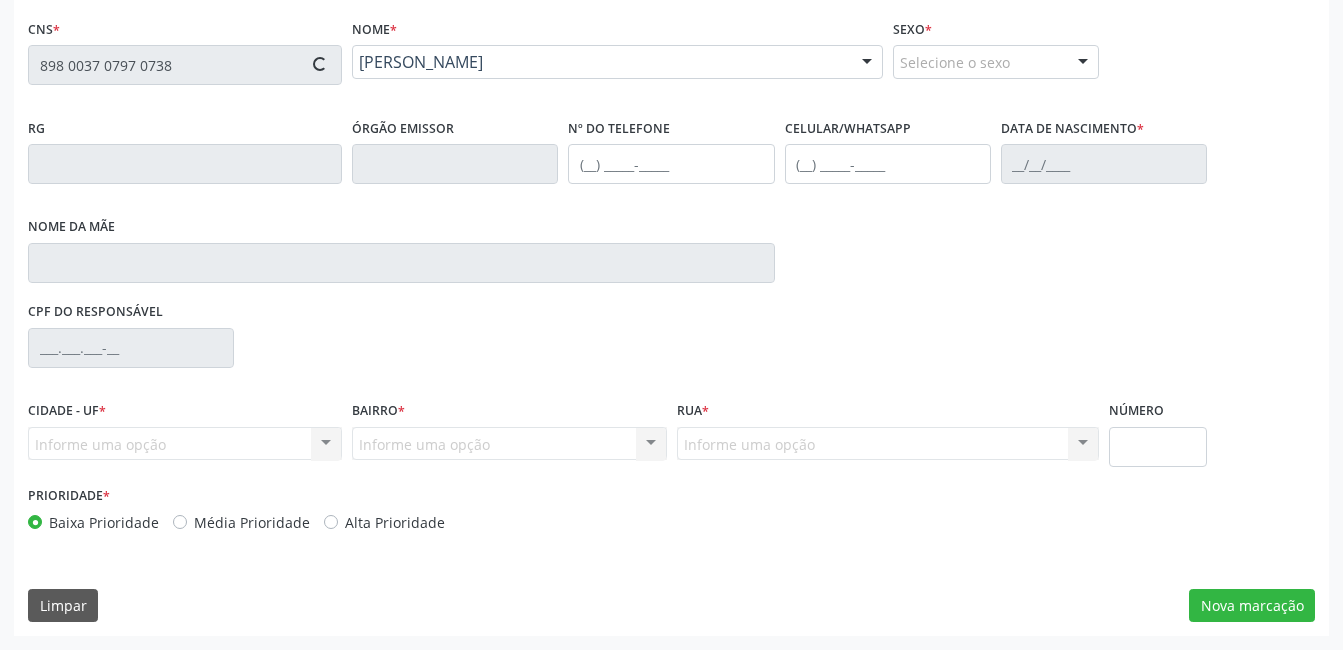 type on "Lindaura Vieira de Lima" 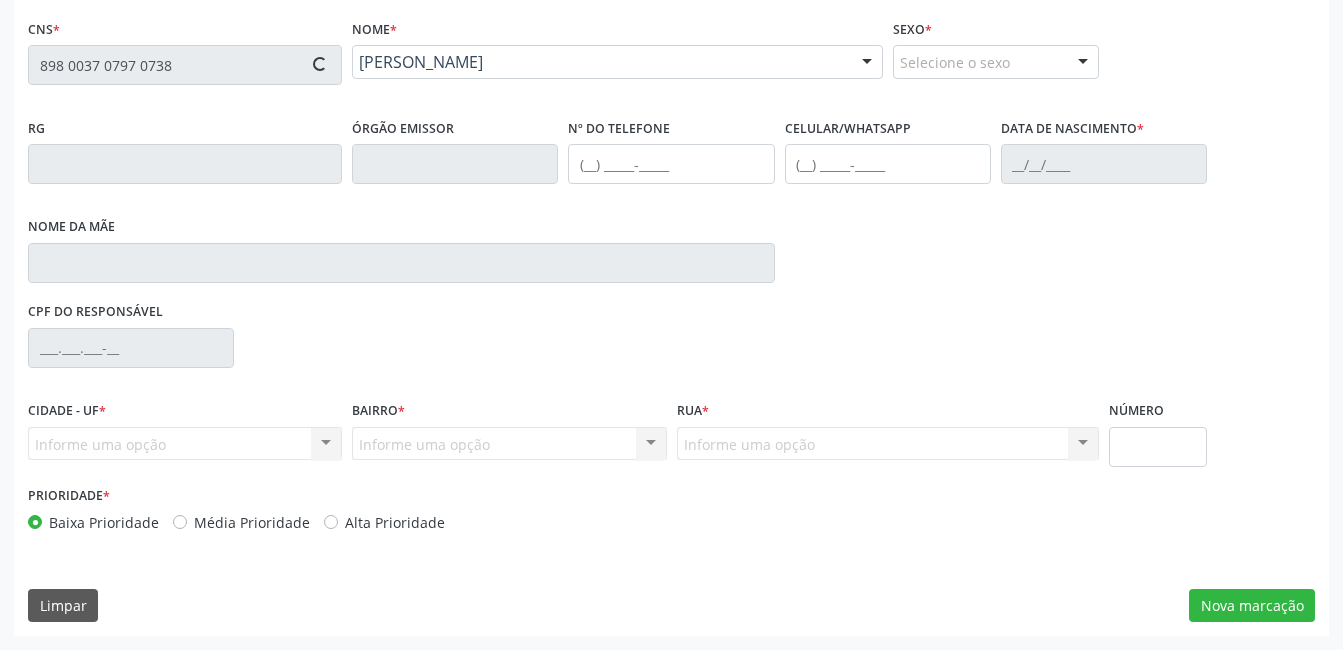 type on "694" 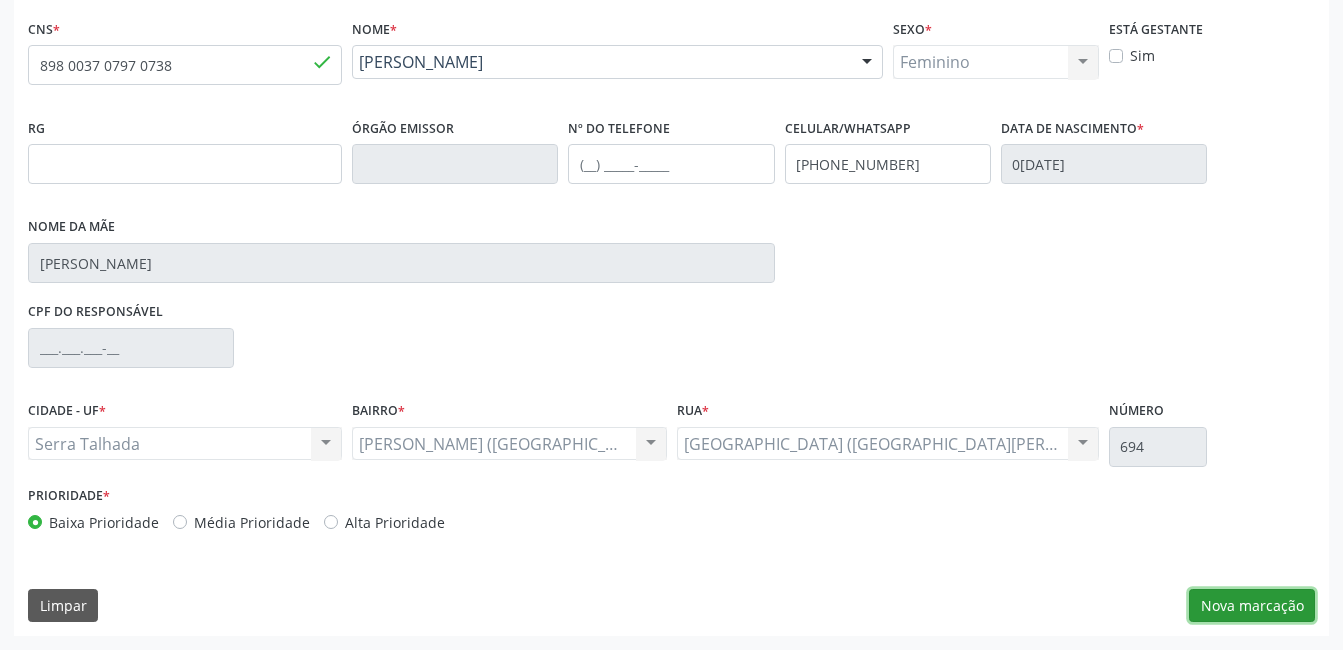 click on "Nova marcação" at bounding box center [1252, 606] 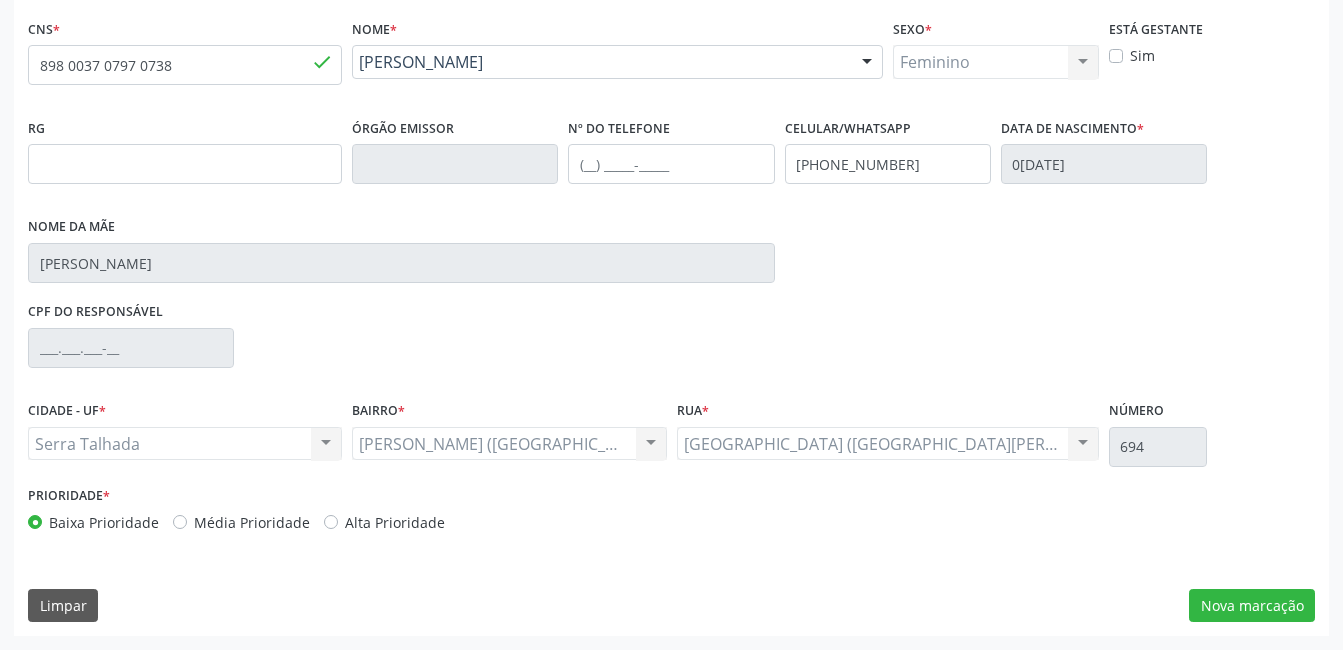 scroll, scrollTop: 256, scrollLeft: 0, axis: vertical 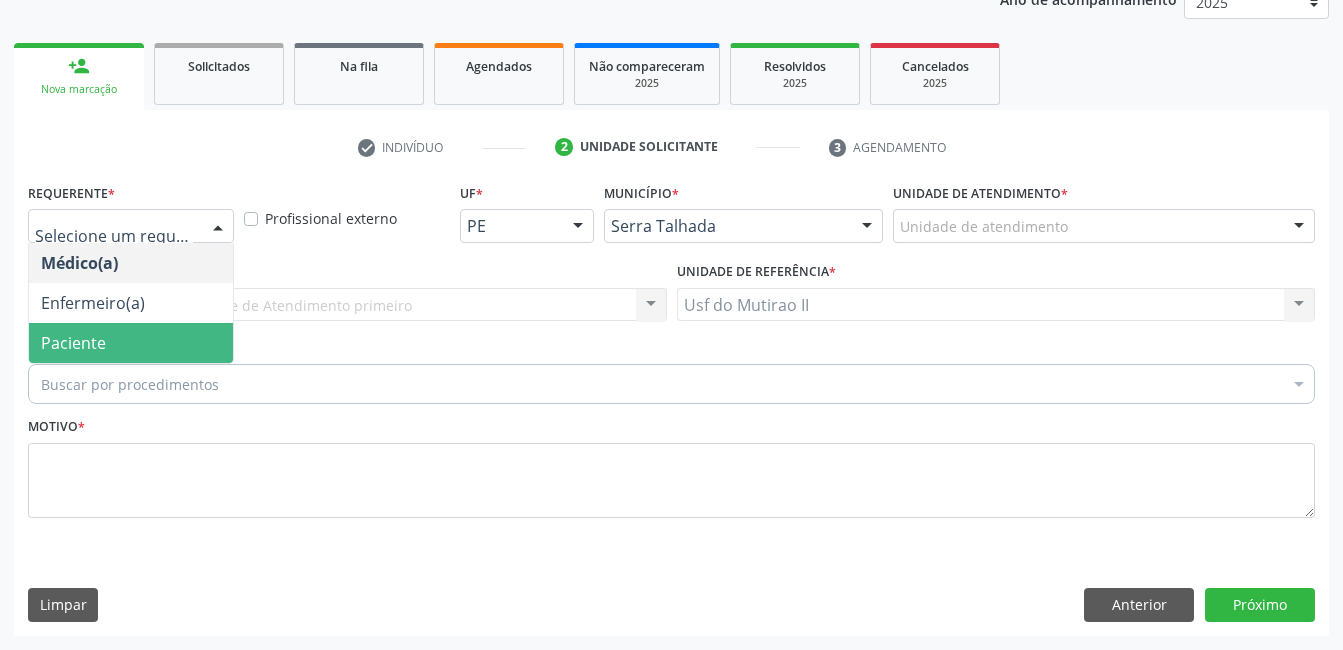 click on "Paciente" at bounding box center (131, 343) 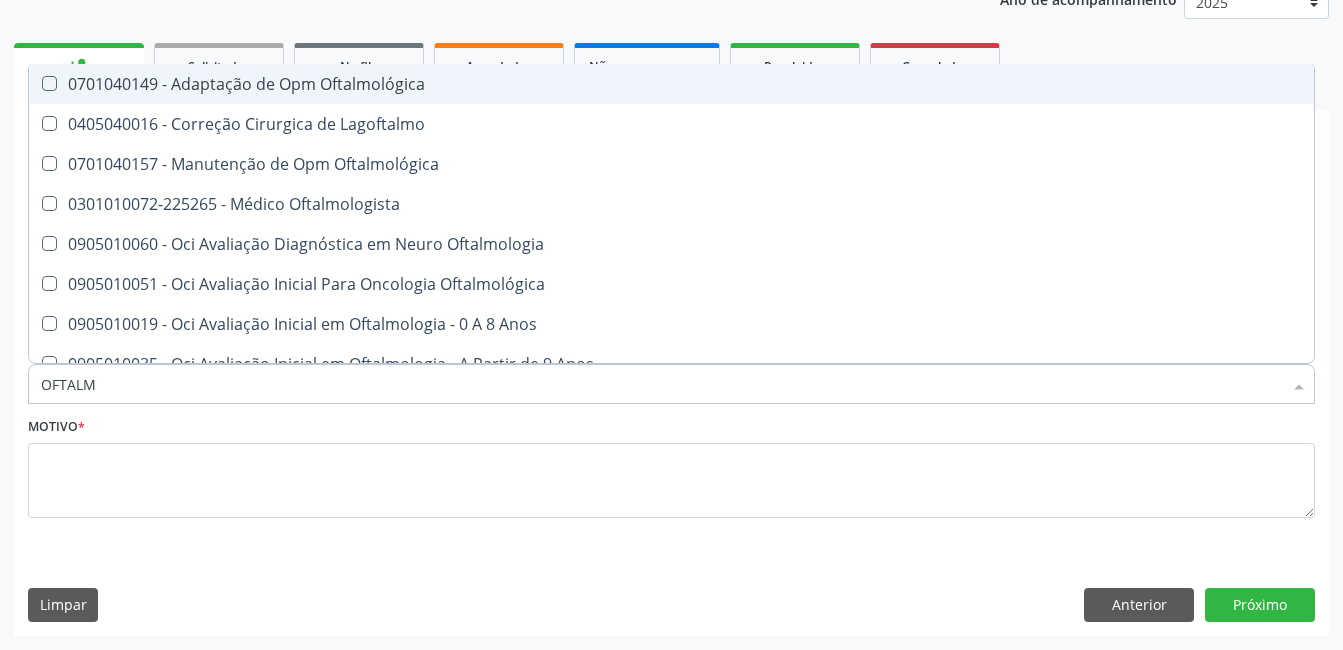 type on "OFTALMO" 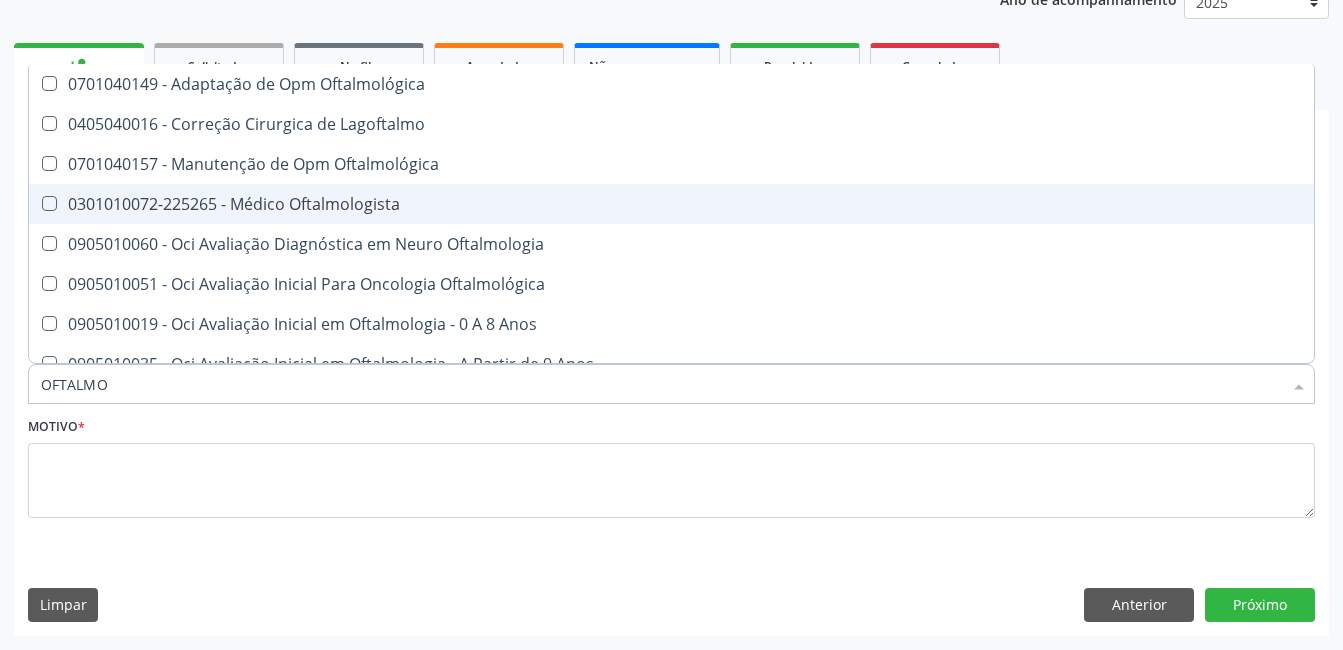 click on "0301010072-225265 - Médico Oftalmologista" at bounding box center (671, 204) 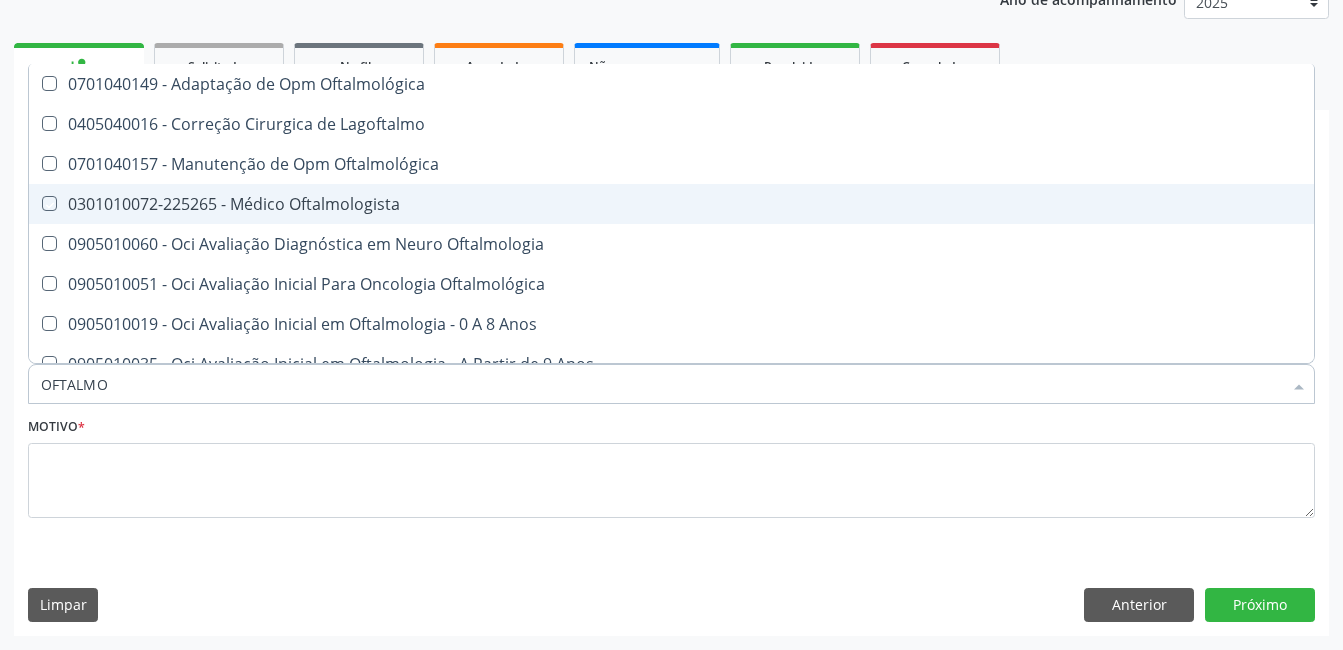 checkbox on "true" 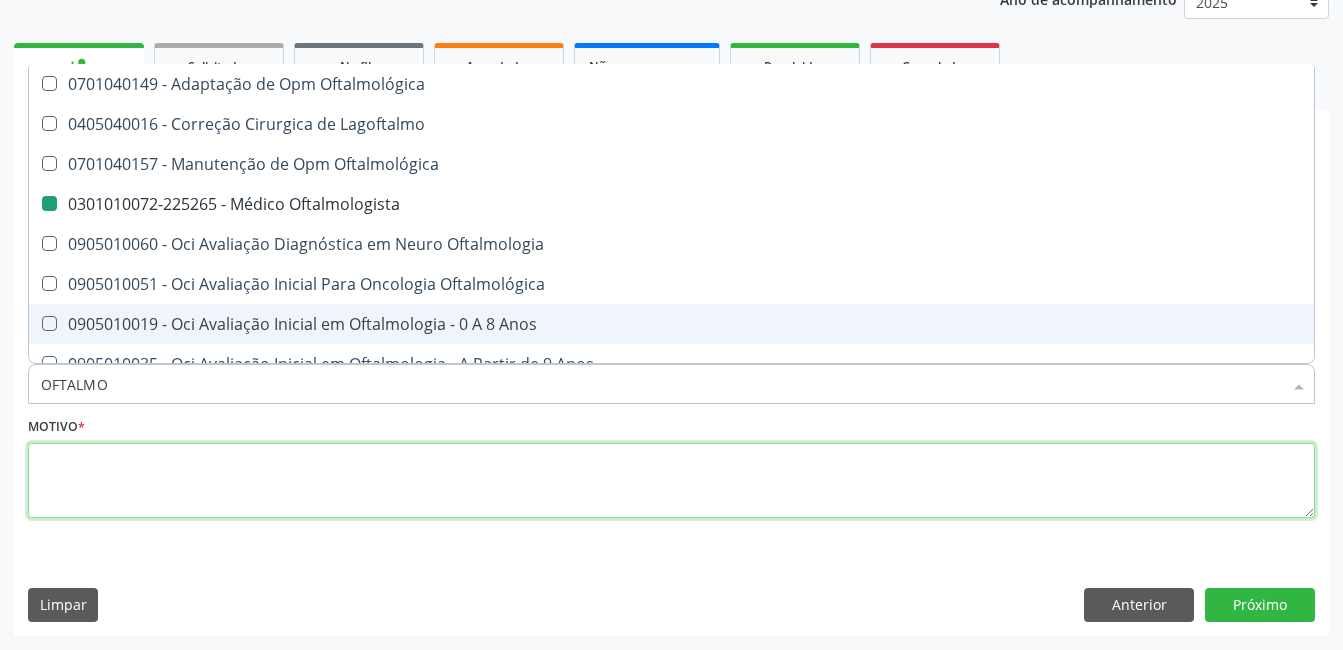 click at bounding box center (671, 481) 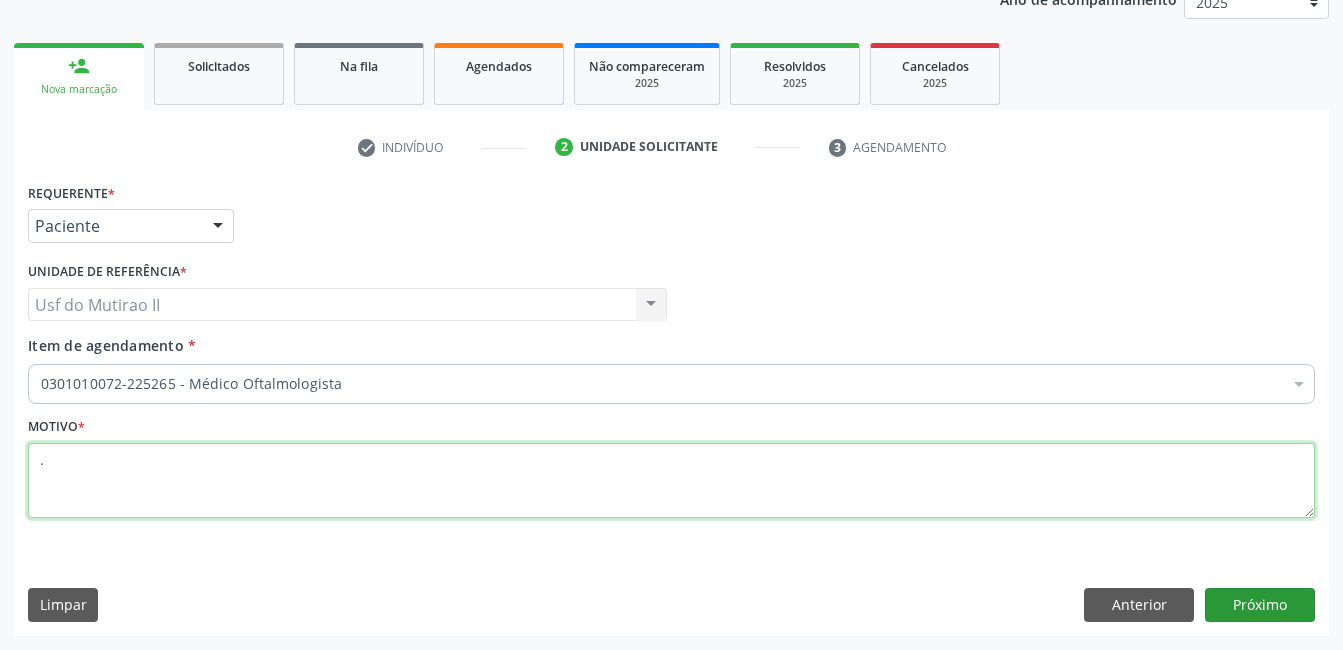 type on "." 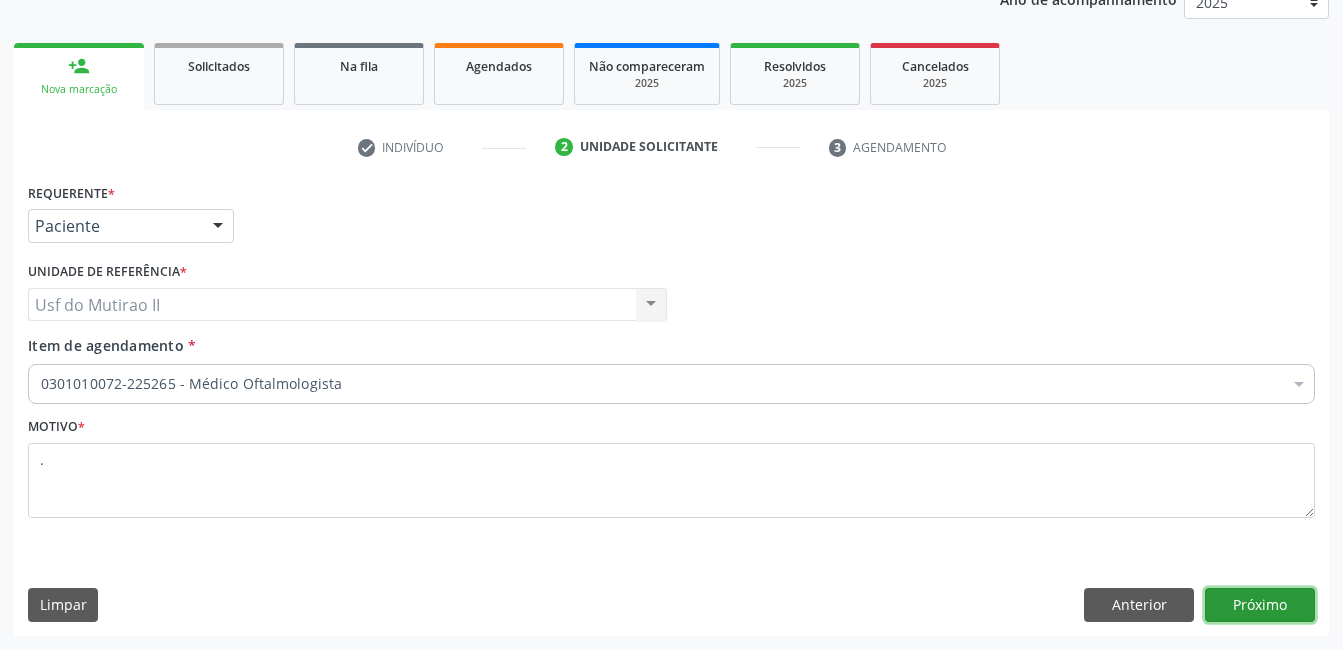 click on "Próximo" at bounding box center (1260, 605) 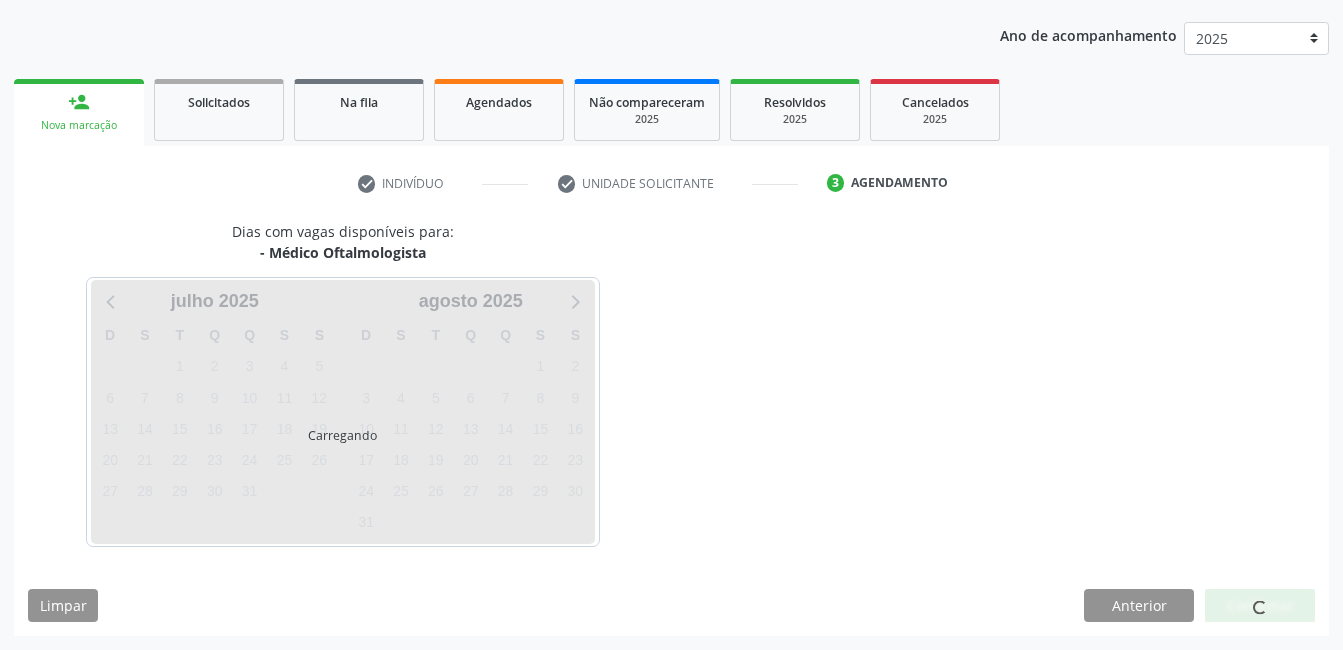 scroll, scrollTop: 220, scrollLeft: 0, axis: vertical 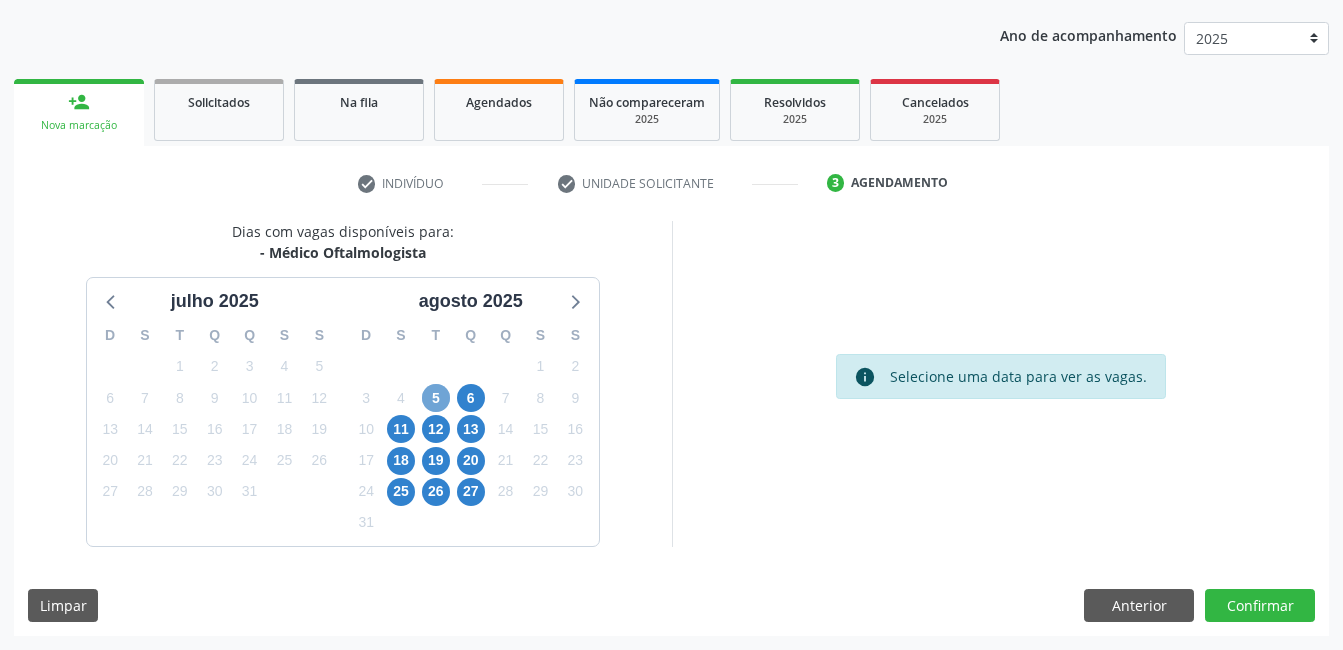 click on "5" at bounding box center (436, 398) 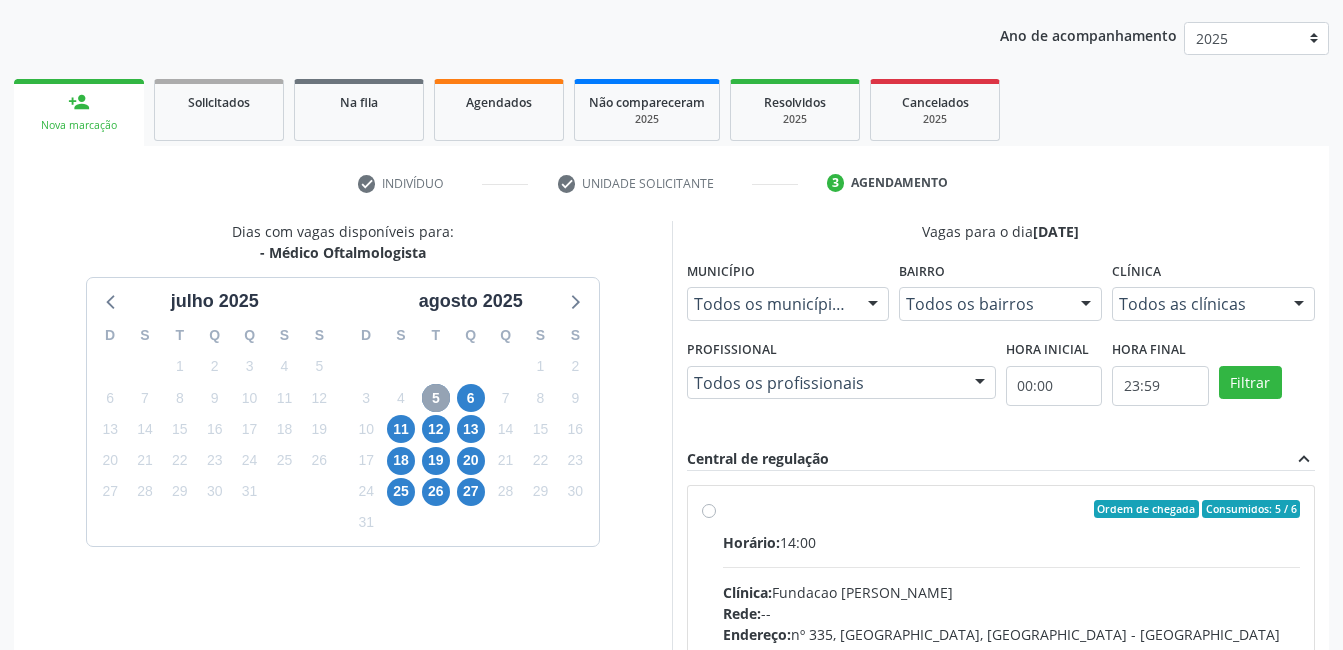 scroll, scrollTop: 1400, scrollLeft: 0, axis: vertical 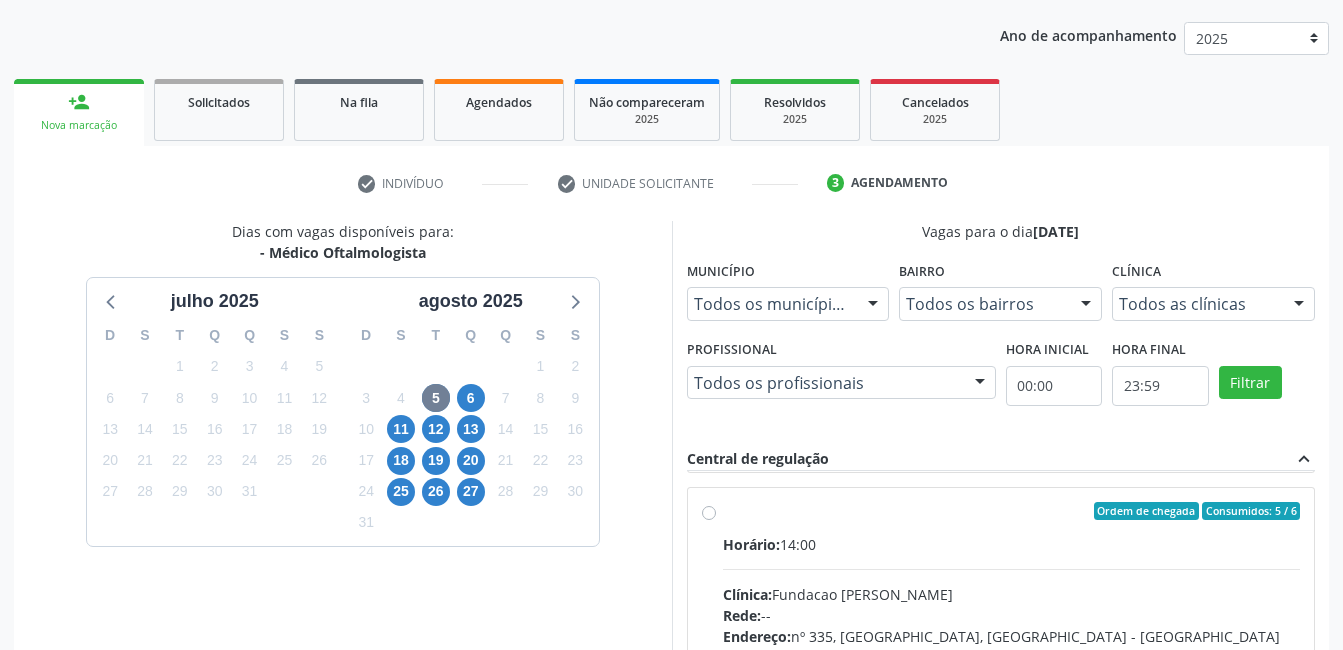 click on "Ordem de chegada
Consumidos: 5 / 6" at bounding box center (1012, 511) 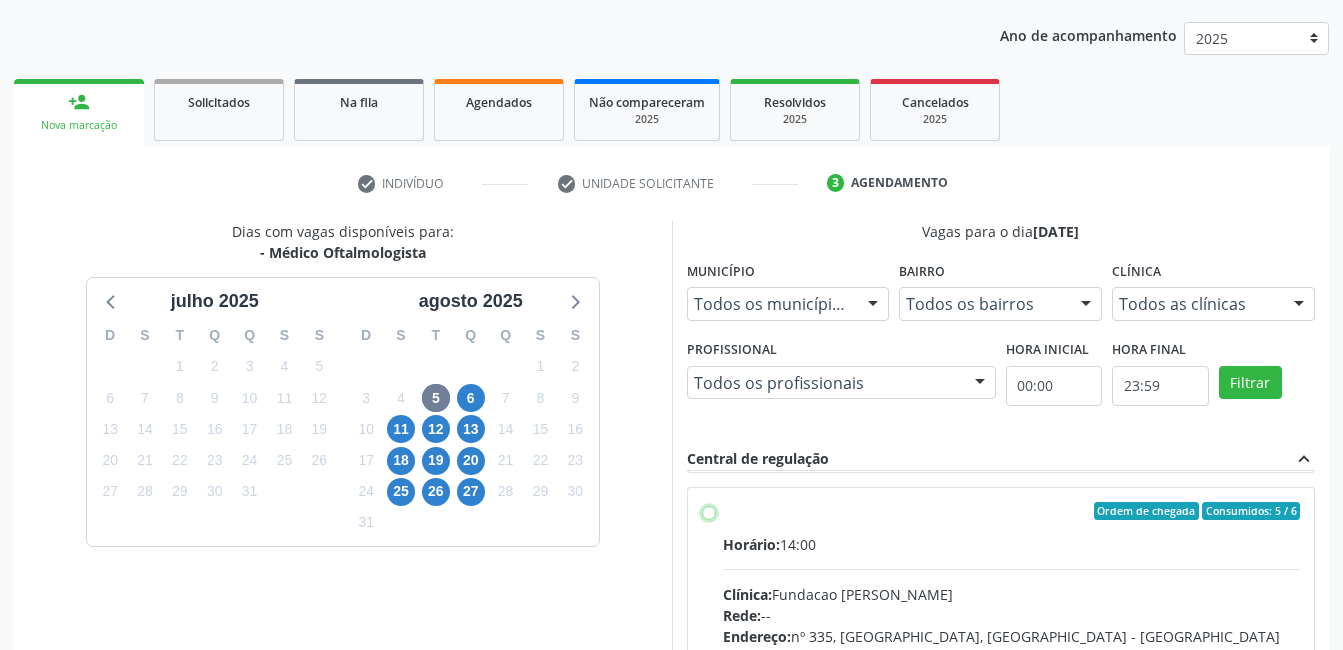 click on "Ordem de chegada
Consumidos: 5 / 6
Horário:   14:00
Clínica:  Fundacao Altino Ventura
Rede:
--
Endereço:   nº 335, Nossa Senhora da Con, Serra Talhada - PE
Telefone:   --
Profissional:
Bruna Vieira Oliveira Carvalho Ventura
Informações adicionais sobre o atendimento
Idade de atendimento:
de 0 a 120 anos
Gênero(s) atendido(s):
Masculino e Feminino
Informações adicionais:
--" at bounding box center (709, 511) 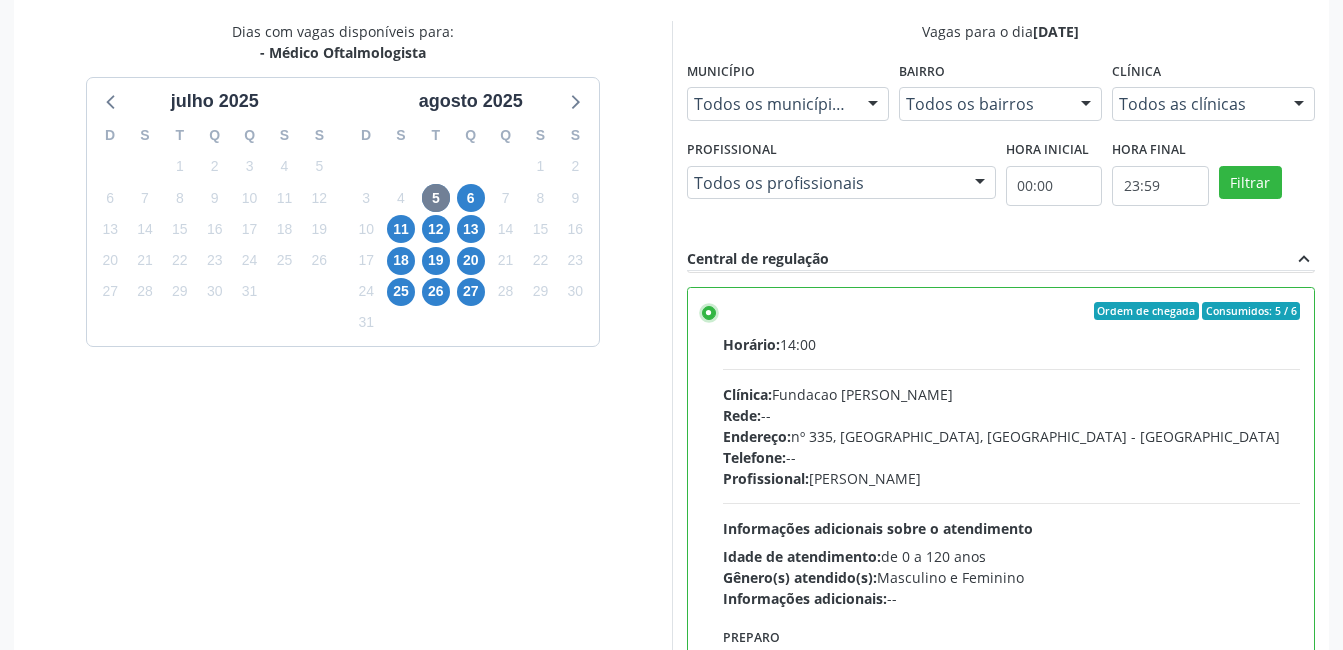 scroll, scrollTop: 545, scrollLeft: 0, axis: vertical 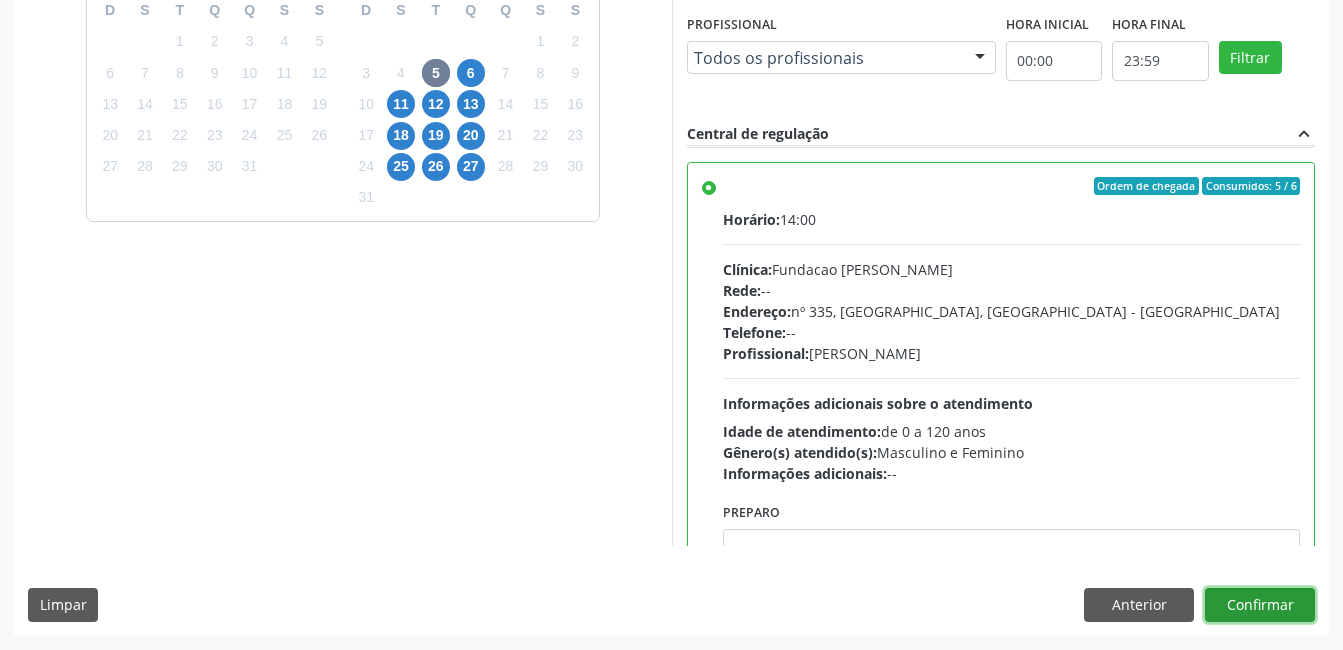 click on "Confirmar" at bounding box center (1260, 605) 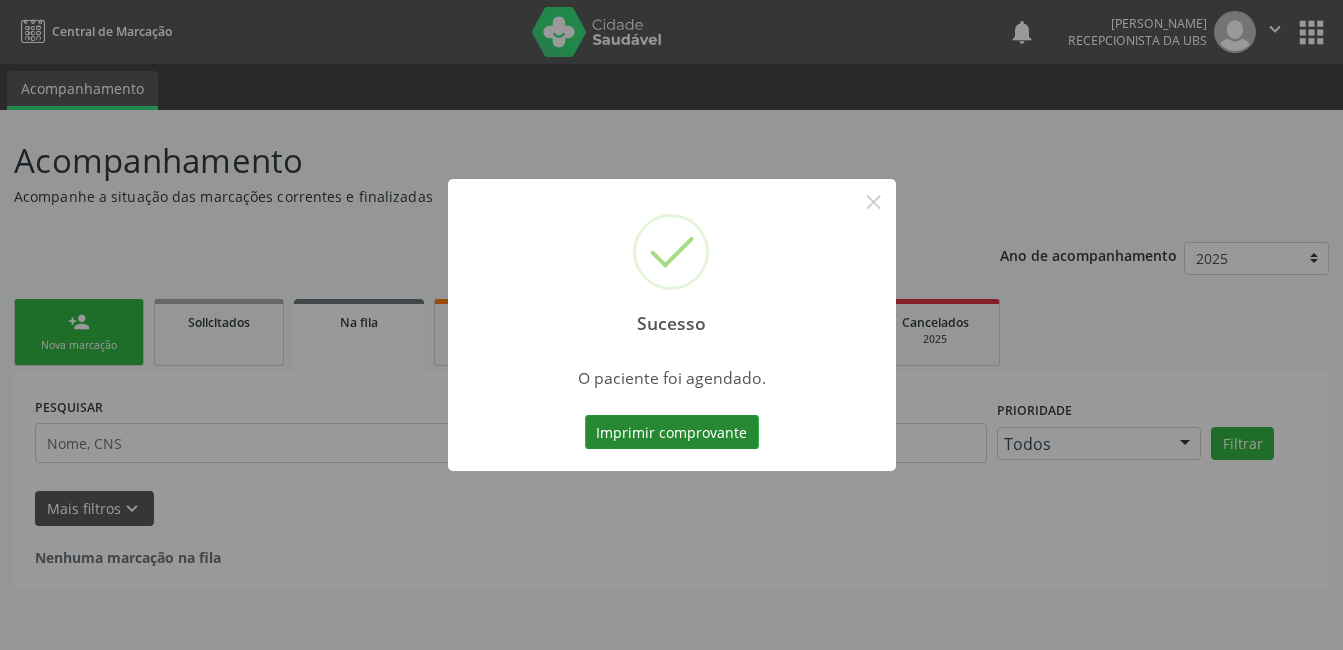 scroll, scrollTop: 0, scrollLeft: 0, axis: both 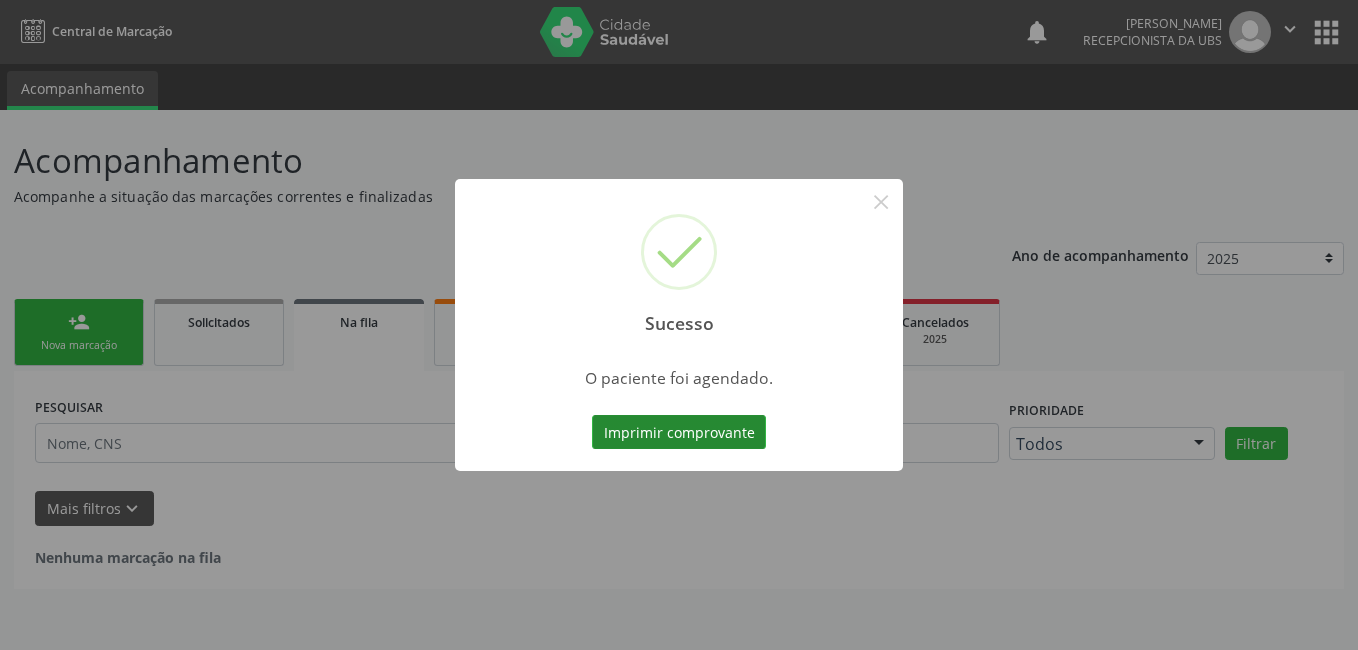 click on "Imprimir comprovante" at bounding box center [679, 432] 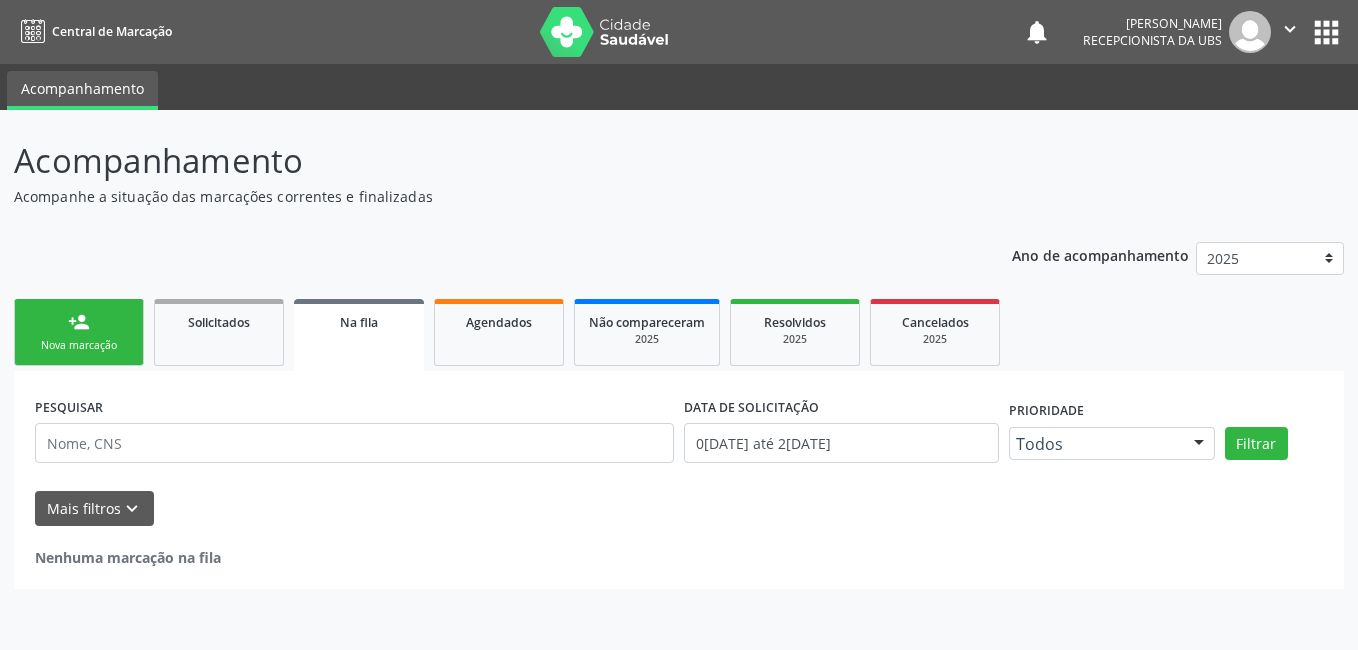 click on "Nova marcação" at bounding box center [79, 345] 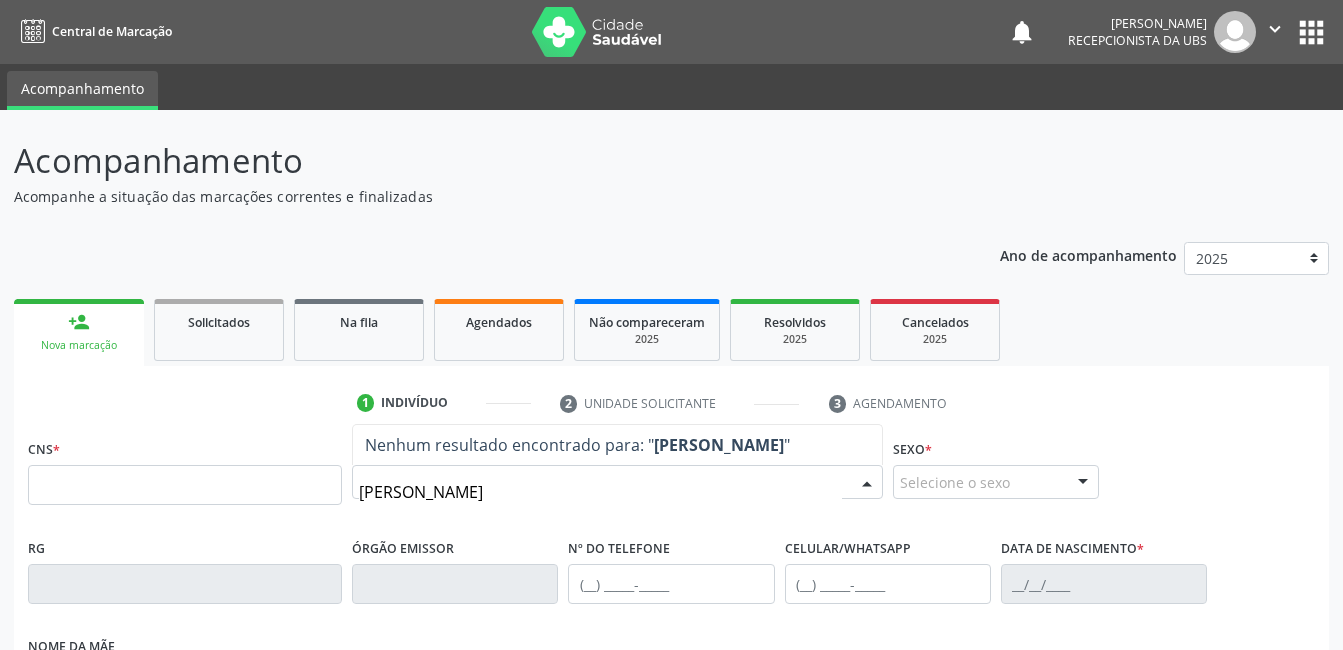 type on "EDSON PEREIRA DOS SANTOS" 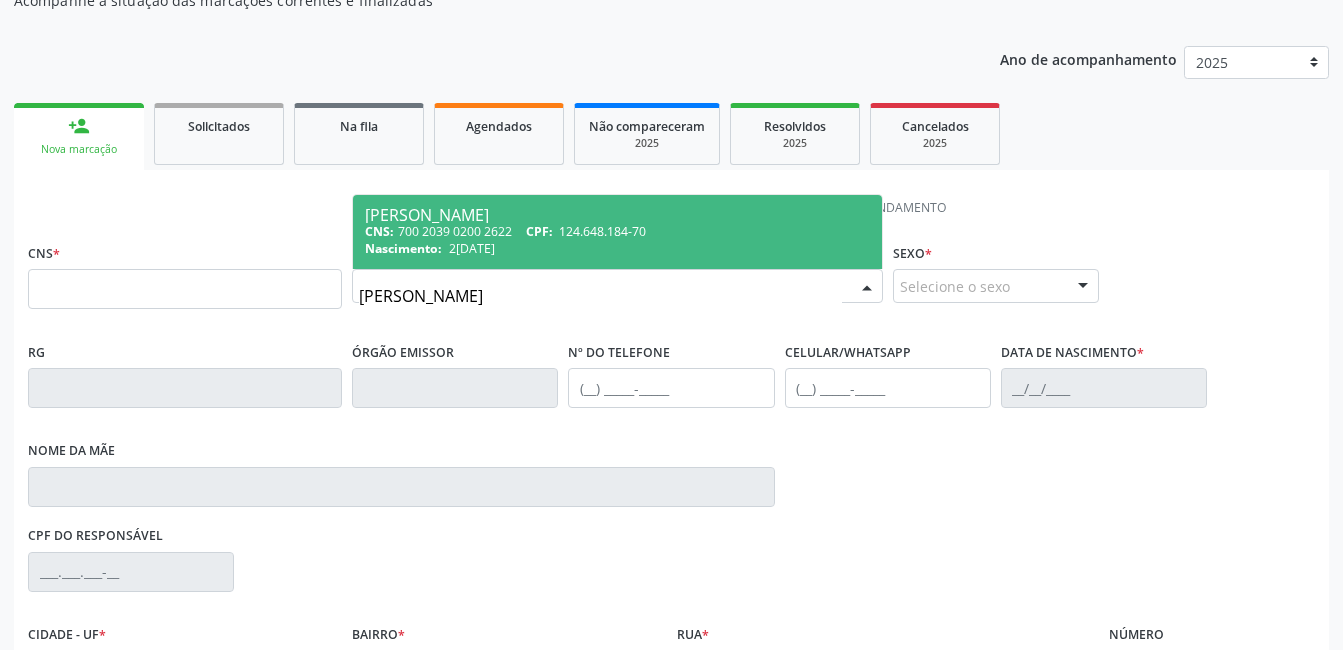 scroll, scrollTop: 200, scrollLeft: 0, axis: vertical 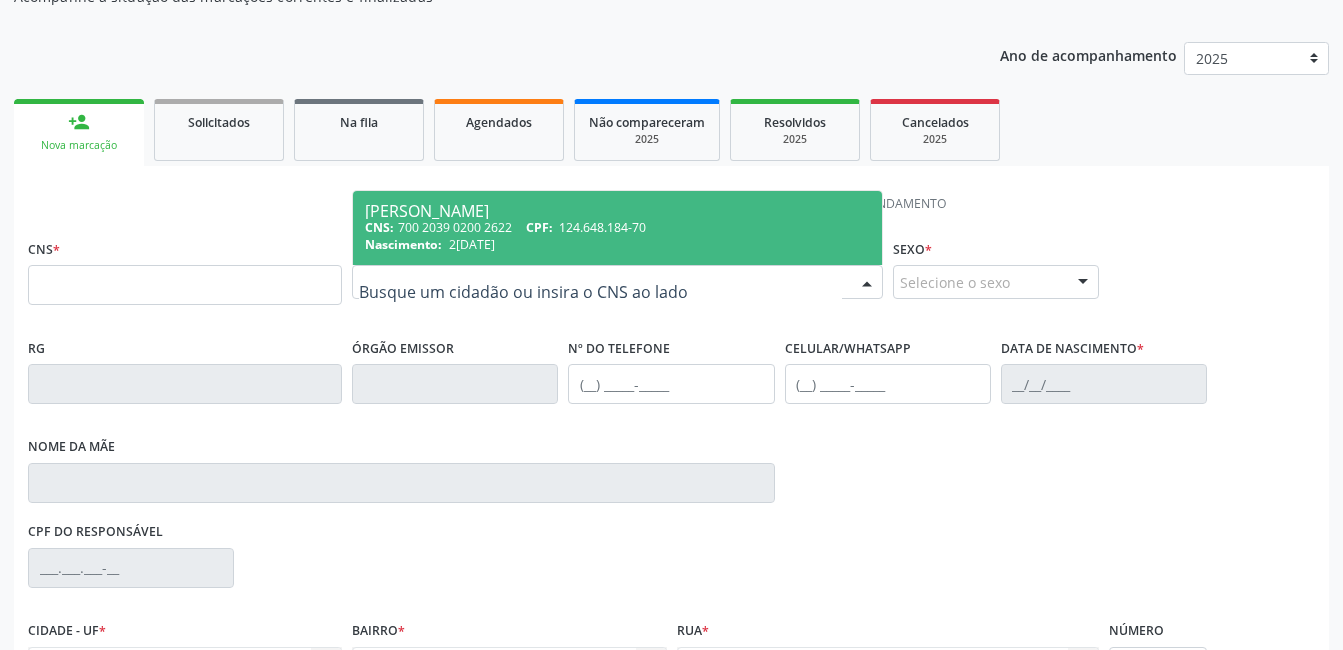click on "RG
Órgão emissor
Nº do Telefone
Celular/WhatsApp
Data de nascimento
*
Nome da mãe" at bounding box center [671, 425] 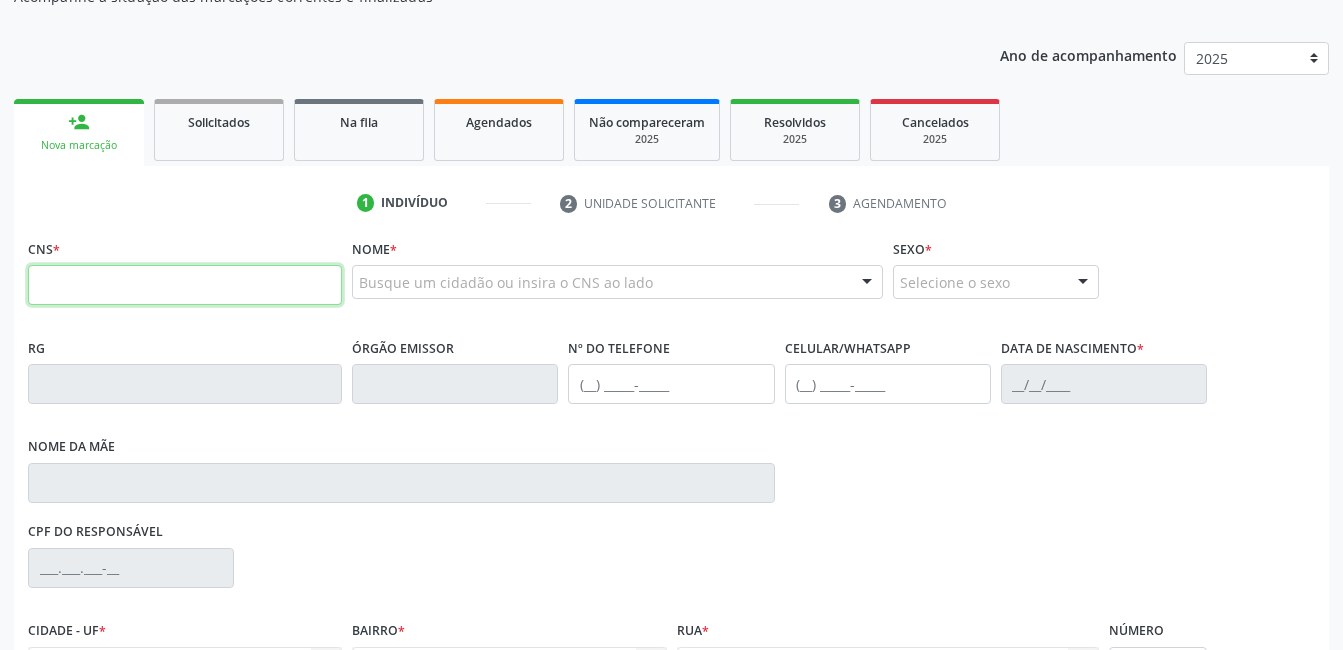 click at bounding box center [185, 285] 